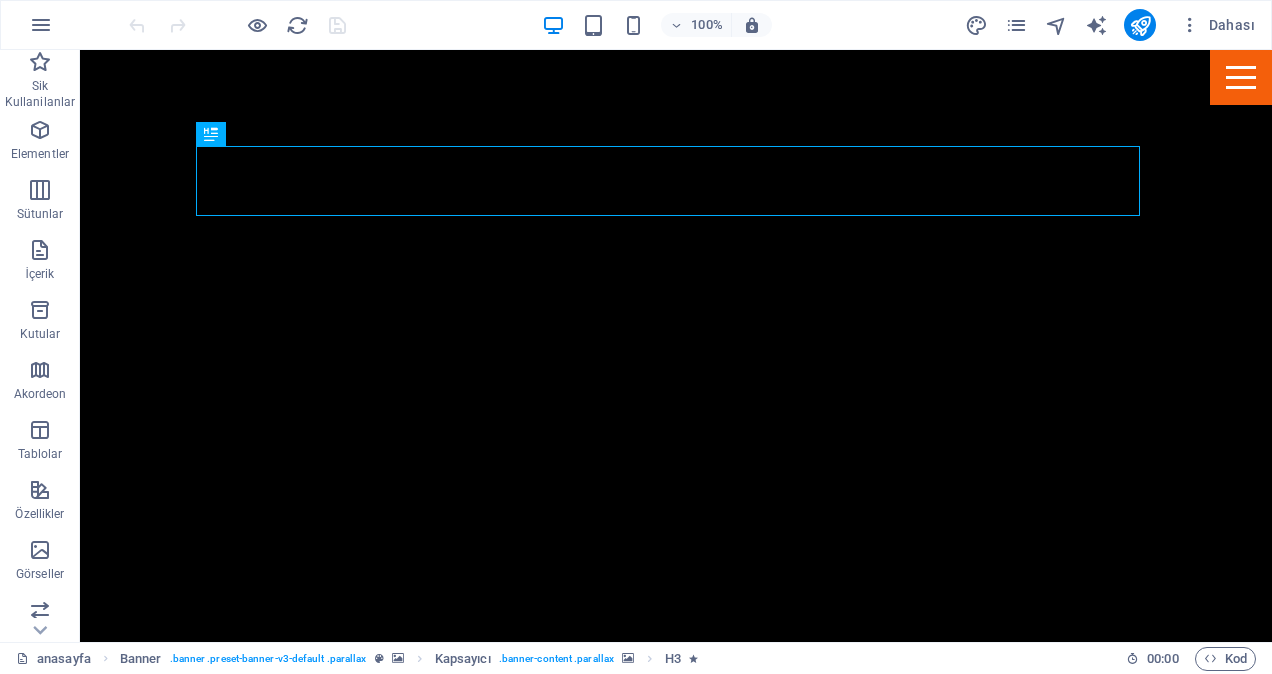 scroll, scrollTop: 0, scrollLeft: 0, axis: both 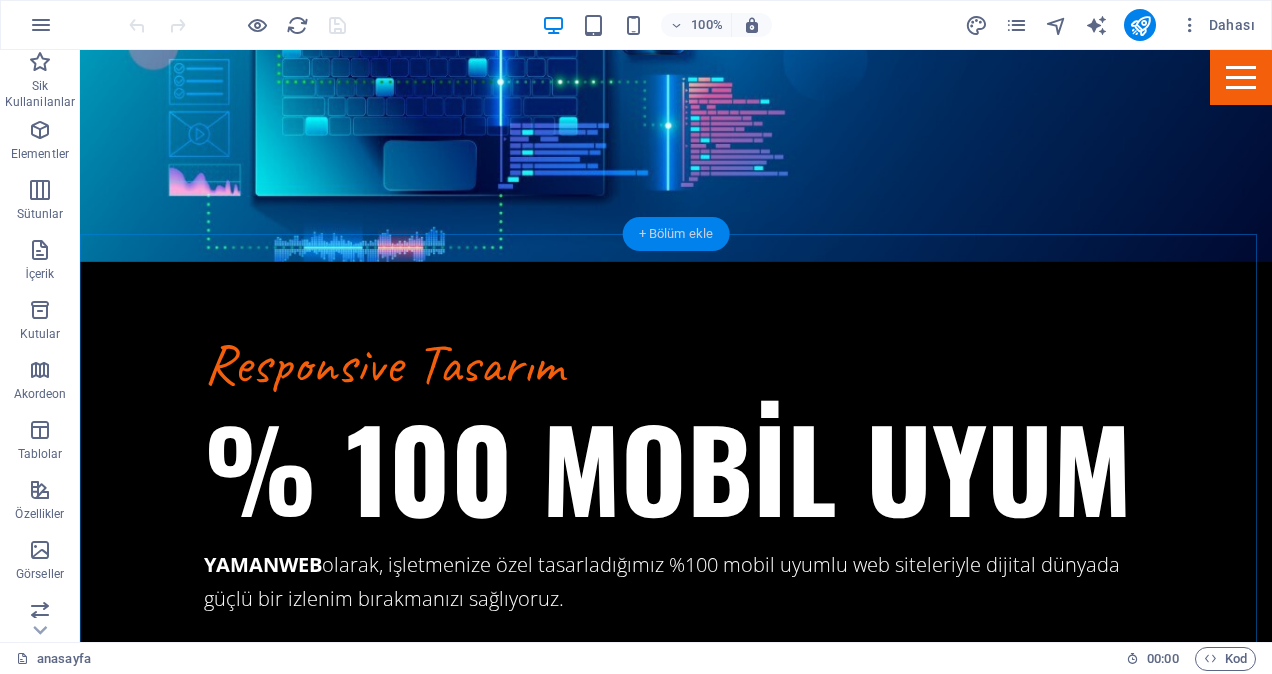 click on "+ Bölüm ekle" at bounding box center (676, 234) 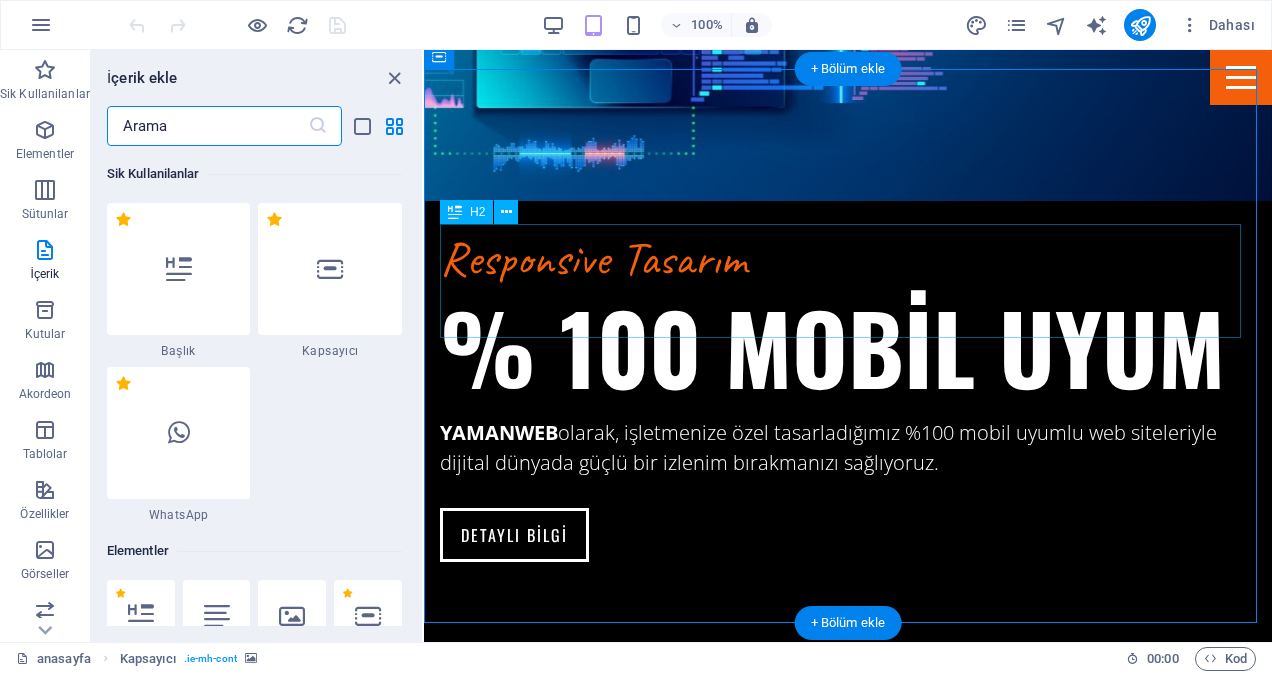 scroll, scrollTop: 2210, scrollLeft: 0, axis: vertical 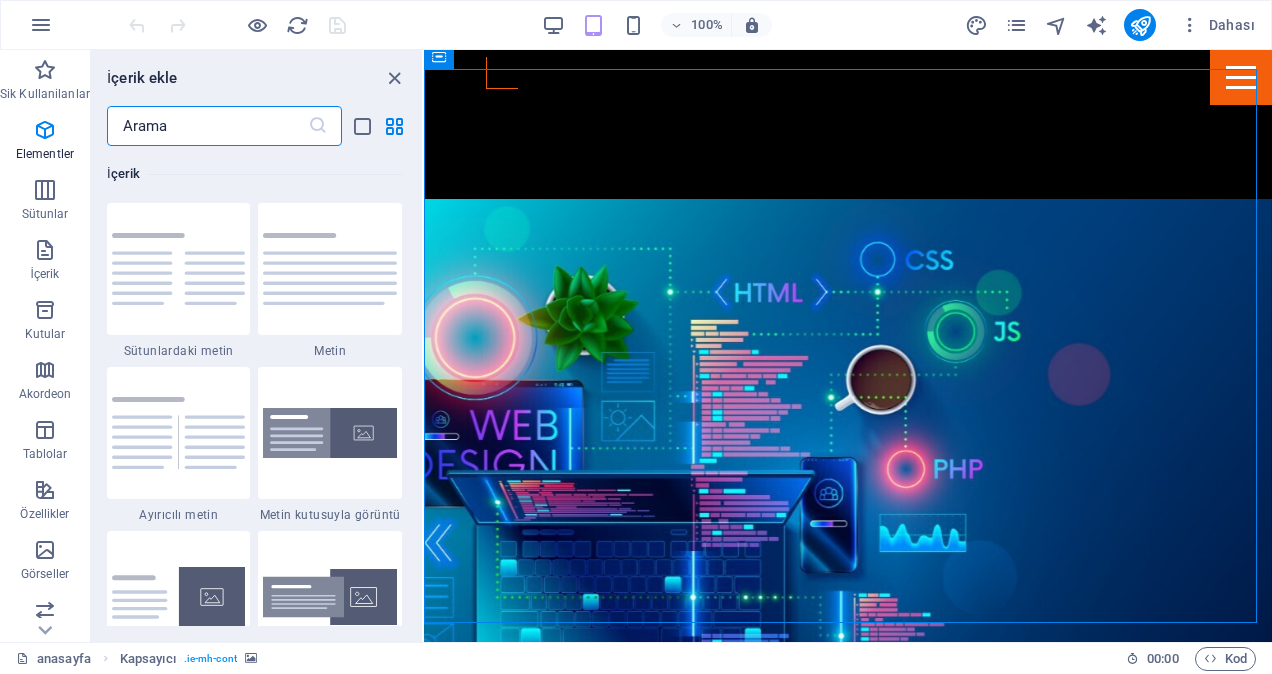 click at bounding box center (207, 126) 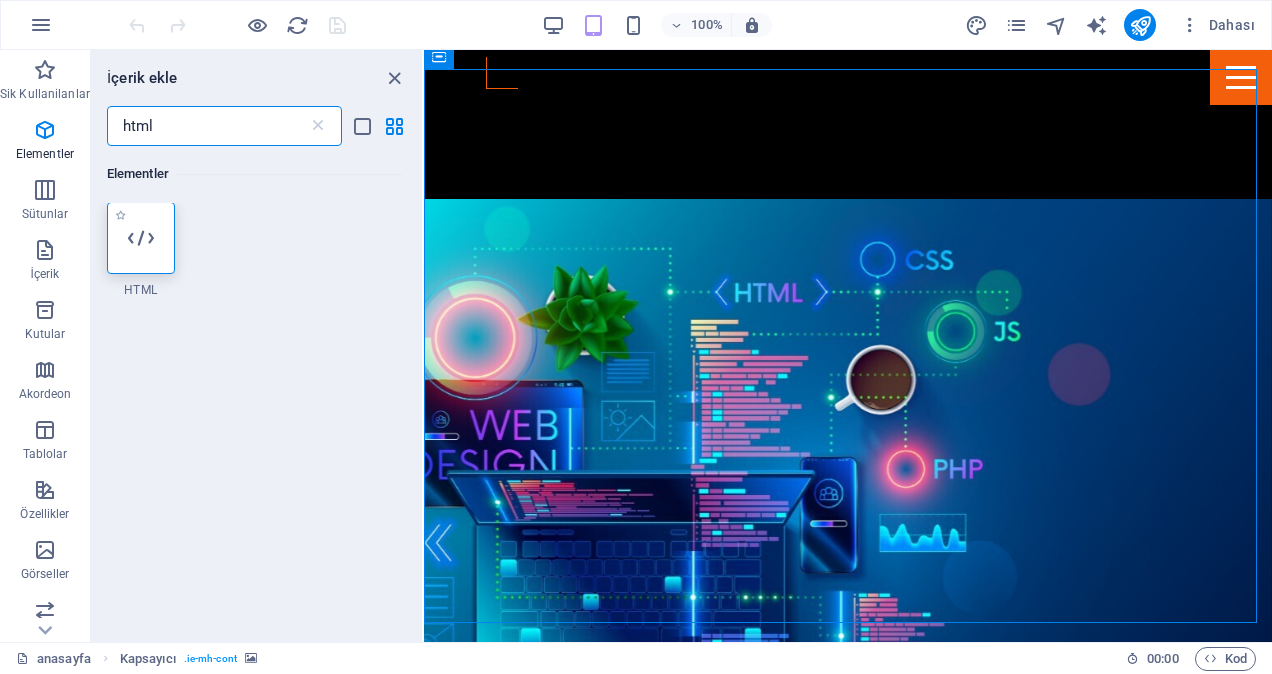 scroll, scrollTop: 0, scrollLeft: 0, axis: both 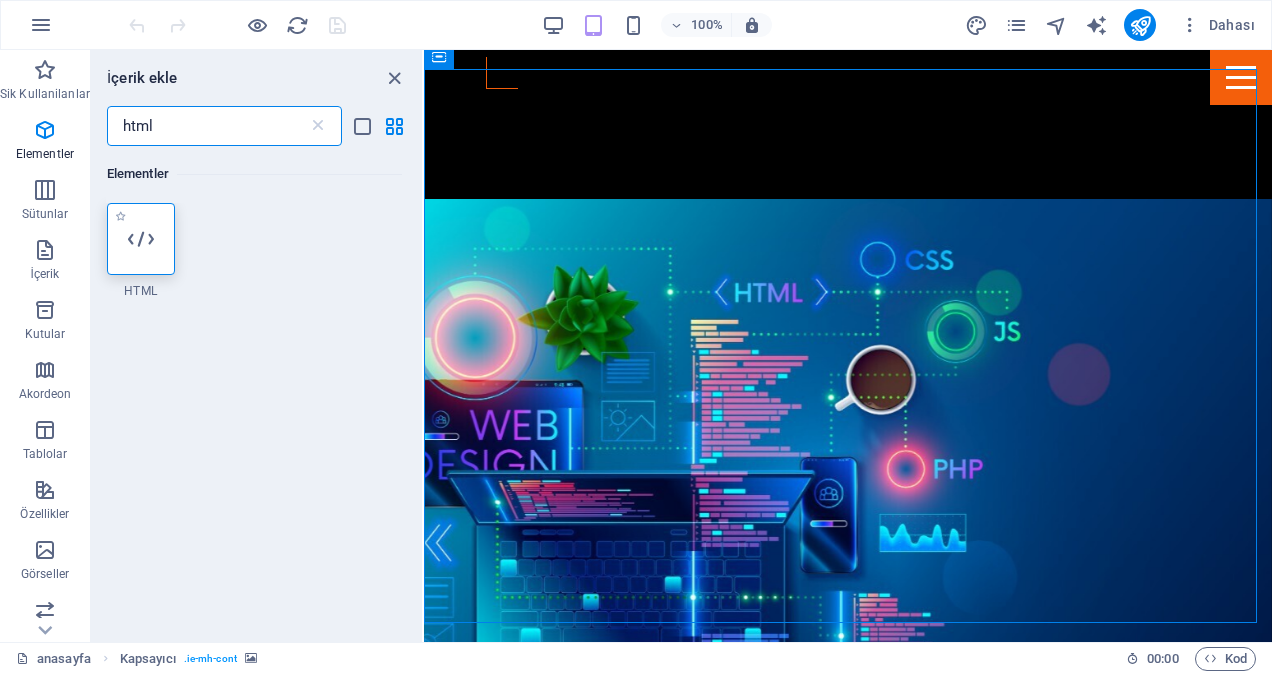 type on "html" 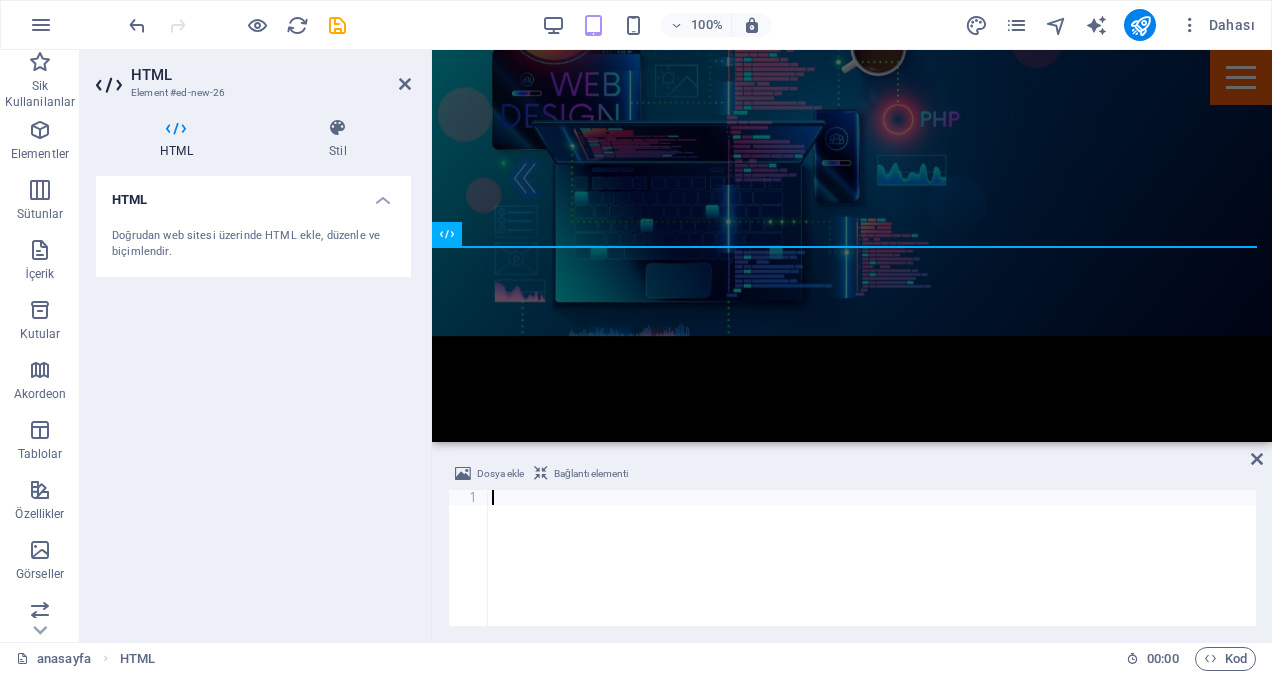 scroll, scrollTop: 2582, scrollLeft: 0, axis: vertical 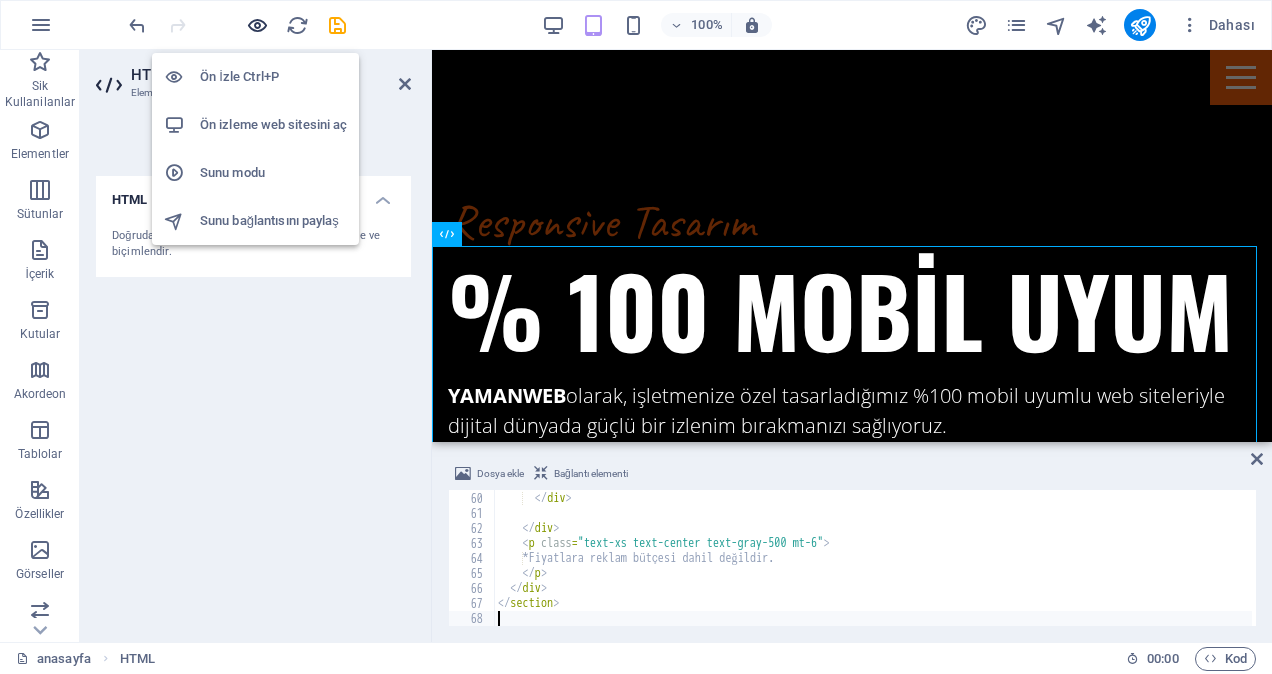 click at bounding box center [257, 25] 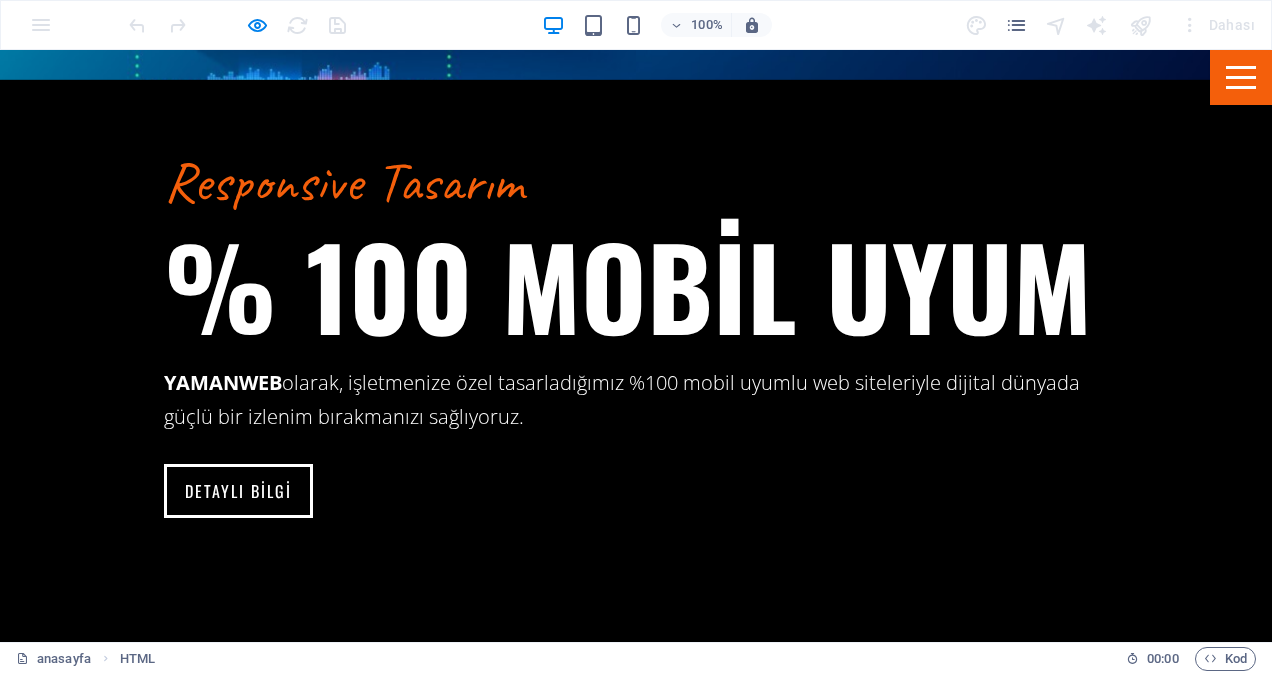 scroll, scrollTop: 2682, scrollLeft: 0, axis: vertical 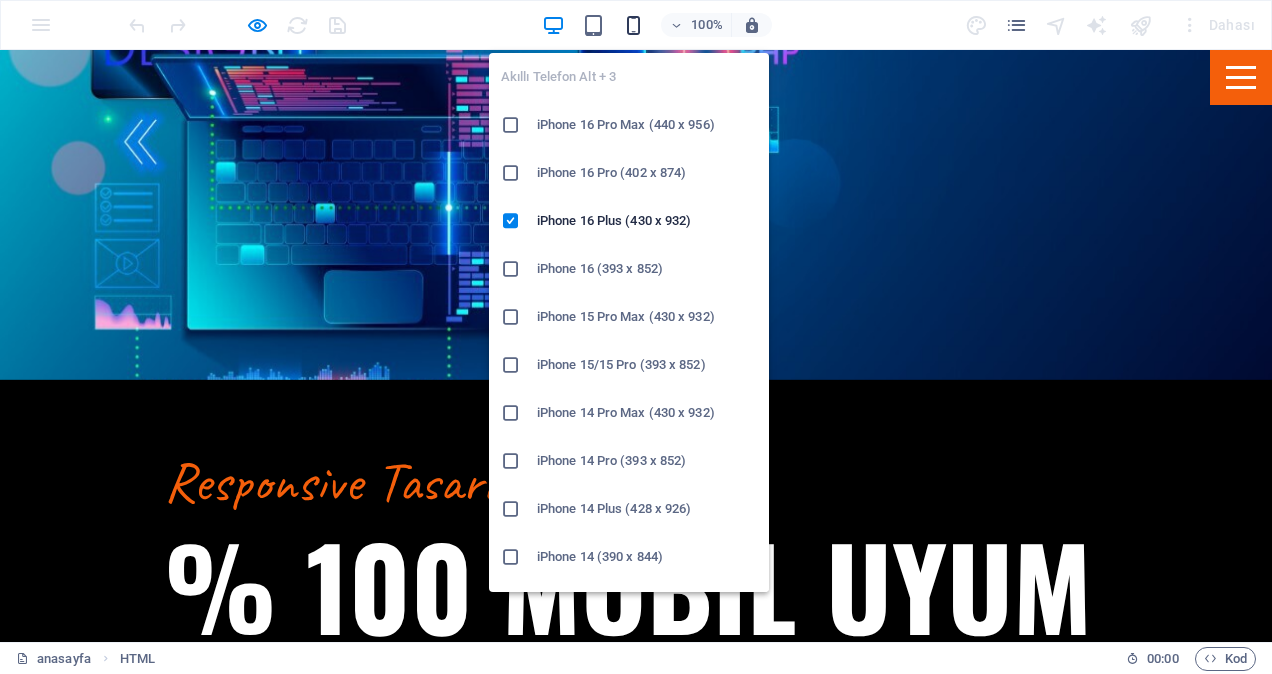 click at bounding box center [633, 25] 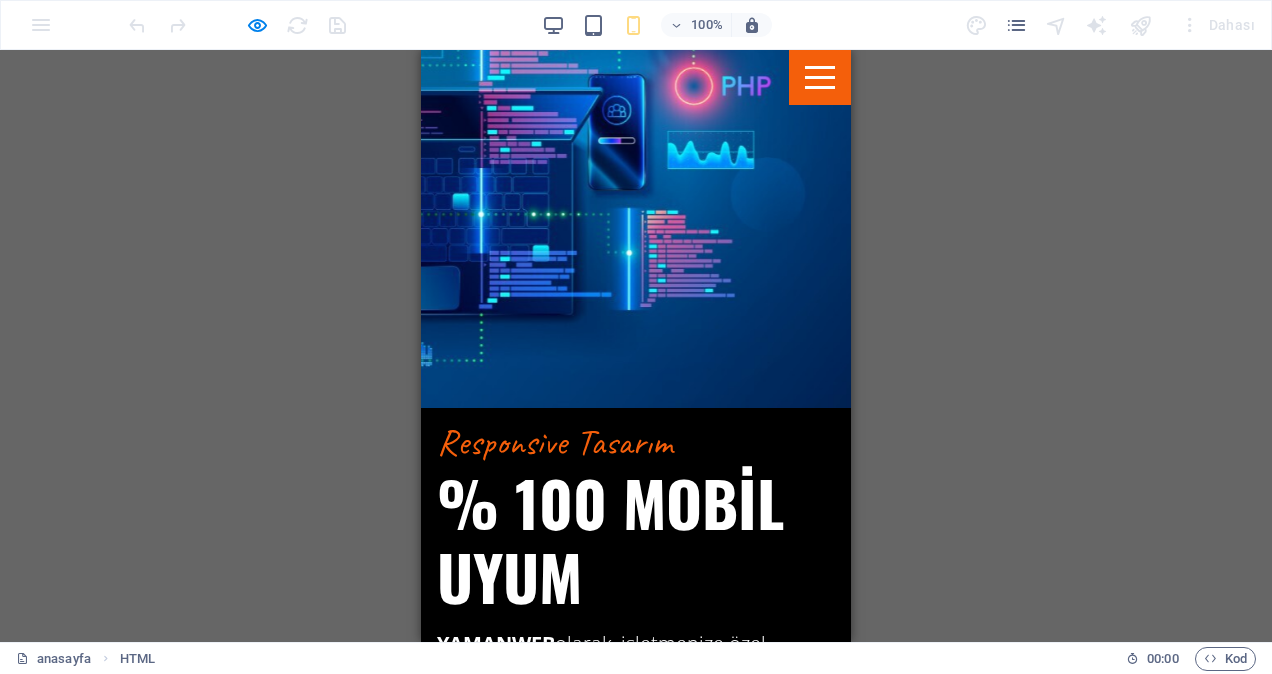 scroll, scrollTop: 2282, scrollLeft: 0, axis: vertical 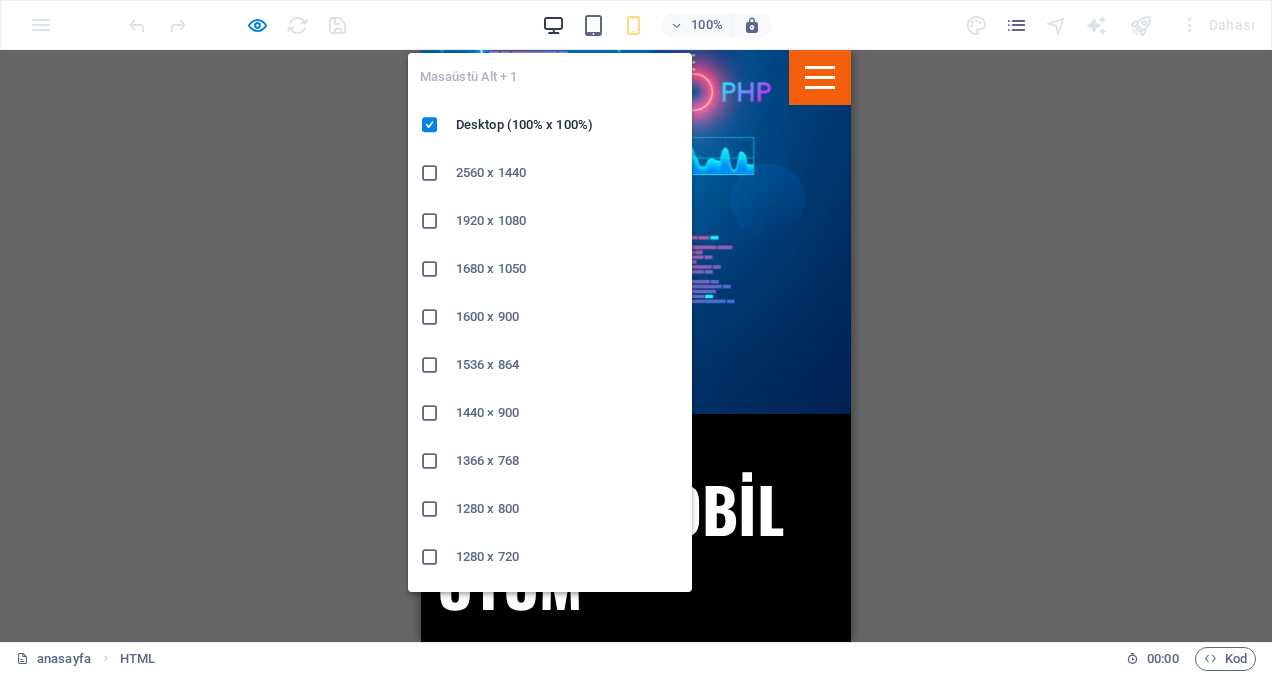 click at bounding box center (553, 25) 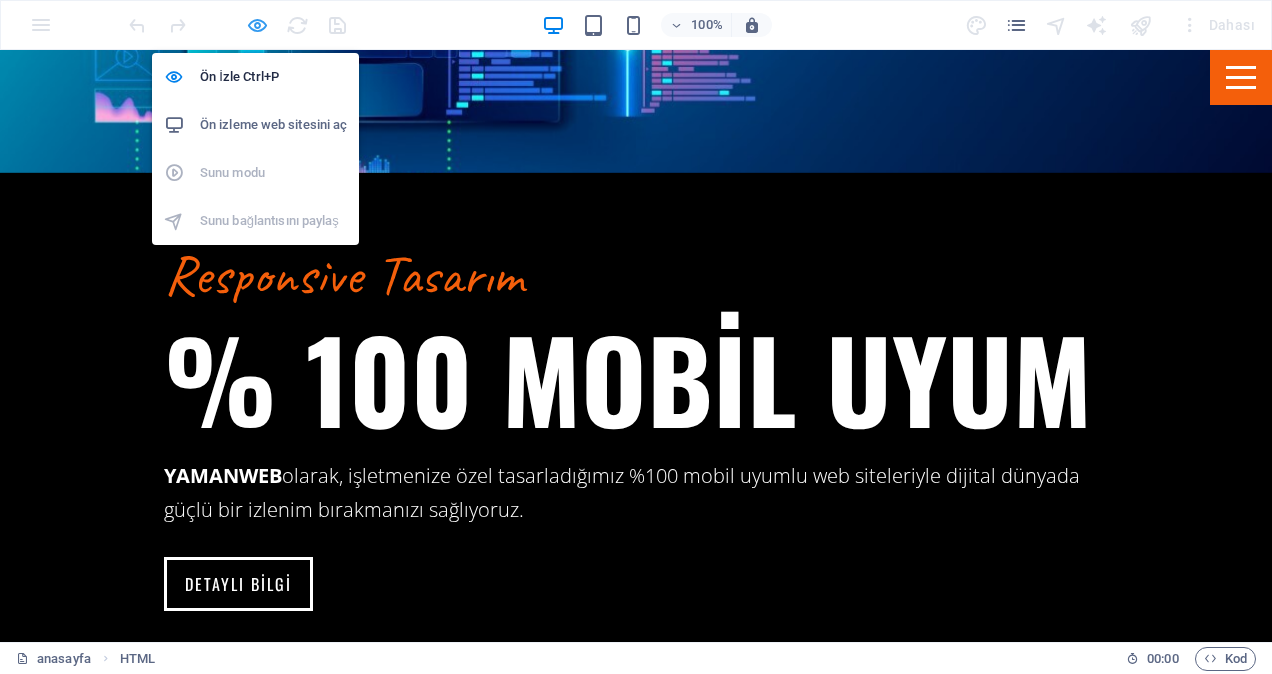 click at bounding box center (257, 25) 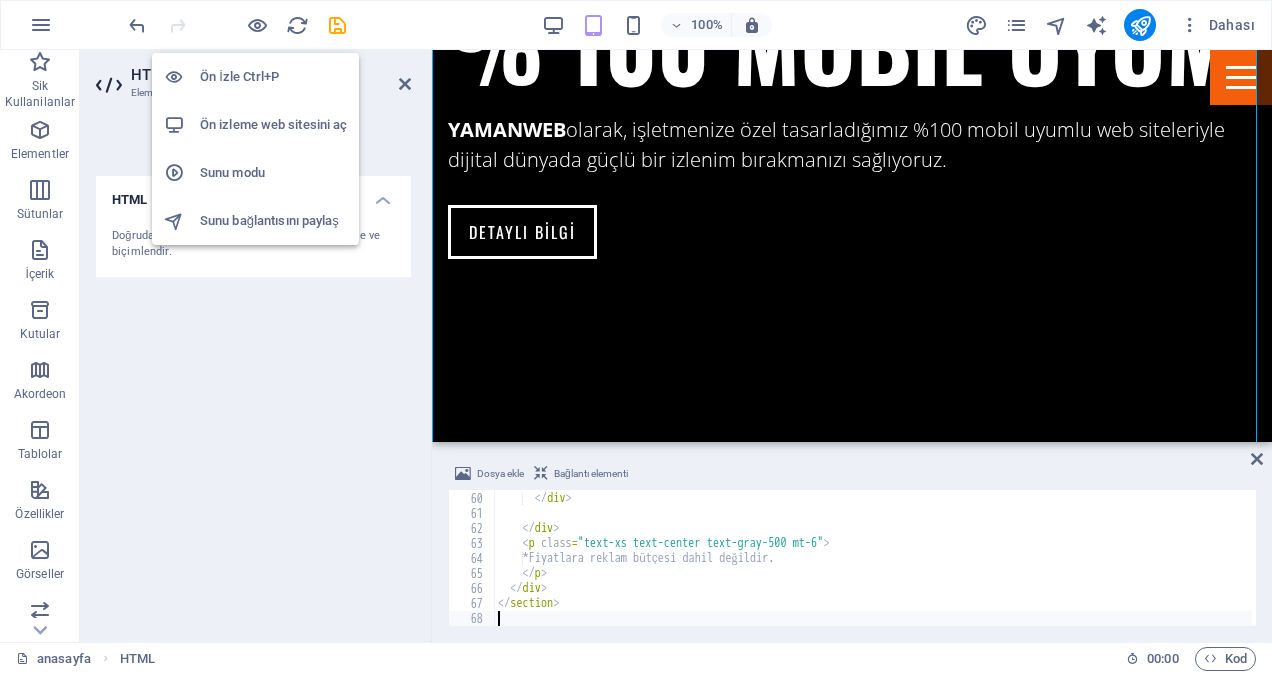 scroll, scrollTop: 2866, scrollLeft: 0, axis: vertical 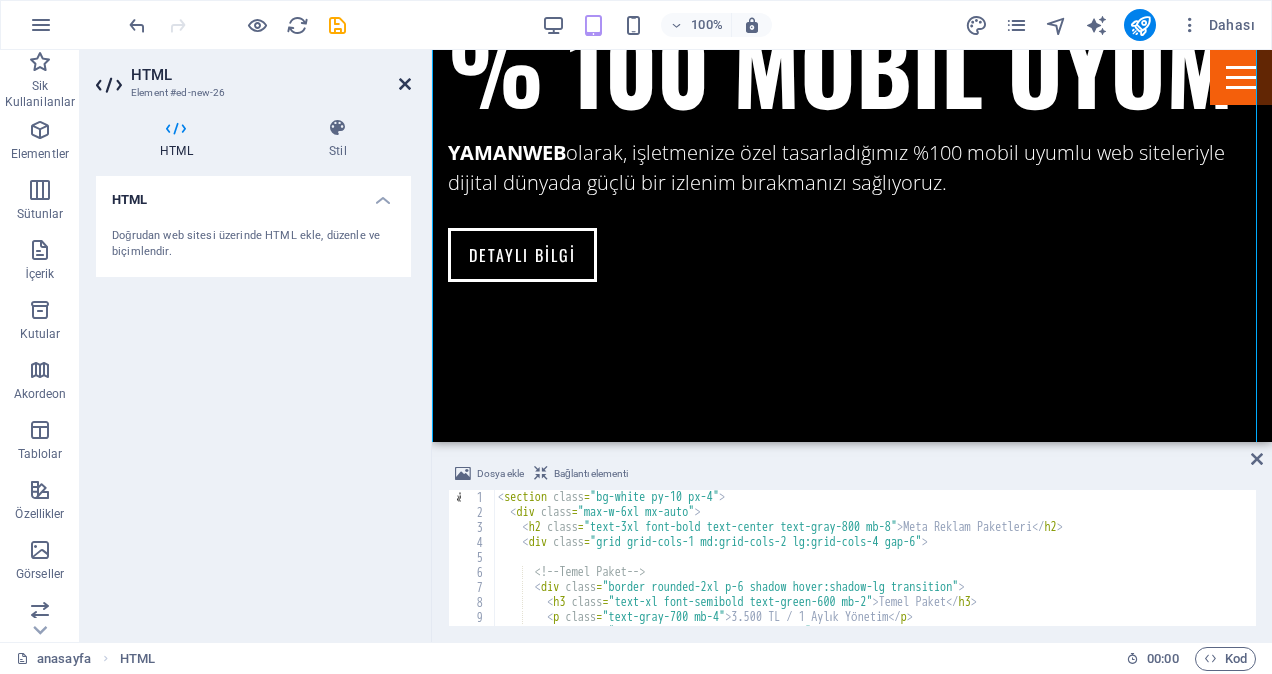 click at bounding box center [405, 84] 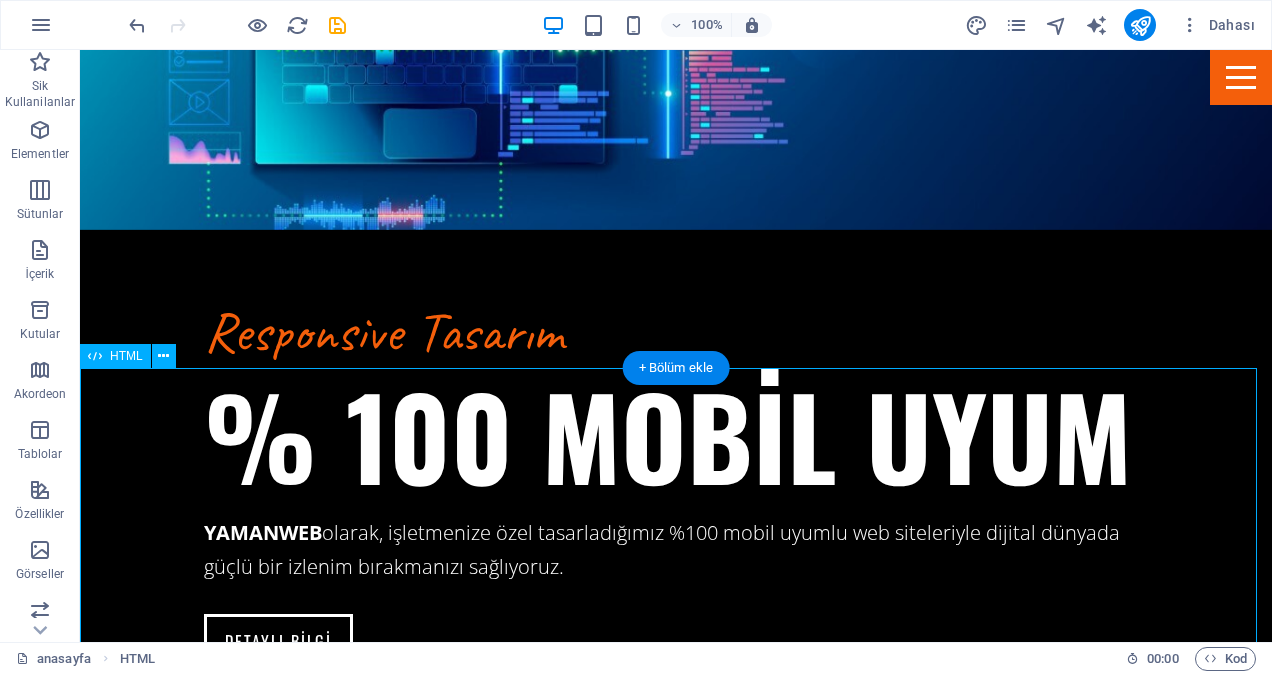 scroll, scrollTop: 2869, scrollLeft: 0, axis: vertical 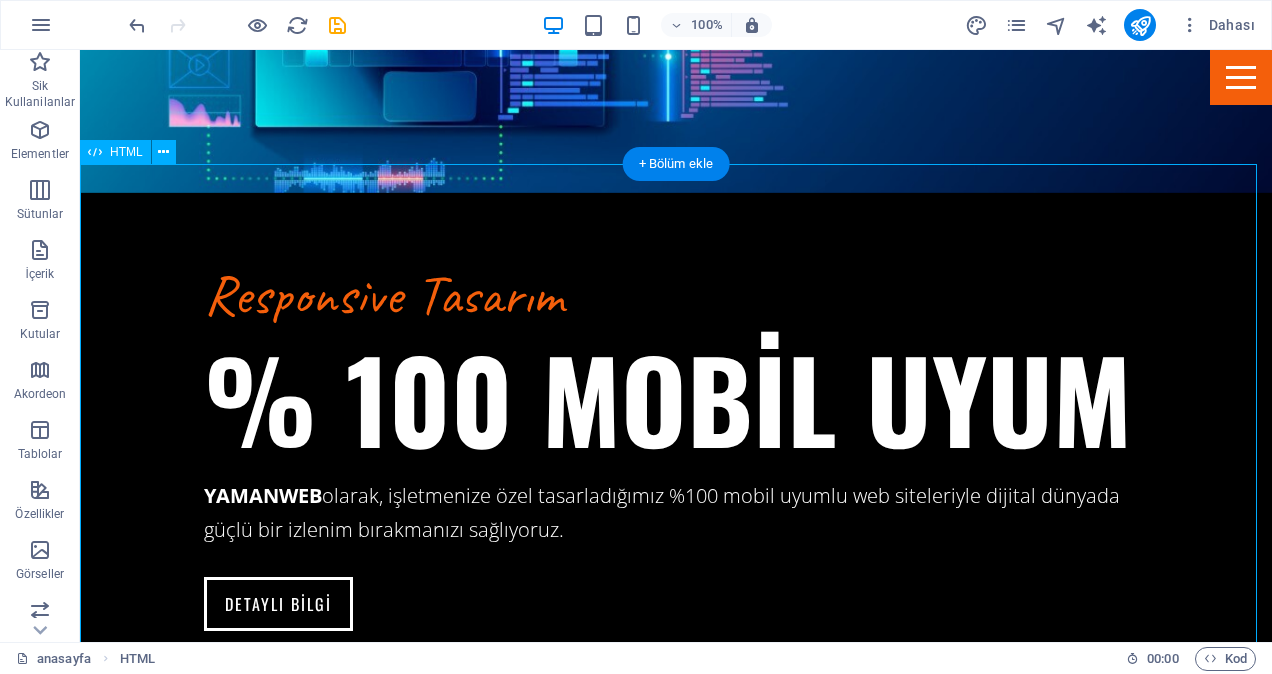 click on "Meta Reklam Paketleri
Temel Paket
3.500 TL / 1 Aylık Yönetim
✓ Meta reklam hesabı kurulumu
✓ 1 görsel reklam tasarımı
✓ 1 hedef kitle seçimi
✓ Haftalık 1 reklam yayını
✓ Temel performans takibi
✓ 1 revize hakkı
Standart Paket
7.500 TL / 1 Aylık Yönetim
✓ Reklam stratejisi planlaması
✓ 2 kreatif (görsel veya video)
✓ Haftalık 2 reklam yayını
✓ A/B test çalışmaları
✓ Gelişmiş hedefleme
✓ 2 revize hakkı
Profesyonel Paket
15.000 TL / 1 Aylık Yönetim
✓ 4+ kreatif (story, reels, video)
✓ İçerik takvimi planlaması
✓ Çoklu hedef kitle analizi
✓ A/B test + optimizasyon" at bounding box center [676, 4023] 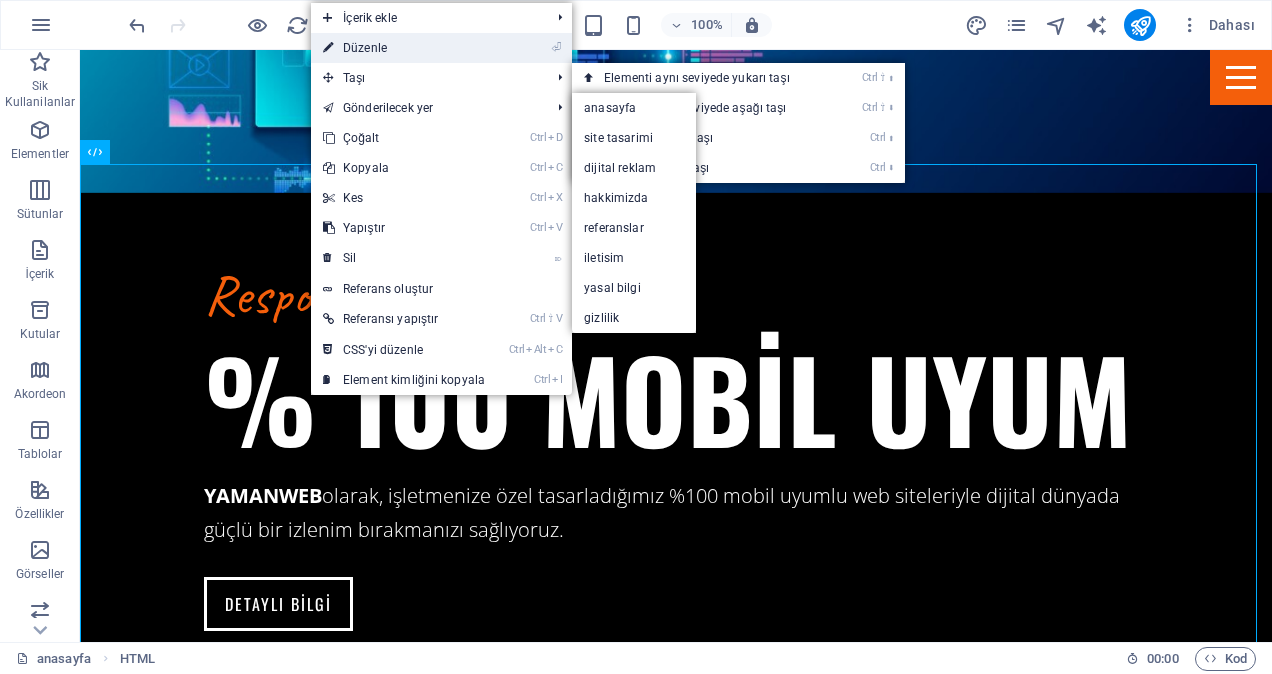 click on "⏎  Düzenle" at bounding box center (404, 48) 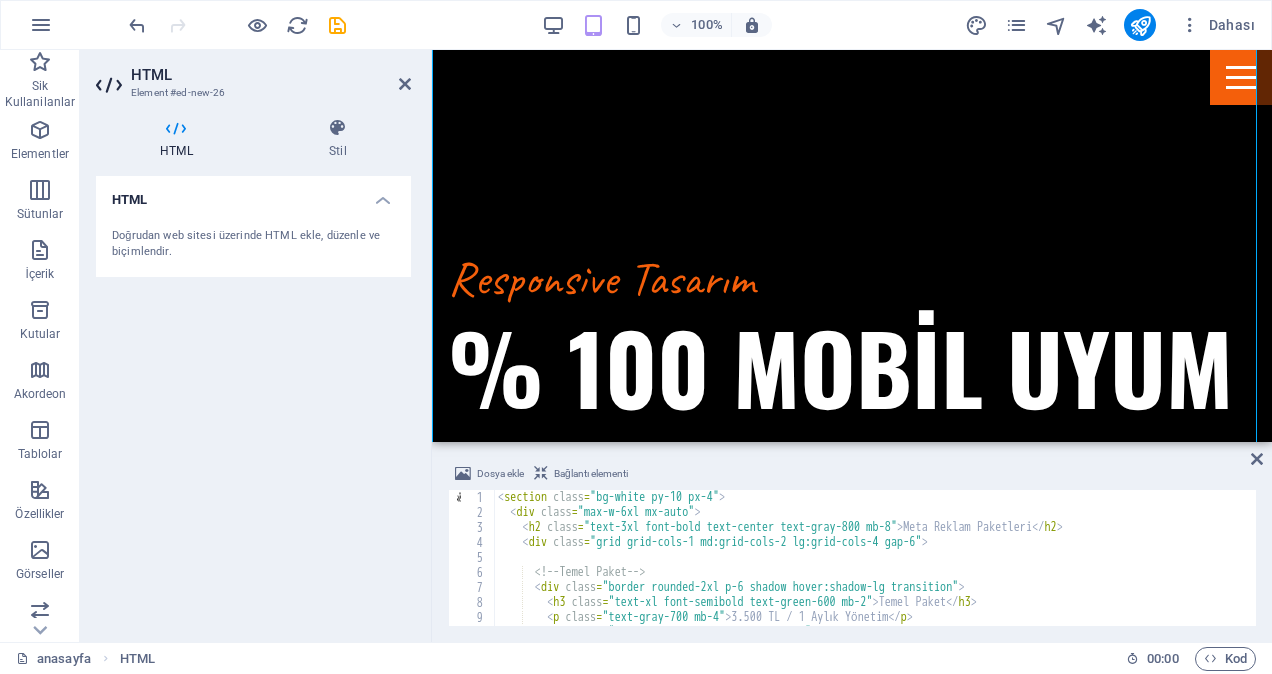 click on "< section   class = "bg-white py-10 px-4" >    < div   class = "max-w-6xl mx-auto" >      < h2   class = "text-3xl font-bold text-center text-gray-800 mb-8" > Meta Reklam Paketleri </ h2 >      < div   class = "grid grid-cols-1 md:grid-cols-2 lg:grid-cols-4 gap-6" >         <!--  Temel Paket  -->         < div   class = "border rounded-2xl p-6 shadow hover:shadow-lg transition" >           < h3   class = "text-xl font-semibold text-green-600 mb-2" > Temel Paket </ h3 >           < p   class = "text-gray-700 mb-4" > 3.500 TL / 1 Aylık Yönetim </ p >           < ul   class = "text-sm text-gray-600 space-y-2" >              < li > ✓ Meta reklam hesabı kurulumu </ li >" at bounding box center (873, 573) 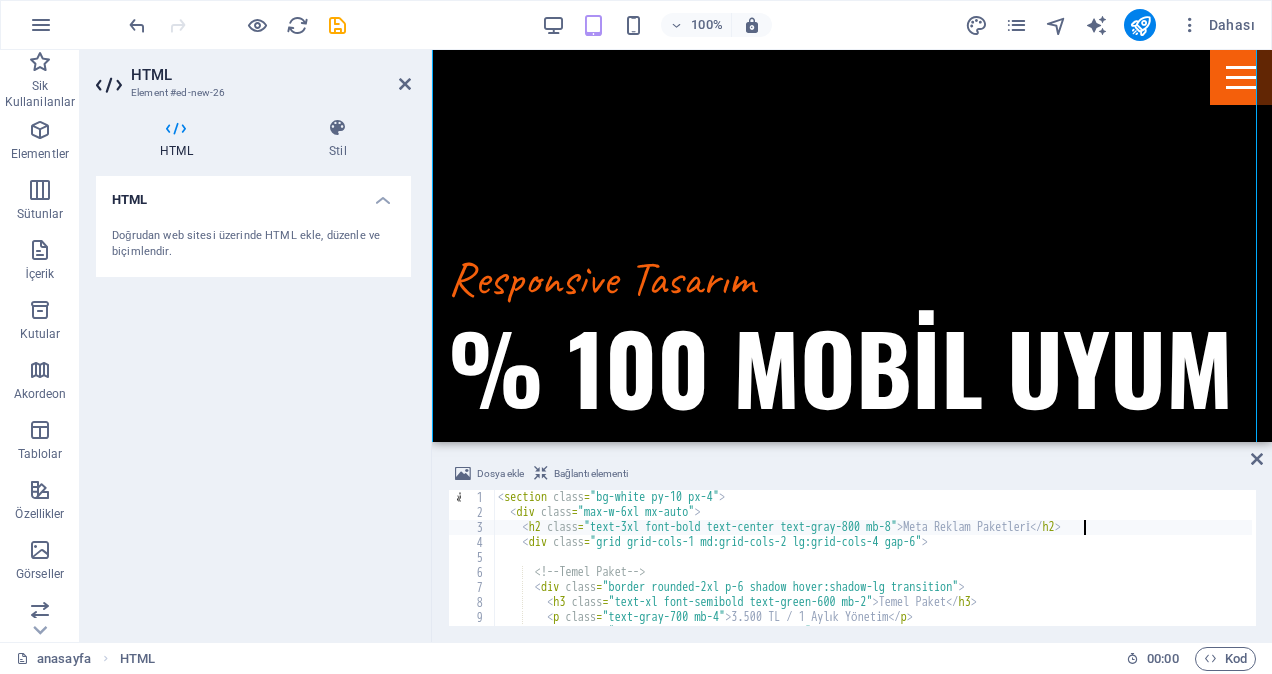 scroll, scrollTop: 0, scrollLeft: 48, axis: horizontal 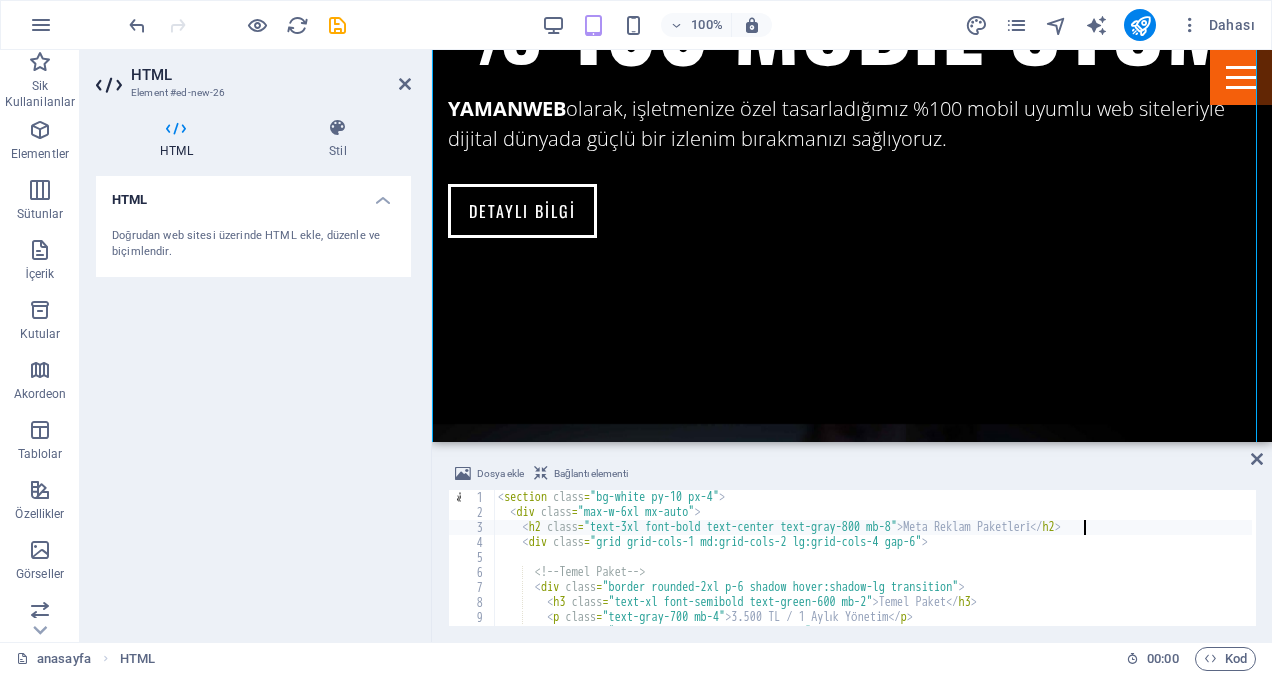 type on "<h2 class="text-3xl font-bold text-center text-gray-800 mb-8">Meta Reklam Paketlerİ</h2>" 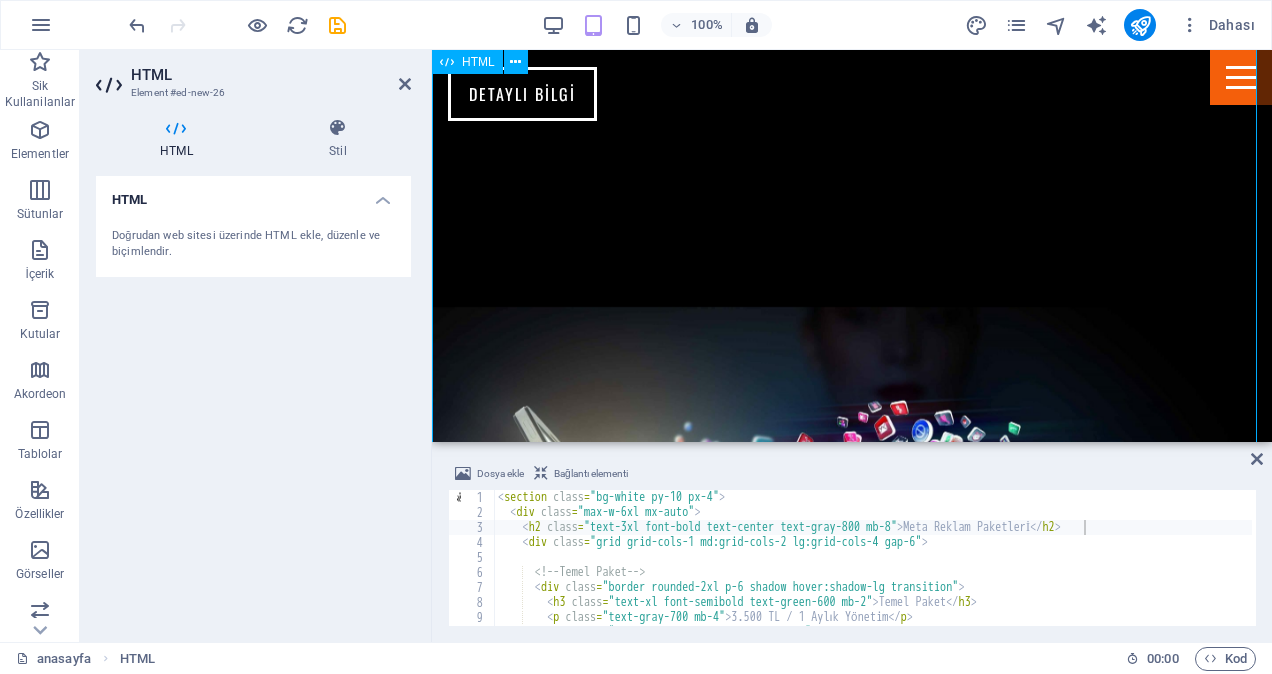 scroll, scrollTop: 2869, scrollLeft: 0, axis: vertical 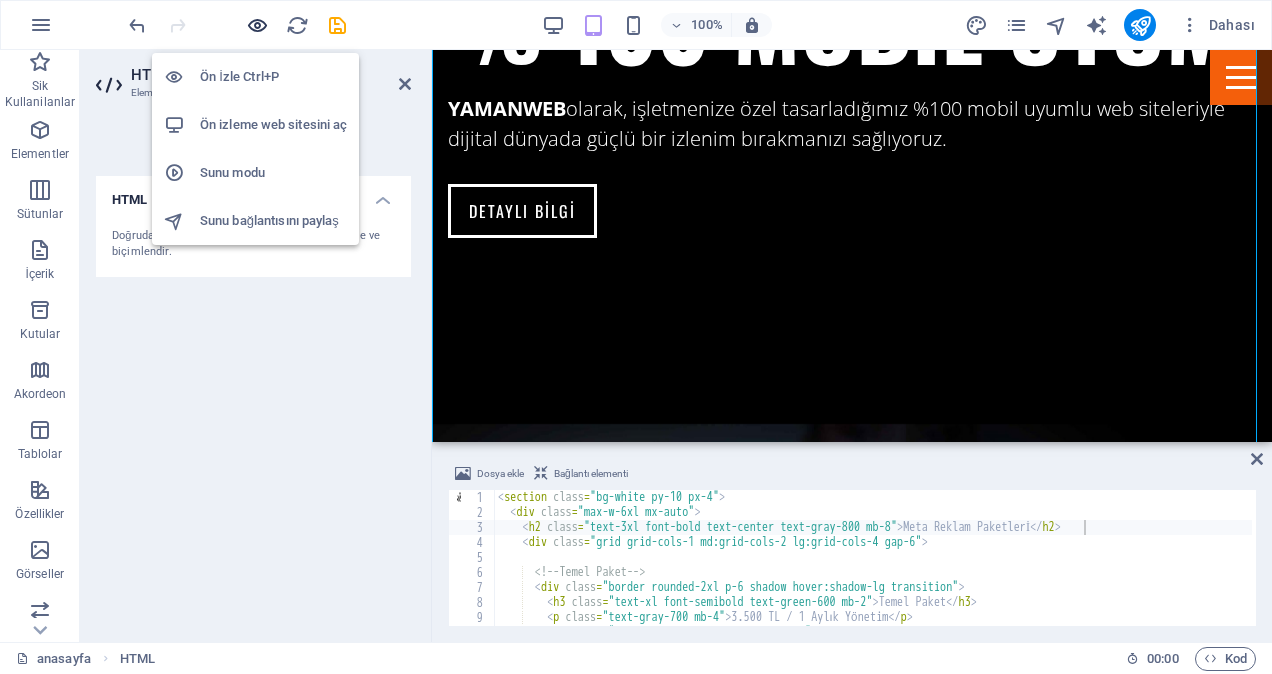 click at bounding box center (257, 25) 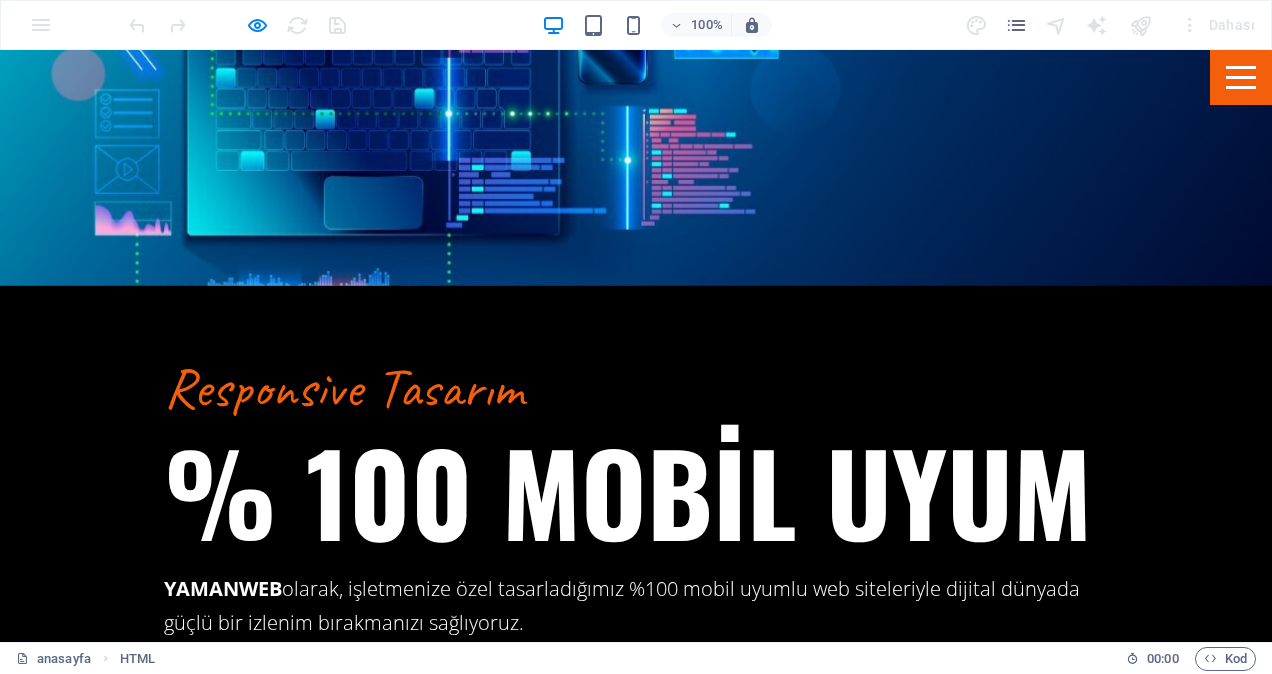 scroll, scrollTop: 2772, scrollLeft: 0, axis: vertical 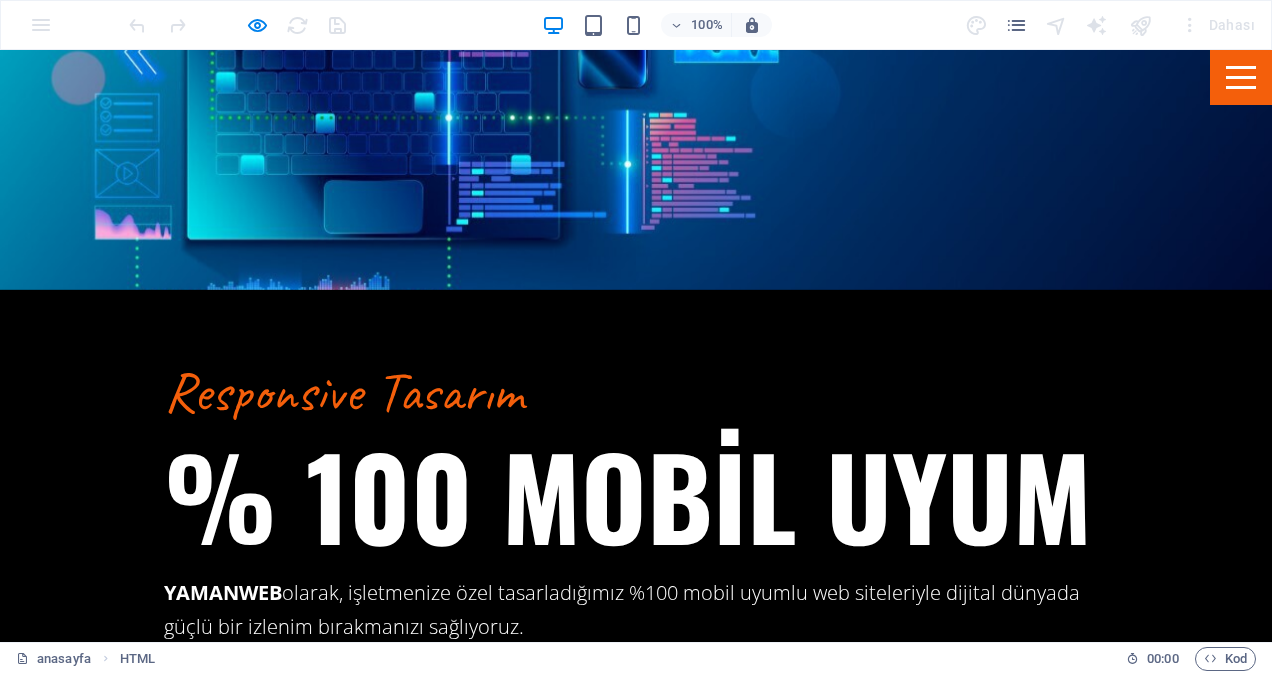 click on "Temel Paket" at bounding box center (636, 3688) 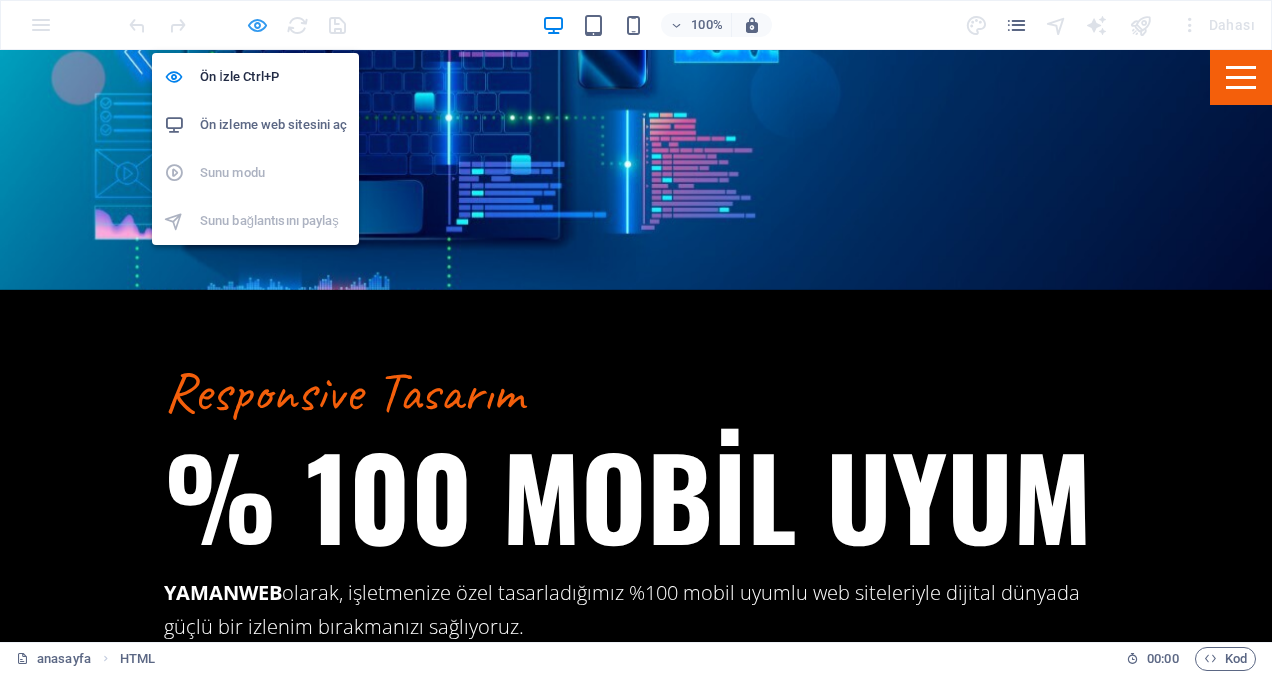 click at bounding box center [257, 25] 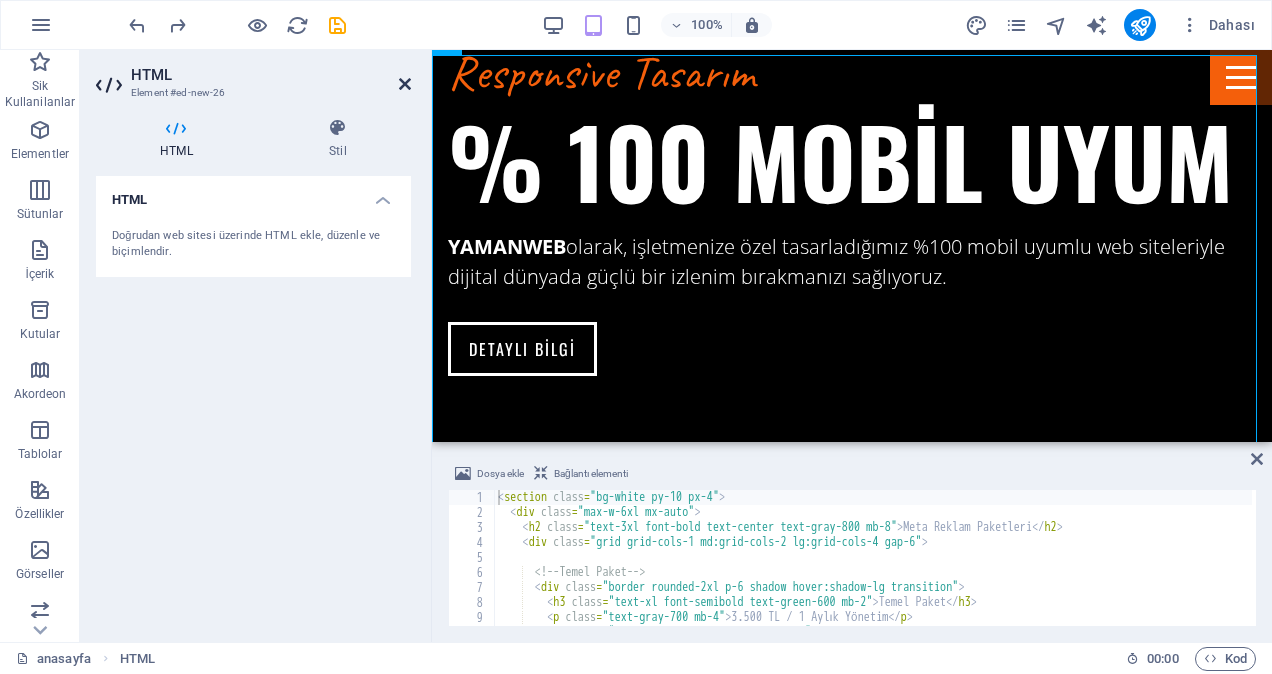 click at bounding box center [405, 84] 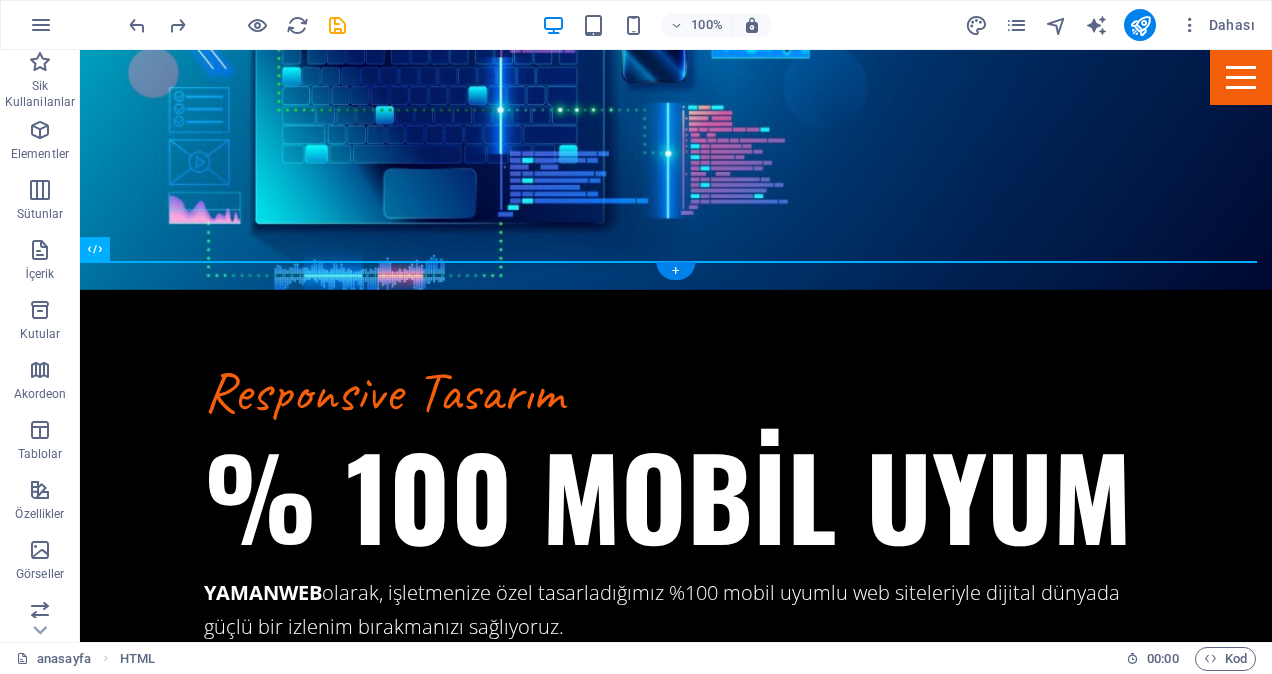 click at bounding box center (676, 3953) 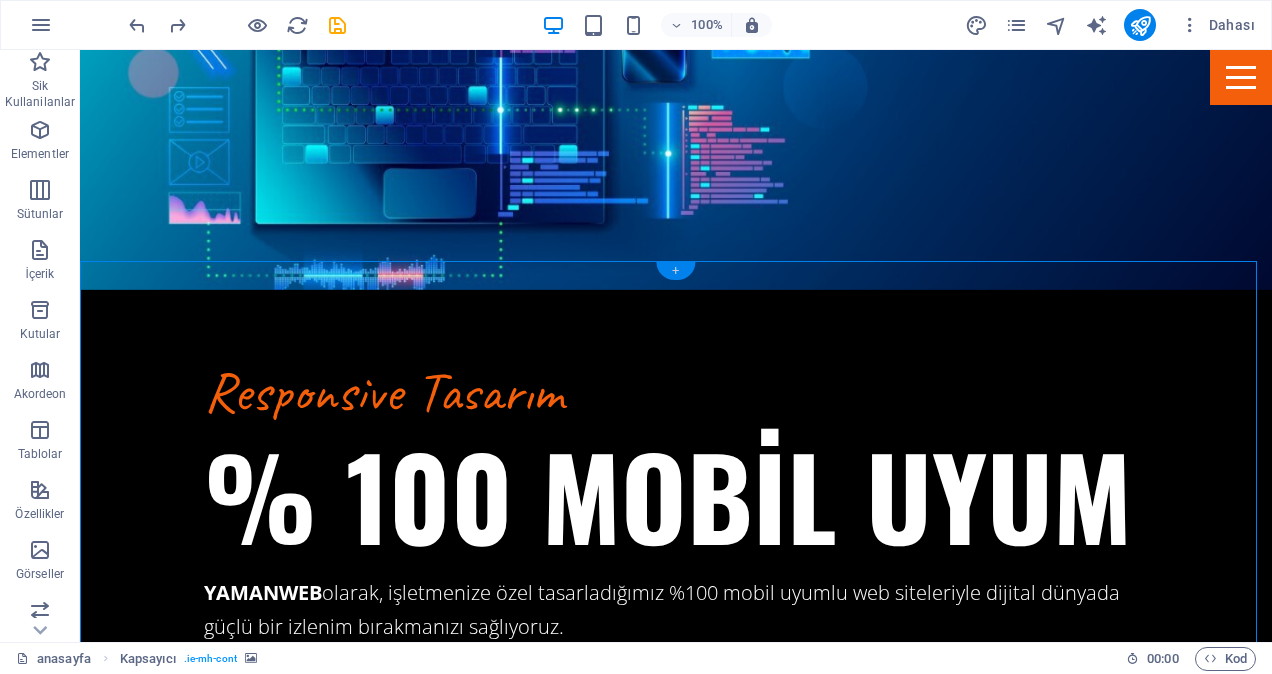 click on "+" at bounding box center [675, 271] 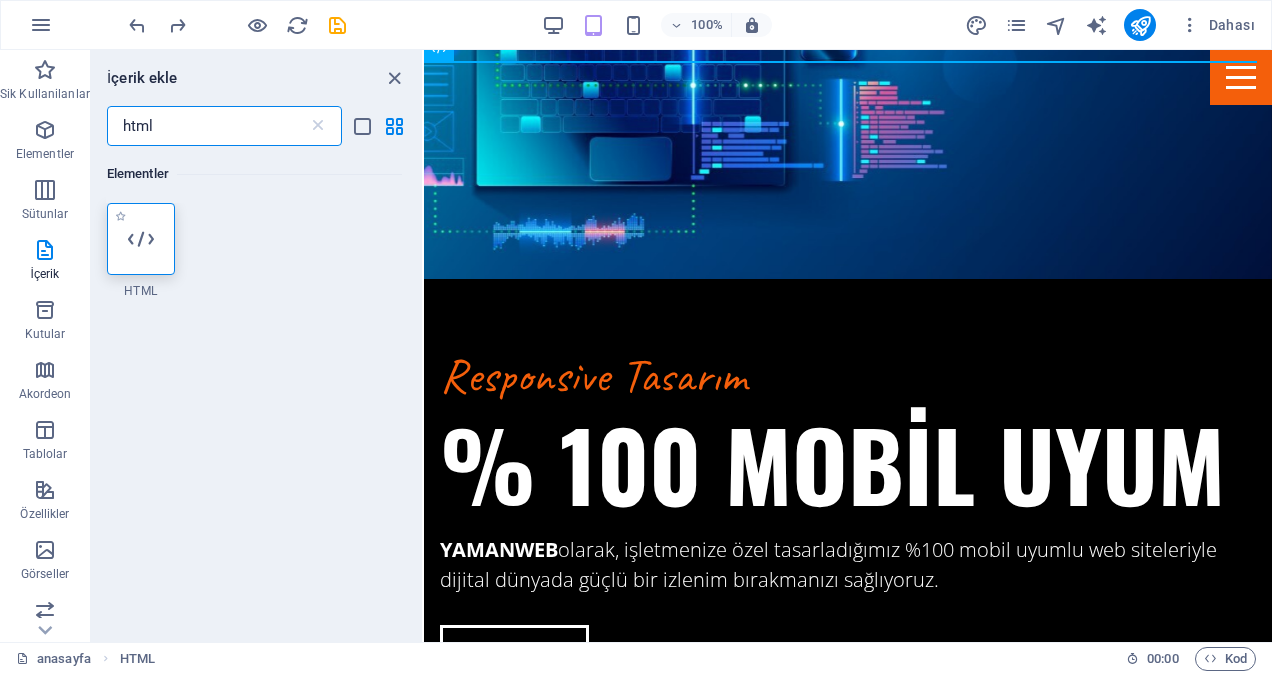 click at bounding box center [141, 239] 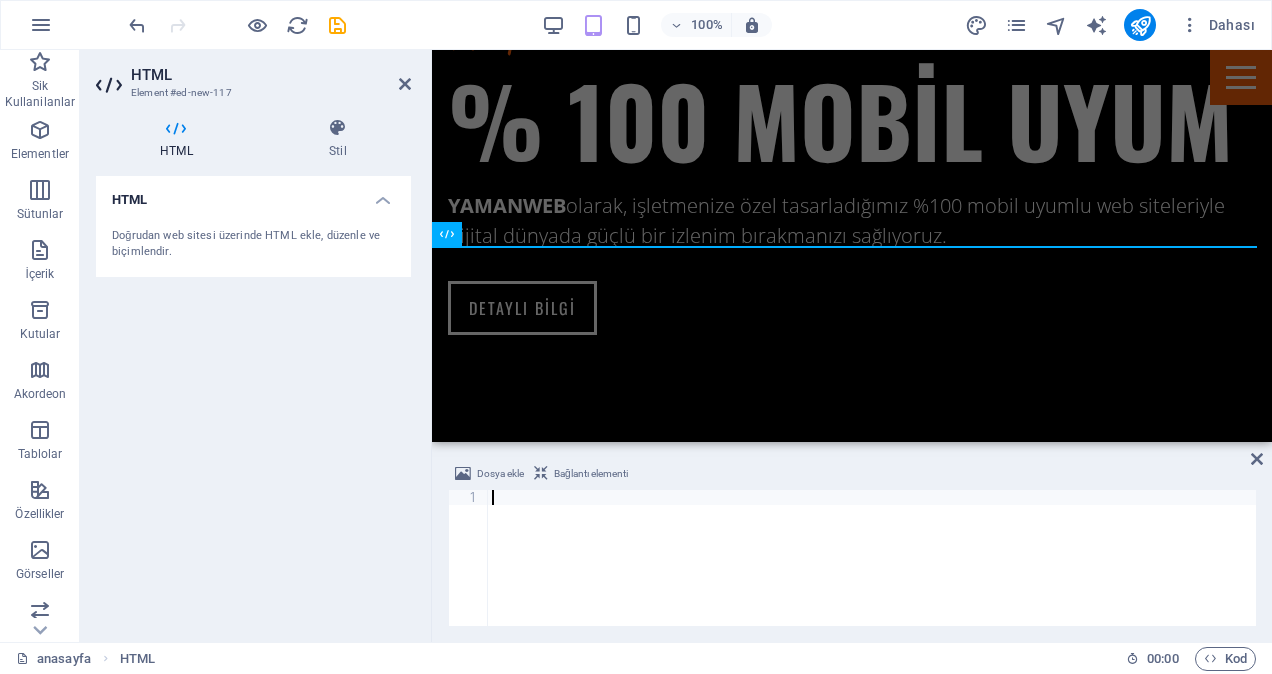 scroll, scrollTop: 2582, scrollLeft: 0, axis: vertical 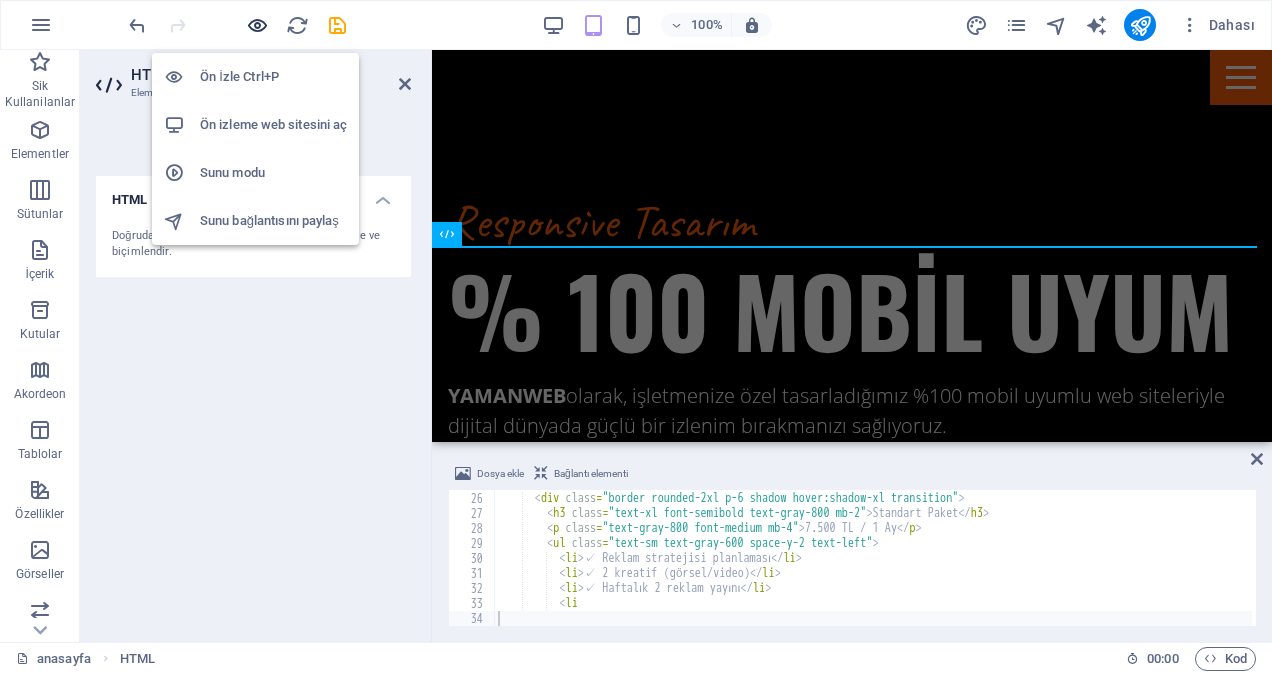 click at bounding box center (257, 25) 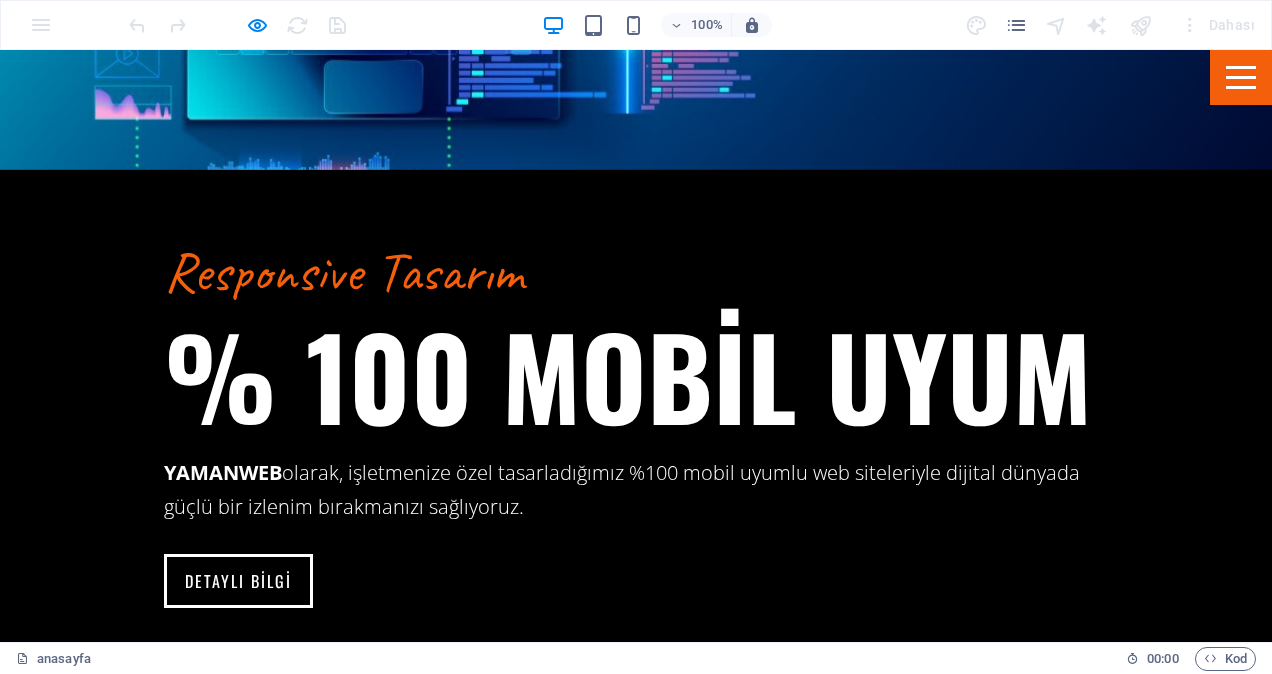 scroll, scrollTop: 2782, scrollLeft: 0, axis: vertical 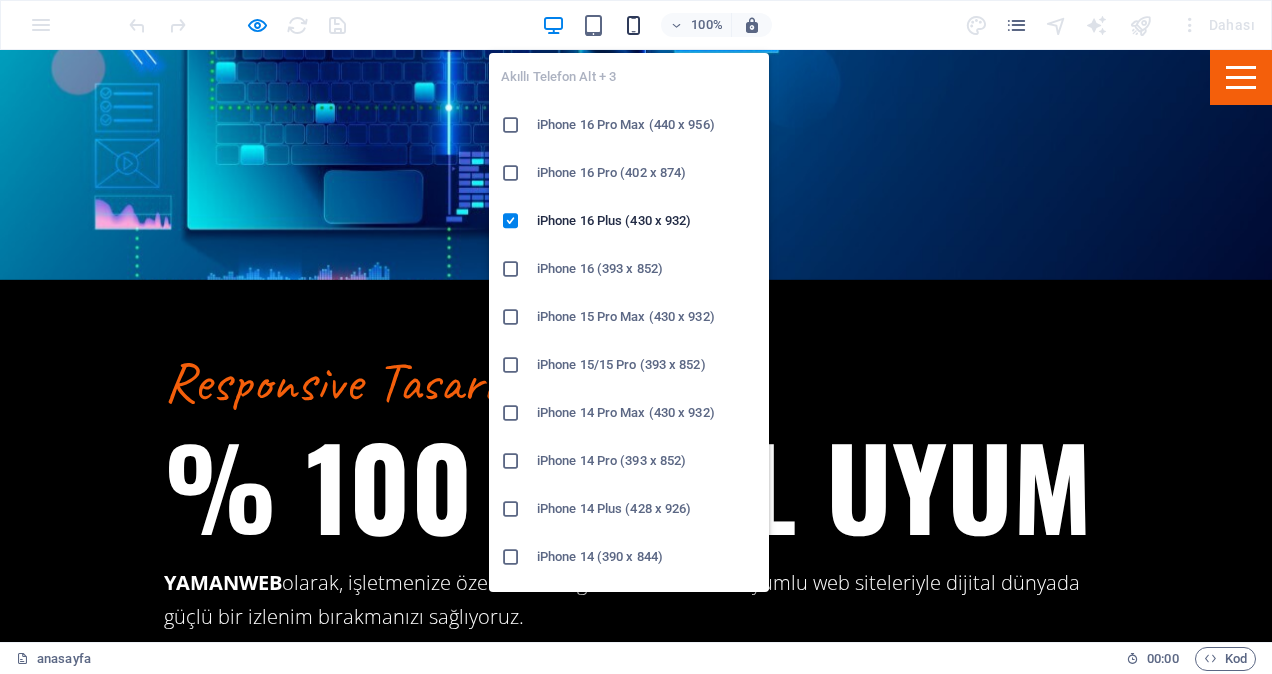 click at bounding box center (633, 25) 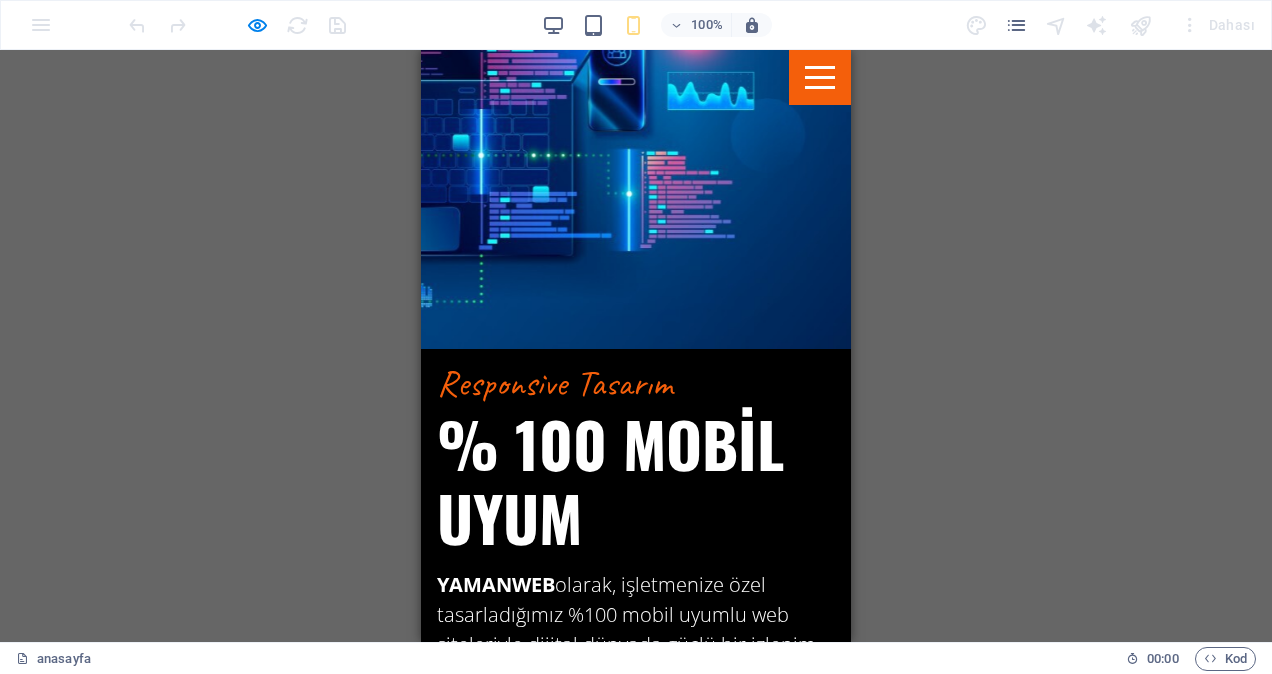 scroll, scrollTop: 2282, scrollLeft: 0, axis: vertical 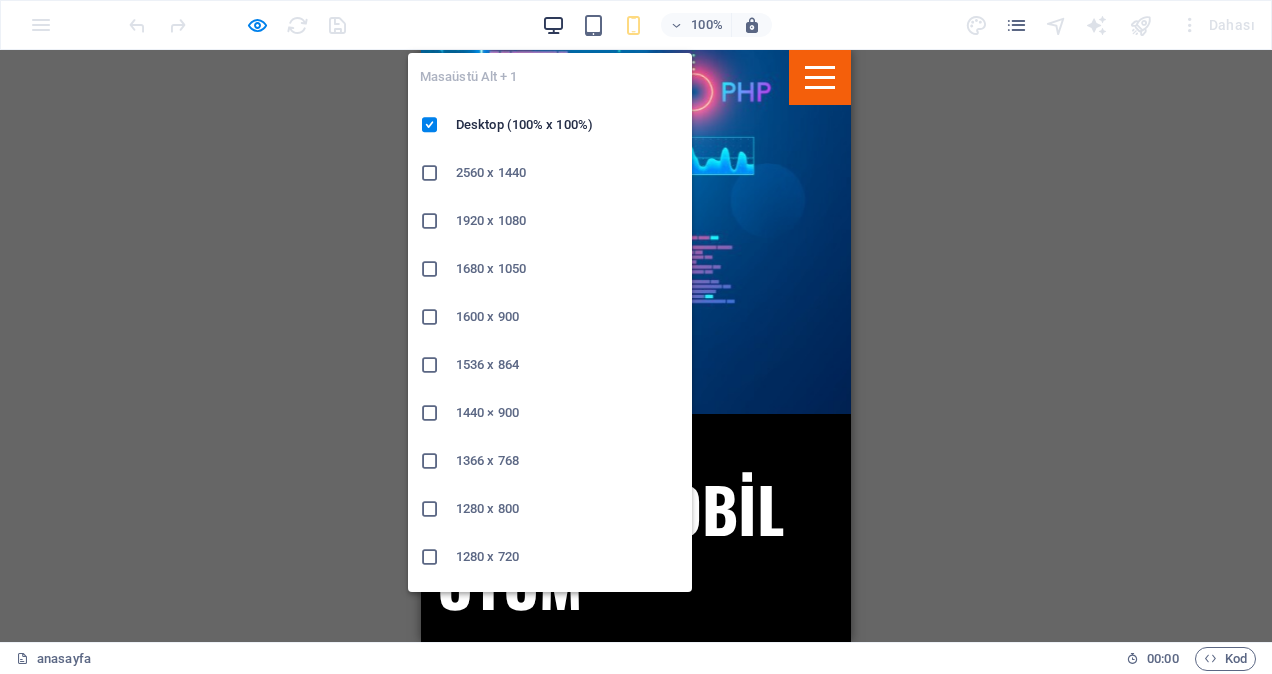 click at bounding box center (553, 25) 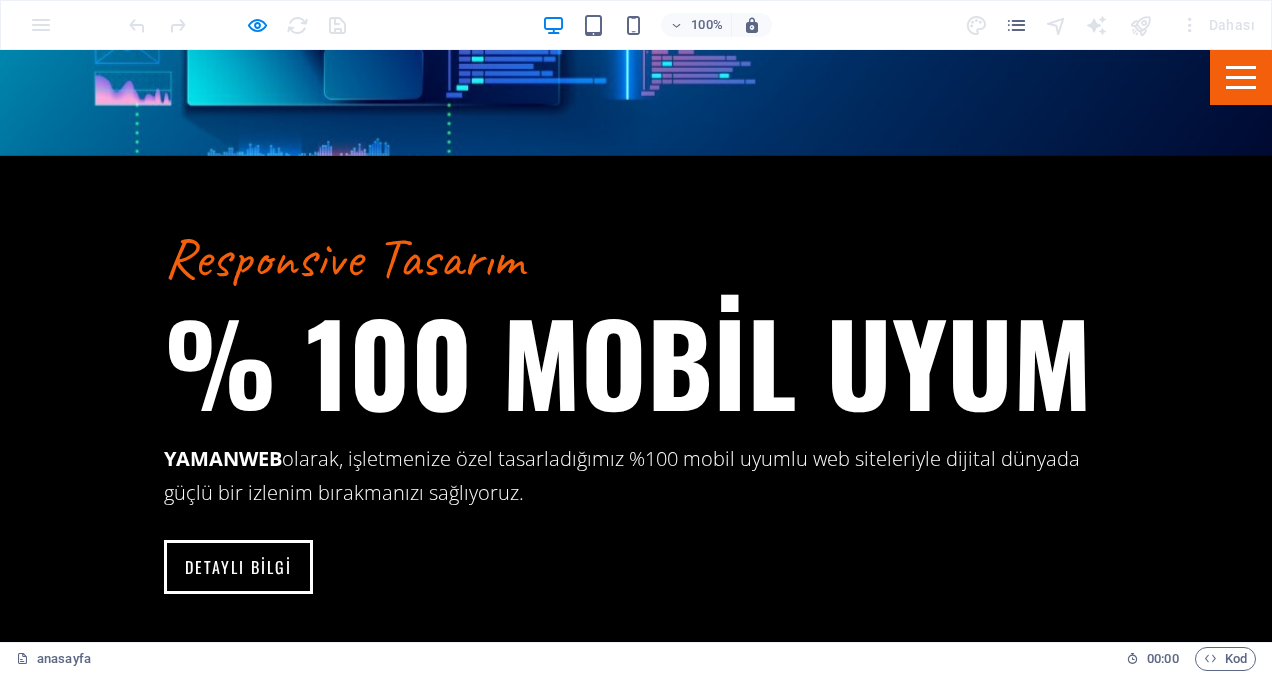 scroll, scrollTop: 2782, scrollLeft: 0, axis: vertical 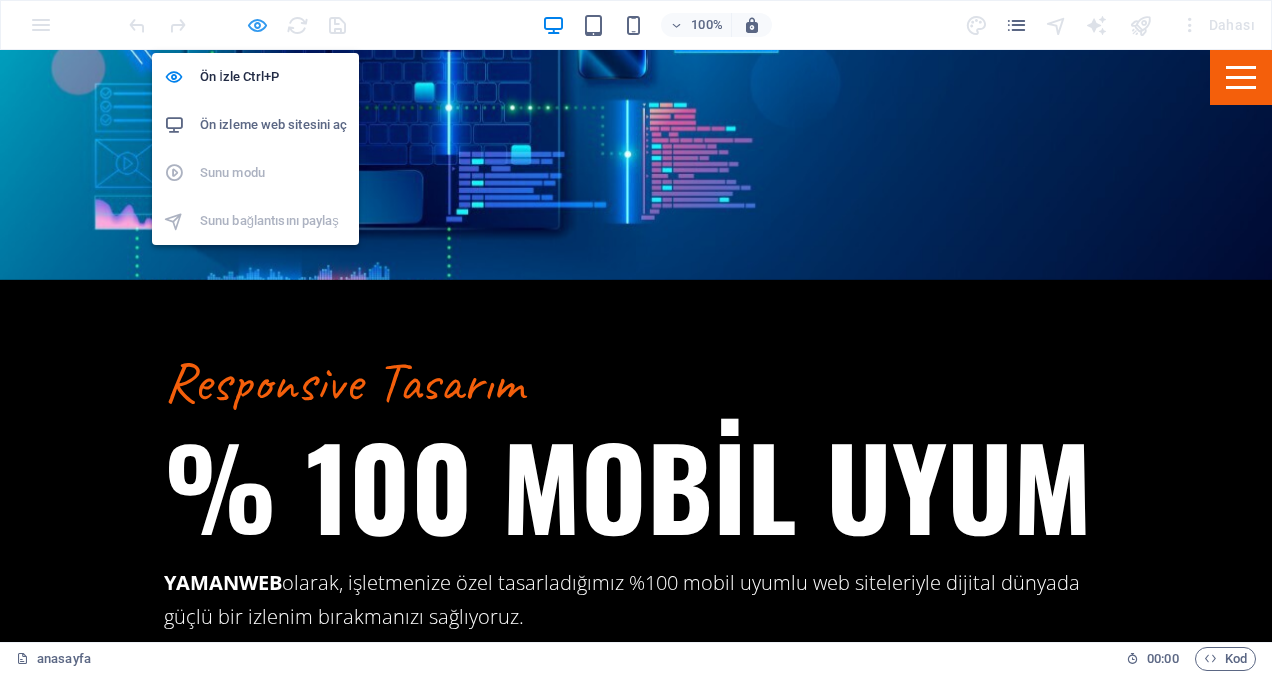 click at bounding box center [257, 25] 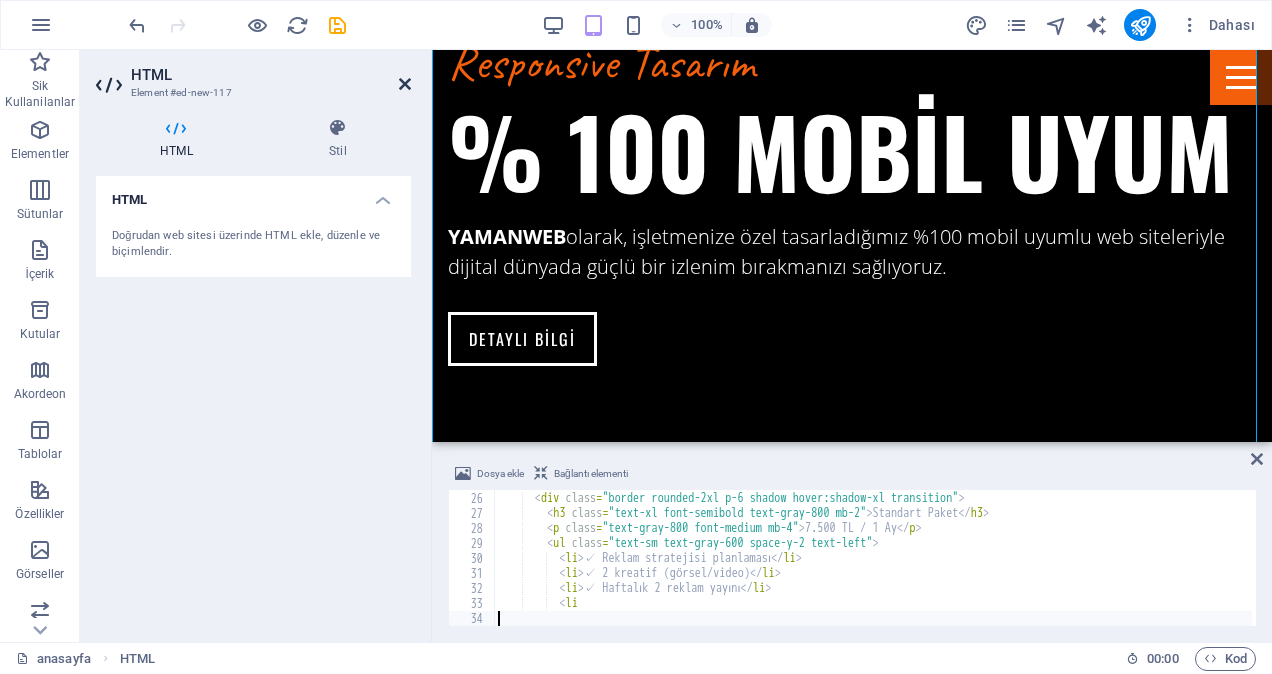 click at bounding box center [405, 84] 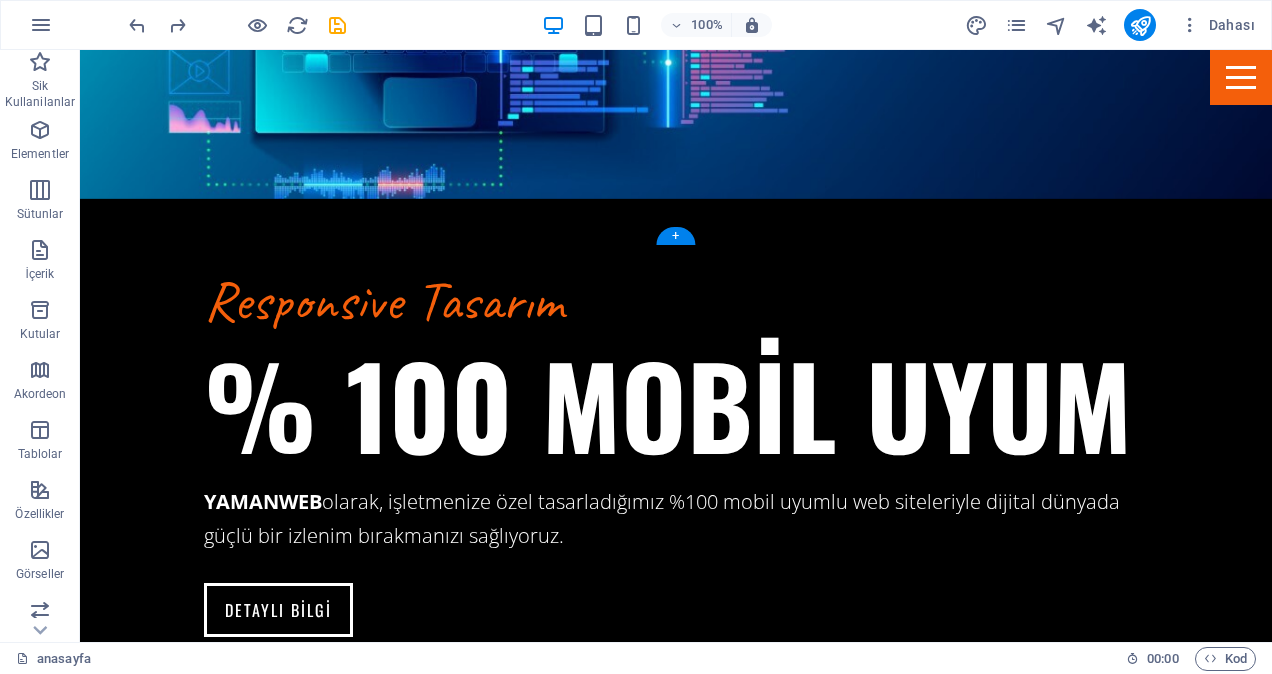scroll, scrollTop: 2888, scrollLeft: 0, axis: vertical 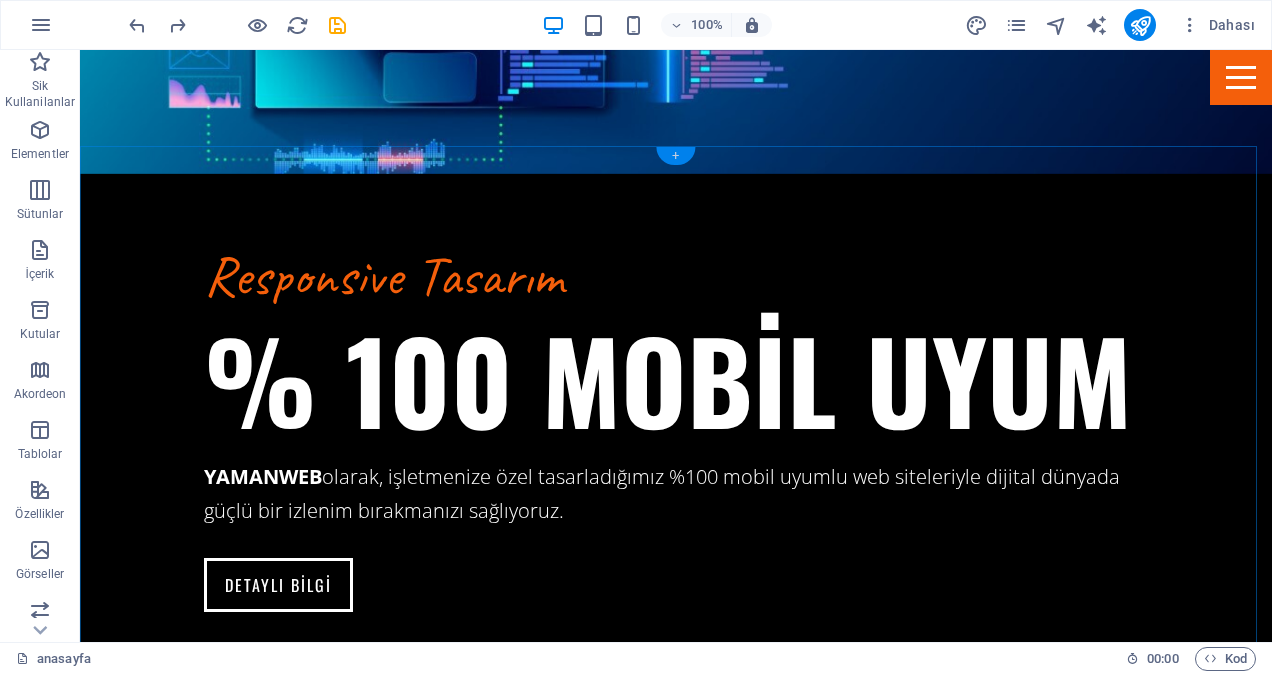 click on "+" at bounding box center [675, 156] 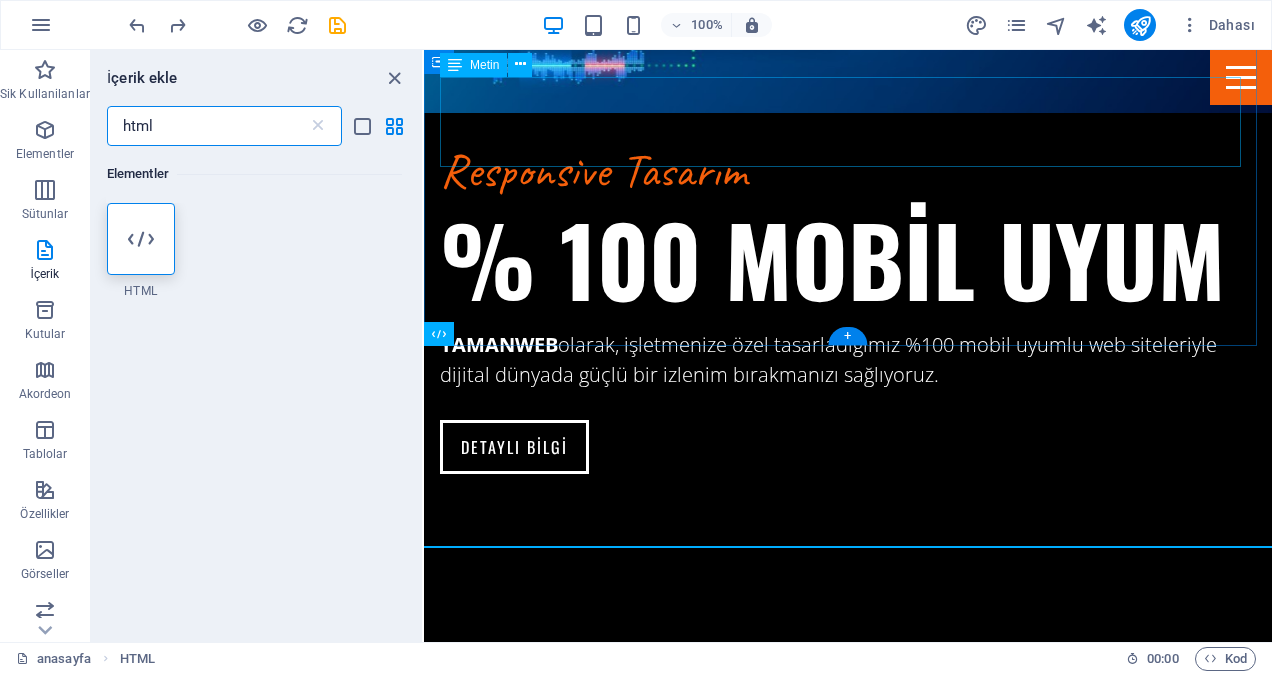 scroll, scrollTop: 2487, scrollLeft: 0, axis: vertical 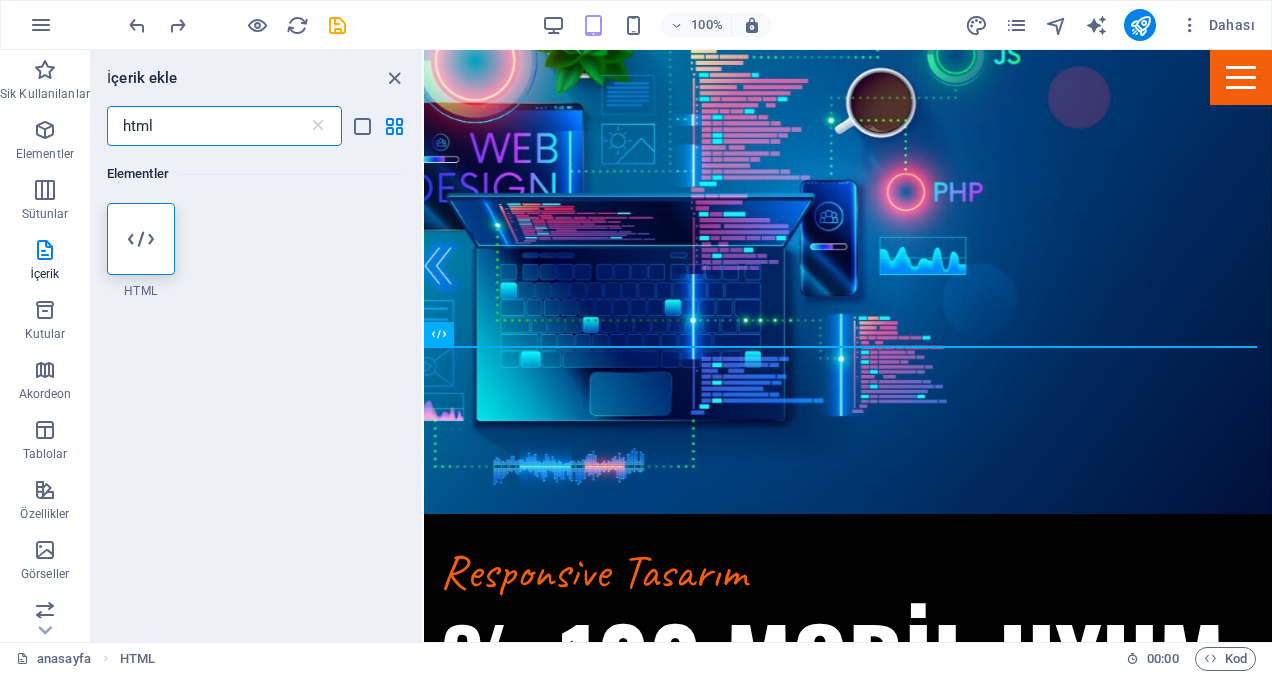 drag, startPoint x: 166, startPoint y: 124, endPoint x: 109, endPoint y: 126, distance: 57.035076 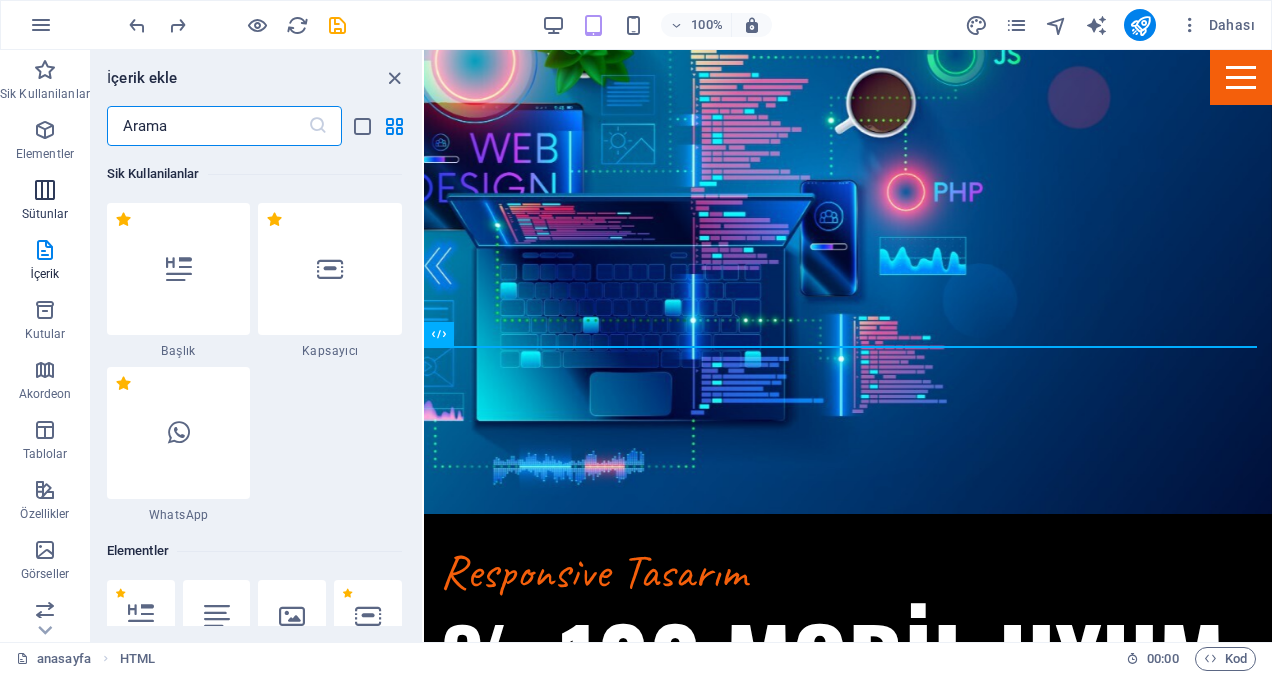 type 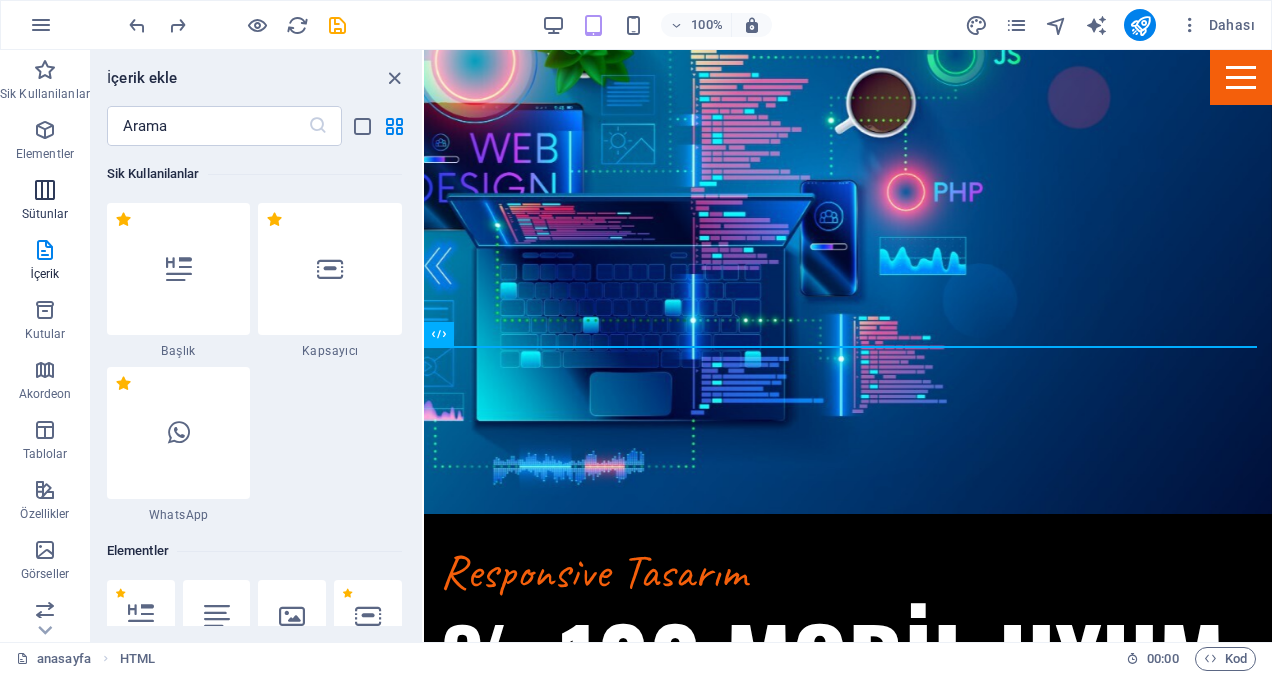 click at bounding box center (45, 190) 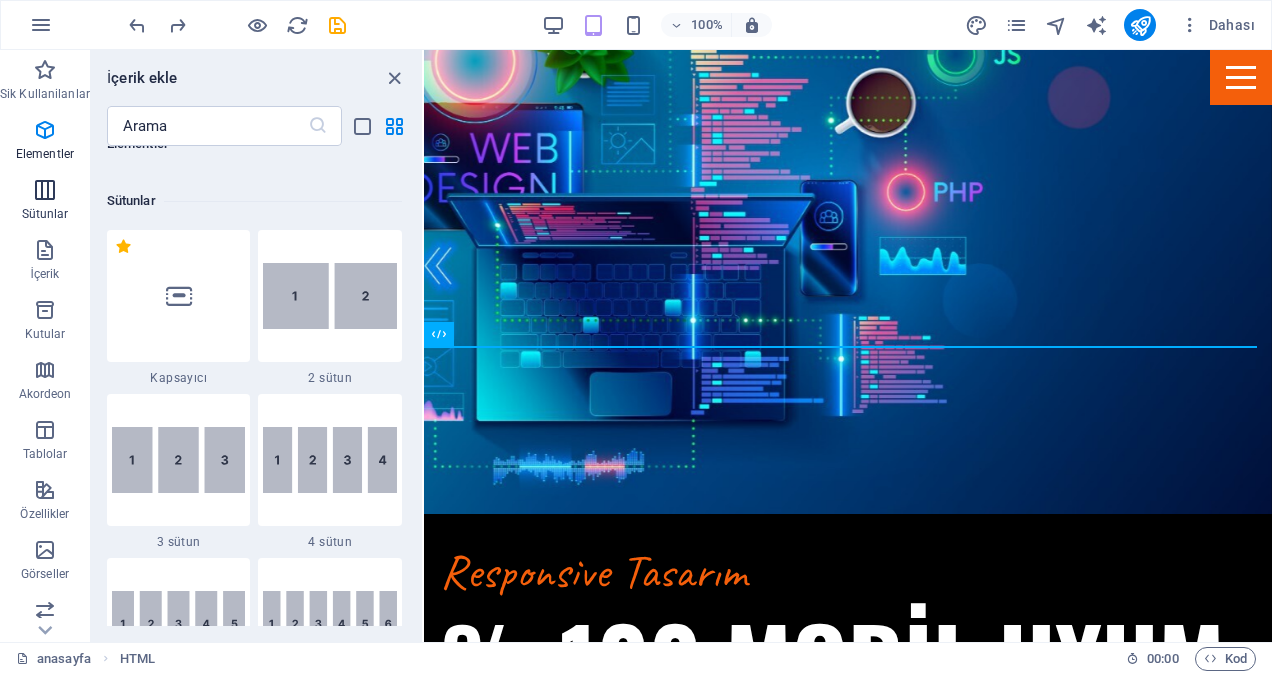 scroll, scrollTop: 1154, scrollLeft: 0, axis: vertical 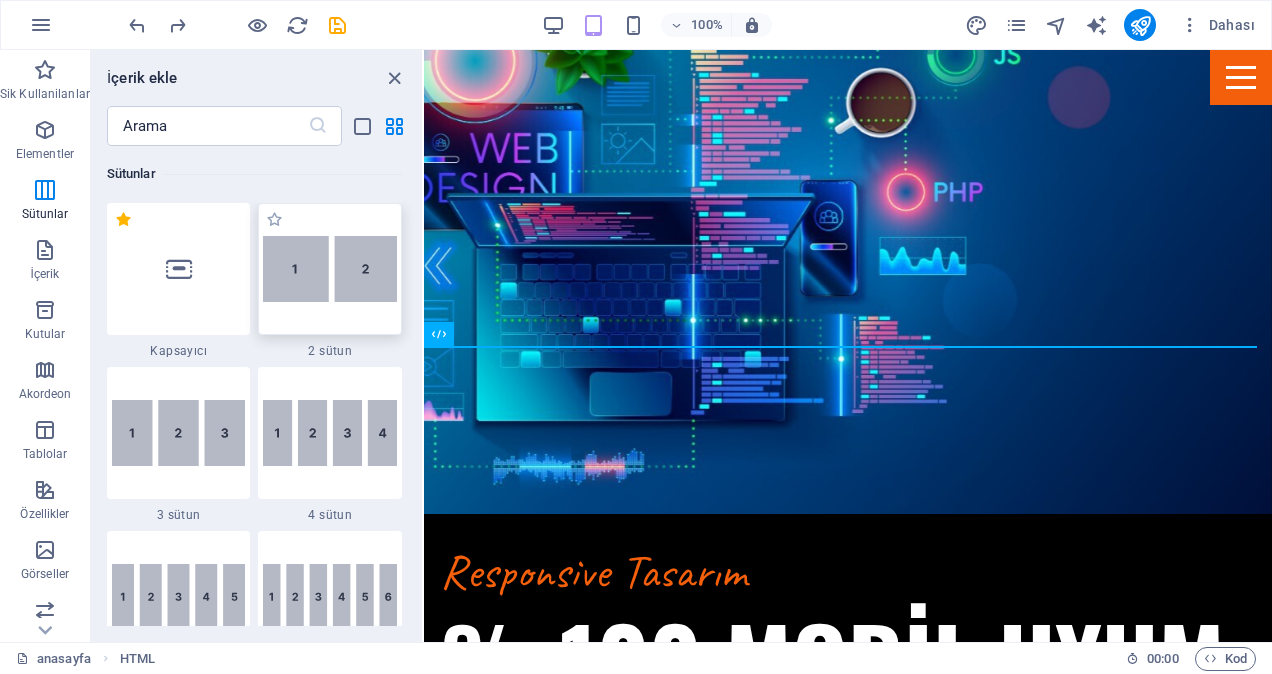 click at bounding box center (330, 269) 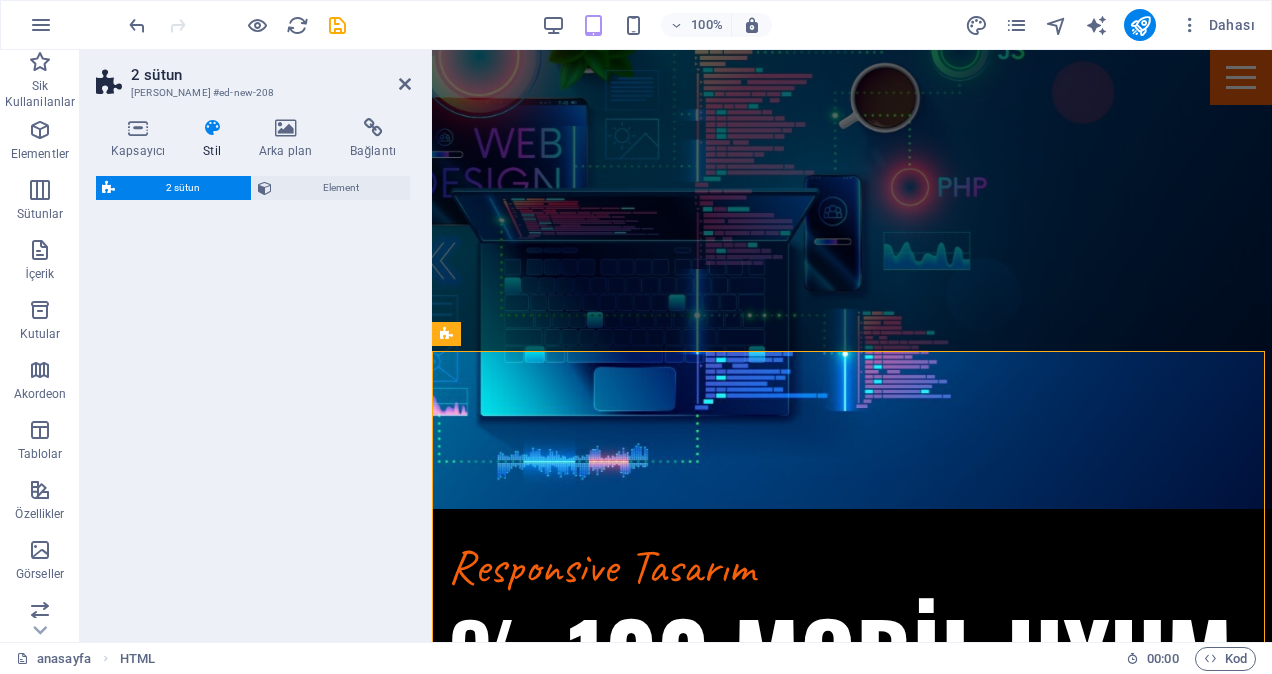 select on "rem" 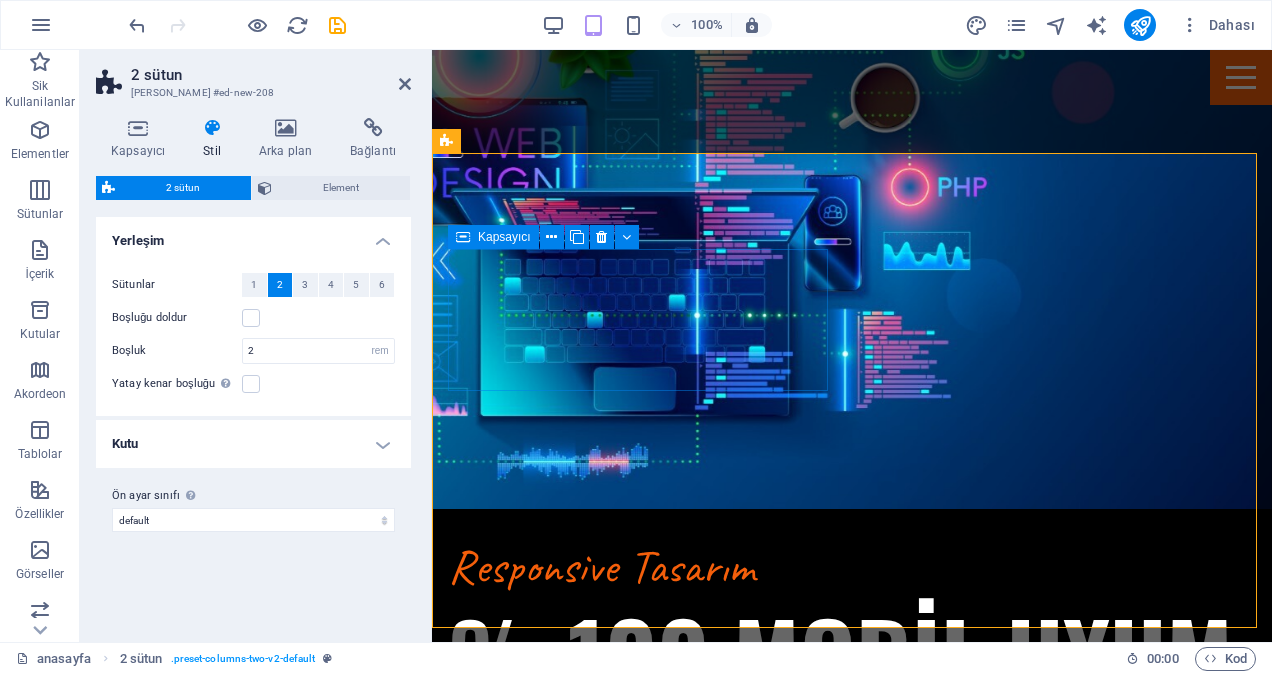 scroll, scrollTop: 2682, scrollLeft: 0, axis: vertical 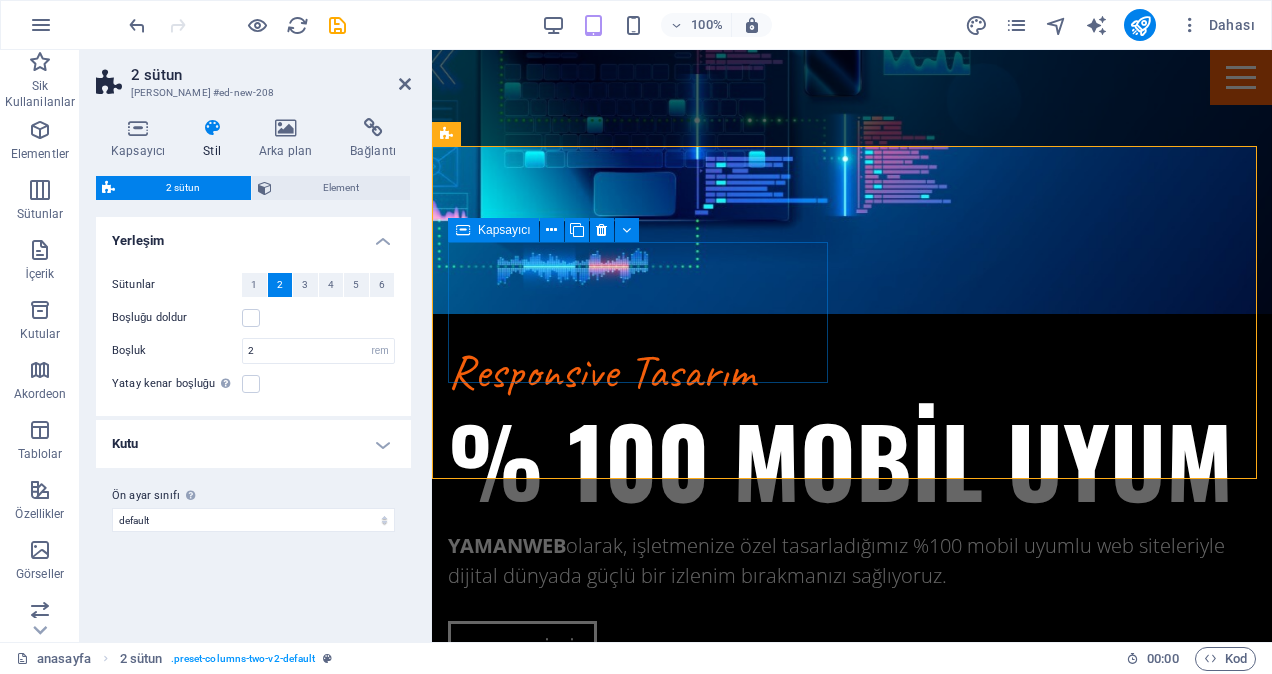 click on "İçeriği buraya bırak veya  Element ekle  Panoyu yapıştır" at bounding box center (642, 3486) 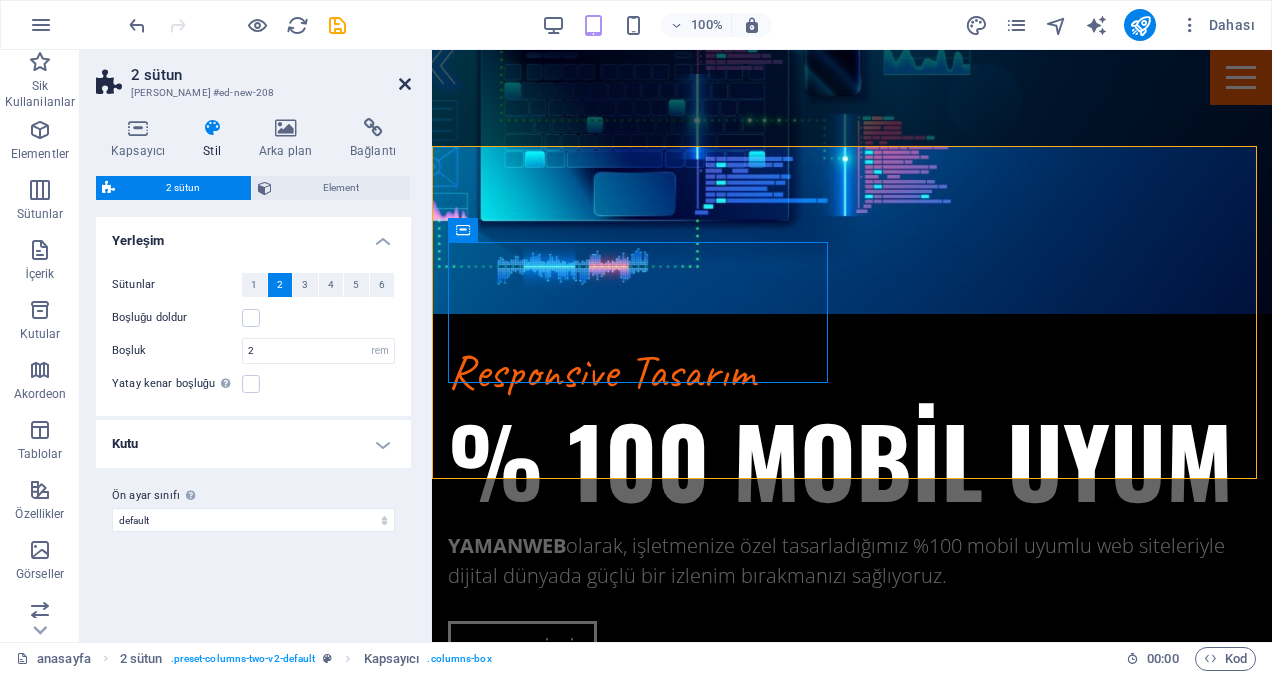 click at bounding box center [405, 84] 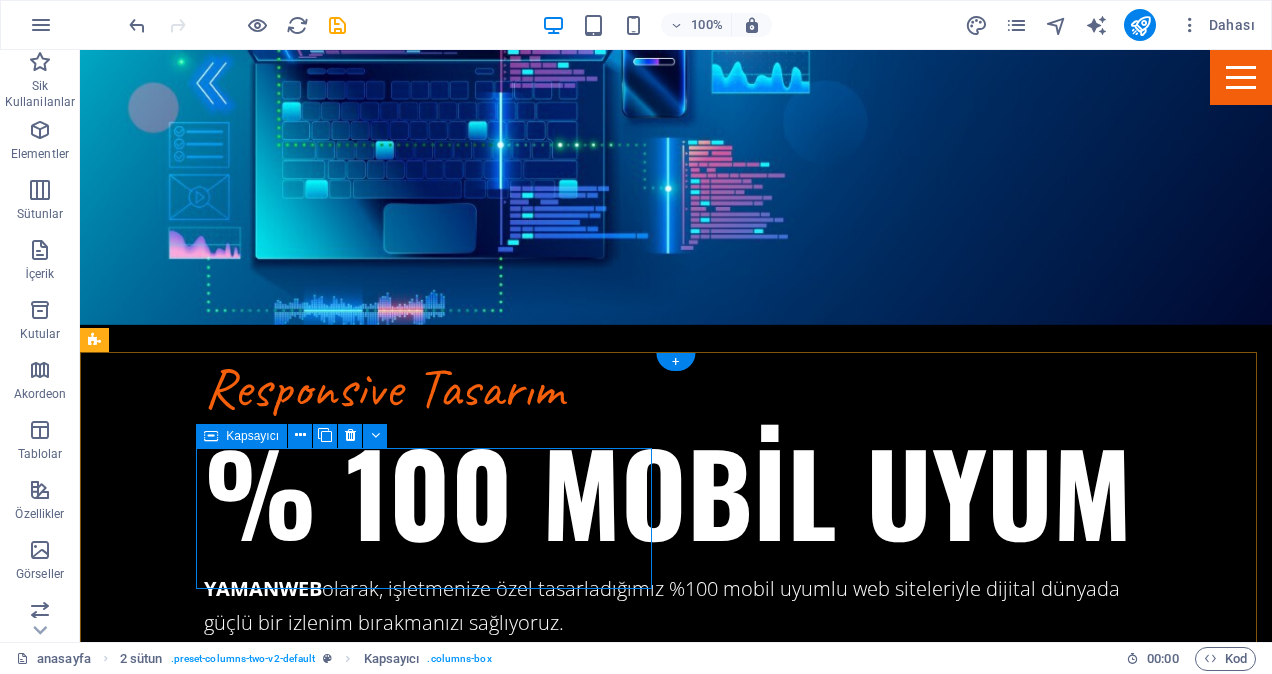 click on "Panoyu yapıştır" at bounding box center [375, 3661] 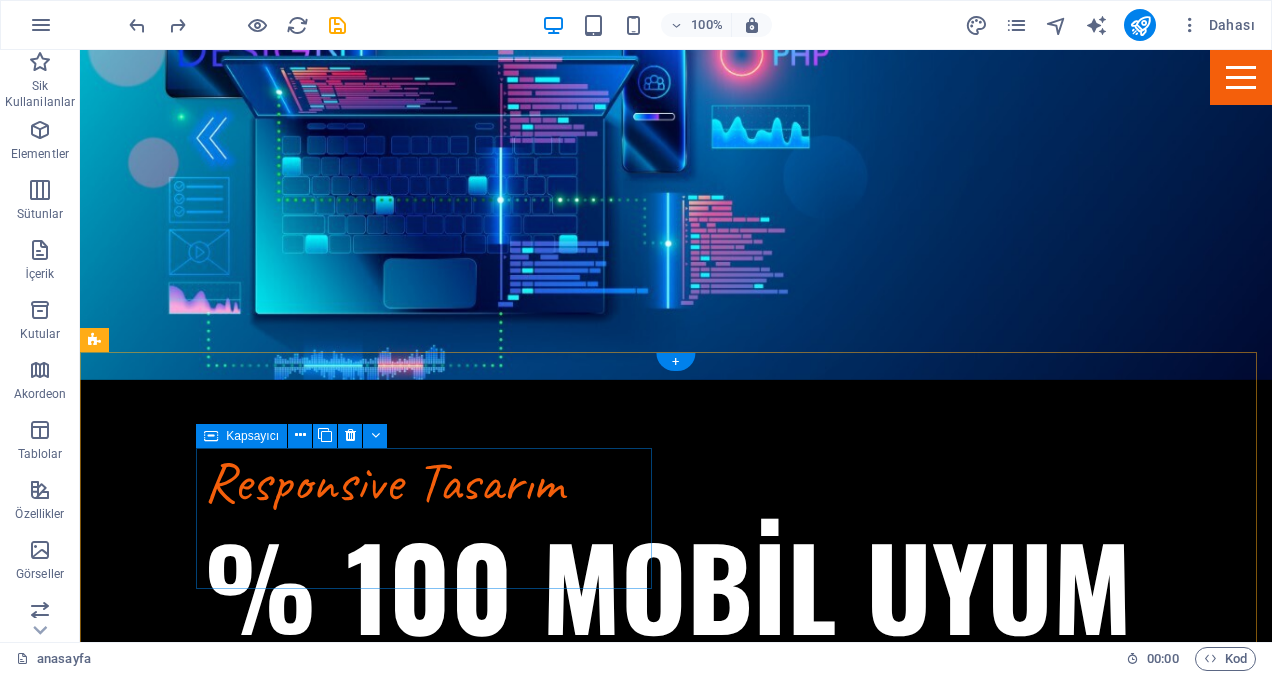 click on "Element ekle" at bounding box center [264, 3806] 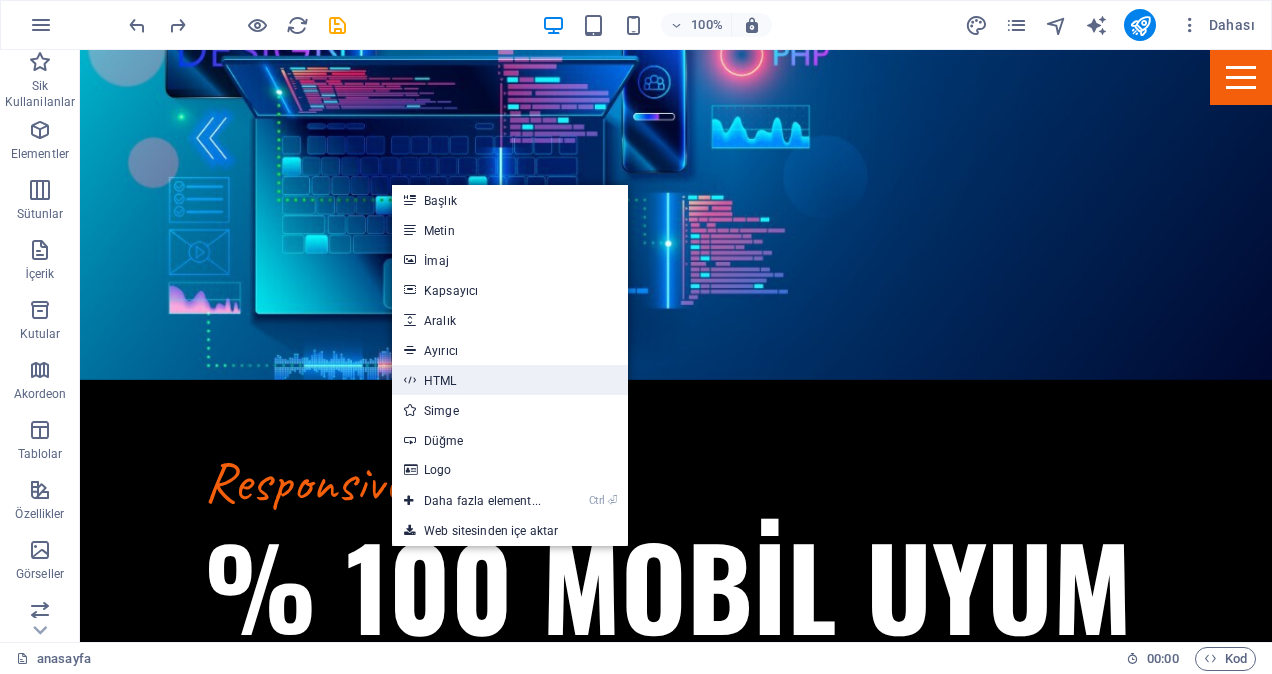 click on "HTML" at bounding box center [510, 380] 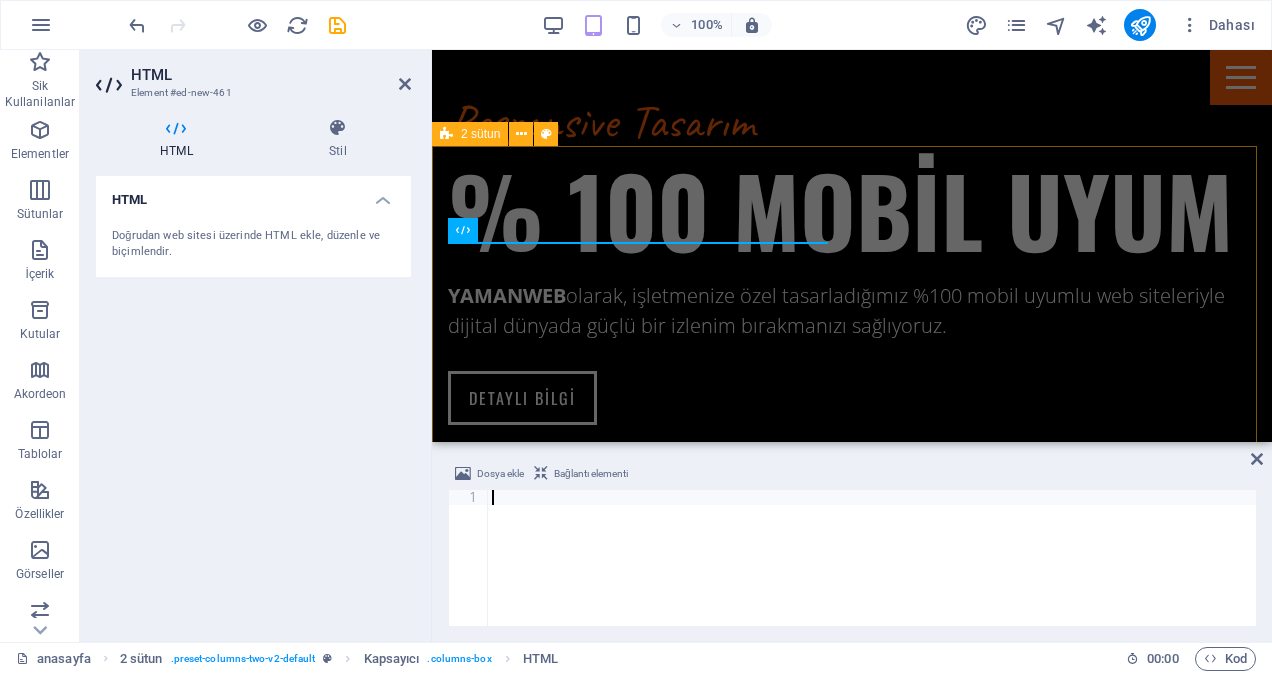 scroll, scrollTop: 884, scrollLeft: 0, axis: vertical 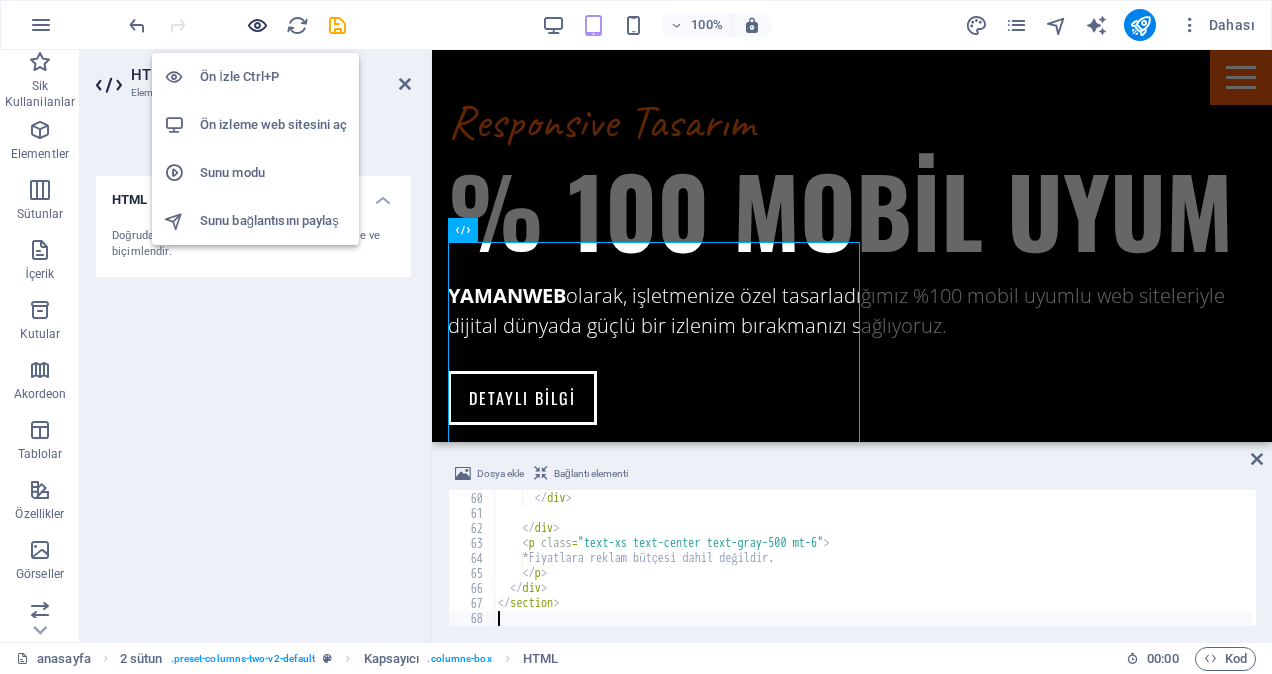 click at bounding box center (257, 25) 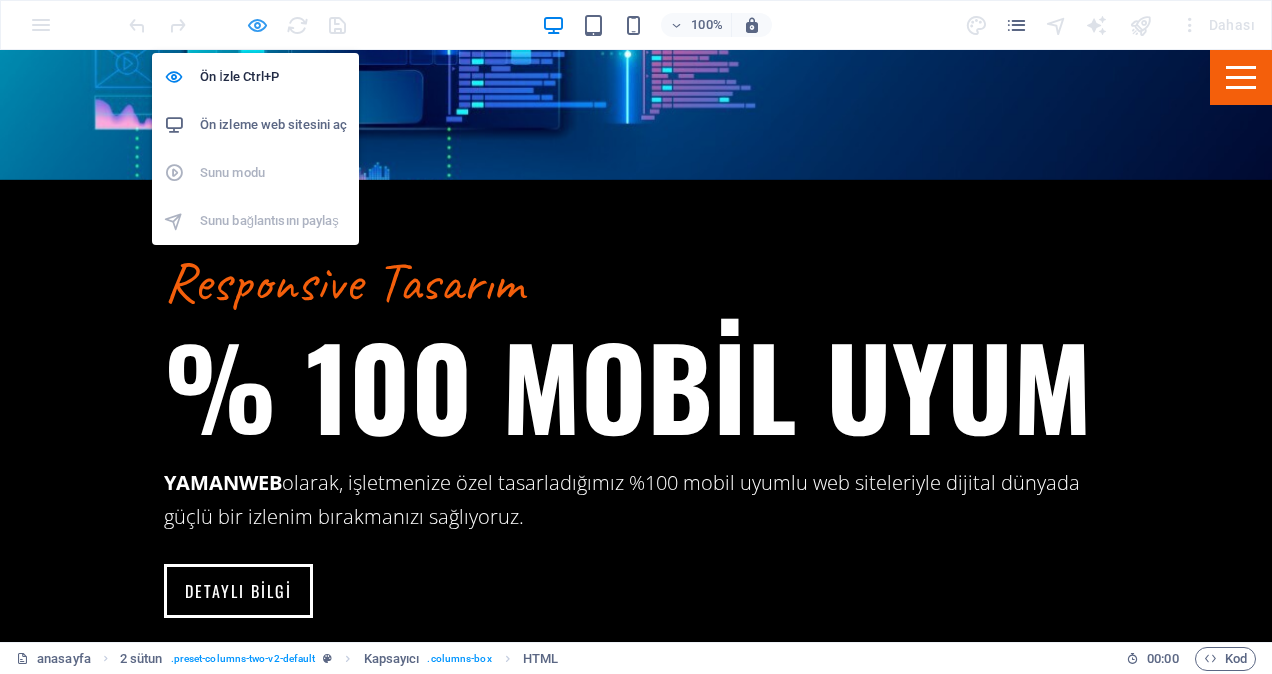 click at bounding box center [257, 25] 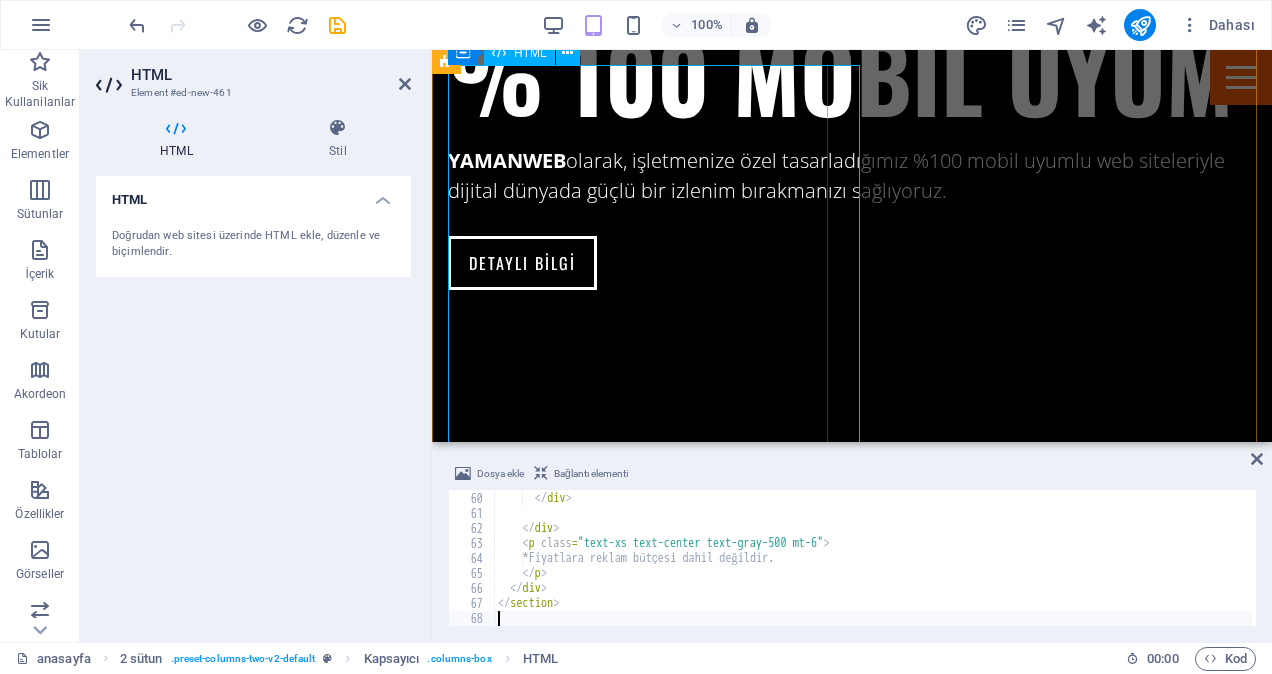 click on "Meta Reklam Paketleri
Temel Paket
3.500 TL / 1 Aylık Yönetim
✓ Meta reklam hesabı kurulumu
✓ 1 görsel reklam tasarımı
✓ 1 hedef kitle seçimi
✓ Haftalık 1 reklam yayını
✓ Temel performans takibi
✓ 1 revize hakkı
Standart Paket
7.500 TL / 1 Aylık Yönetim
✓ Reklam stratejisi planlaması
✓ 2 kreatif (görsel veya video)
✓ Haftalık 2 reklam yayını
✓ A/B test çalışmaları
✓ Gelişmiş hedefleme
✓ 2 revize hakkı
Profesyonel Paket
15.000 TL / 1 Aylık Yönetim
✓ 4+ kreatif (story, reels, video)
✓ İçerik takvimi planlaması
✓ Çoklu hedef kitle analizi
✓ A/B test + optimizasyon" at bounding box center (642, 3493) 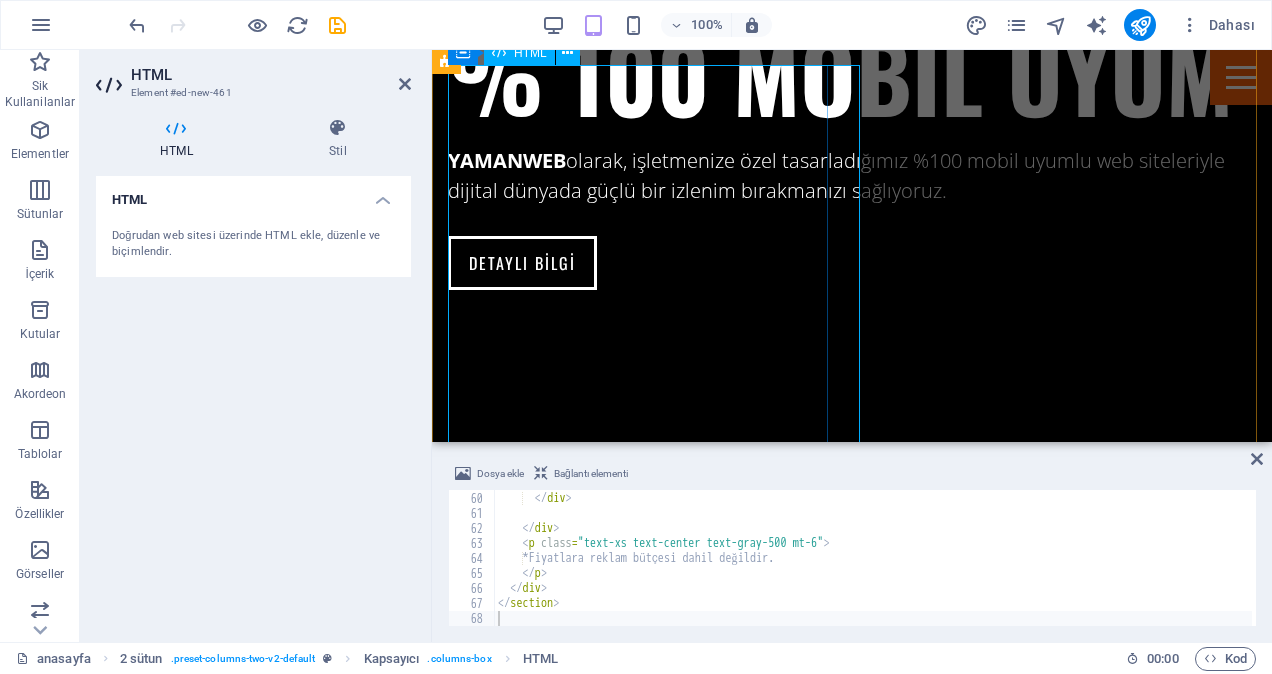 click on "Meta Reklam Paketleri
Temel Paket
3.500 TL / 1 Aylık Yönetim
✓ Meta reklam hesabı kurulumu
✓ 1 görsel reklam tasarımı
✓ 1 hedef kitle seçimi
✓ Haftalık 1 reklam yayını
✓ Temel performans takibi
✓ 1 revize hakkı
Standart Paket
7.500 TL / 1 Aylık Yönetim
✓ Reklam stratejisi planlaması
✓ 2 kreatif (görsel veya video)
✓ Haftalık 2 reklam yayını
✓ A/B test çalışmaları
✓ Gelişmiş hedefleme
✓ 2 revize hakkı
Profesyonel Paket
15.000 TL / 1 Aylık Yönetim
✓ 4+ kreatif (story, reels, video)
✓ İçerik takvimi planlaması
✓ Çoklu hedef kitle analizi
✓ A/B test + optimizasyon" at bounding box center [642, 3493] 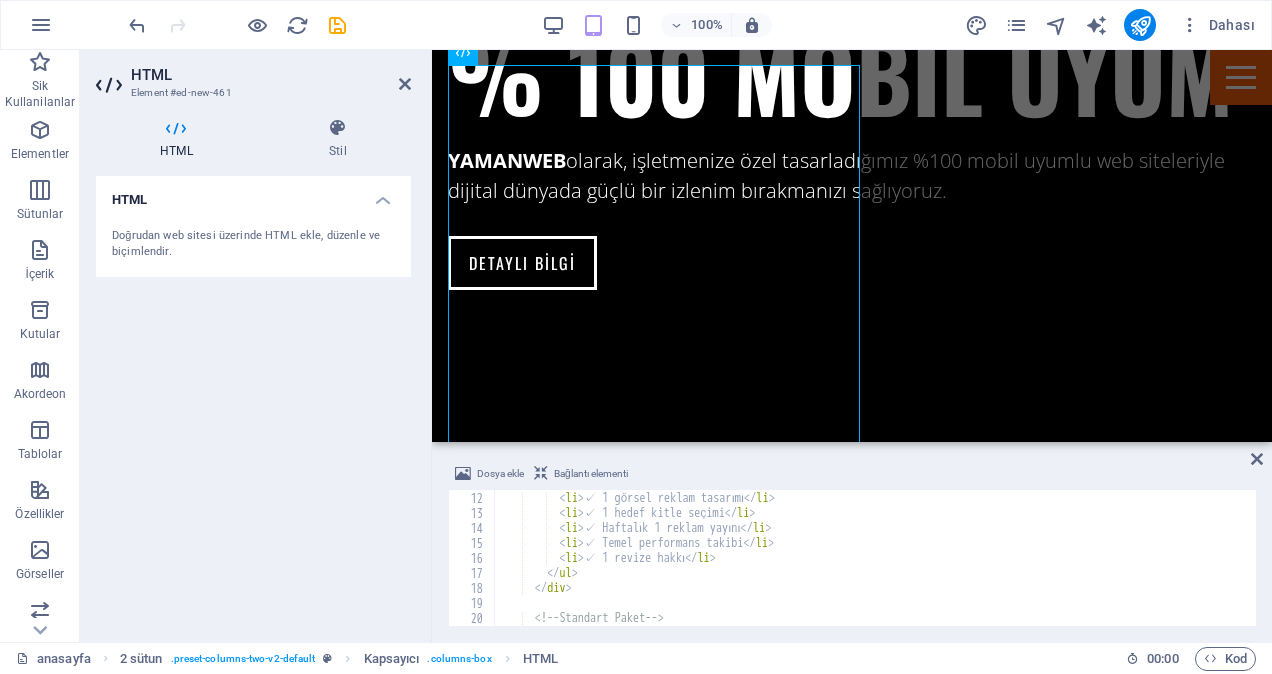 scroll, scrollTop: 0, scrollLeft: 0, axis: both 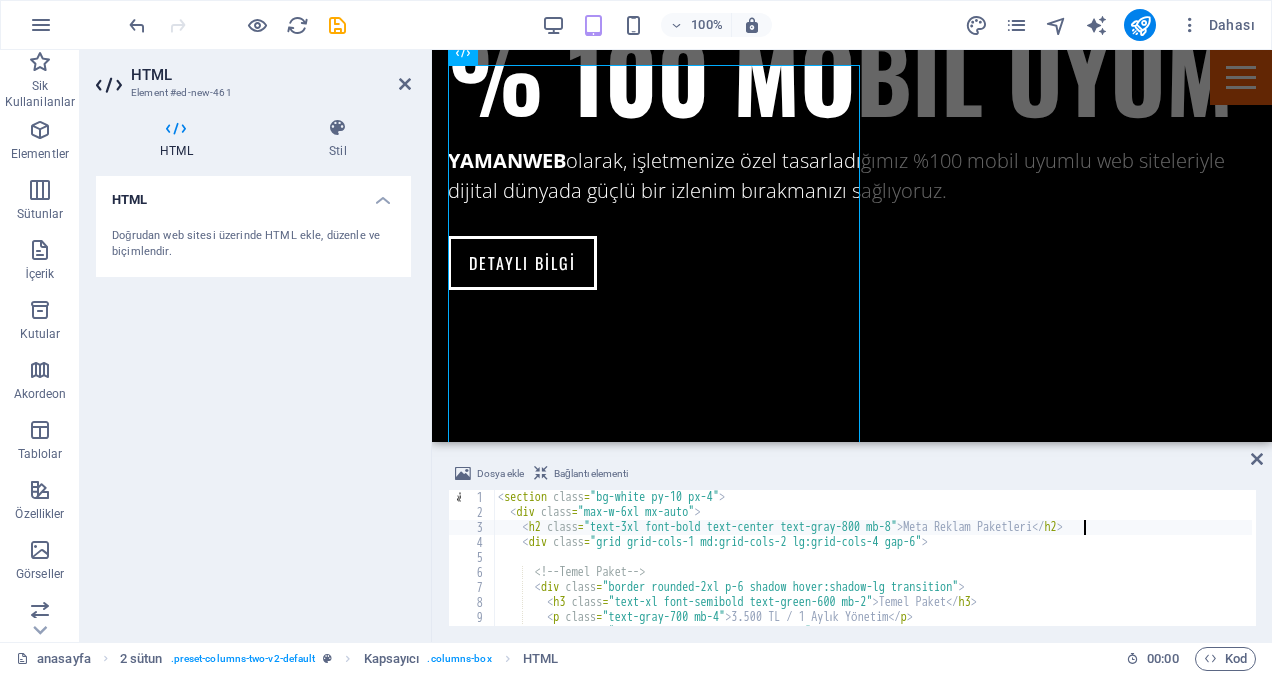 click on "< section   class = "bg-white py-10 px-4" >    < div   class = "max-w-6xl mx-auto" >      < h2   class = "text-3xl font-bold text-center text-gray-800 mb-8" > Meta Reklam Paketleri </ h2 >      < div   class = "grid grid-cols-1 md:grid-cols-2 lg:grid-cols-4 gap-6" >         <!--  Temel Paket  -->         < div   class = "border rounded-2xl p-6 shadow hover:shadow-lg transition" >           < h3   class = "text-xl font-semibold text-green-600 mb-2" > Temel Paket </ h3 >           < p   class = "text-gray-700 mb-4" > 3.500 TL / 1 Aylık Yönetim </ p >           < ul   class = "text-sm text-gray-600 space-y-2" >              < li > ✓ Meta reklam hesabı kurulumu </ li >" at bounding box center (873, 573) 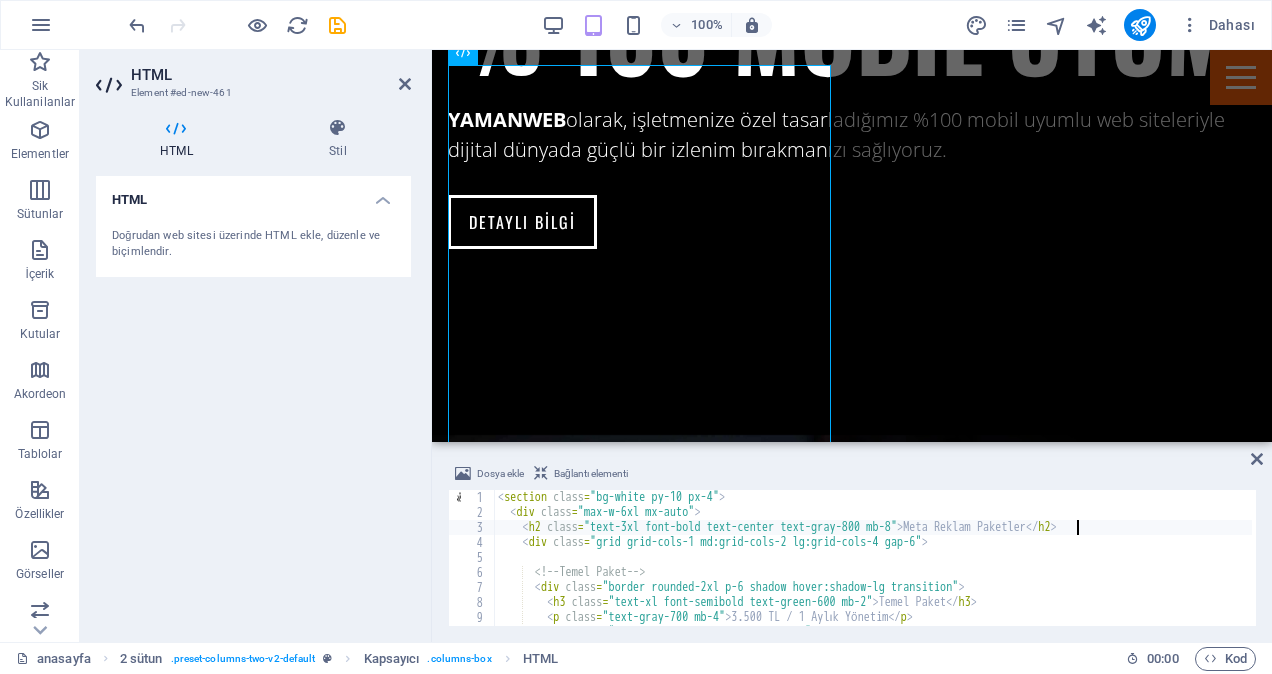 type on "<h2 class="text-3xl font-bold text-center text-gray-800 mb-8">Meta Reklam Paketlerİ</h2>" 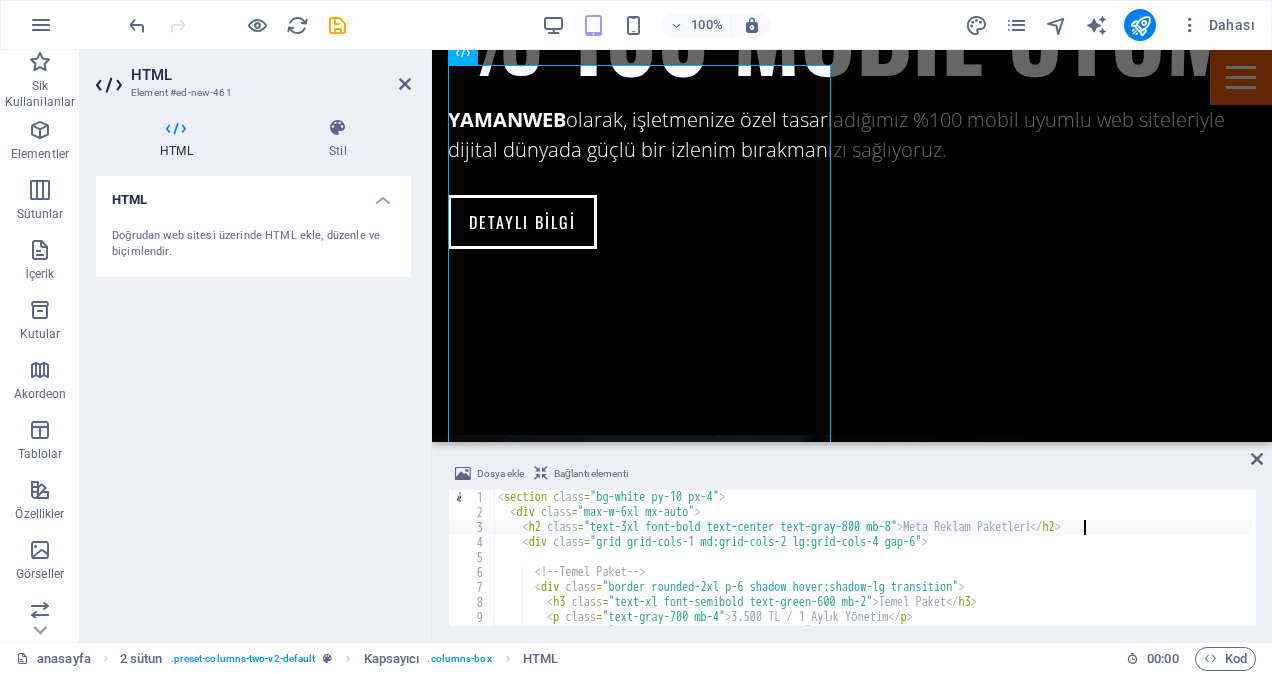 scroll, scrollTop: 0, scrollLeft: 48, axis: horizontal 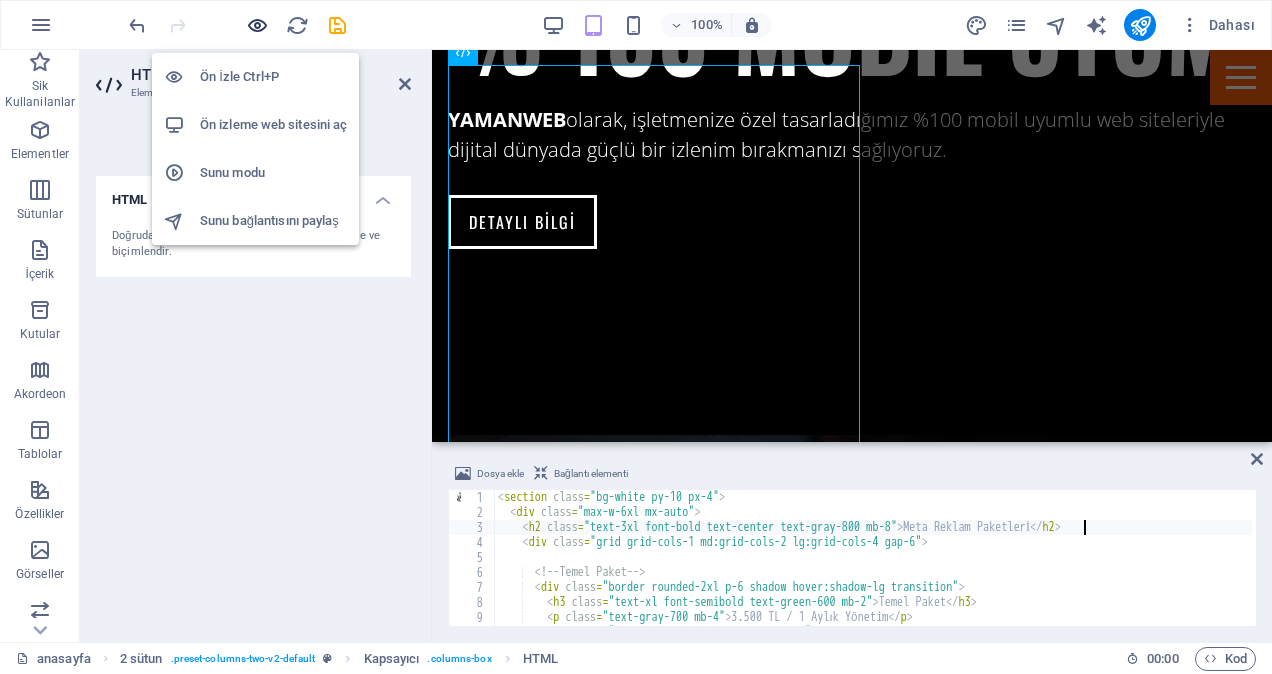 click at bounding box center (257, 25) 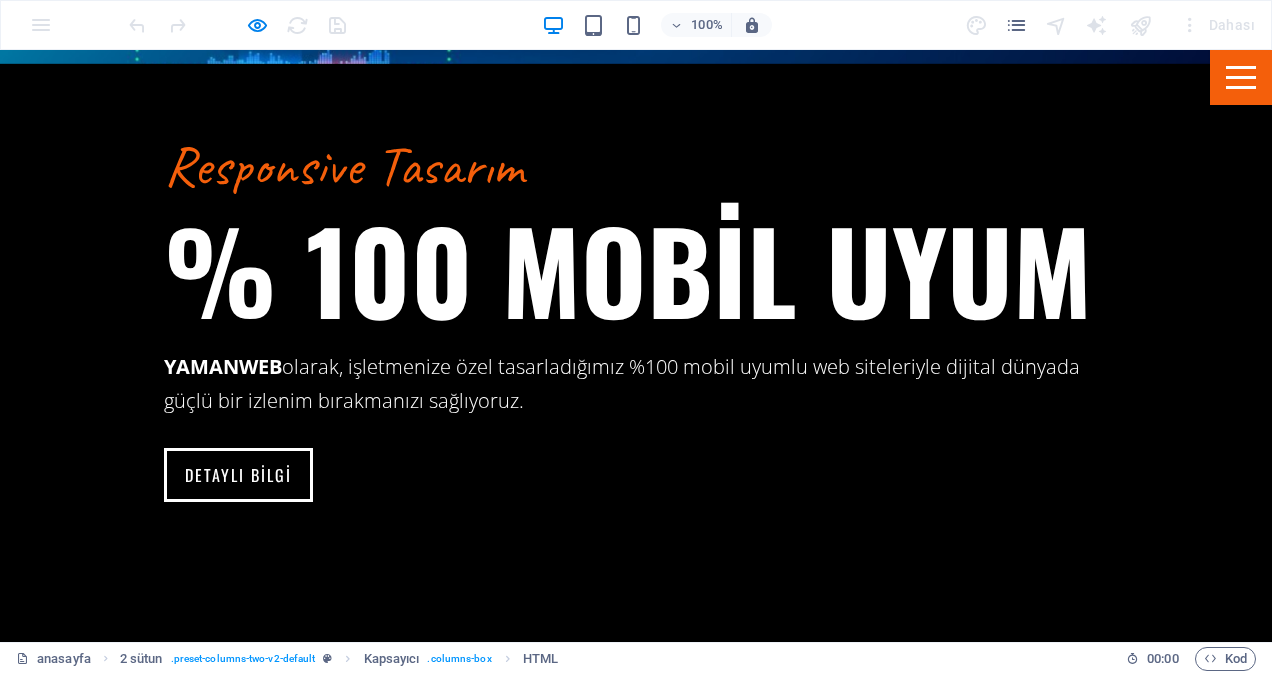 scroll, scrollTop: 2964, scrollLeft: 0, axis: vertical 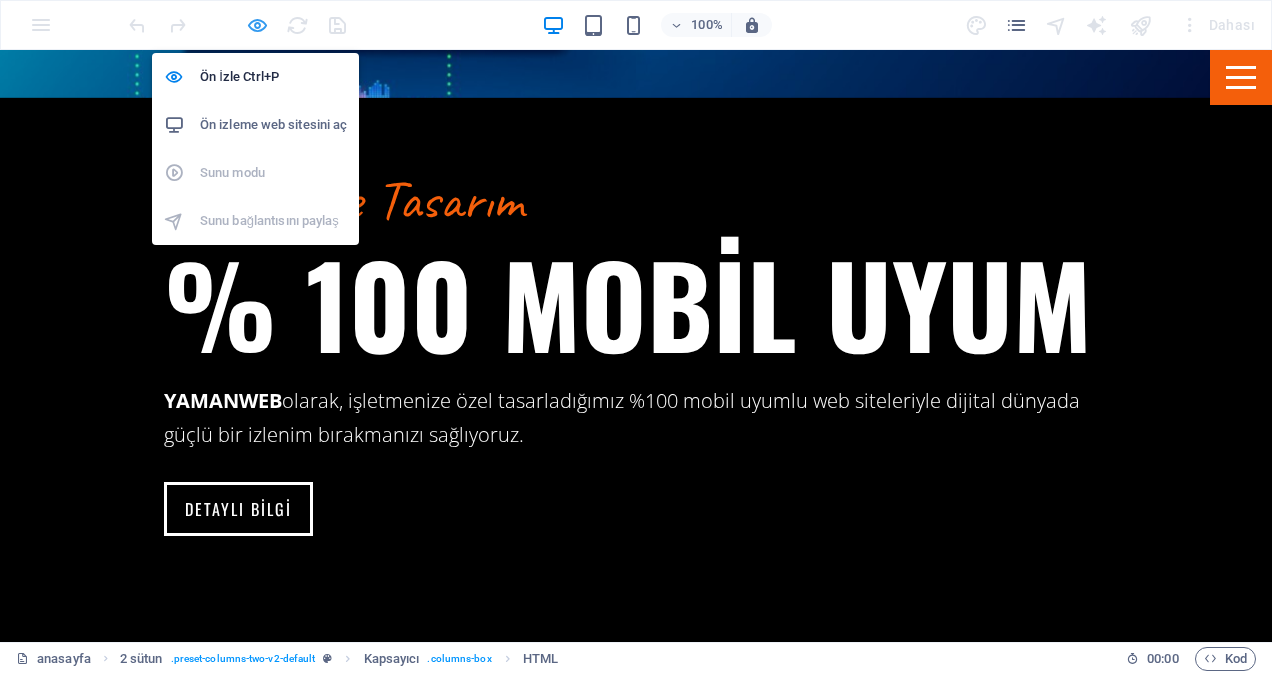 click at bounding box center [257, 25] 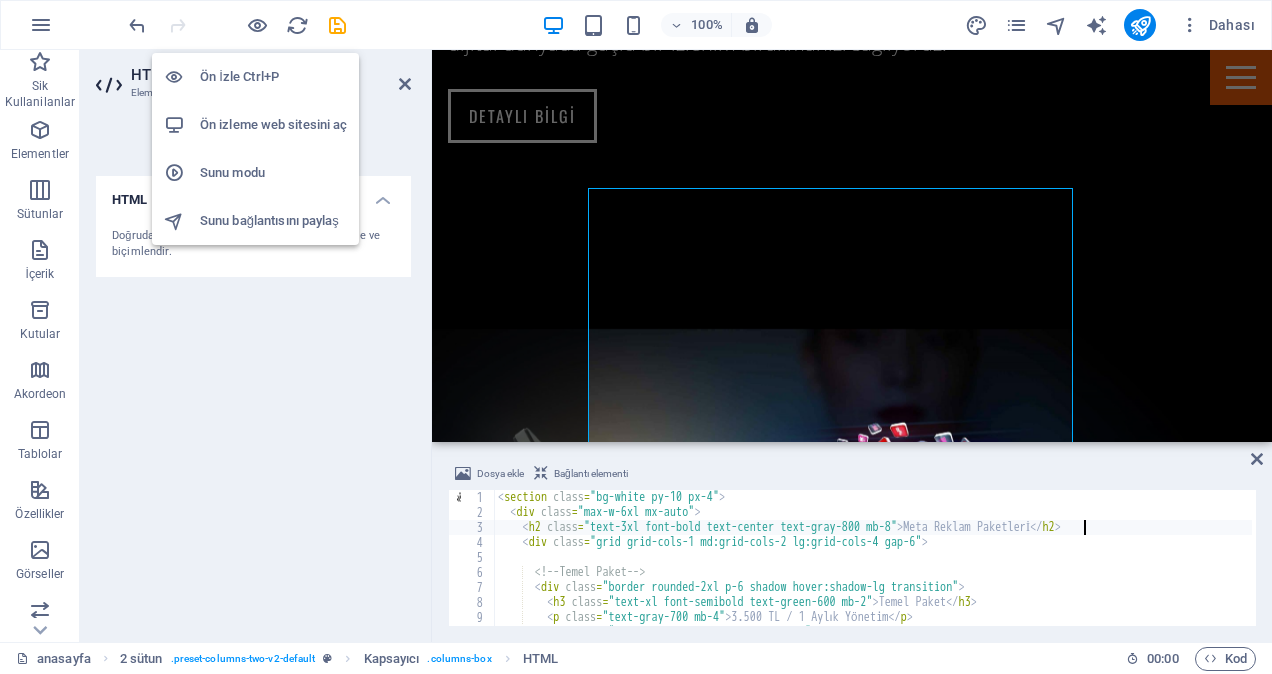 scroll, scrollTop: 2941, scrollLeft: 0, axis: vertical 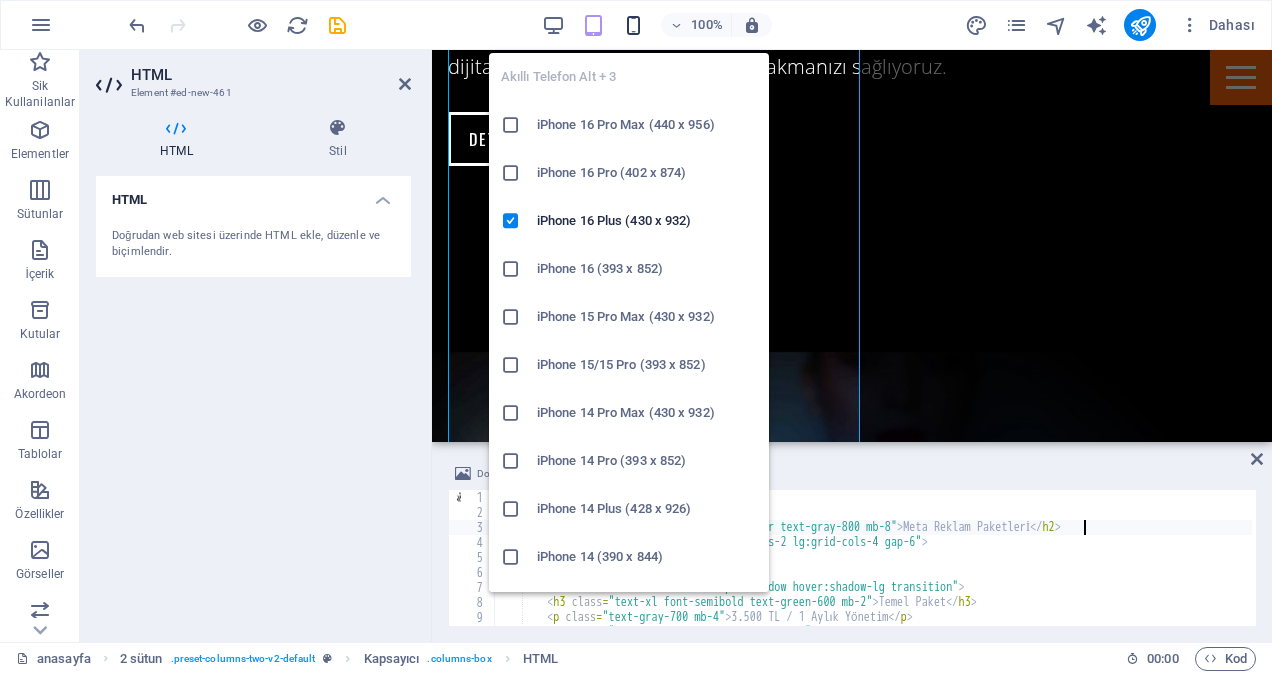 click at bounding box center [633, 25] 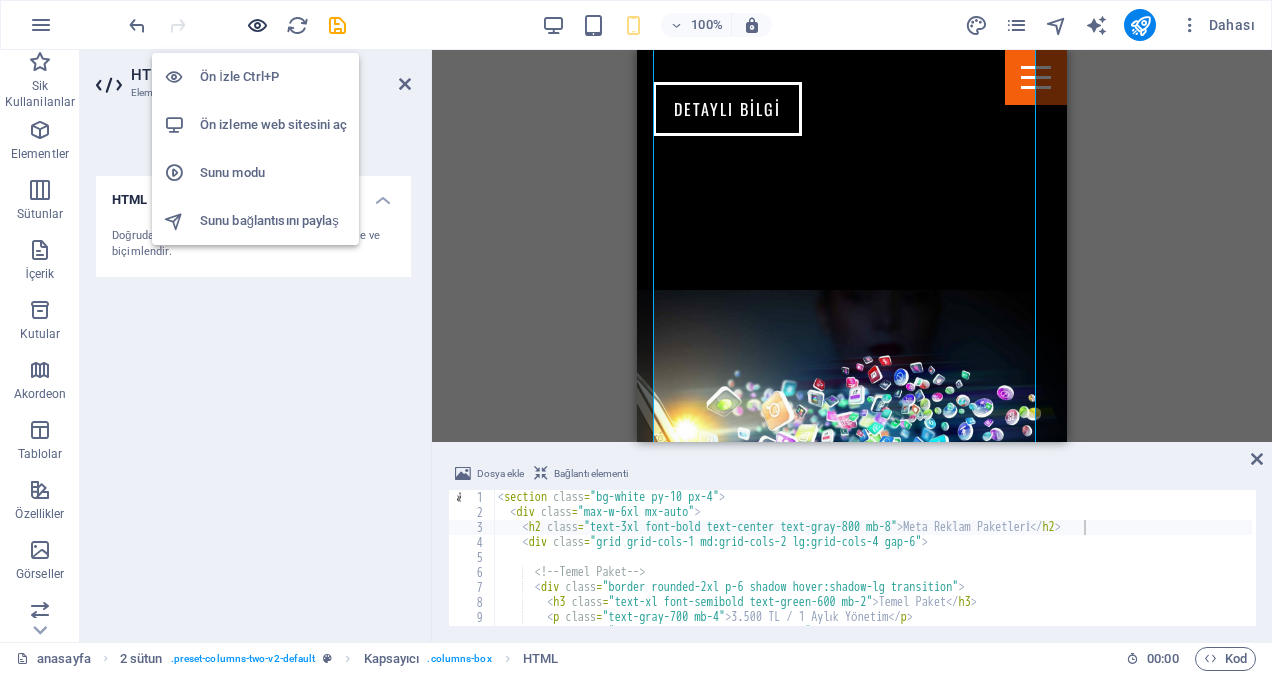 click at bounding box center [257, 25] 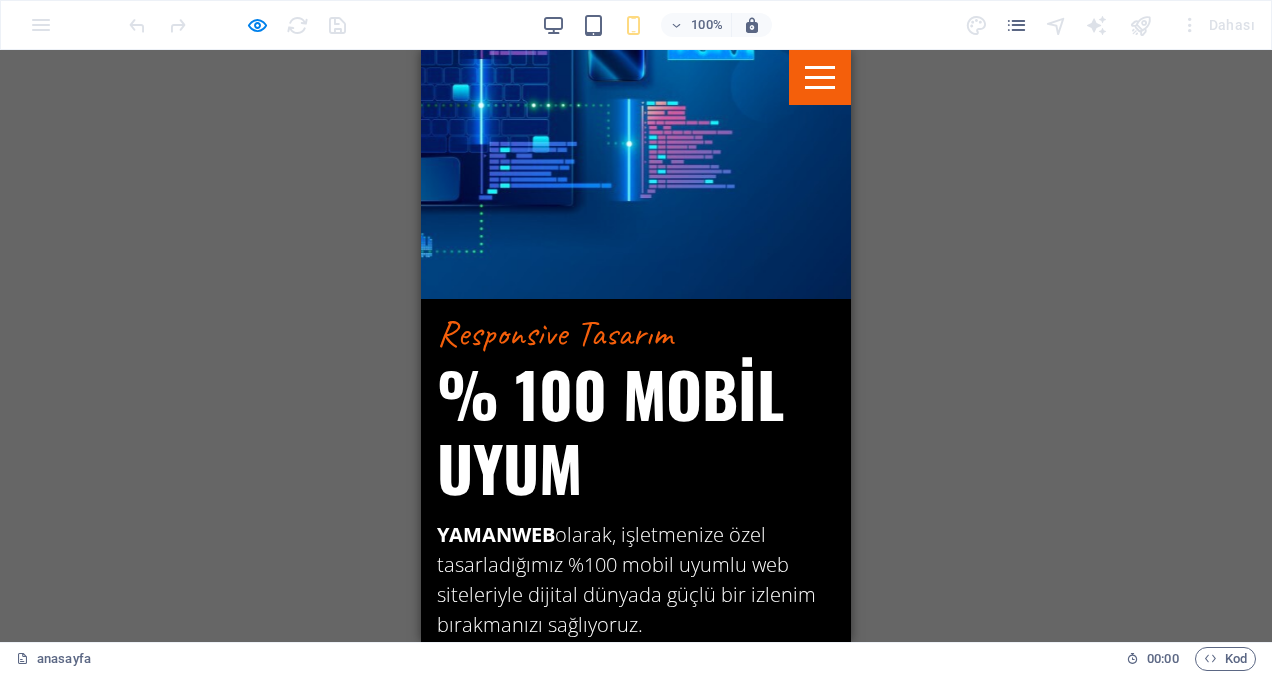 scroll, scrollTop: 2497, scrollLeft: 0, axis: vertical 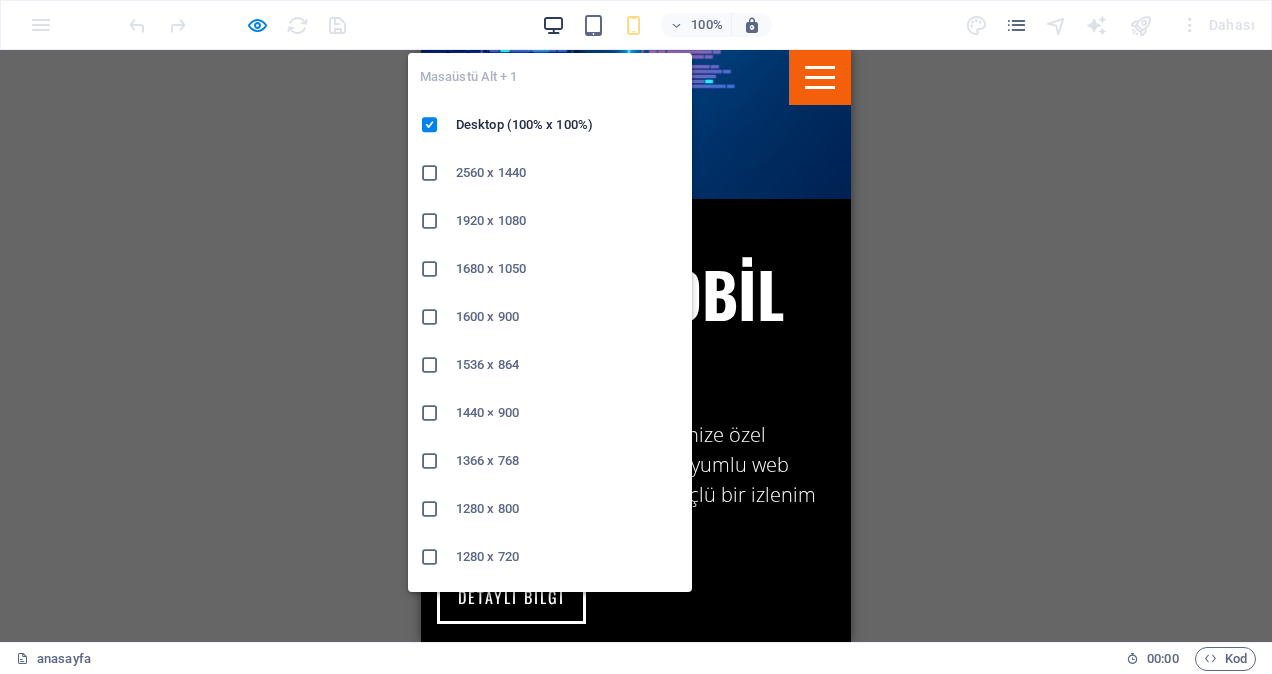 click at bounding box center [553, 25] 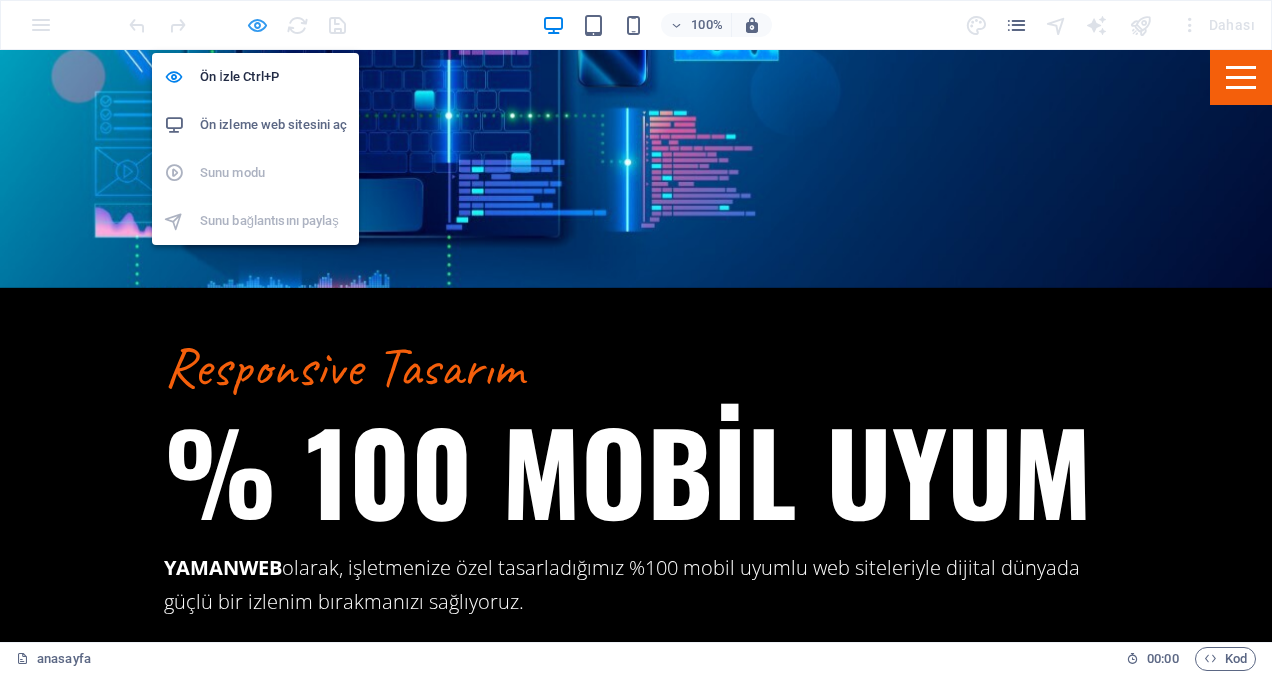 click at bounding box center [257, 25] 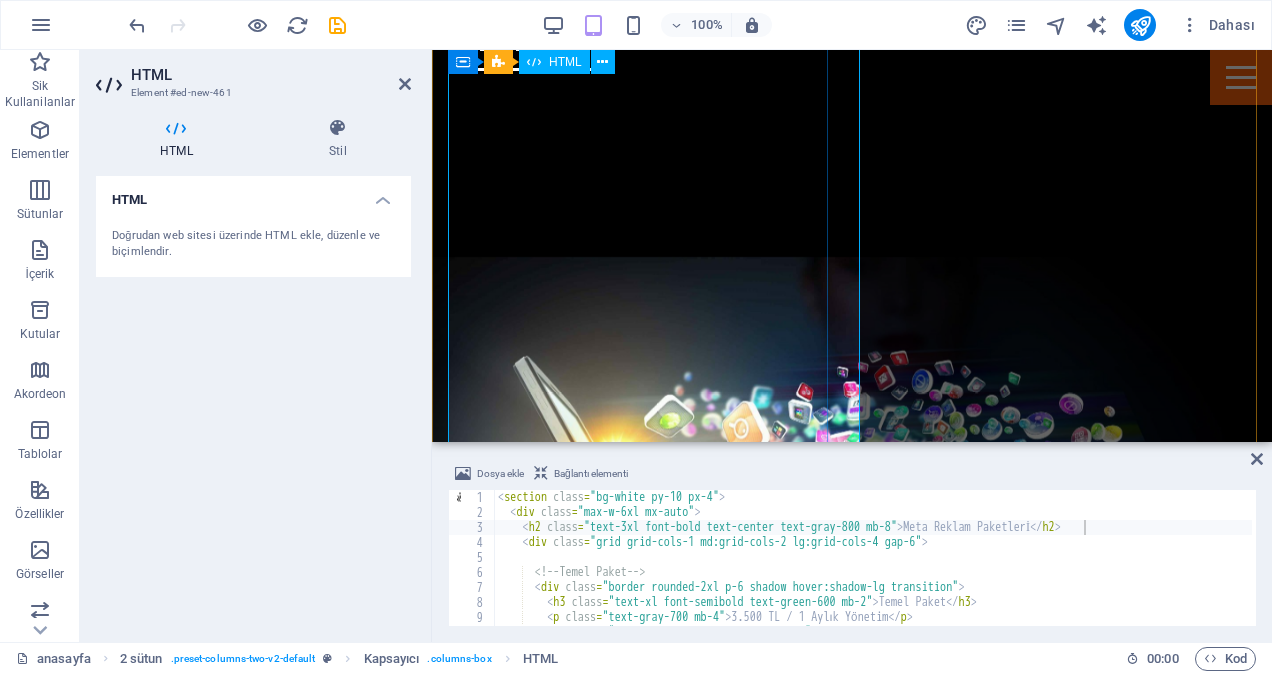 scroll, scrollTop: 3016, scrollLeft: 0, axis: vertical 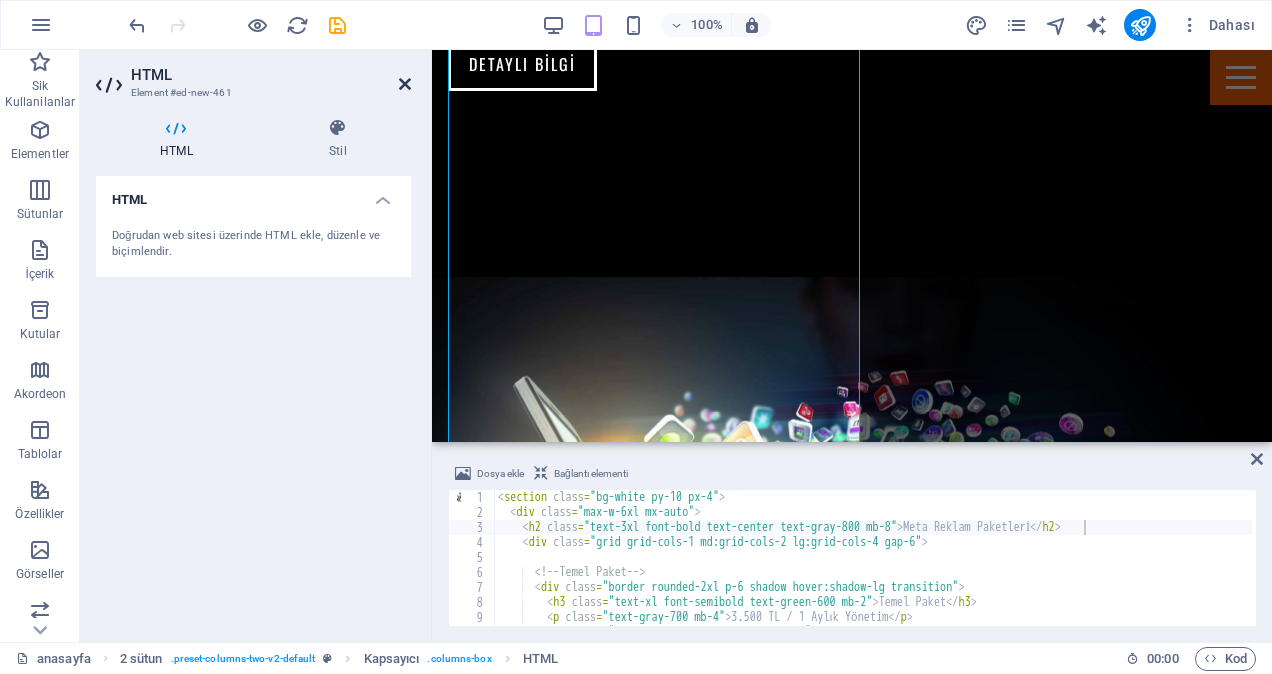 click at bounding box center [405, 84] 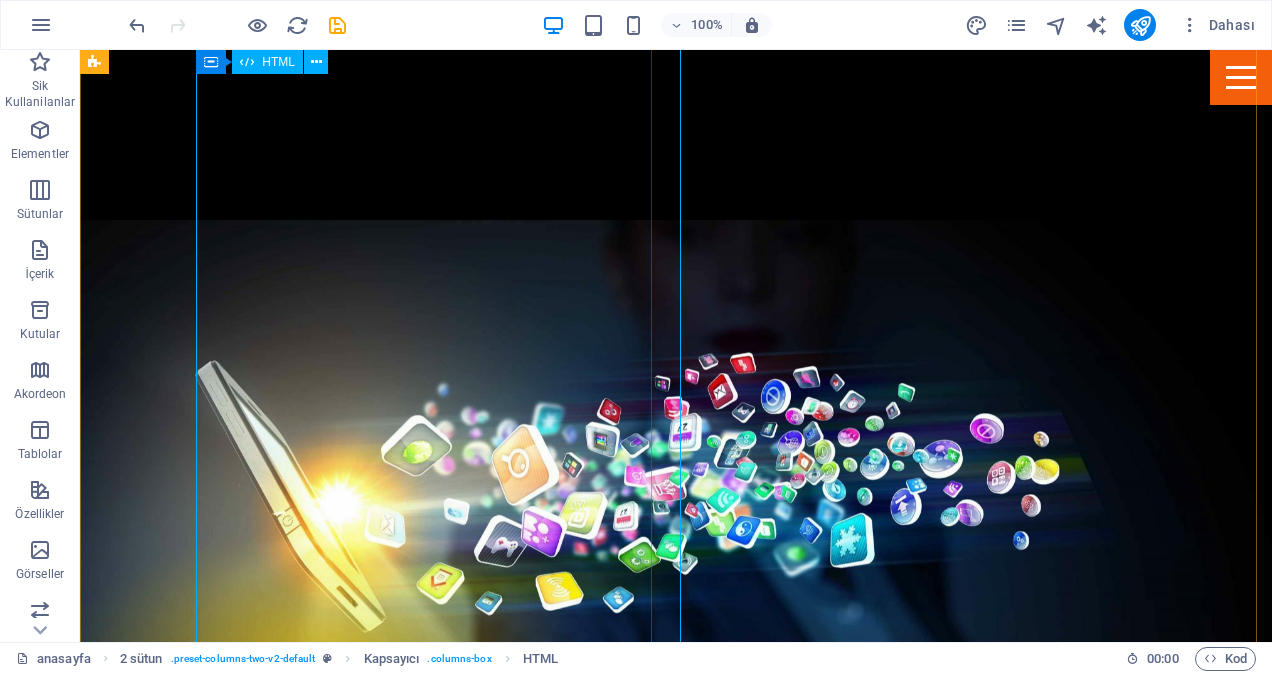 scroll, scrollTop: 3020, scrollLeft: 0, axis: vertical 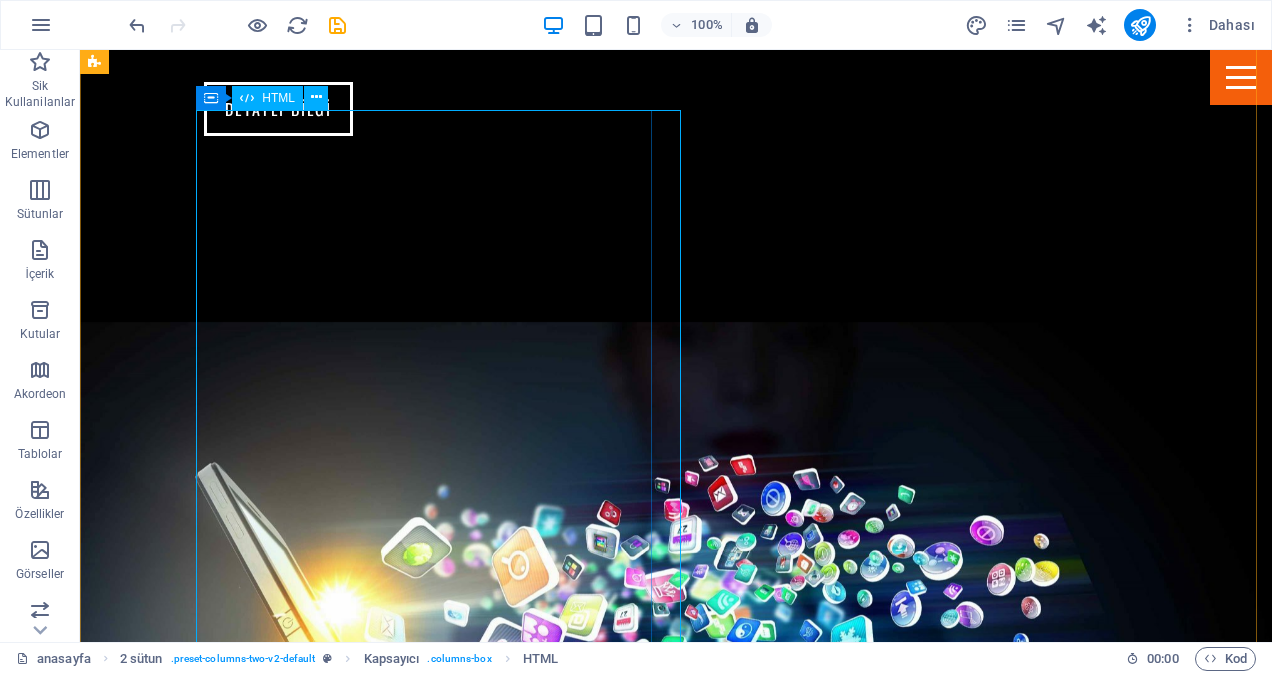 click on "Meta Reklam Paketlerİ
Temel Paket
3.500 TL / 1 Aylık Yönetim
✓ Meta reklam hesabı kurulumu
✓ 1 görsel reklam tasarımı
✓ 1 hedef kitle seçimi
✓ Haftalık 1 reklam yayını
✓ Temel performans takibi
✓ 1 revize hakkı
Standart Paket
7.500 TL / 1 Aylık Yönetim
✓ Reklam stratejisi planlaması
✓ 2 kreatif (görsel veya video)
✓ Haftalık 2 reklam yayını
✓ A/B test çalışmaları
✓ Gelişmiş hedefleme
✓ 2 revize hakkı
Profesyonel Paket
15.000 TL / 1 Aylık Yönetim
✓ 4+ kreatif (story, reels, video)
✓ İçerik takvimi planlaması
✓ Çoklu hedef kitle analizi
✓ A/B test + optimizasyon" at bounding box center (324, 3538) 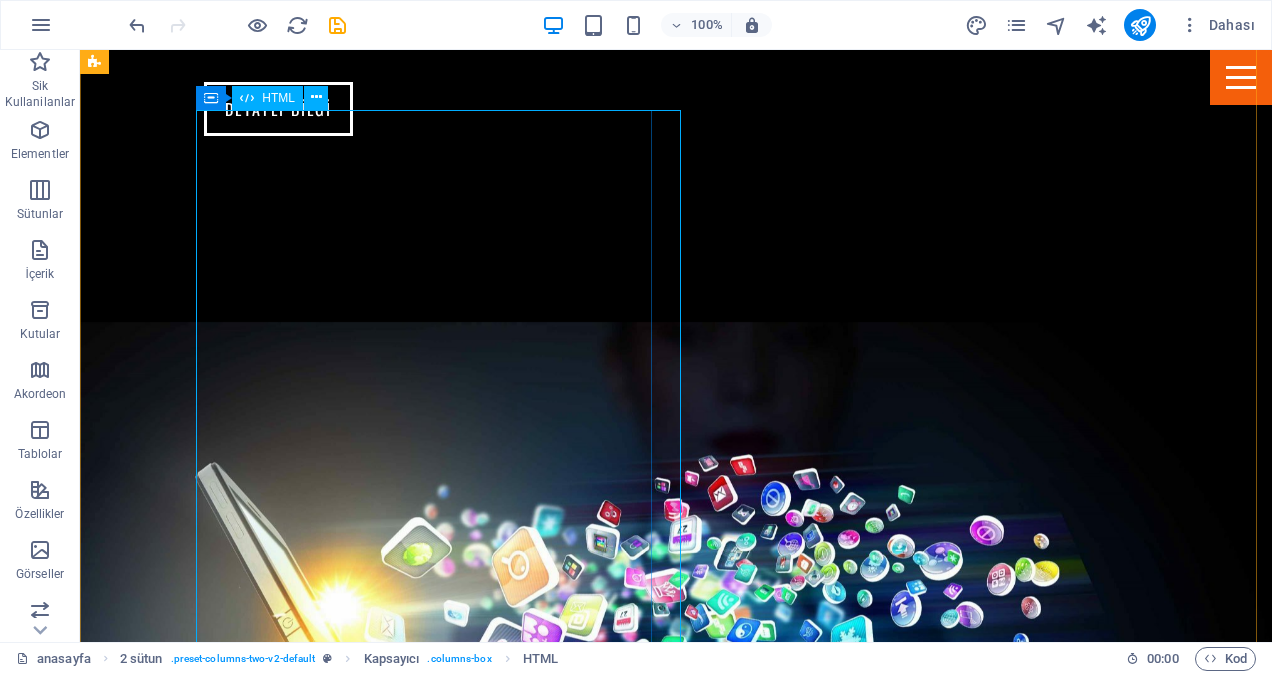 click on "Meta Reklam Paketlerİ
Temel Paket
3.500 TL / 1 Aylık Yönetim
✓ Meta reklam hesabı kurulumu
✓ 1 görsel reklam tasarımı
✓ 1 hedef kitle seçimi
✓ Haftalık 1 reklam yayını
✓ Temel performans takibi
✓ 1 revize hakkı
Standart Paket
7.500 TL / 1 Aylık Yönetim
✓ Reklam stratejisi planlaması
✓ 2 kreatif (görsel veya video)
✓ Haftalık 2 reklam yayını
✓ A/B test çalışmaları
✓ Gelişmiş hedefleme
✓ 2 revize hakkı
Profesyonel Paket
15.000 TL / 1 Aylık Yönetim
✓ 4+ kreatif (story, reels, video)
✓ İçerik takvimi planlaması
✓ Çoklu hedef kitle analizi
✓ A/B test + optimizasyon" at bounding box center [324, 3538] 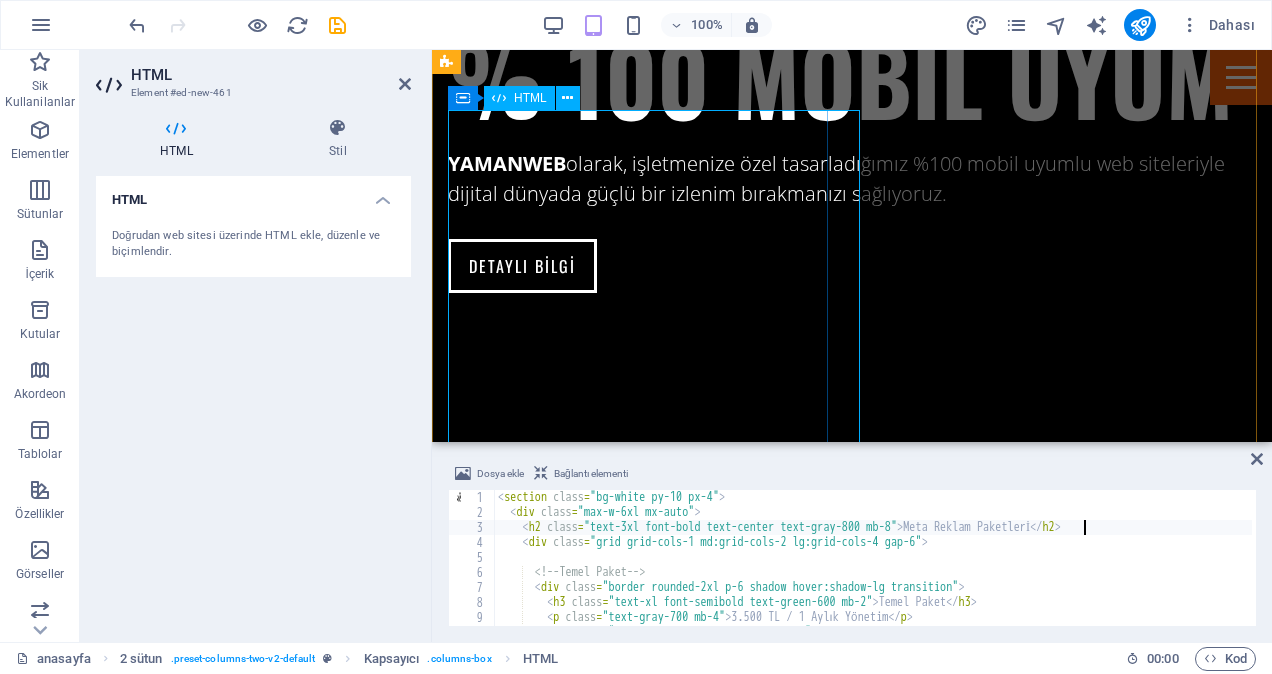 drag, startPoint x: 828, startPoint y: 387, endPoint x: 846, endPoint y: 396, distance: 20.12461 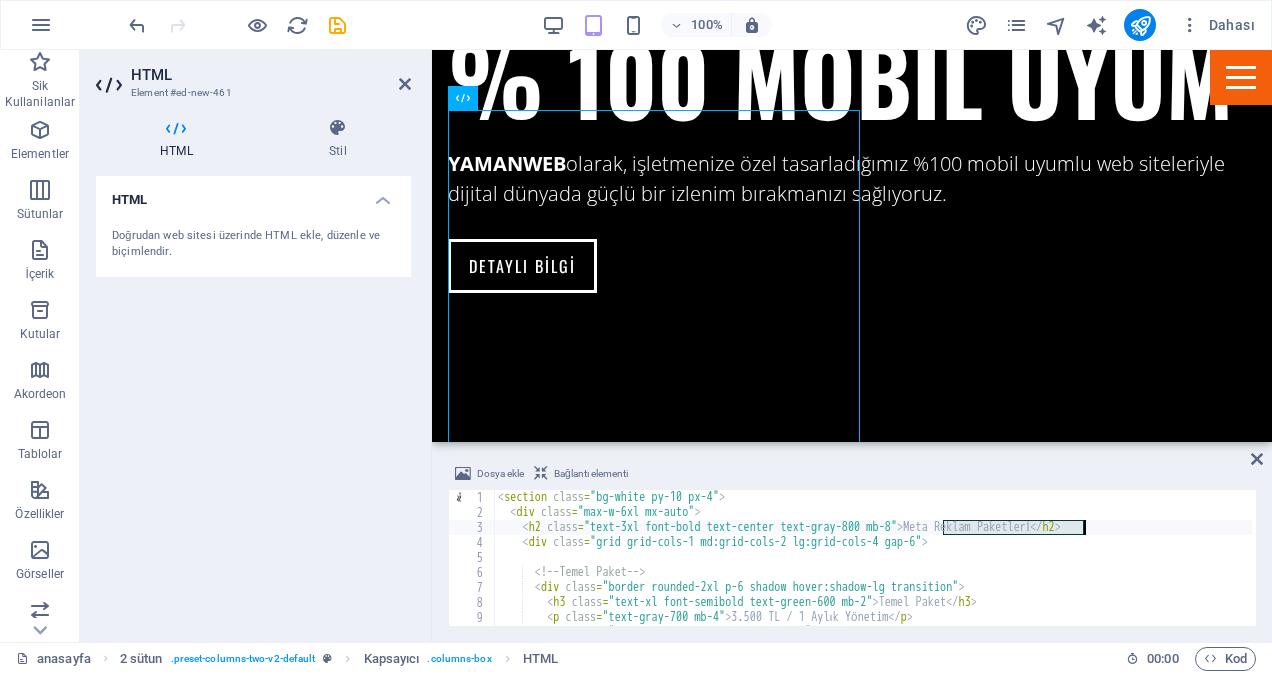 drag, startPoint x: 942, startPoint y: 529, endPoint x: 1085, endPoint y: 532, distance: 143.03146 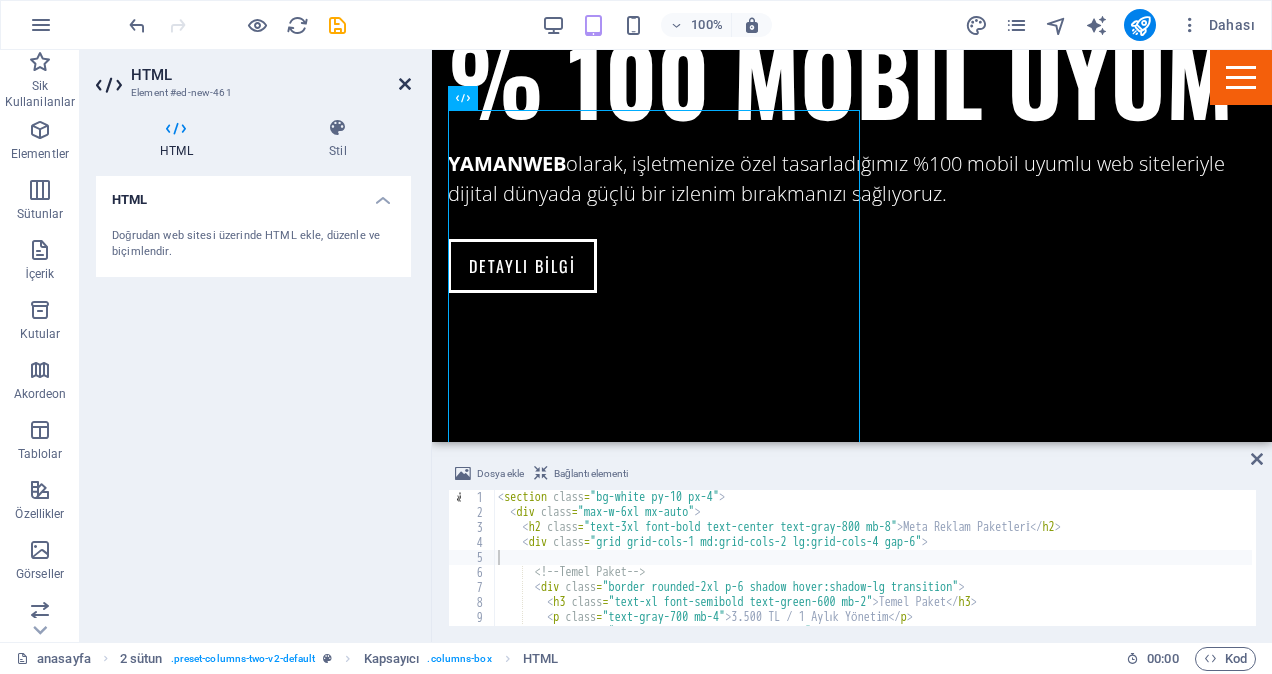 click at bounding box center (405, 84) 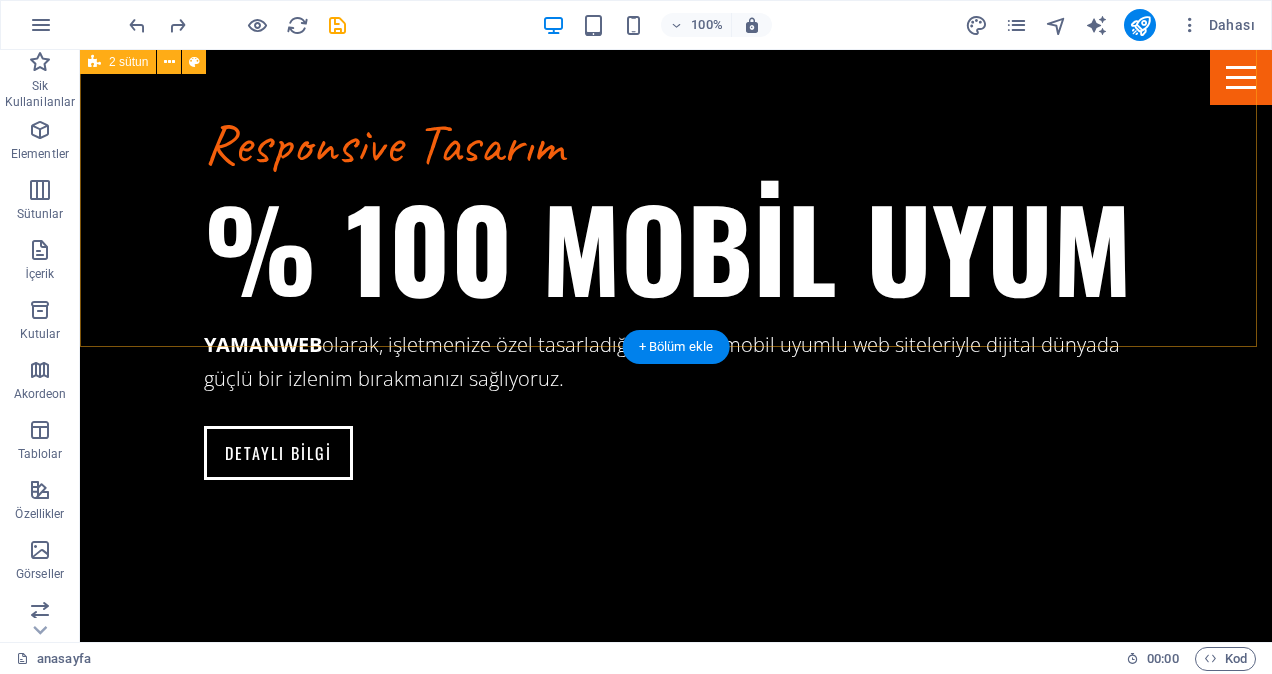 scroll, scrollTop: 2820, scrollLeft: 0, axis: vertical 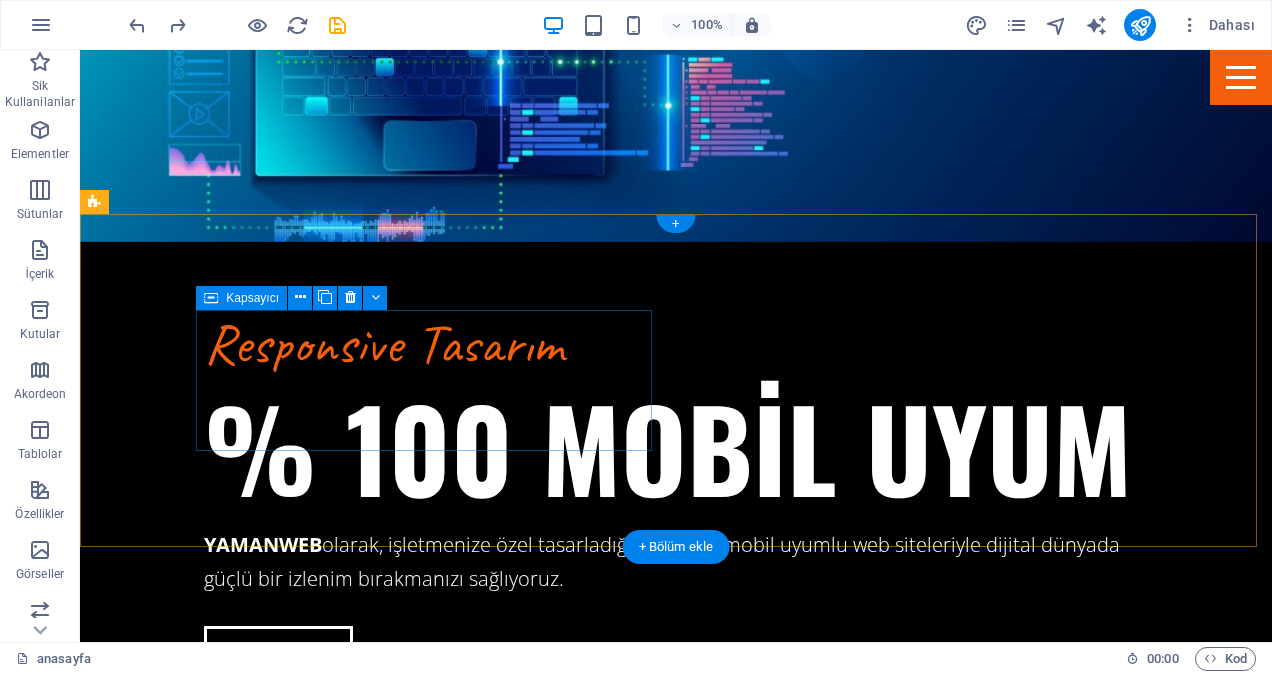 click at bounding box center (324, 3567) 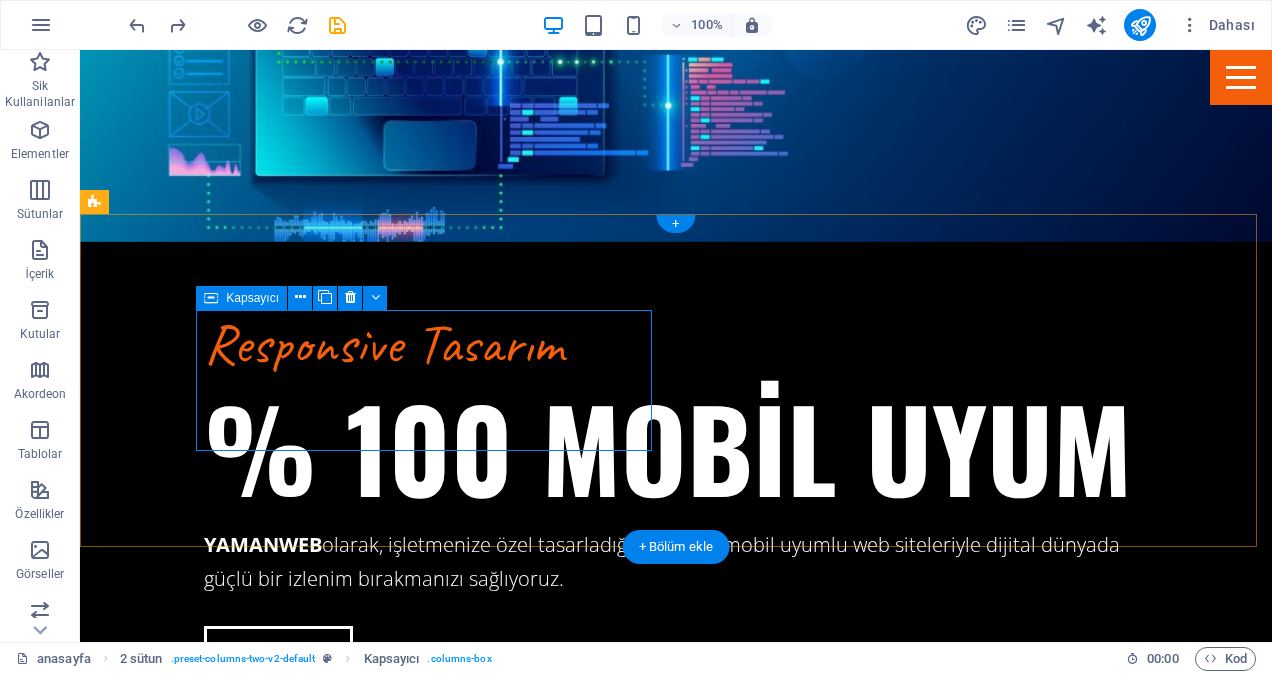 click at bounding box center [324, 3567] 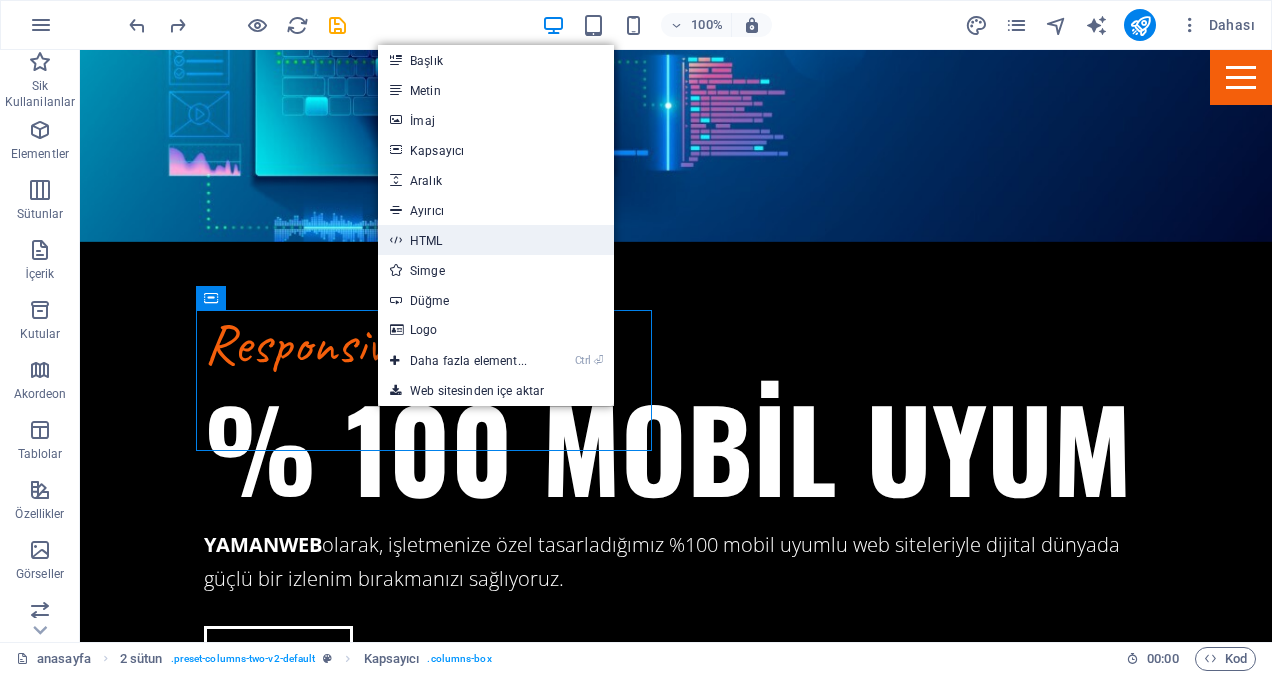 click on "HTML" at bounding box center (496, 240) 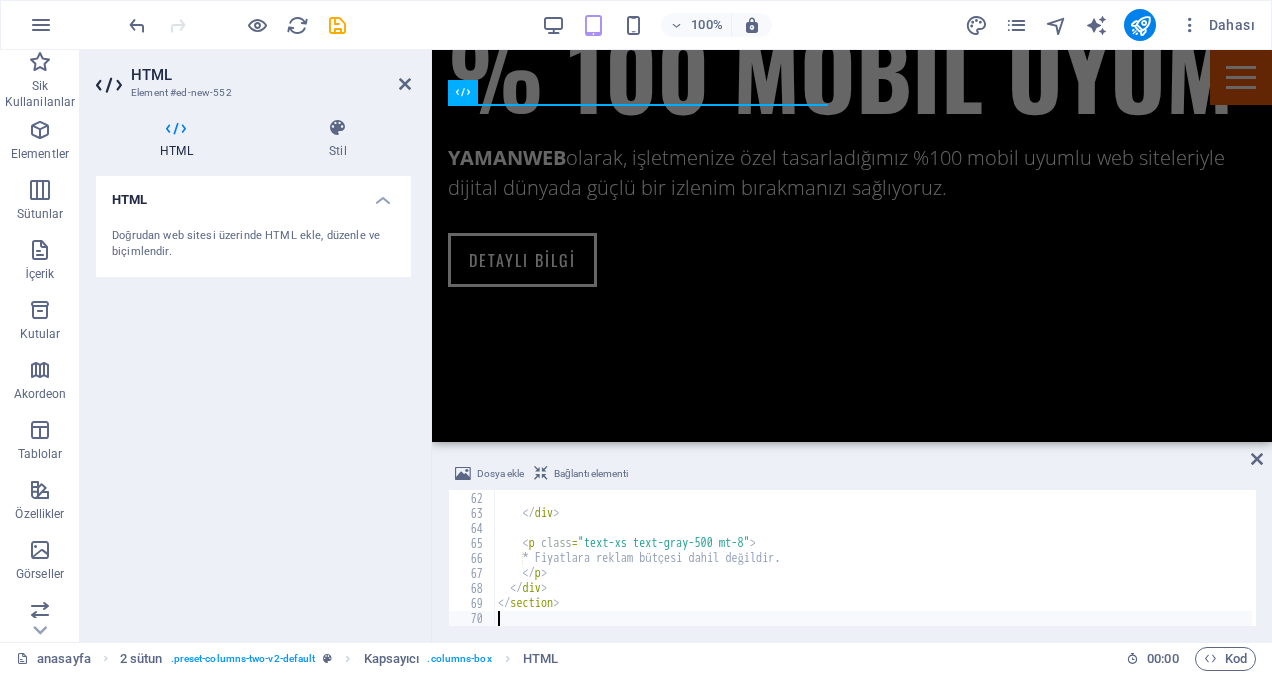scroll, scrollTop: 914, scrollLeft: 0, axis: vertical 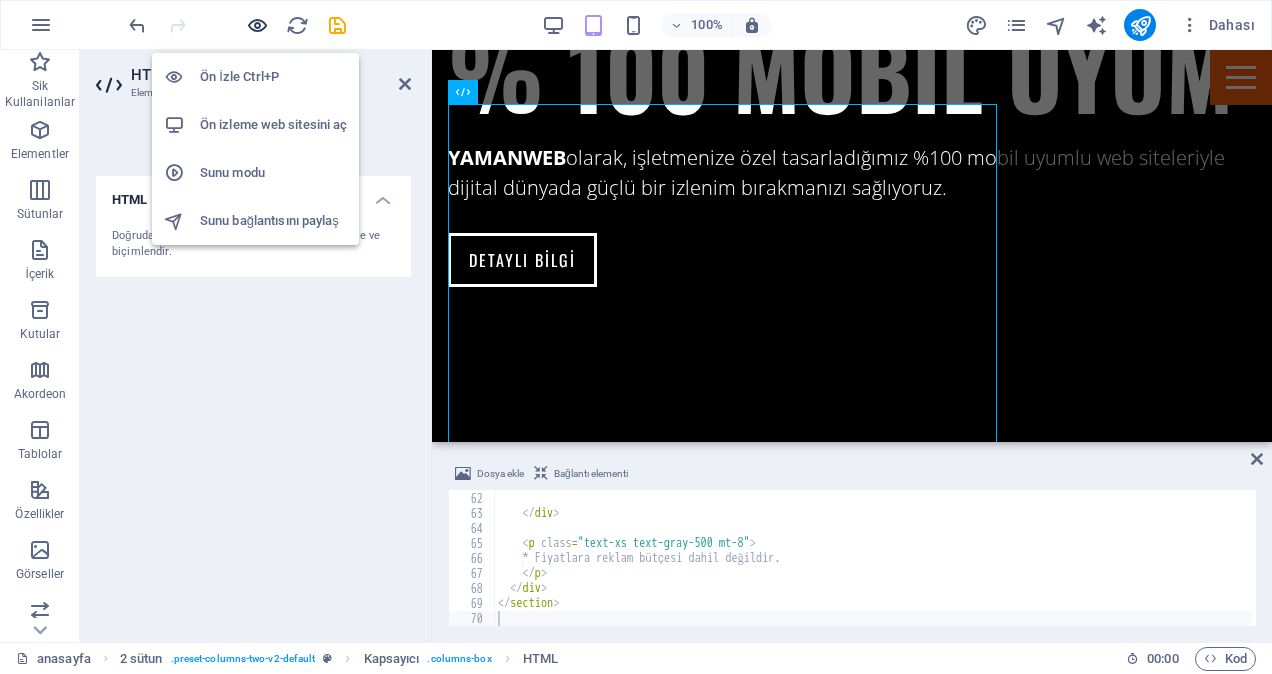 click at bounding box center (257, 25) 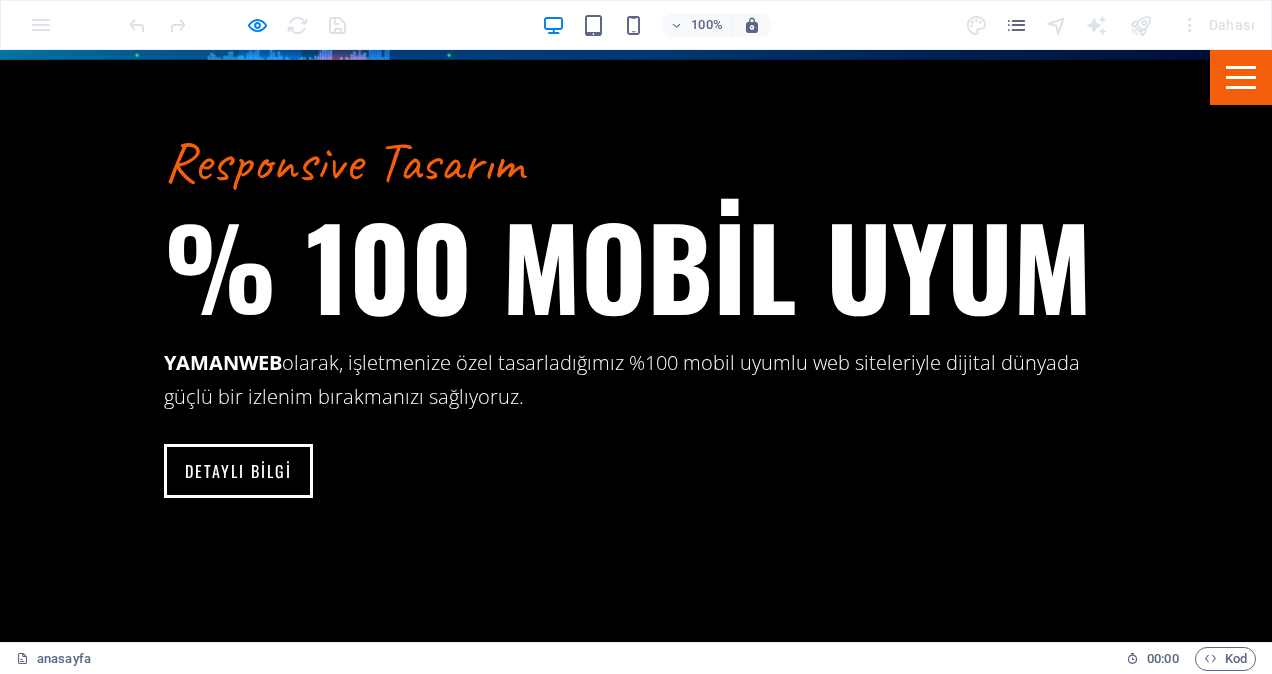 scroll, scrollTop: 2926, scrollLeft: 0, axis: vertical 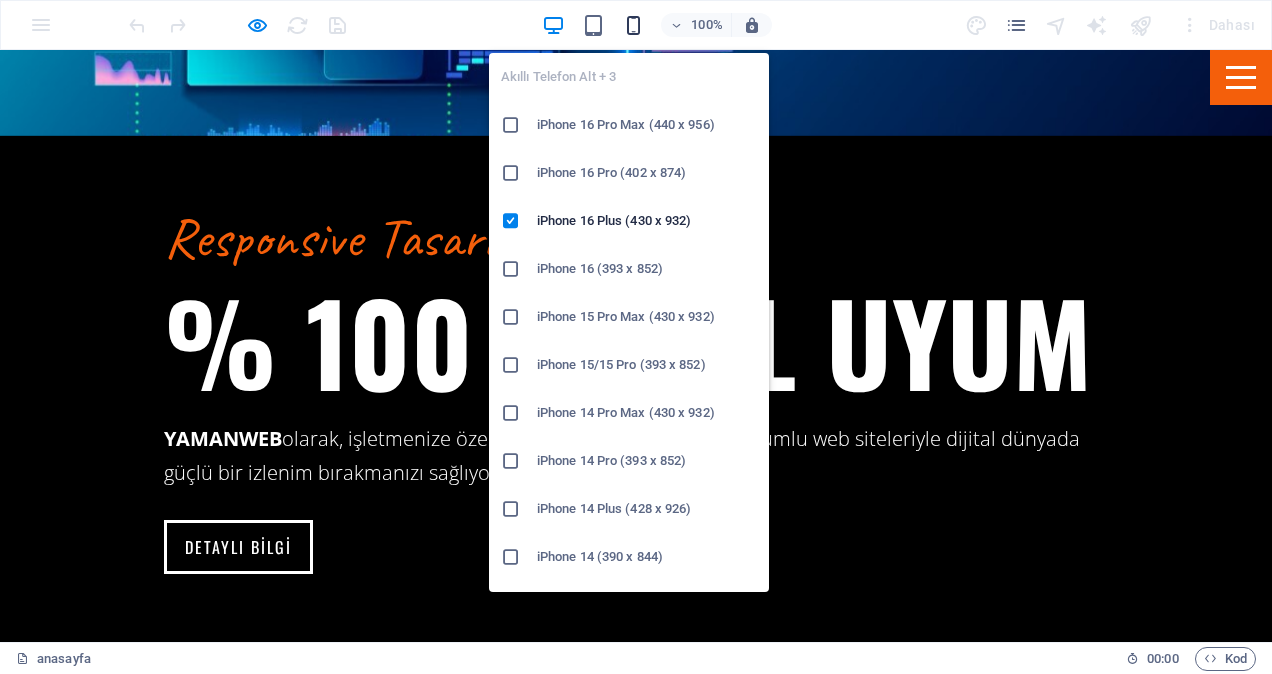 click at bounding box center (633, 25) 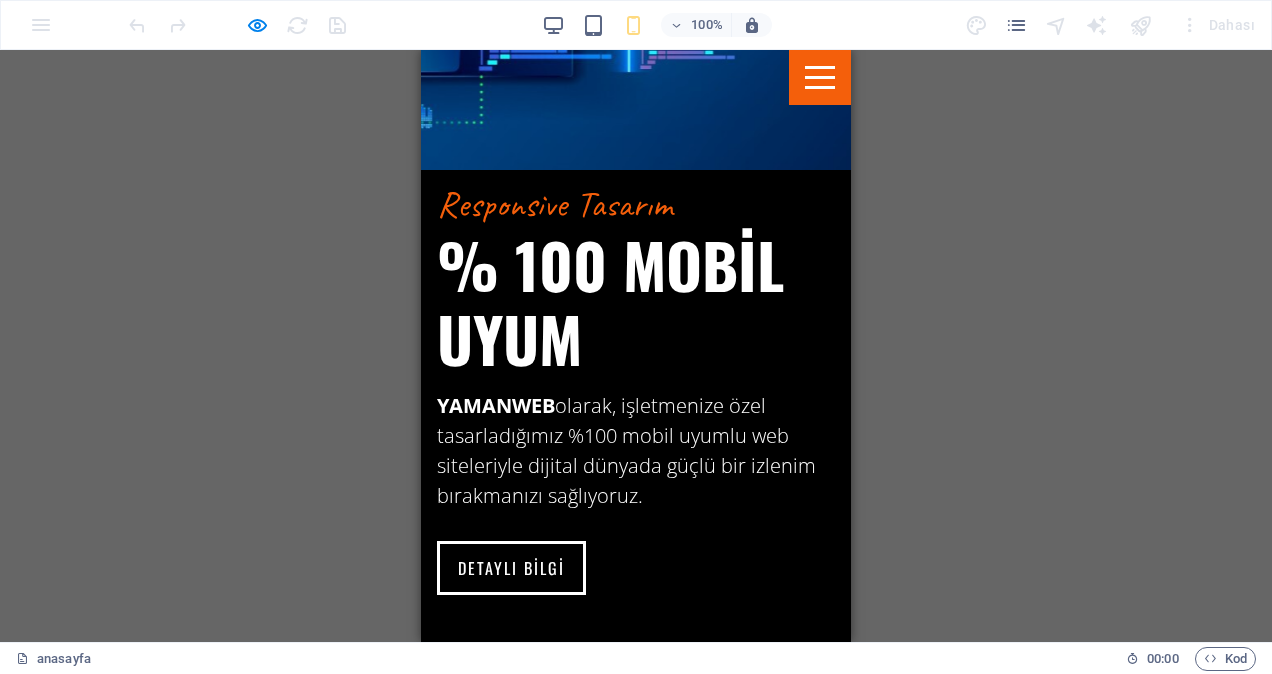 scroll, scrollTop: 2226, scrollLeft: 0, axis: vertical 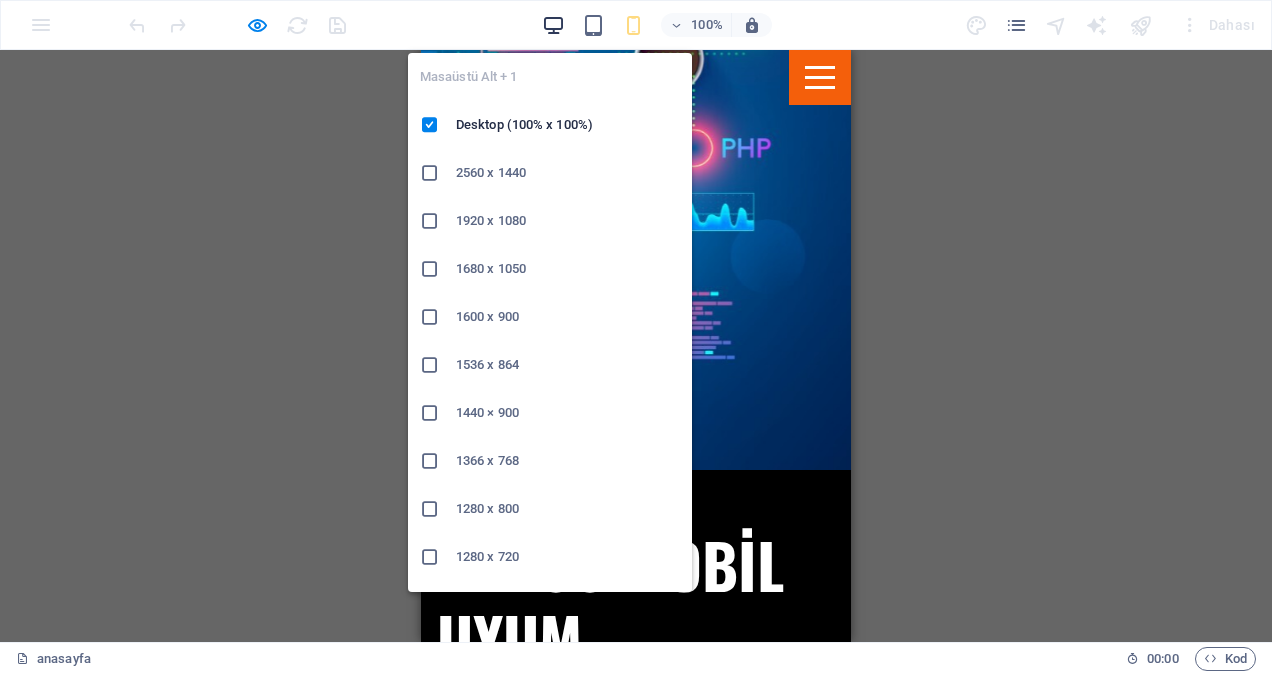 click at bounding box center (553, 25) 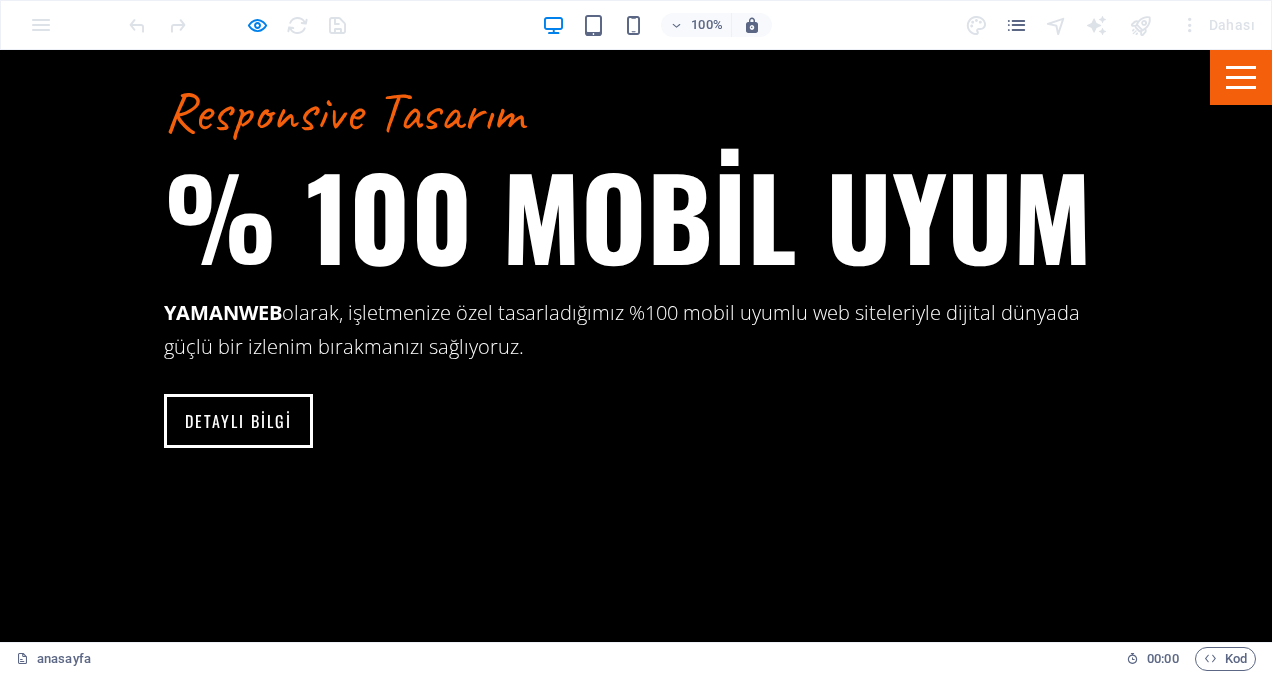 scroll, scrollTop: 3026, scrollLeft: 0, axis: vertical 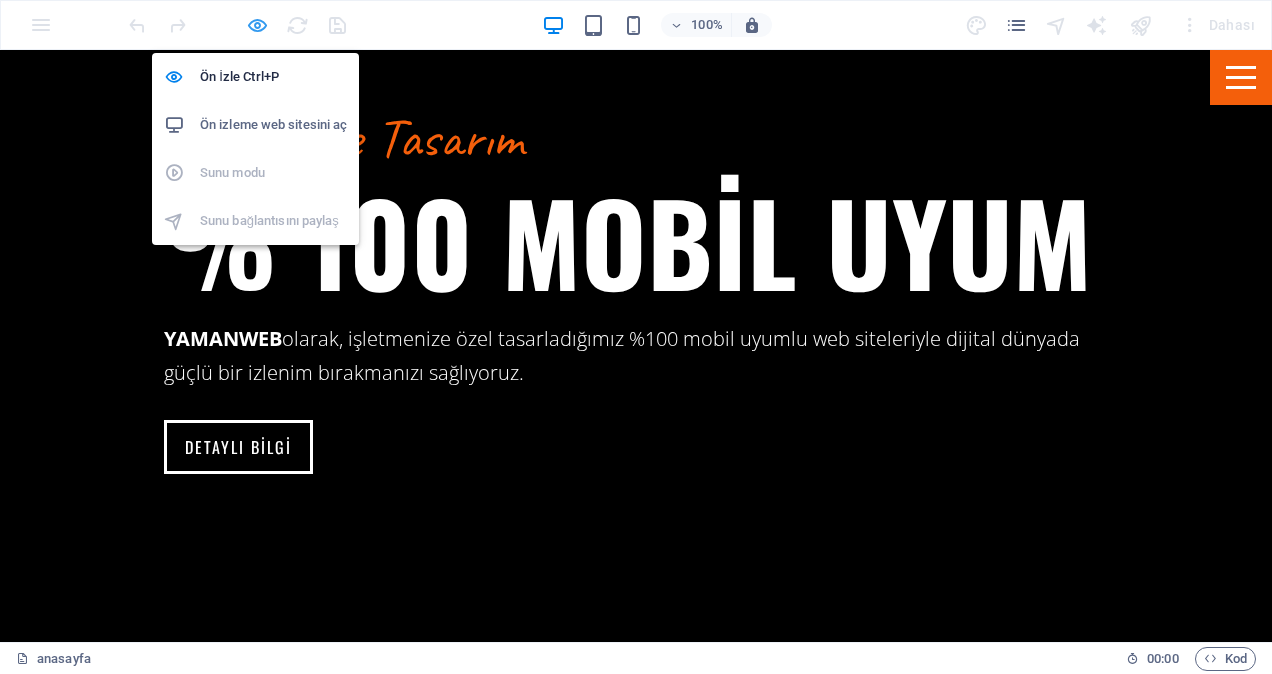 click at bounding box center [257, 25] 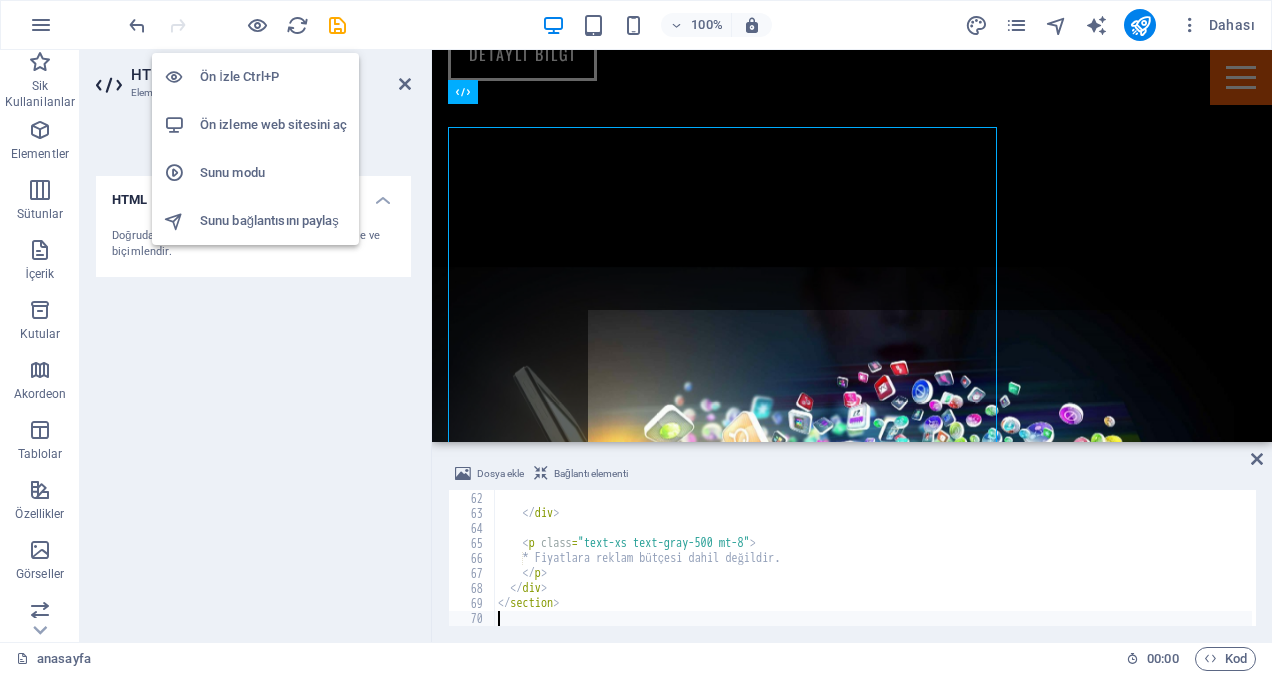 scroll, scrollTop: 2820, scrollLeft: 0, axis: vertical 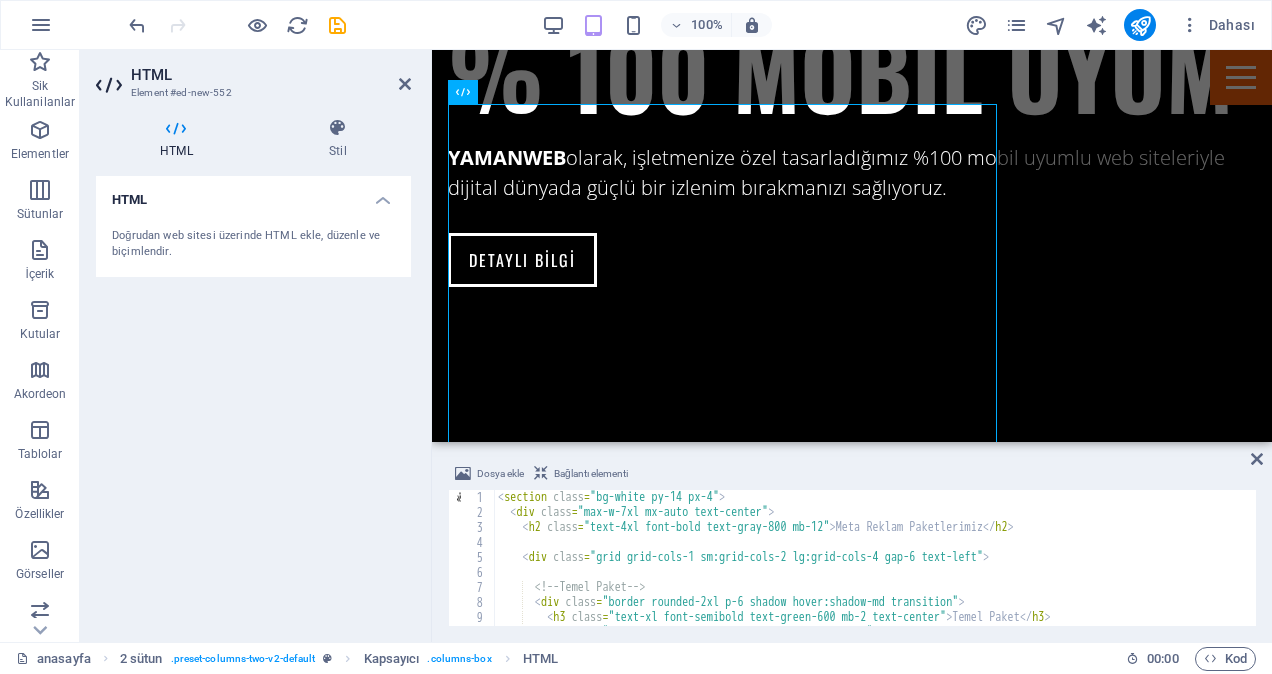 click on "< section   class = "bg-white py-14 px-4" >    < div   class = "max-w-7xl mx-auto text-center" >      < h2   class = "text-4xl font-bold text-gray-800 mb-12" > Meta Reklam Paketlerimiz </ h2 >      < div   class = "grid grid-cols-1 sm:grid-cols-2 lg:grid-cols-4 gap-6 text-left" >         <!--  Temel Paket  -->         < div   class = "border rounded-2xl p-6 shadow hover:shadow-md transition" >           < h3   class = "text-xl font-semibold text-green-600 mb-2 text-center" > Temel Paket </ h3 >           < p   class = "text-center text-gray-700 font-medium mb-4" > 3.500 TL / 1 Ay </ p >           < ul   class = "text-sm text-gray-600 space-y-2" >" at bounding box center [873, 573] 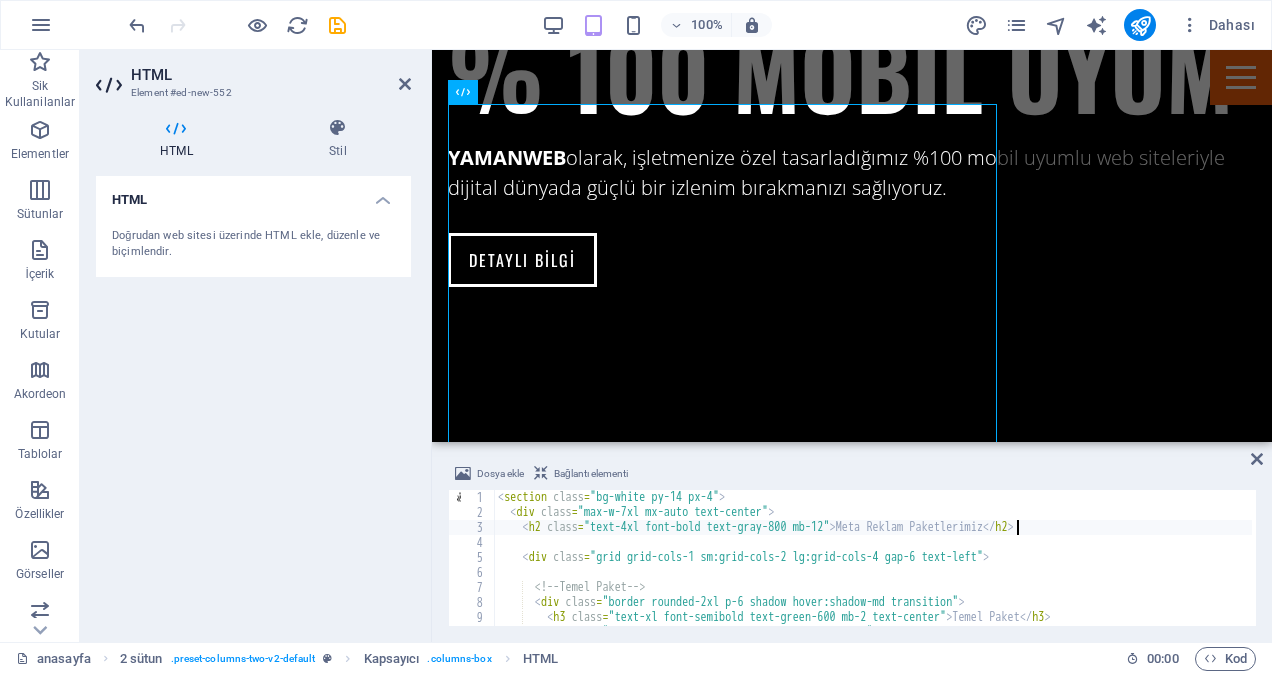 click on "< section   class = "bg-white py-14 px-4" >    < div   class = "max-w-7xl mx-auto text-center" >      < h2   class = "text-4xl font-bold text-gray-800 mb-12" > Meta Reklam Paketlerimiz </ h2 >      < div   class = "grid grid-cols-1 sm:grid-cols-2 lg:grid-cols-4 gap-6 text-left" >         <!--  Temel Paket  -->         < div   class = "border rounded-2xl p-6 shadow hover:shadow-md transition" >           < h3   class = "text-xl font-semibold text-green-600 mb-2 text-center" > Temel Paket </ h3 >           < p   class = "text-center text-gray-700 font-medium mb-4" > 3.500 TL / 1 Ay </ p >           < ul   class = "text-sm text-gray-600 space-y-2" >" at bounding box center [873, 573] 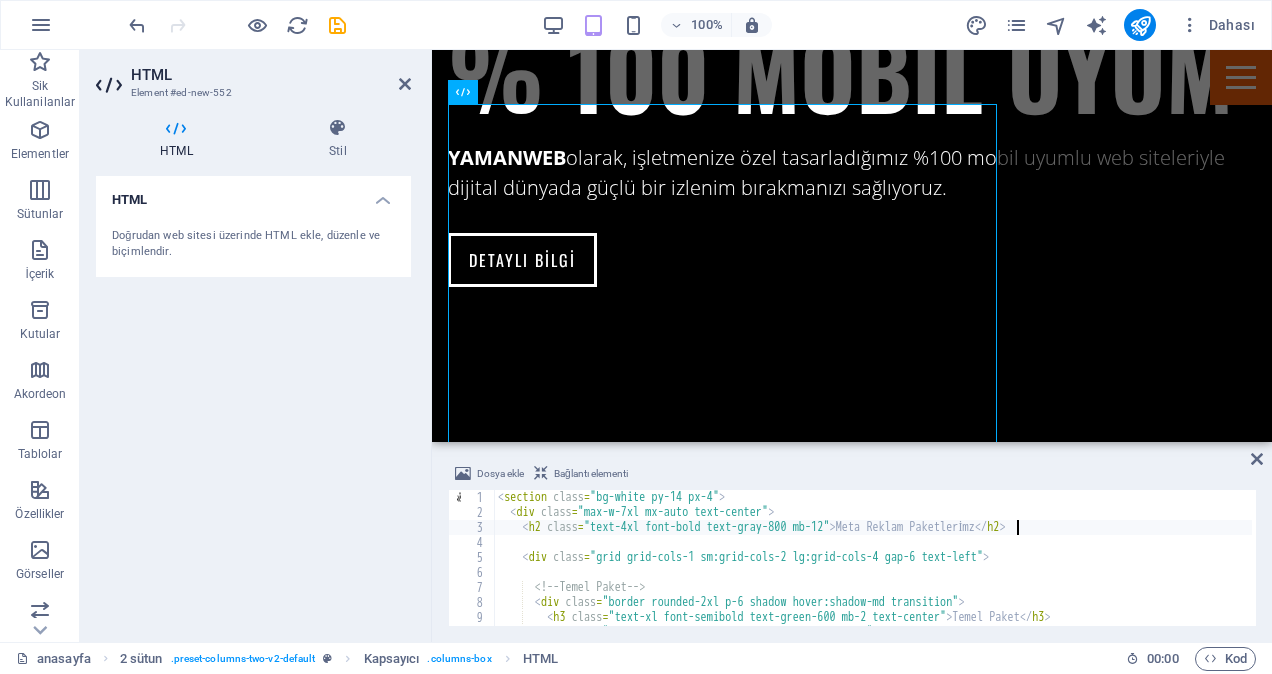 scroll, scrollTop: 0, scrollLeft: 42, axis: horizontal 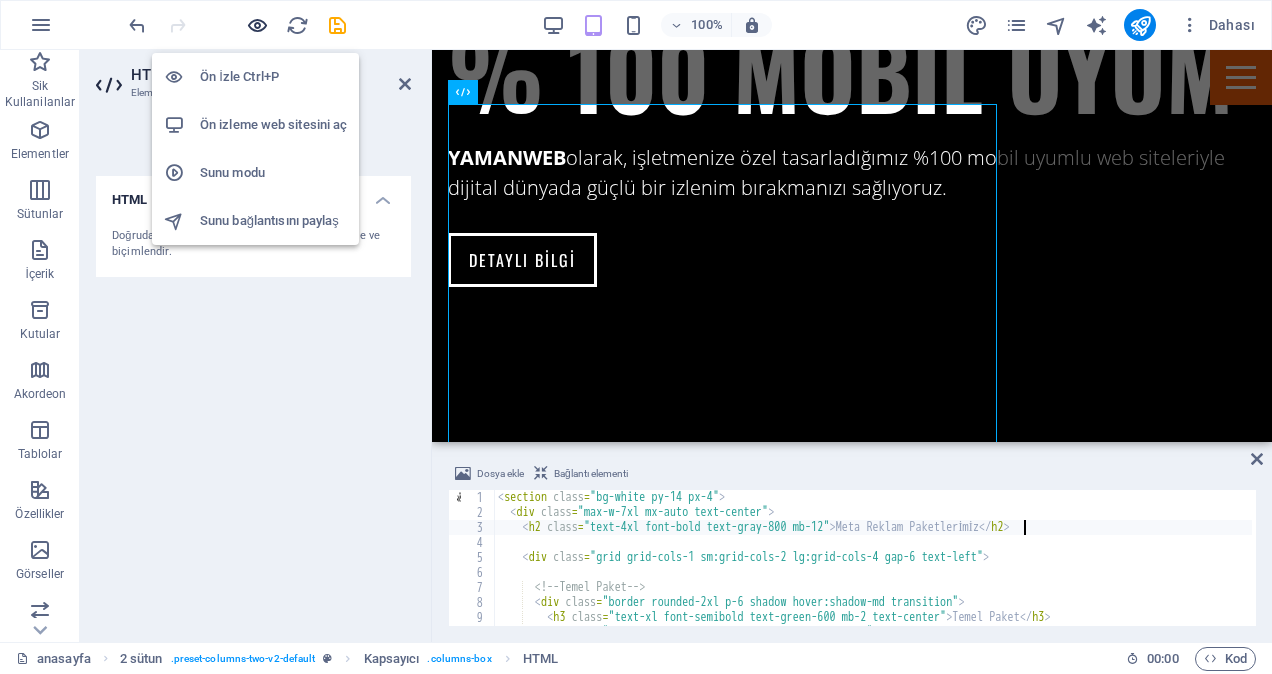 type on "<h2 class="text-4xl font-bold text-gray-800 mb-12">Meta Reklam Paketlerİmİz</h2>" 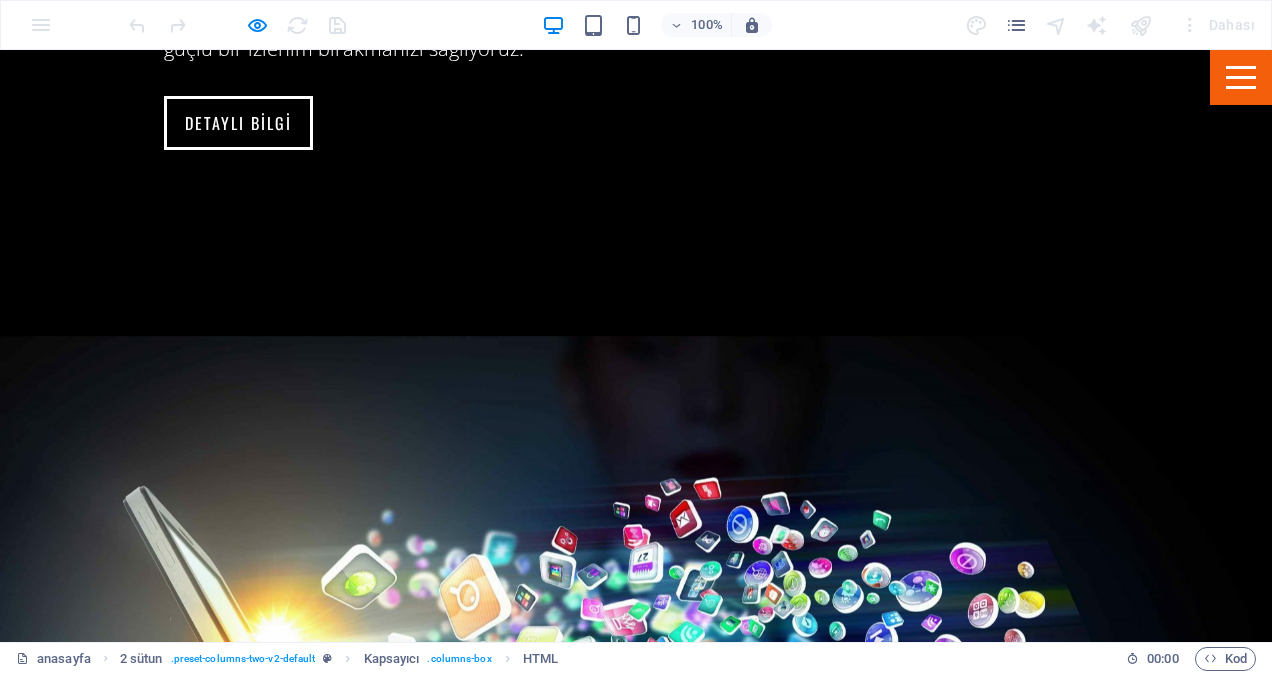 scroll, scrollTop: 3226, scrollLeft: 0, axis: vertical 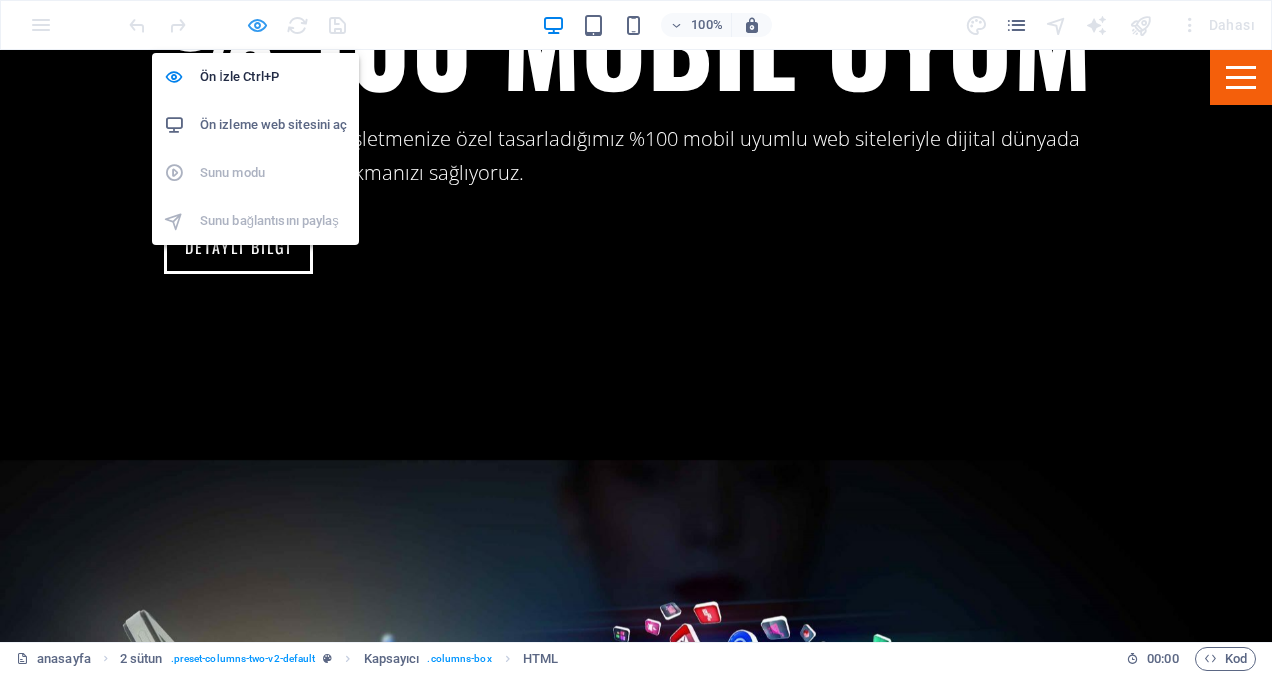 click at bounding box center (257, 25) 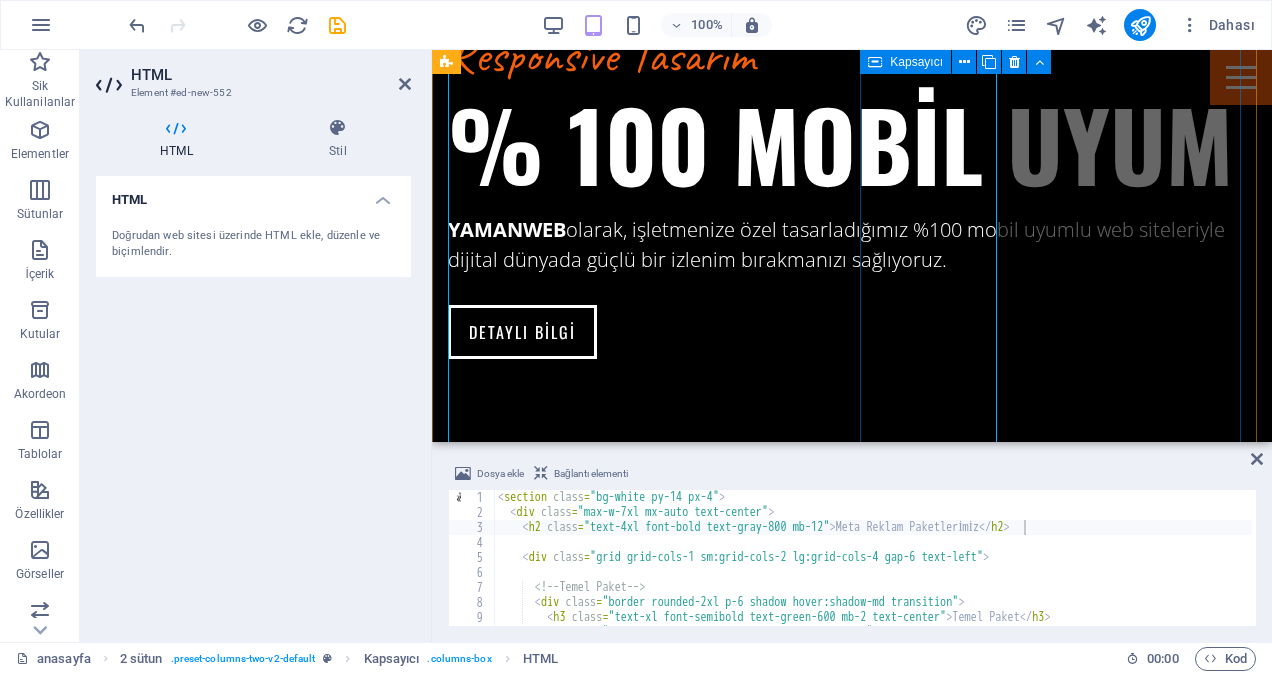 scroll, scrollTop: 2722, scrollLeft: 0, axis: vertical 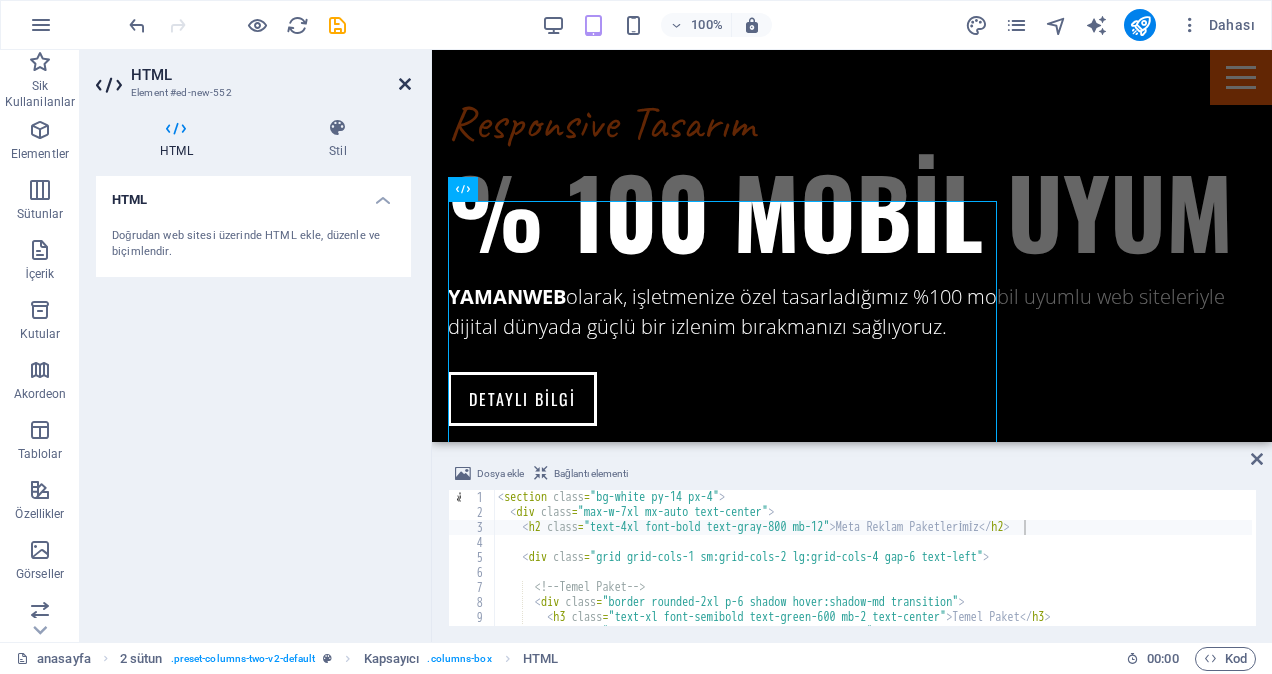 click at bounding box center (405, 84) 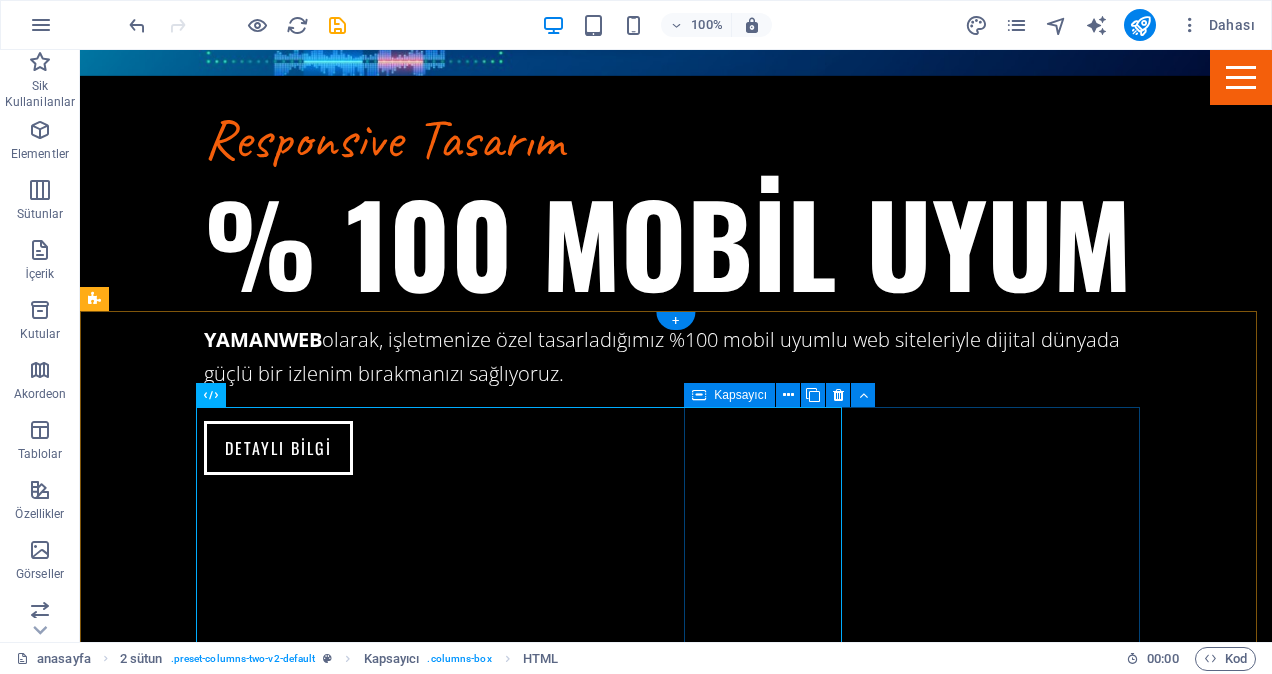 click on "Element ekle" at bounding box center [264, 4724] 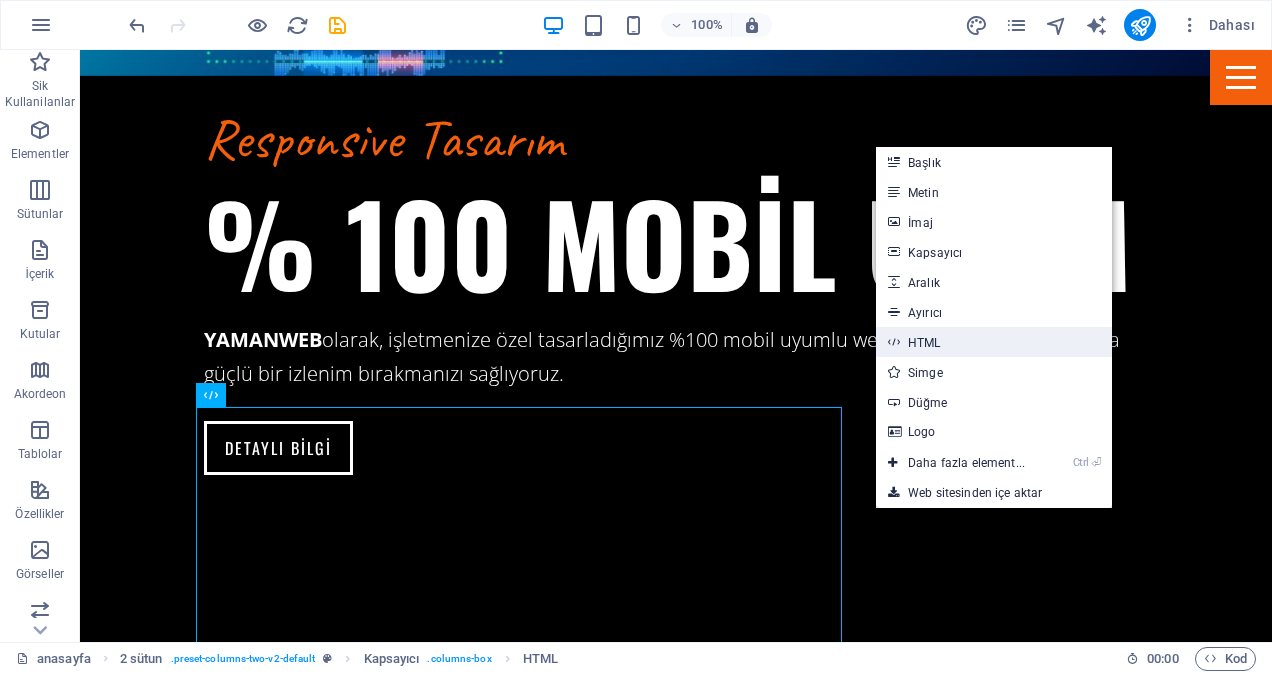 drag, startPoint x: 936, startPoint y: 343, endPoint x: 486, endPoint y: 288, distance: 453.34866 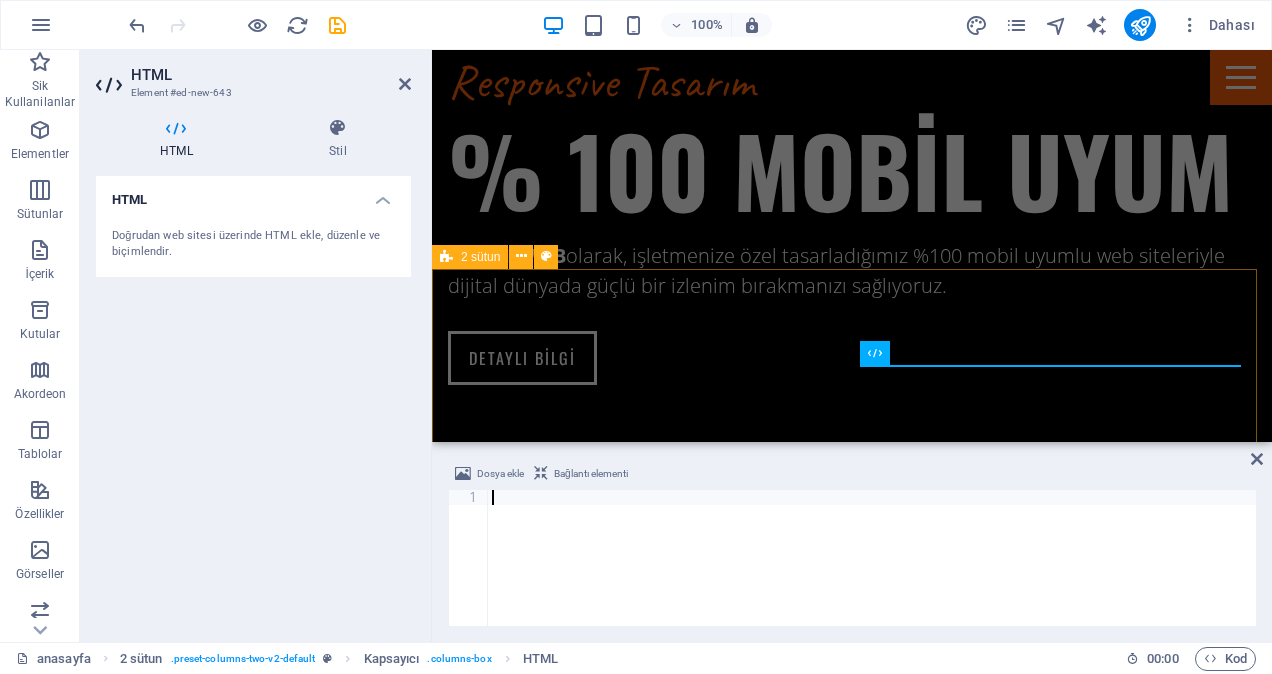scroll, scrollTop: 2559, scrollLeft: 0, axis: vertical 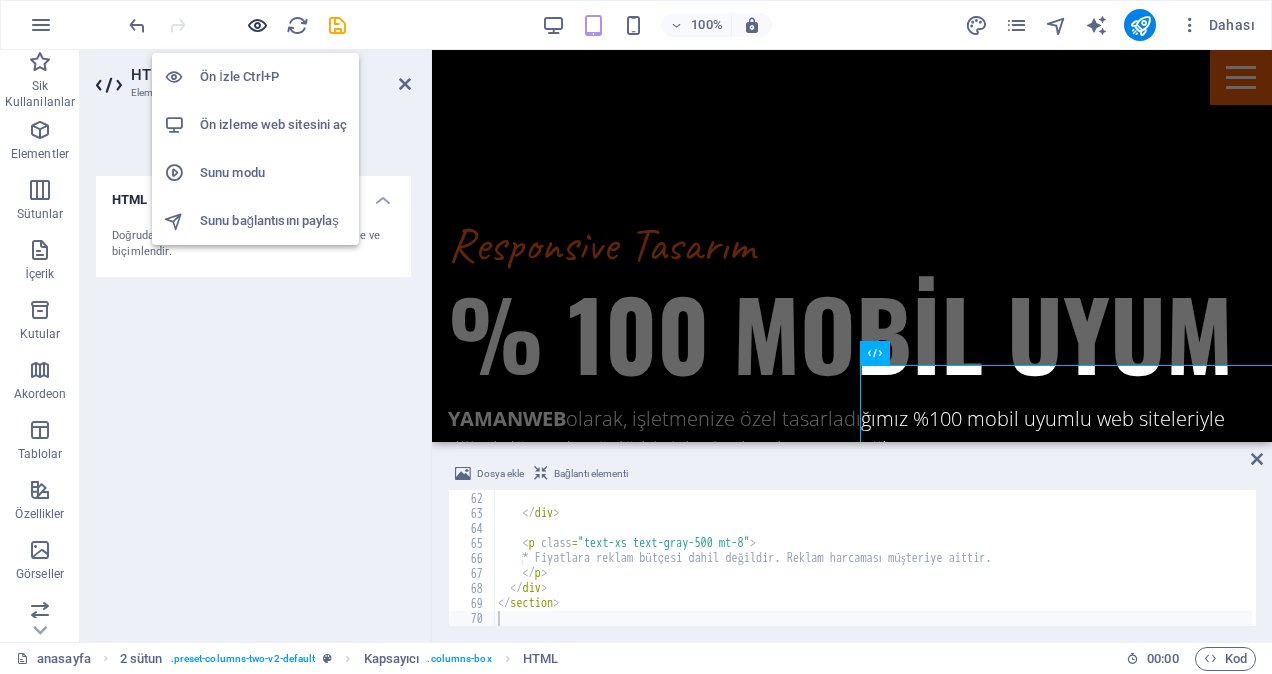 click at bounding box center [257, 25] 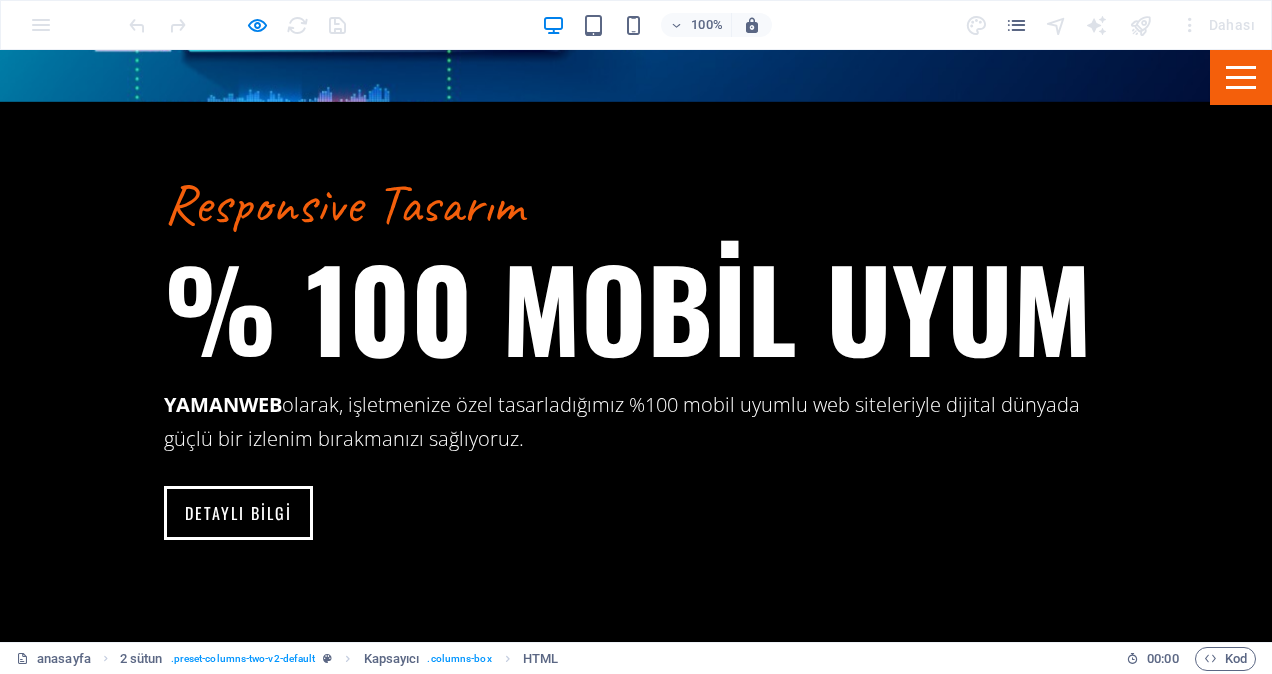 scroll, scrollTop: 2959, scrollLeft: 0, axis: vertical 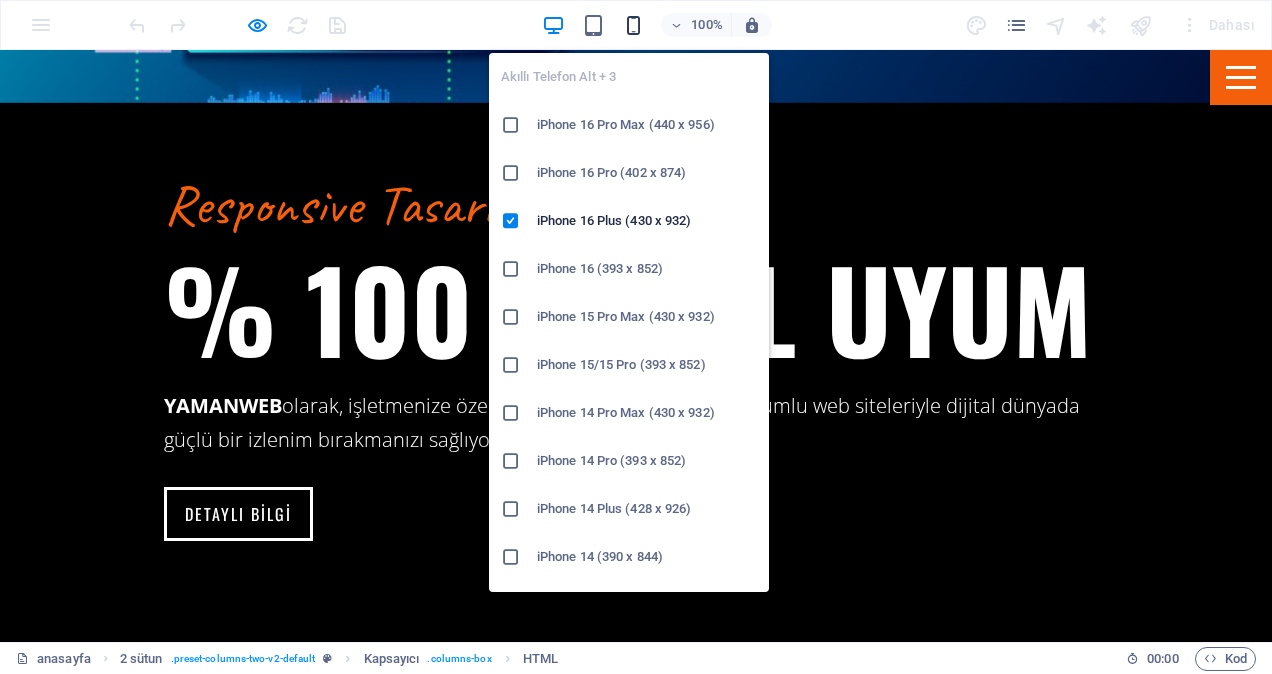 click at bounding box center (633, 25) 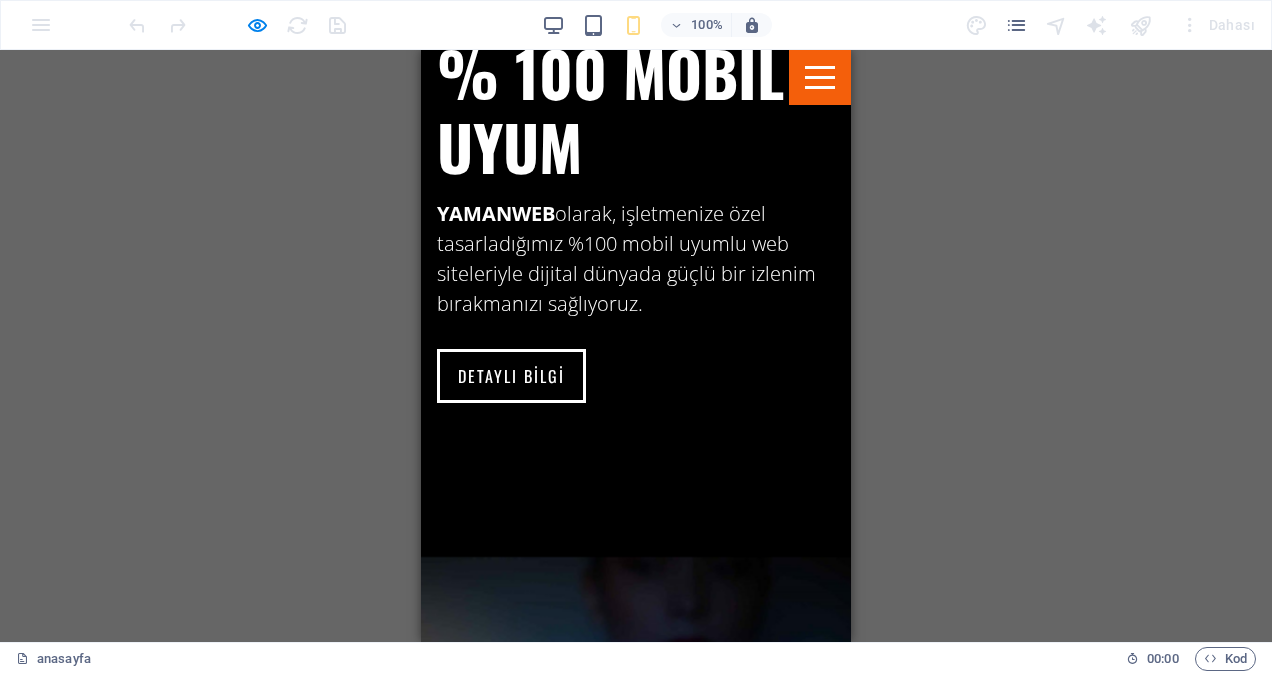 scroll, scrollTop: 2694, scrollLeft: 0, axis: vertical 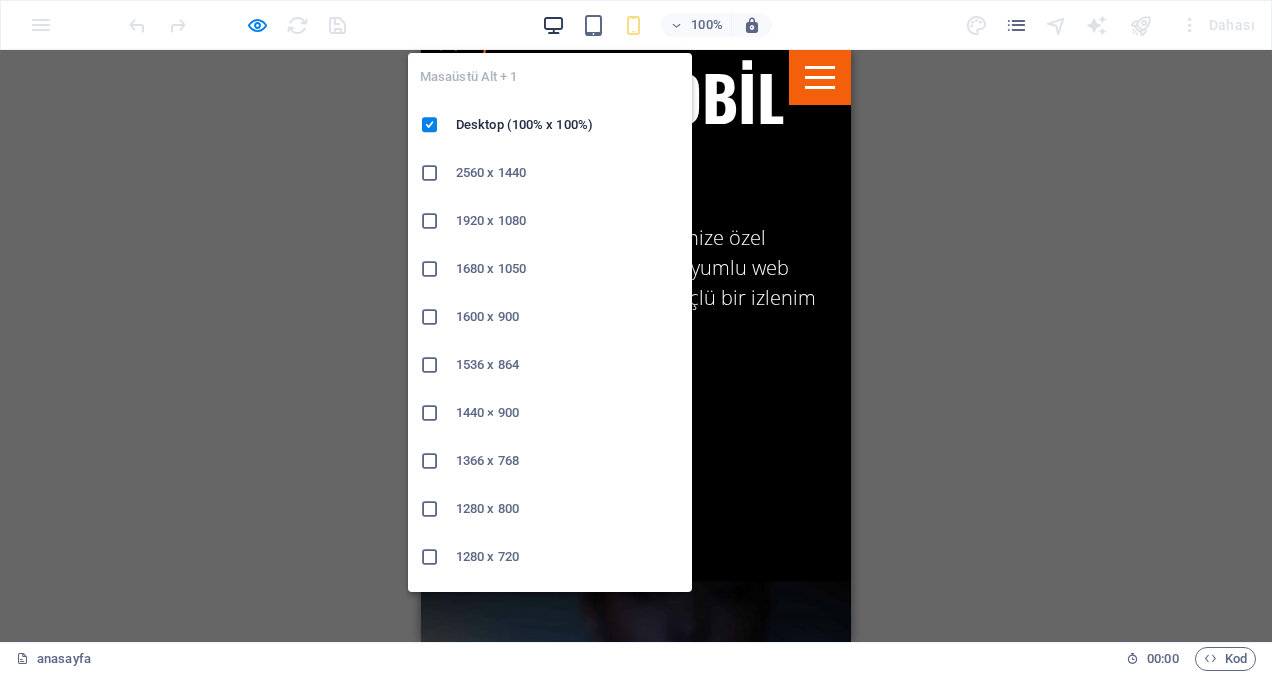 click at bounding box center (553, 25) 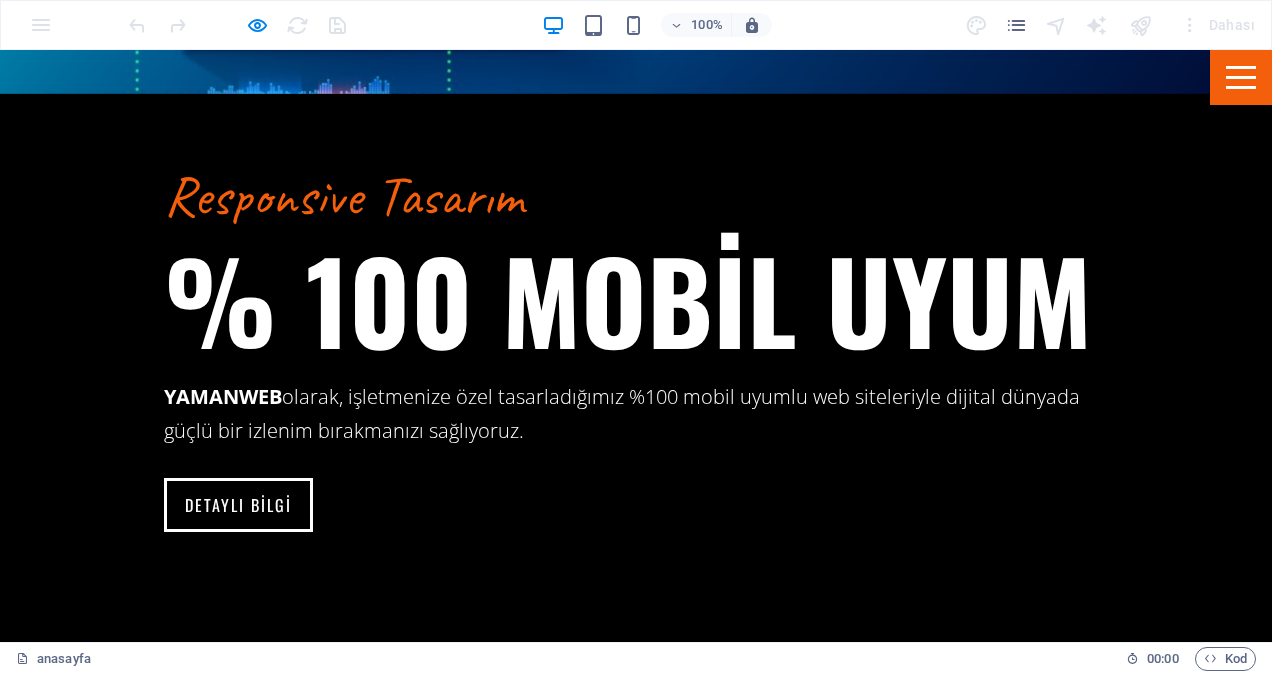 scroll, scrollTop: 2994, scrollLeft: 0, axis: vertical 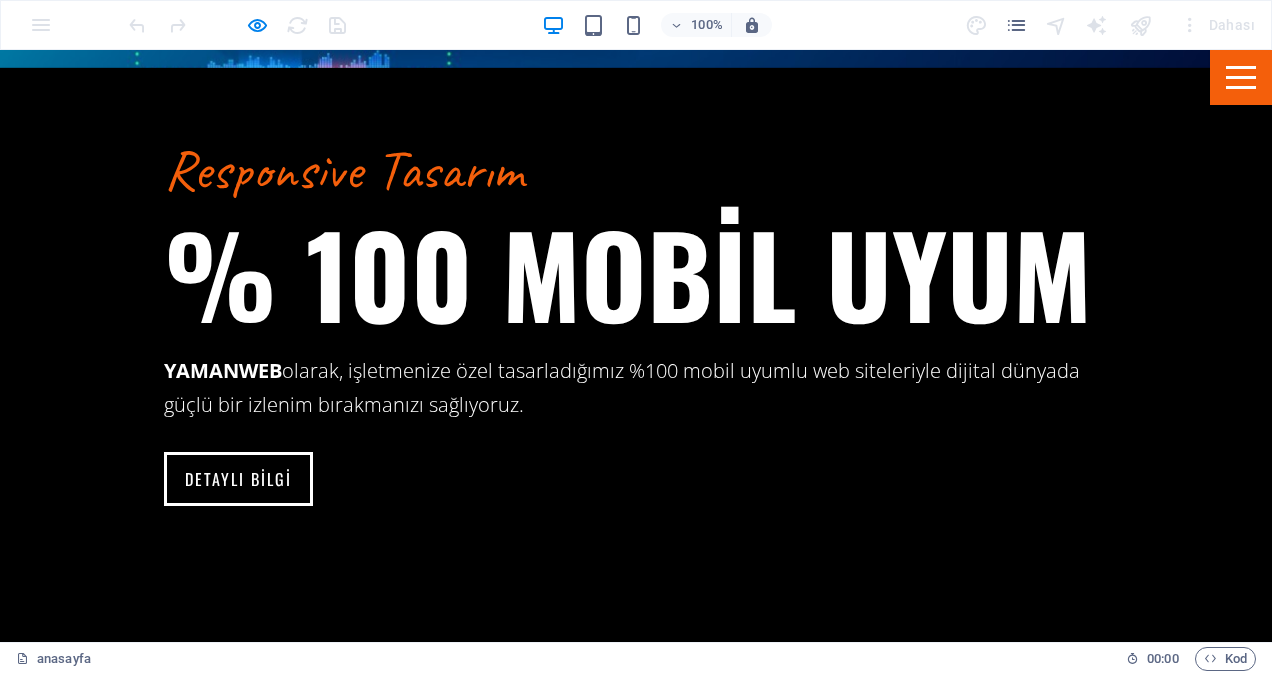 click on "Google Ads Reklam Paketlerimiz" at bounding box center (244, 5149) 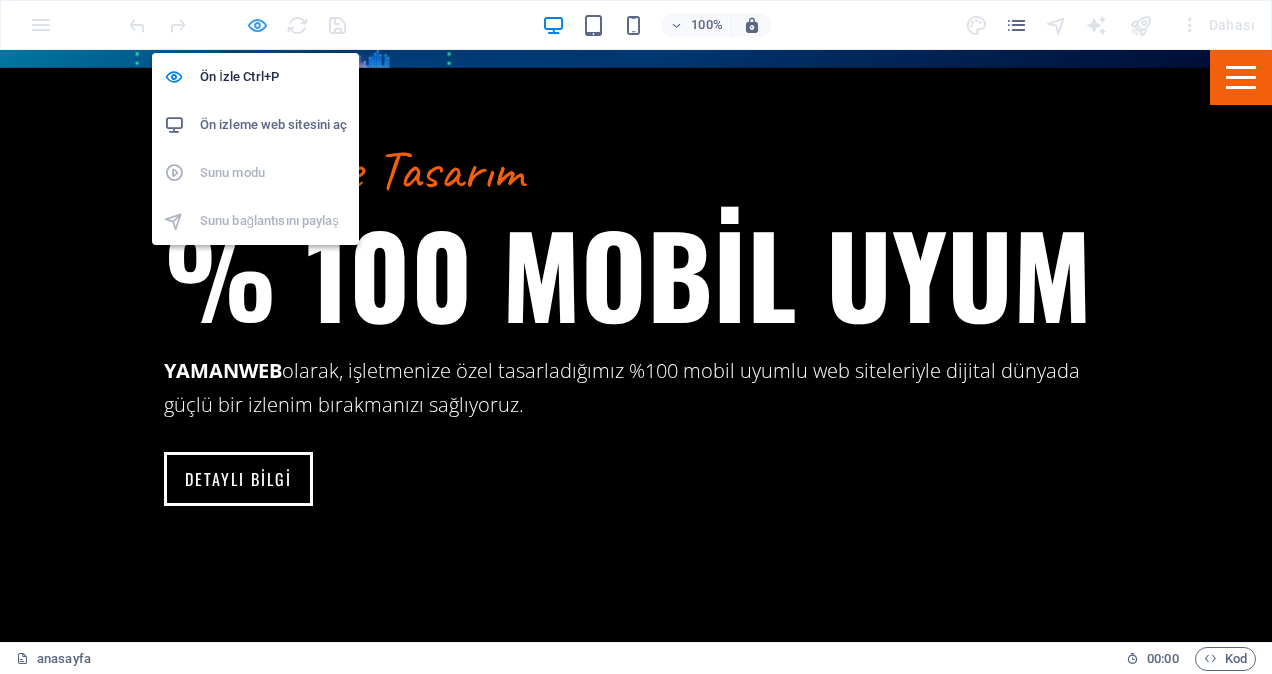 click at bounding box center [257, 25] 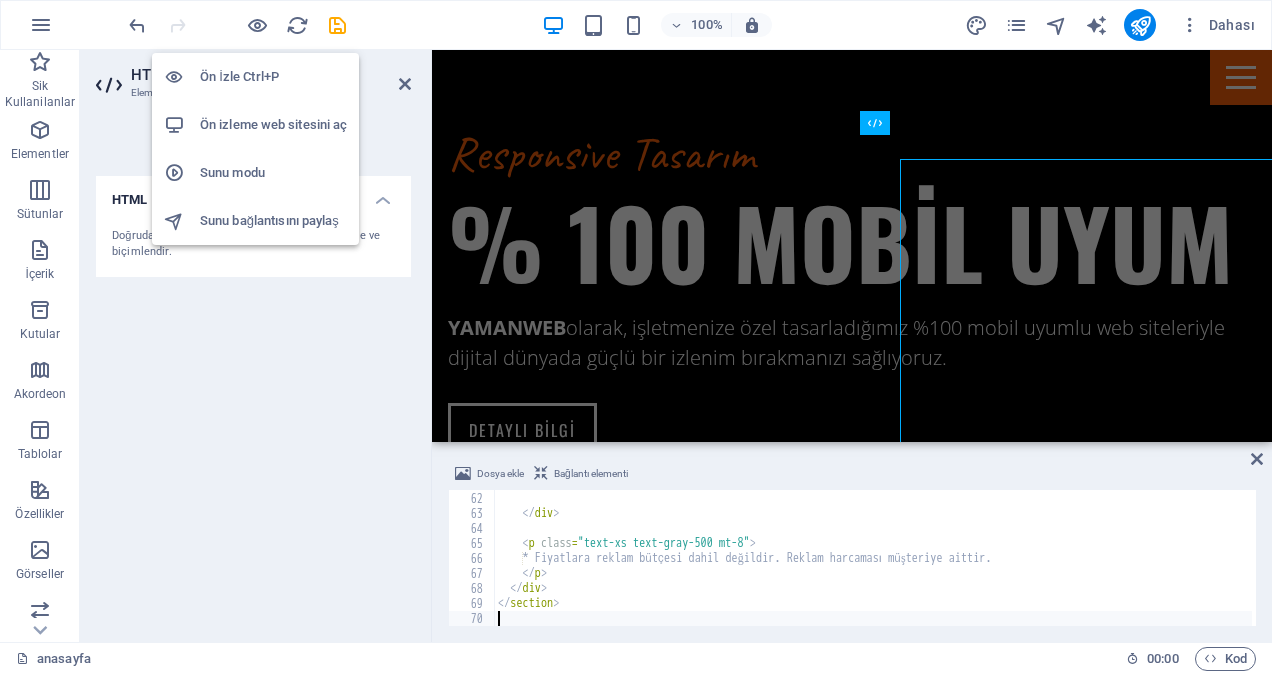 scroll, scrollTop: 2788, scrollLeft: 0, axis: vertical 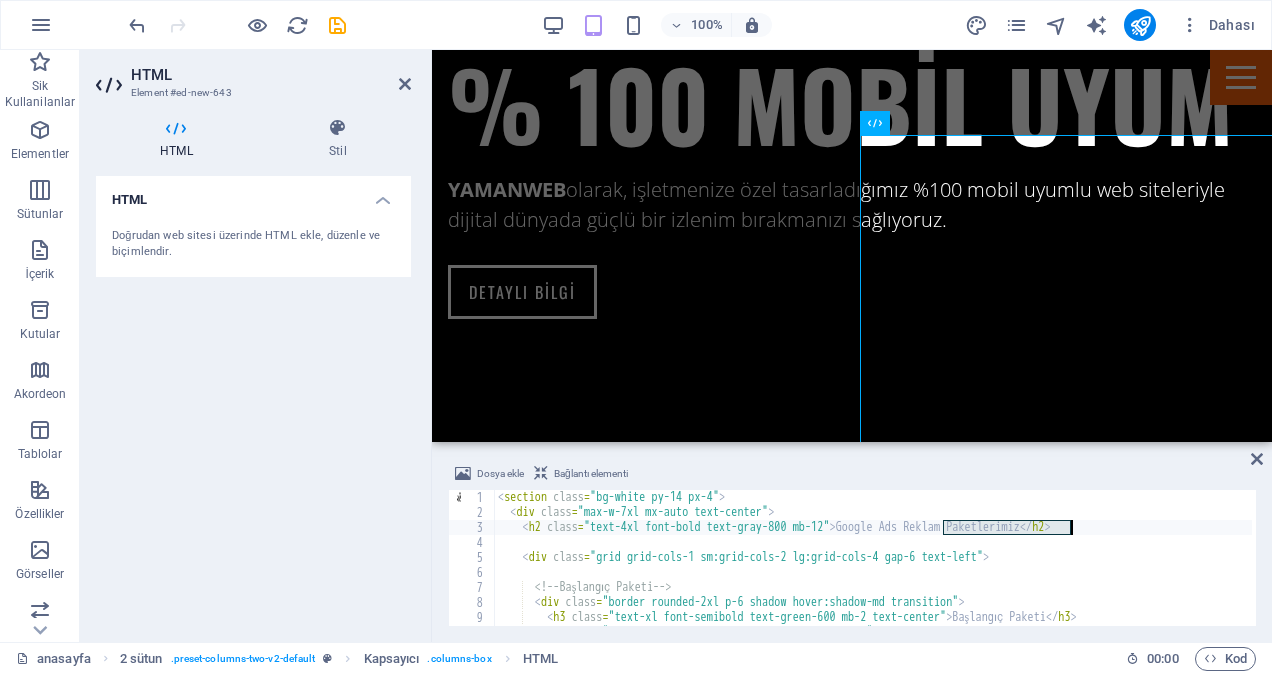 drag, startPoint x: 944, startPoint y: 528, endPoint x: 1068, endPoint y: 528, distance: 124 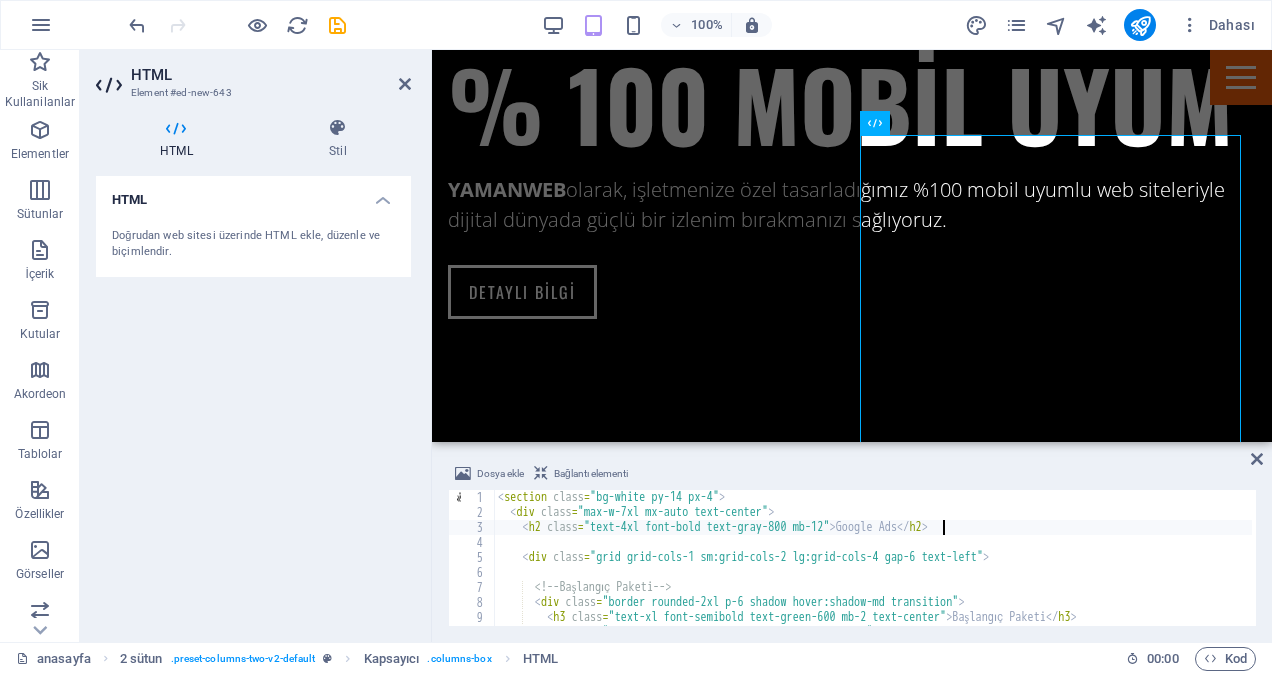 type on "<h2 class="text-4xl font-bold text-gray-800 mb-12">Google Ads</h2>" 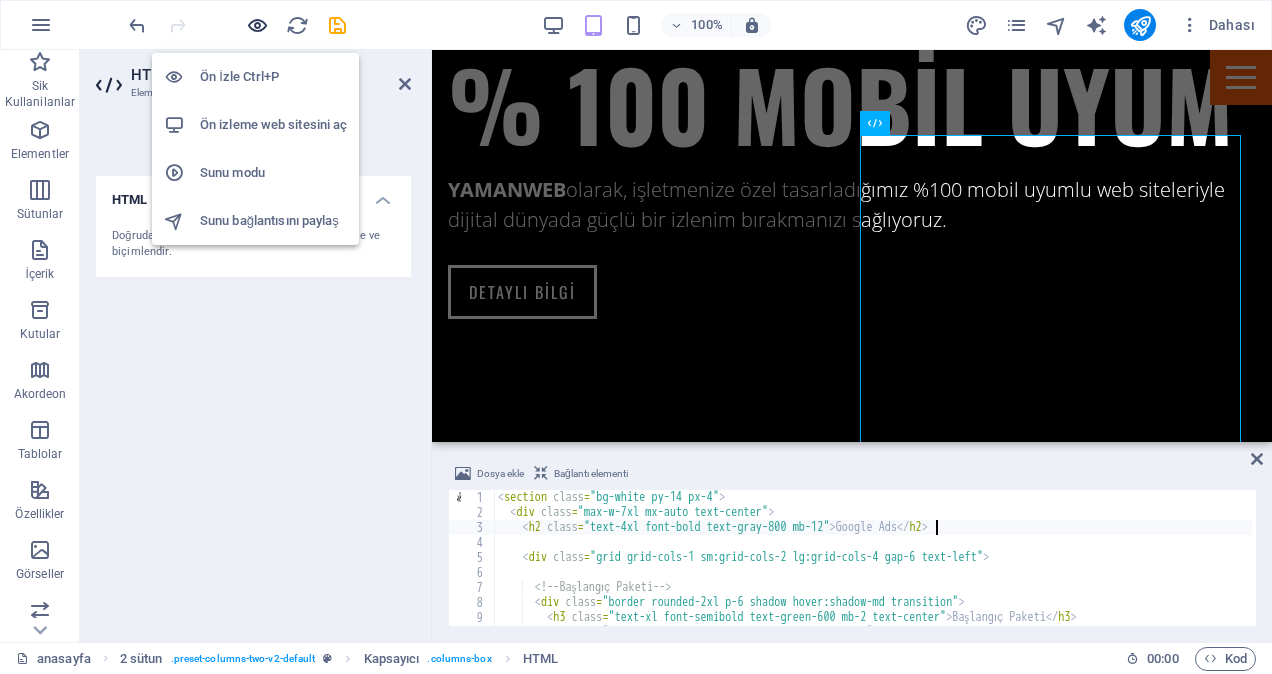 click at bounding box center (257, 25) 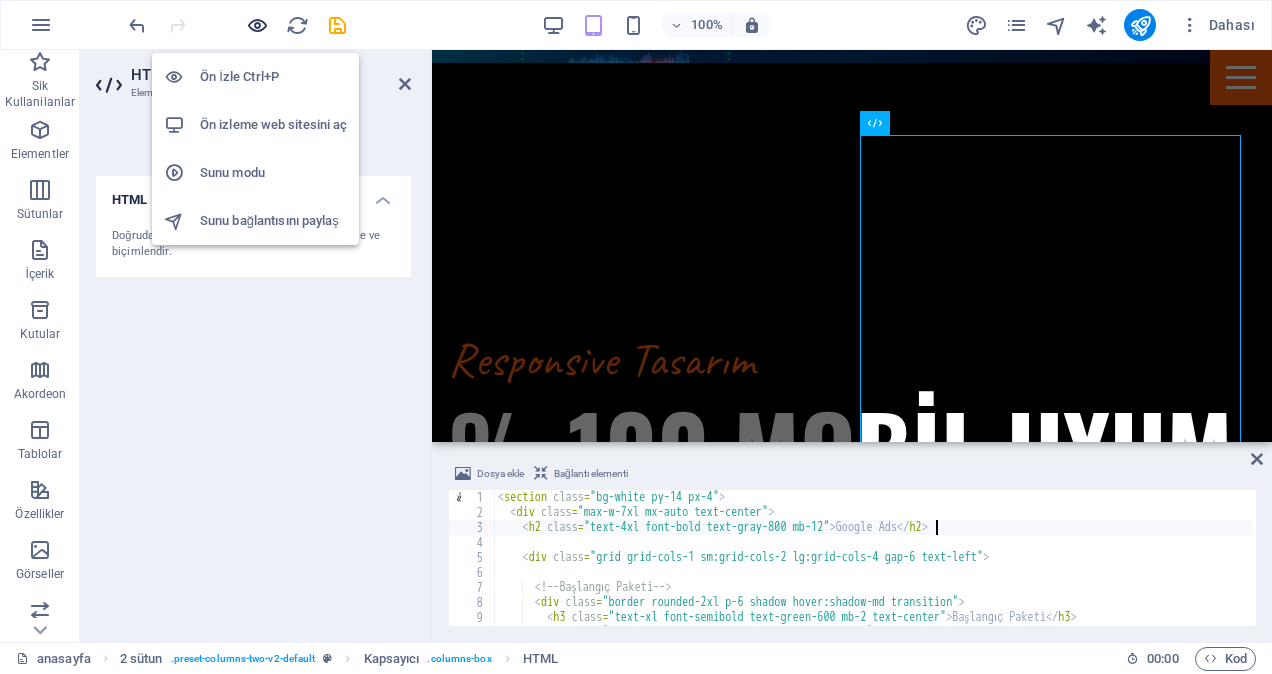 scroll, scrollTop: 2994, scrollLeft: 0, axis: vertical 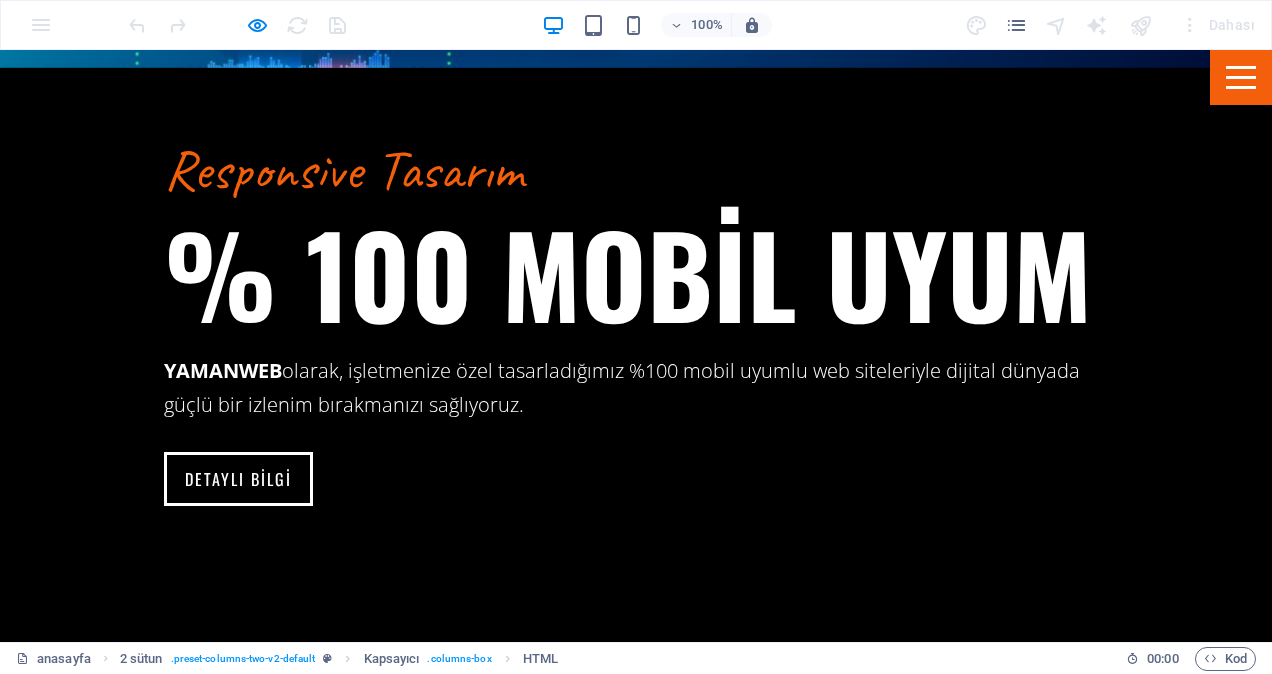 click on "Google Ads" at bounding box center [244, 5014] 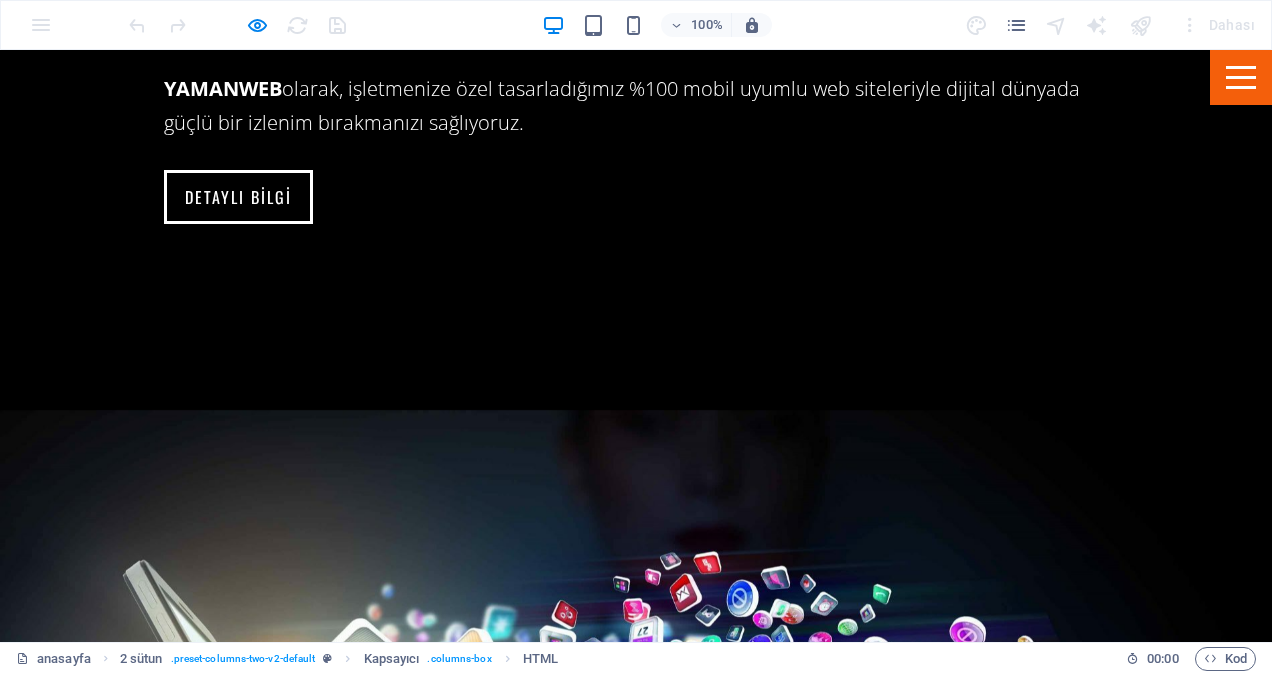 scroll, scrollTop: 2994, scrollLeft: 0, axis: vertical 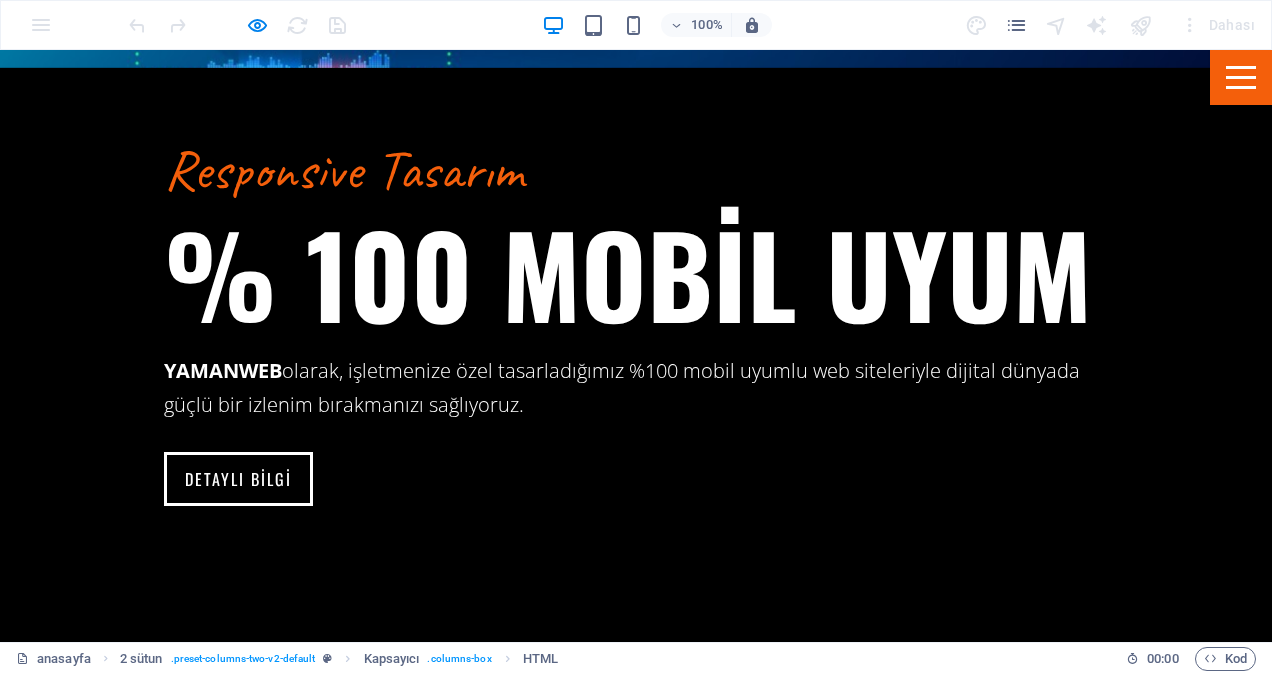 click on "Meta Reklam Paketlerİmİz" at bounding box center (244, 3594) 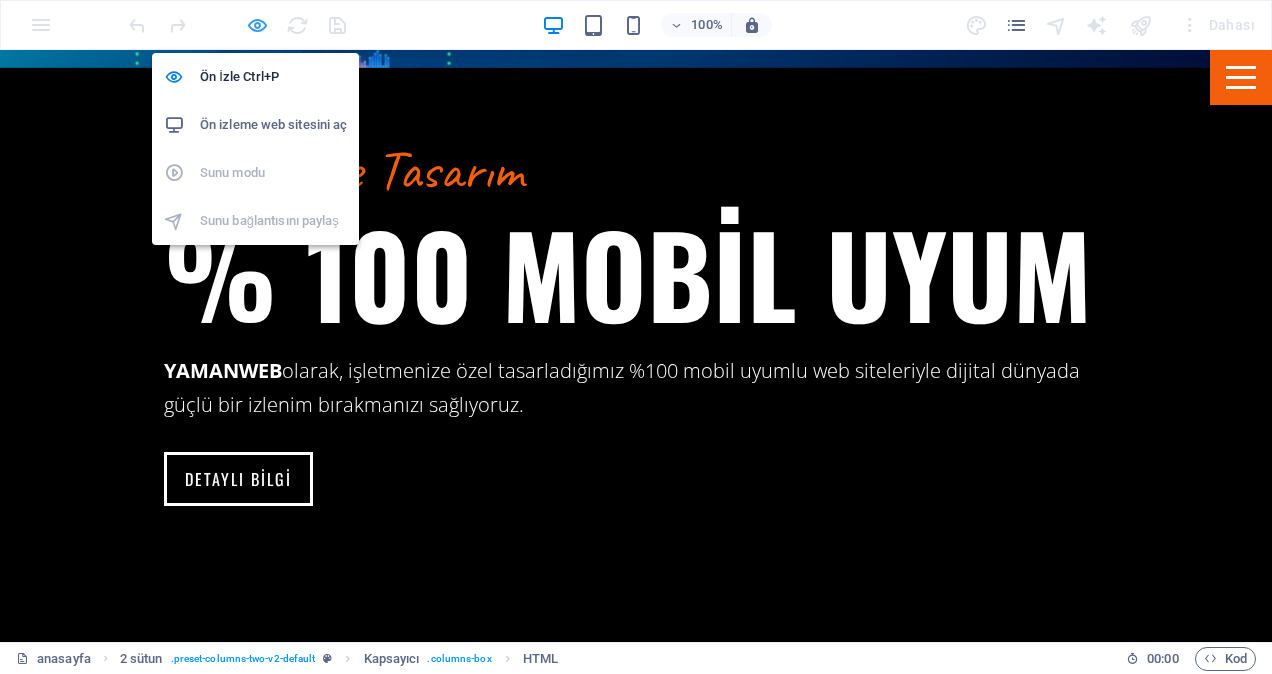 click at bounding box center [257, 25] 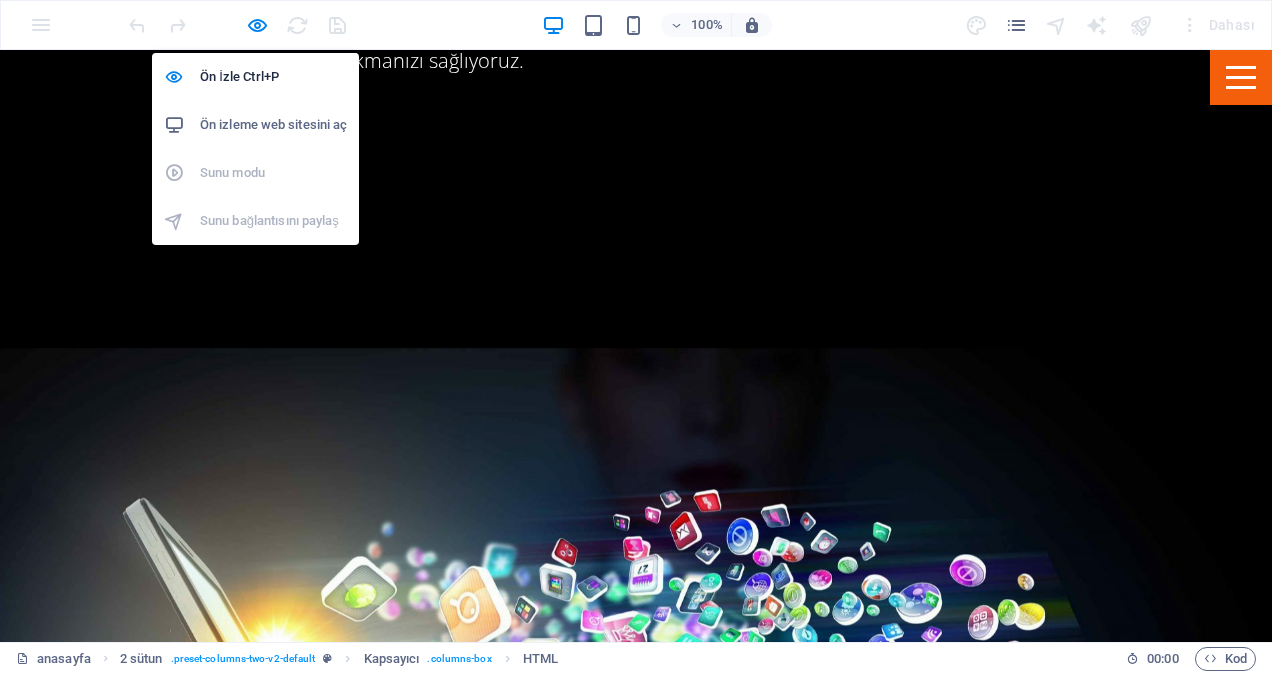 scroll, scrollTop: 2788, scrollLeft: 0, axis: vertical 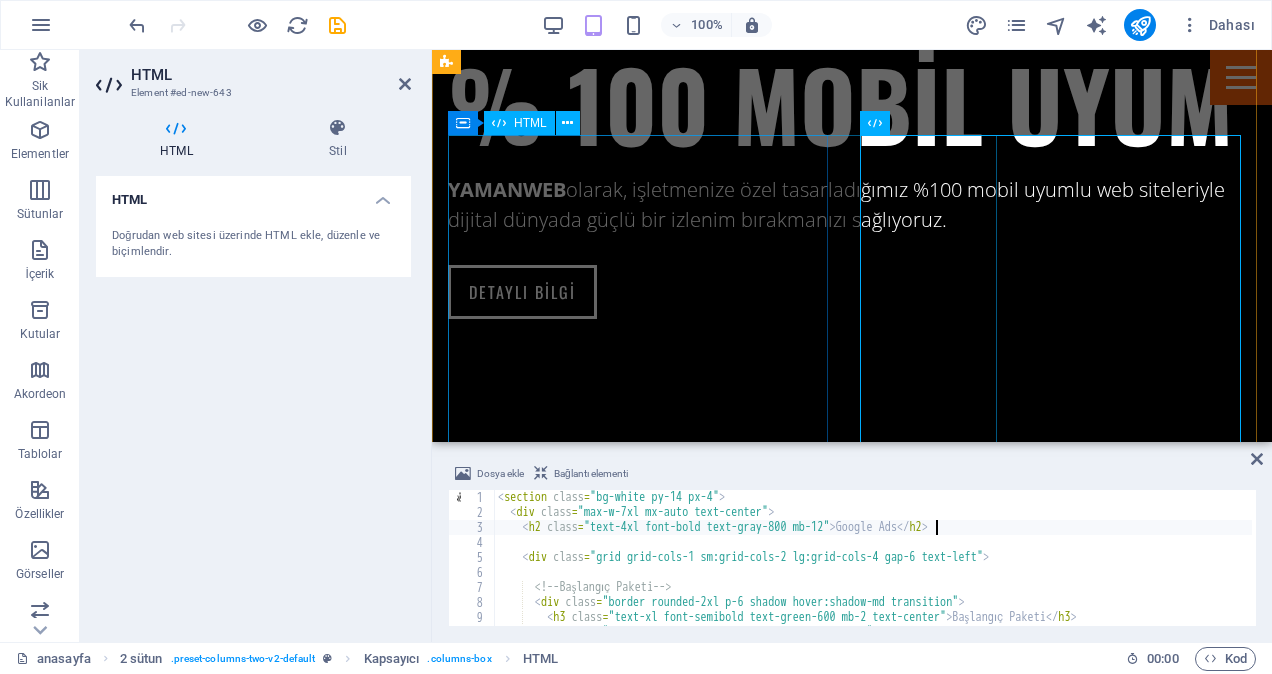 click on "Meta Reklam Paketlerİmİz
Temel Paket
3.500 TL / 1 Ay
✓ Meta hesap kurulumu
✓ 1 reklam tasarımı
✓ 1 hedef kitle
✓ Haftalık 1 reklam yayını
✓ Performans takibi
✓ 1 revize hakkı
Standart Paket
7.500 TL / 1 Ay
✓ Strateji planlaması
✓ 2 kreatif içerik
✓ Haftalık 2 reklam yayını
✓ A/B test uygulaması
✓ Gelişmiş hedefleme
✓ 2 revize hakkı
Profesyonel Paket
15.000 TL / 1 Ay
✓ 4+ kreatif içerik
✓ İçerik takvimi
✓ Çoklu hedef kitle
✓ A/B test + optimizasyon
✓ Haftalık analiz
✓ 3 revize hakkı
Kurumsal Paket" at bounding box center [642, 3527] 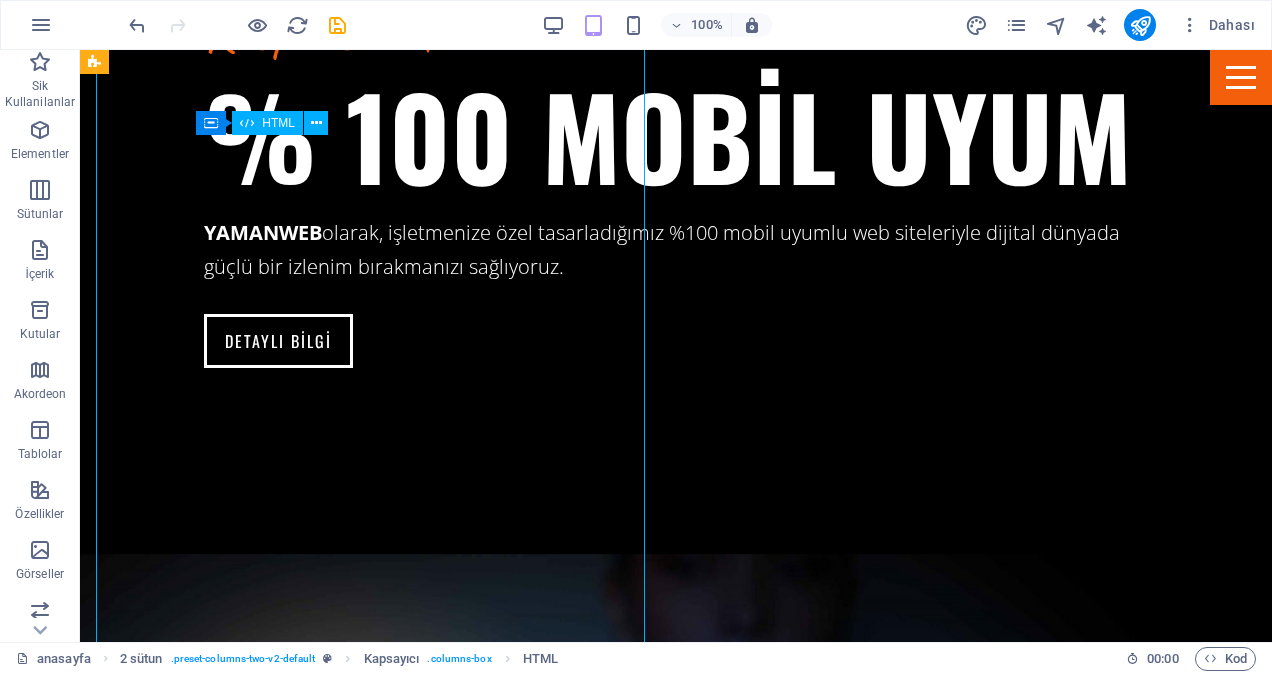 scroll, scrollTop: 2994, scrollLeft: 0, axis: vertical 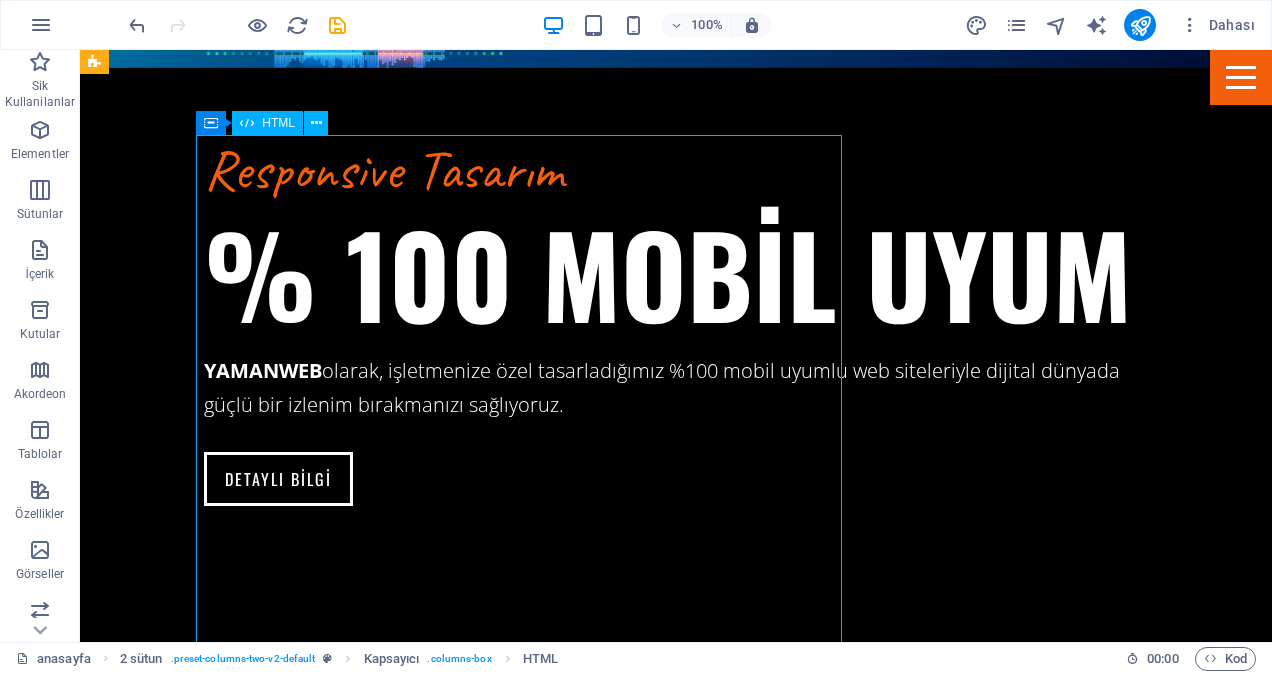 click on "Meta Reklam Paketlerİmİz
Temel Paket
3.500 TL / 1 Ay
✓ Meta hesap kurulumu
✓ 1 reklam tasarımı
✓ 1 hedef kitle
✓ Haftalık 1 reklam yayını
✓ Performans takibi
✓ 1 revize hakkı
Standart Paket
7.500 TL / 1 Ay
✓ Strateji planlaması
✓ 2 kreatif içerik
✓ Haftalık 2 reklam yayını
✓ A/B test uygulaması
✓ Gelişmiş hedefleme
✓ 2 revize hakkı
Profesyonel Paket
15.000 TL / 1 Ay
✓ 4+ kreatif içerik
✓ İçerik takvimi
✓ Çoklu hedef kitle
✓ A/B test + optimizasyon
✓ Haftalık analiz
✓ 3 revize hakkı
Kurumsal Paket" at bounding box center (324, 4129) 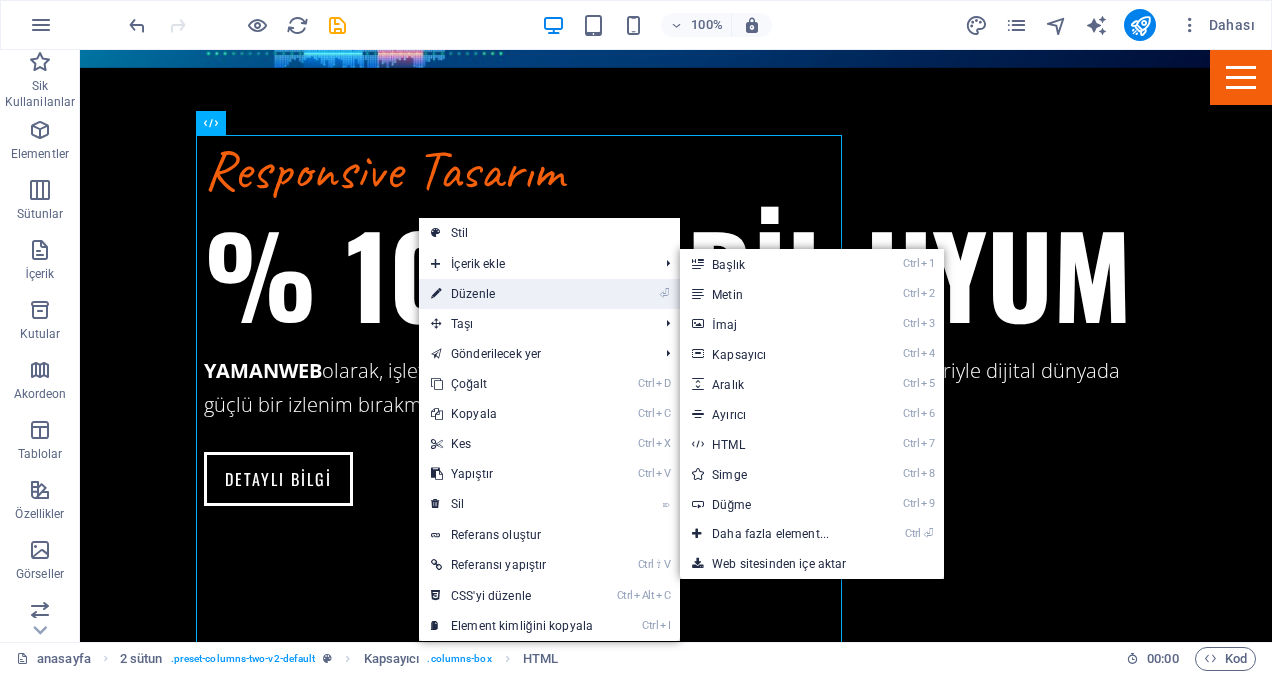 click on "⏎  Düzenle" at bounding box center [512, 294] 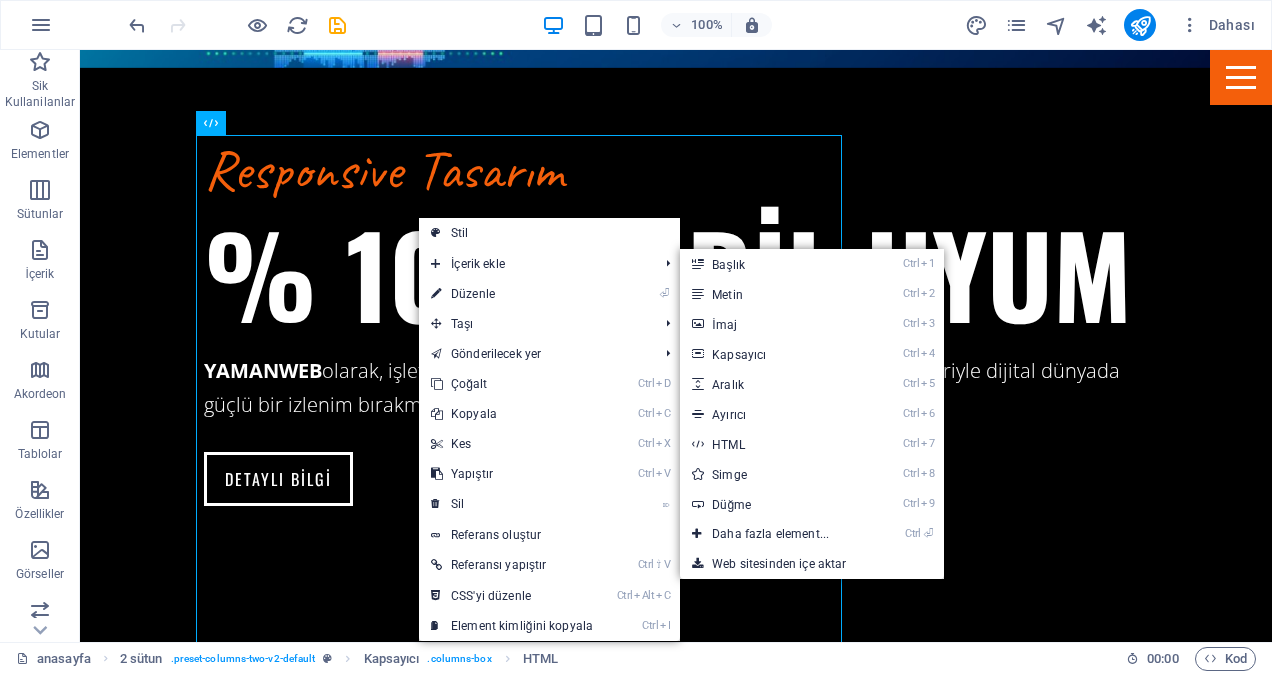 scroll, scrollTop: 2788, scrollLeft: 0, axis: vertical 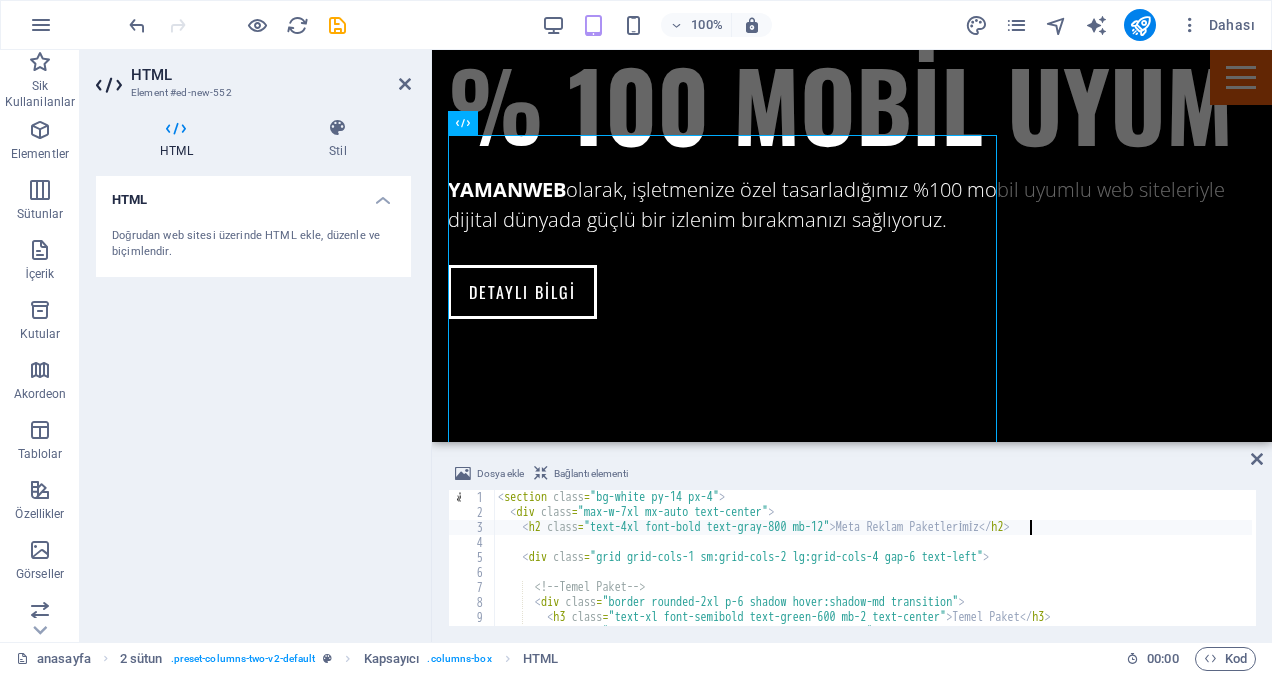 click on "< section   class = "bg-white py-14 px-4" >    < div   class = "max-w-7xl mx-auto text-center" >      < h2   class = "text-4xl font-bold text-gray-800 mb-12" > Meta Reklam Paketlerİmİz </ h2 >      < div   class = "grid grid-cols-1 sm:grid-cols-2 lg:grid-cols-4 gap-6 text-left" >         <!--  Temel Paket  -->         < div   class = "border rounded-2xl p-6 shadow hover:shadow-md transition" >           < h3   class = "text-xl font-semibold text-green-600 mb-2 text-center" > Temel Paket </ h3 >           < p   class = "text-center text-gray-700 font-medium mb-4" > 3.500 TL / 1 Ay </ p >           < ul   class = "text-sm text-gray-600 space-y-2" >" at bounding box center (873, 573) 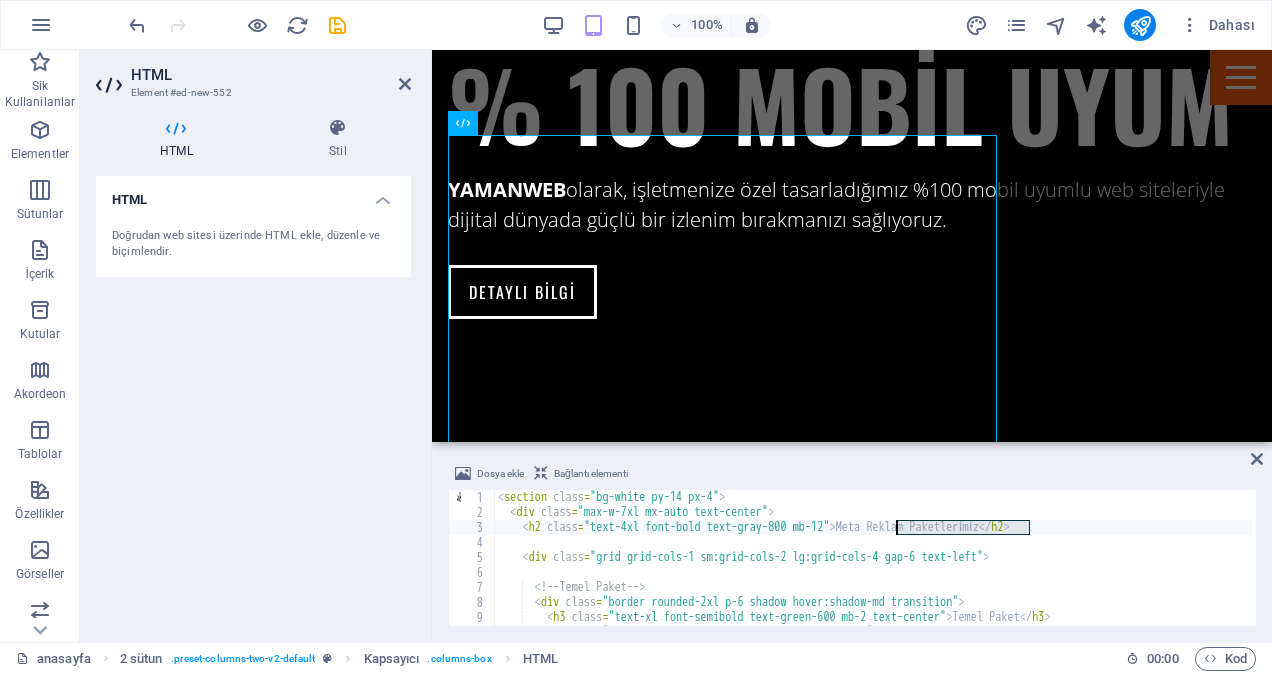 drag, startPoint x: 1030, startPoint y: 530, endPoint x: 894, endPoint y: 529, distance: 136.00368 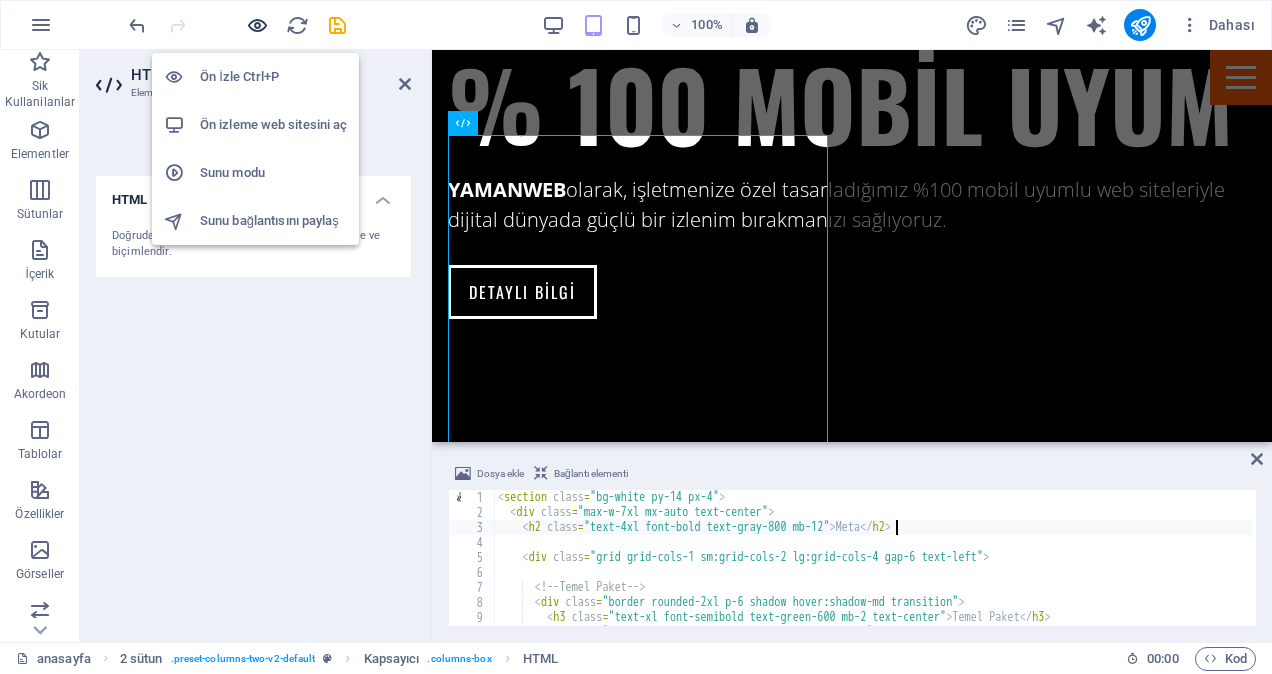 click at bounding box center (257, 25) 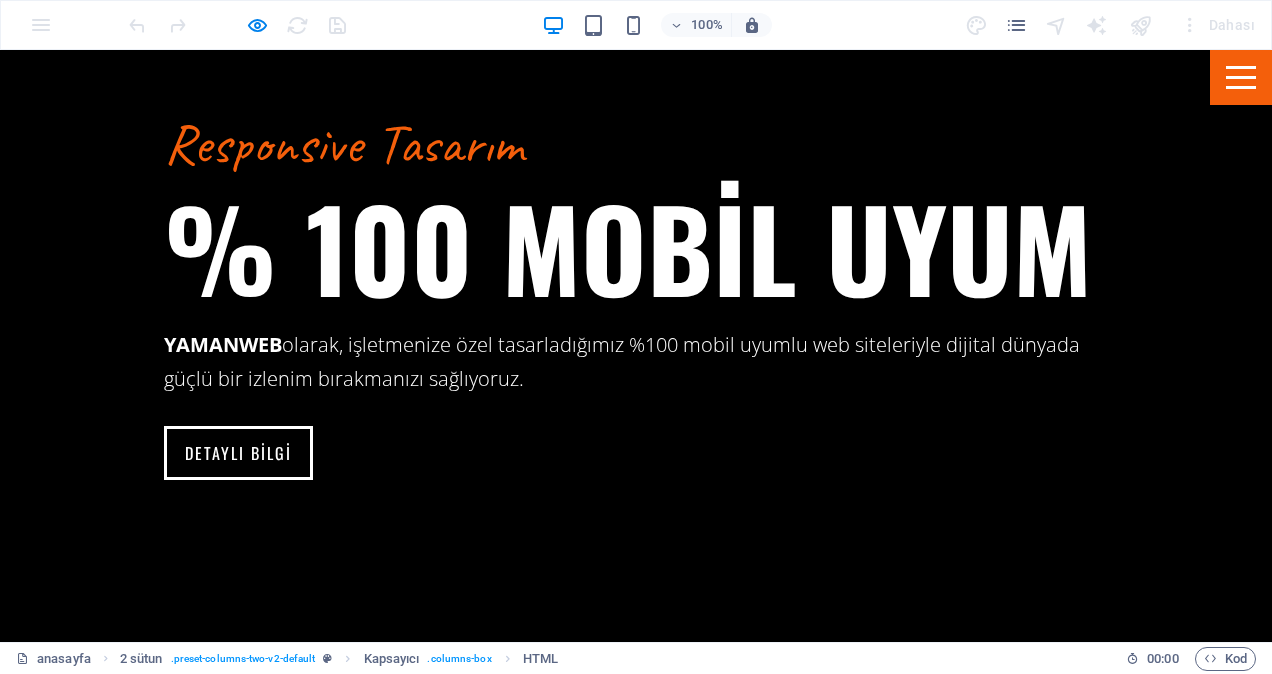 scroll, scrollTop: 2994, scrollLeft: 0, axis: vertical 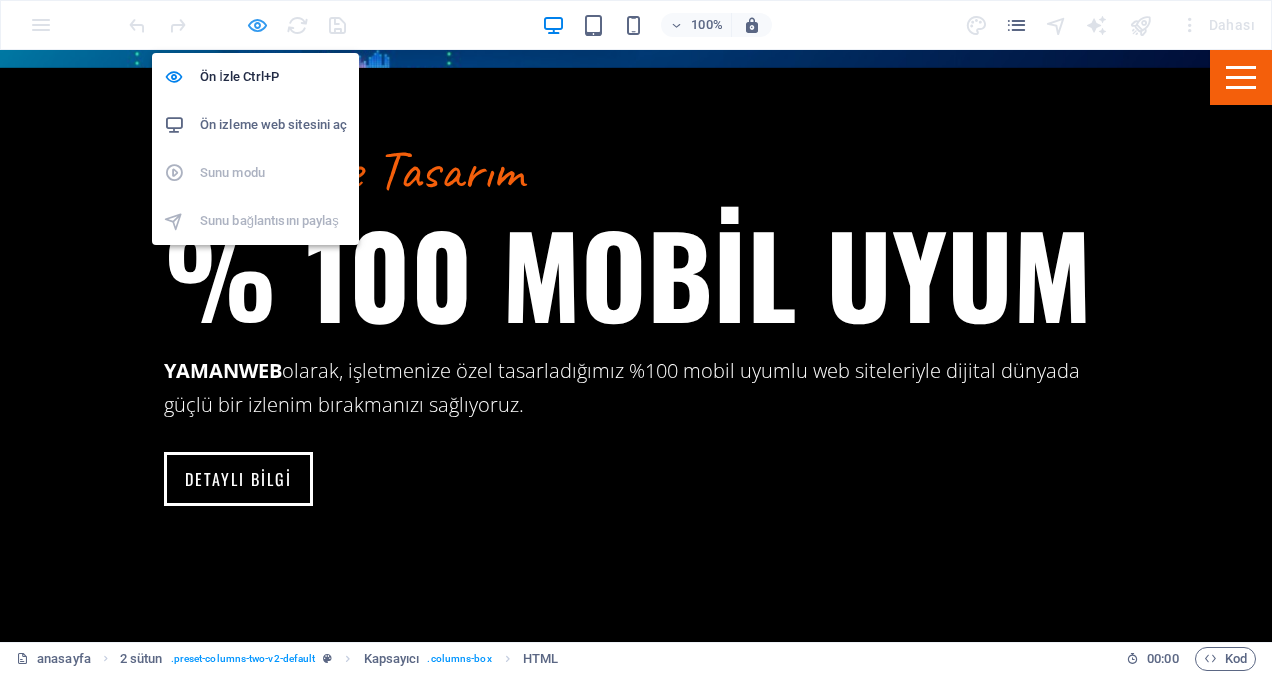 click at bounding box center (257, 25) 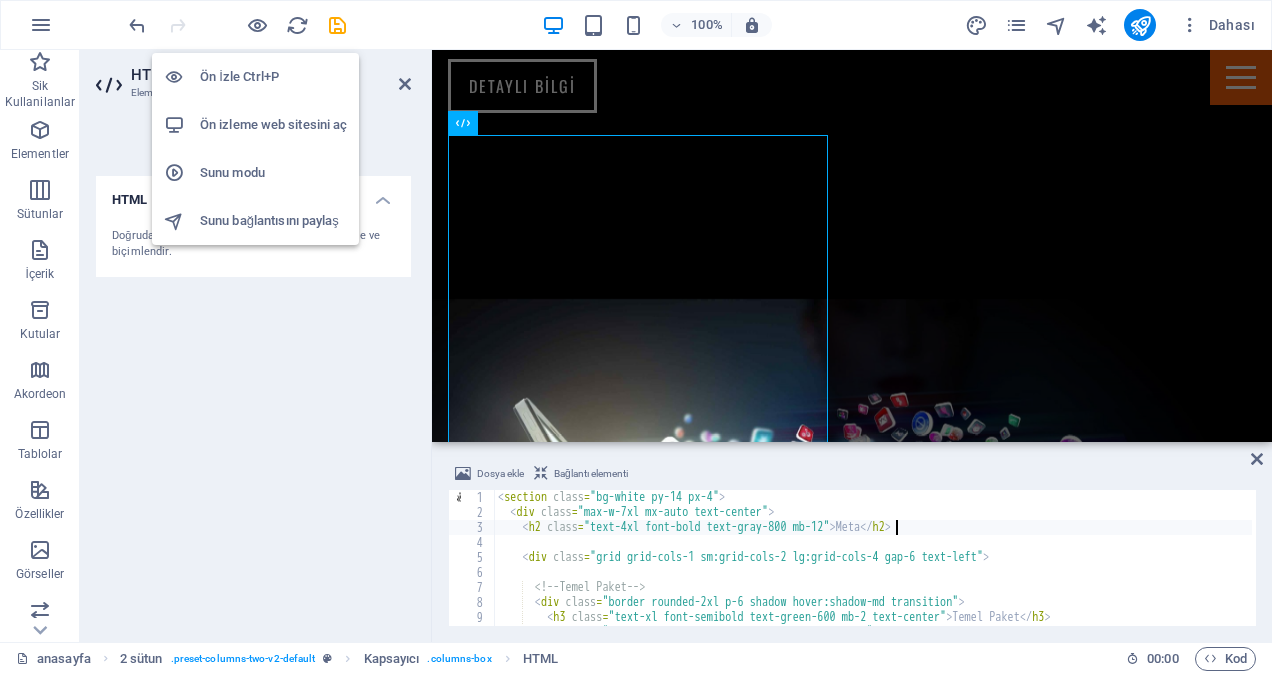 scroll, scrollTop: 2788, scrollLeft: 0, axis: vertical 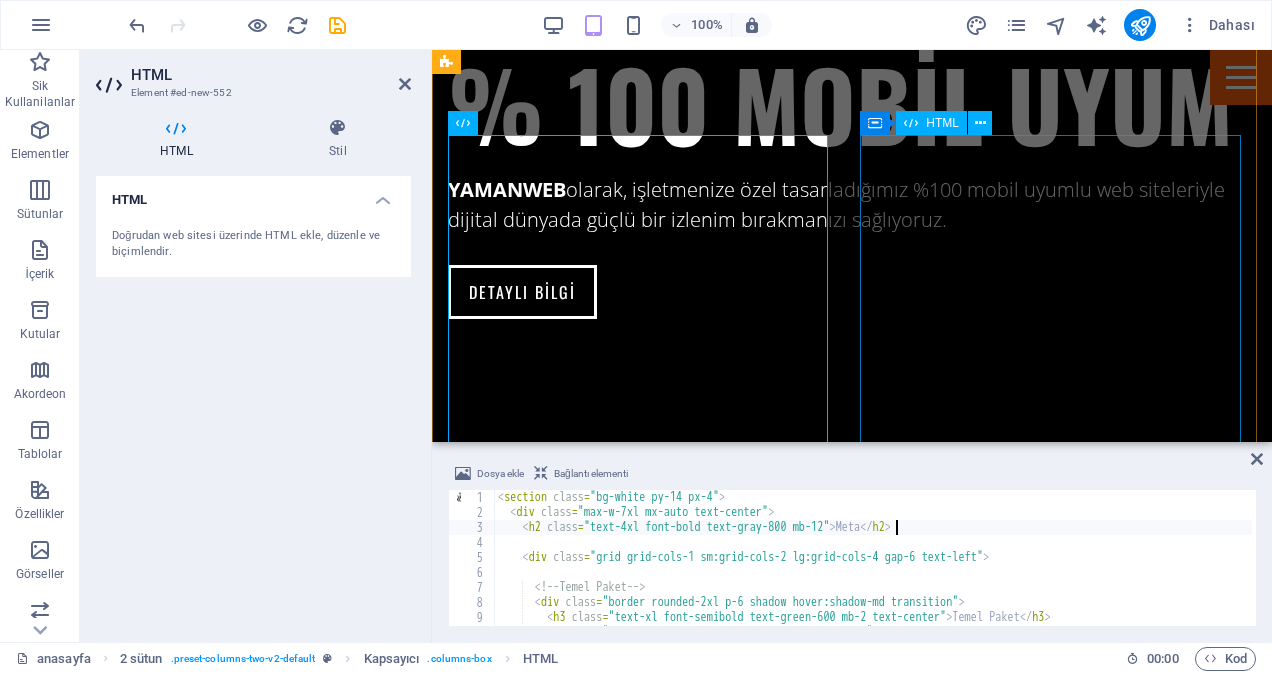 click on "Google Ads
Başlangıç Paketi
3.500 TL / 1 Ay
✓ Google Ads hesabı kurulumu
✓ 1 Arama Ağı kampanyası
✓ 5 anahtar kelime grubu
✓ Reklam uzantıları (konum, telefon)
✓ Haftalık kontrol
✓ 1 revize hakkı
Gelişim Paketi
7.500 TL / 1 Ay
✓ Arama + Görüntülü Ağı kampanyaları
✓ 10 anahtar kelime grubu
✓ Hedef kitle segmentasyonu
✓ A/B reklam testleri
✓ Google Analytics bağlantısı
✓ 2 revize hakkı
Performans [GEOGRAPHIC_DATA]
15.000 TL / 1 Ay
✓ Arama + Görüntülü + YouTube ağı
✓ Retargeting (yeniden pazarlama)
✓ Açılış sayfası önerileri
✓ Dönüşüm hedefleri kurulumu" at bounding box center [642, 4558] 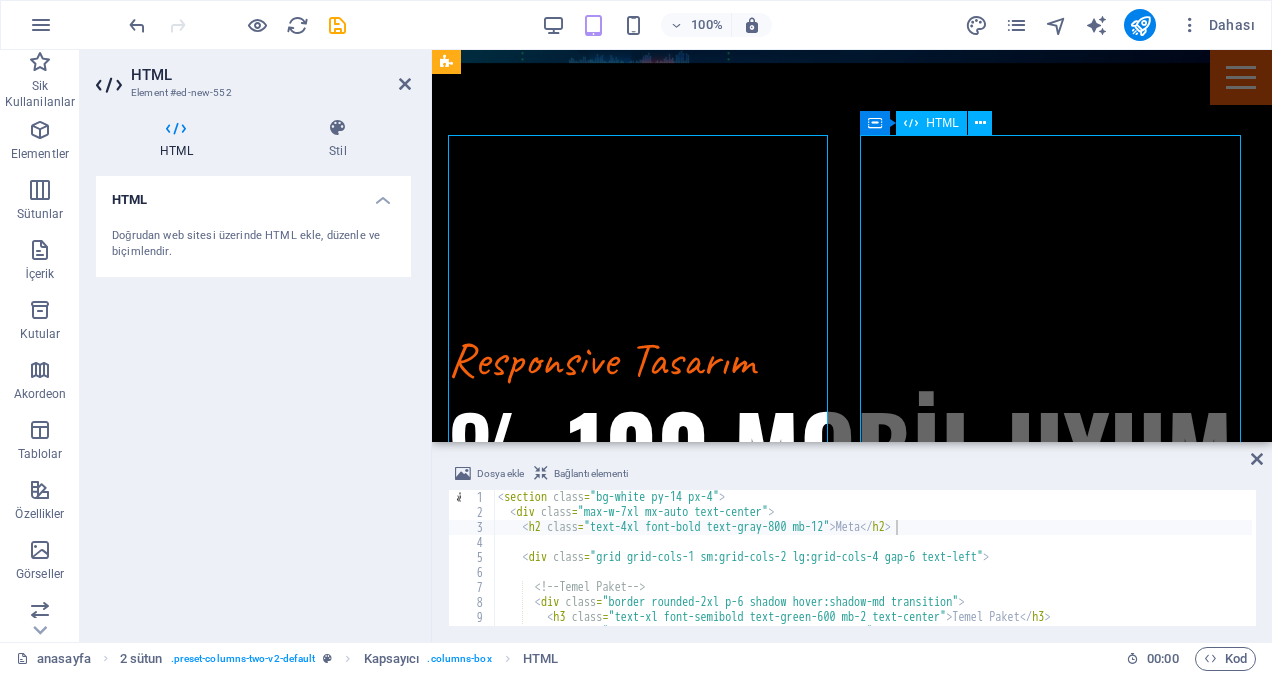 scroll, scrollTop: 2994, scrollLeft: 0, axis: vertical 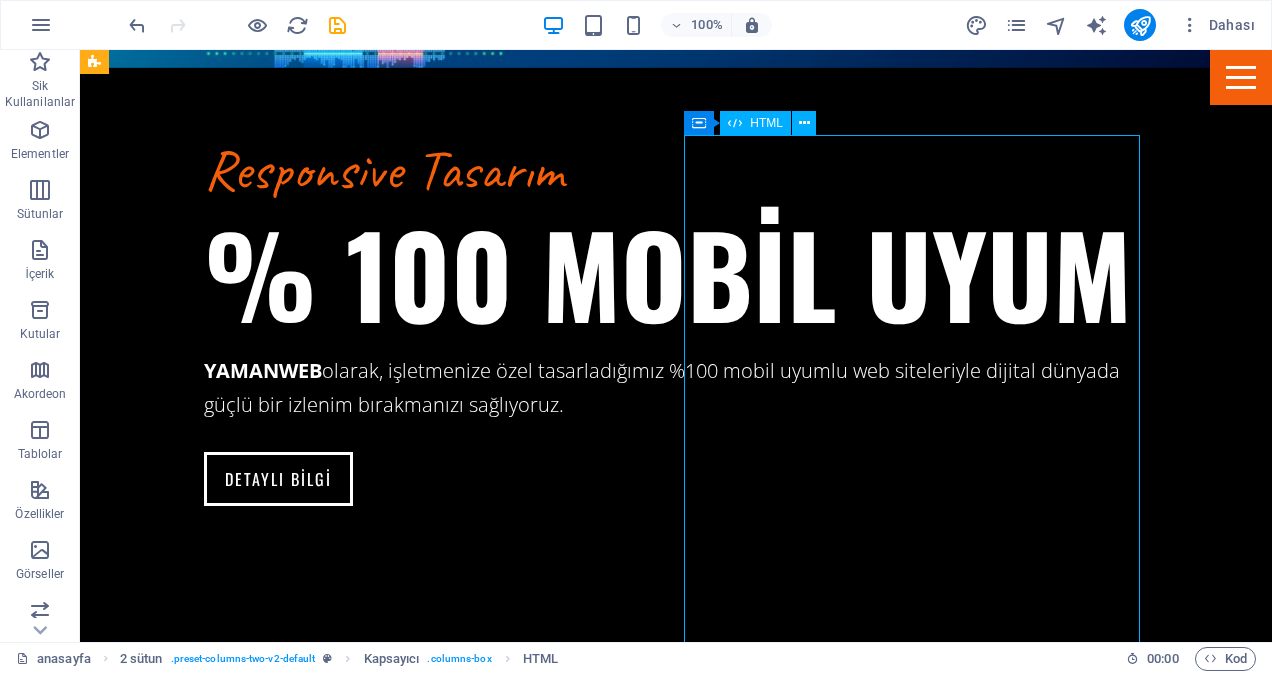 click on "Google Ads
Başlangıç Paketi
3.500 TL / 1 Ay
✓ Google Ads hesabı kurulumu
✓ 1 Arama Ağı kampanyası
✓ 5 anahtar kelime grubu
✓ Reklam uzantıları (konum, telefon)
✓ Haftalık kontrol
✓ 1 revize hakkı
Gelişim Paketi
7.500 TL / 1 Ay
✓ Arama + Görüntülü Ağı kampanyaları
✓ 10 anahtar kelime grubu
✓ Hedef kitle segmentasyonu
✓ A/B reklam testleri
✓ Google Analytics bağlantısı
✓ 2 revize hakkı
Performans [GEOGRAPHIC_DATA]
15.000 TL / 1 Ay
✓ Arama + Görüntülü + YouTube ağı
✓ Retargeting (yeniden pazarlama)
✓ Açılış sayfası önerileri
✓ Dönüşüm hedefleri kurulumu" at bounding box center (324, 5294) 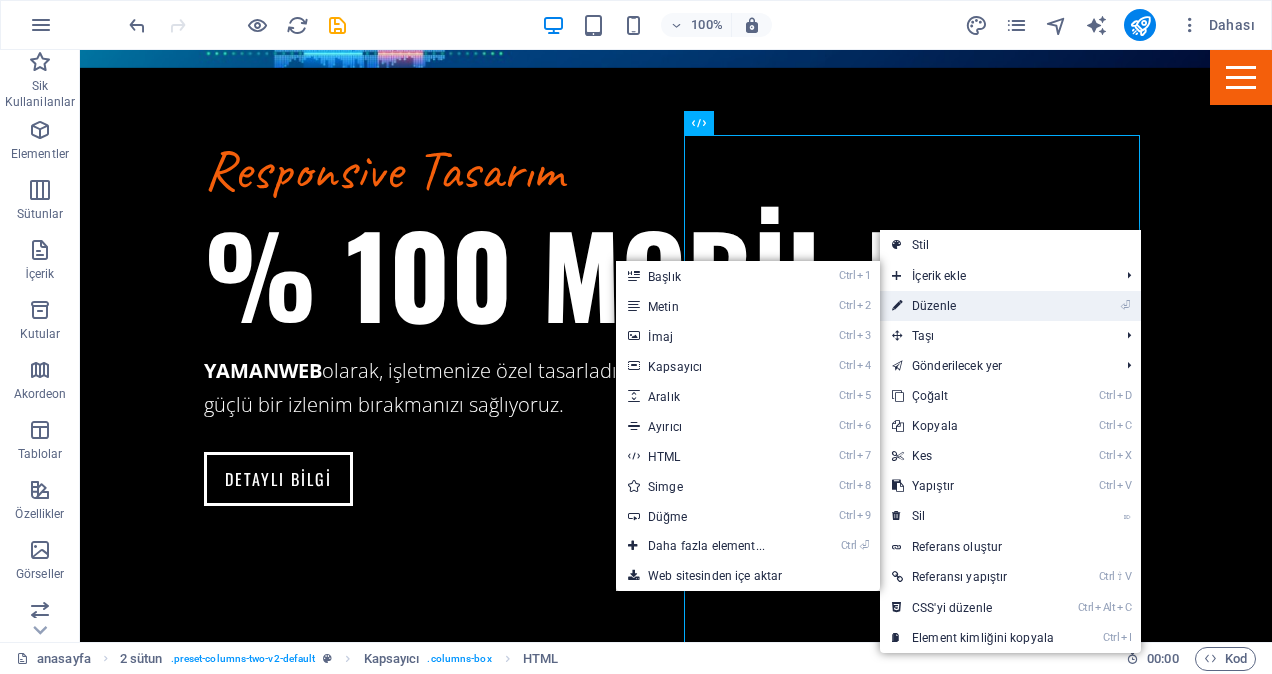click on "⏎  Düzenle" at bounding box center (973, 306) 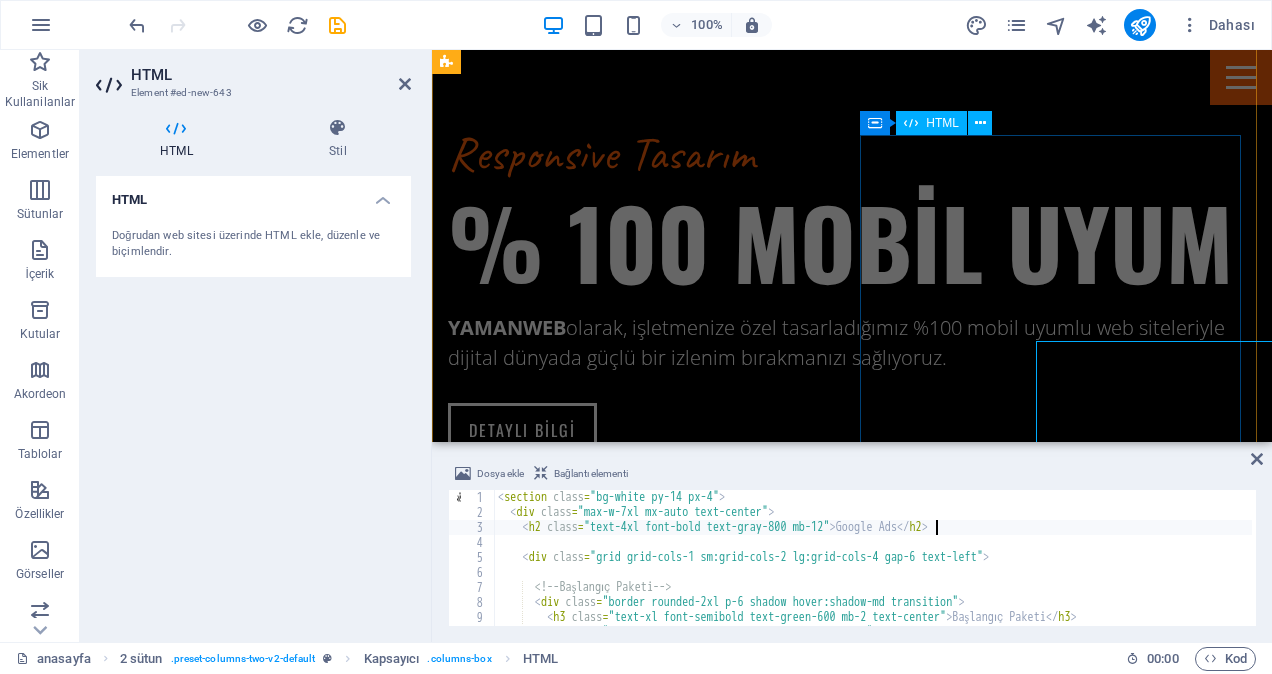 scroll, scrollTop: 2788, scrollLeft: 0, axis: vertical 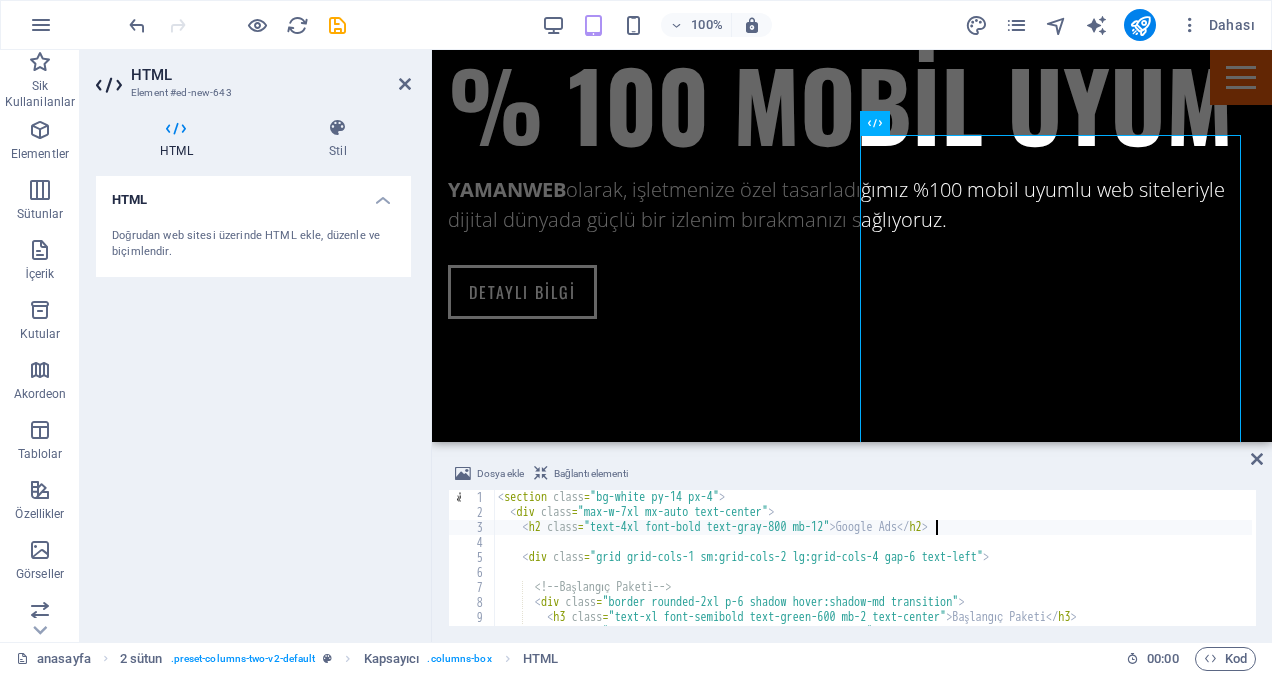 click on "< section   class = "bg-white py-14 px-4" >    < div   class = "max-w-7xl mx-auto text-center" >      < h2   class = "text-4xl font-bold text-gray-800 mb-12" > Google Ads </ h2 >      < div   class = "grid grid-cols-1 sm:grid-cols-2 lg:grid-cols-4 gap-6 text-left" >         <!--  Başlangıç Paketi  -->         < div   class = "border rounded-2xl p-6 shadow hover:shadow-md transition" >           < h3   class = "text-xl font-semibold text-green-600 mb-2 text-center" > Başlangıç Paketi </ h3 >           < p   class = "text-center text-gray-700 font-medium mb-4" > 3.500 TL / 1 Ay </ p >           < ul   class = "text-sm text-gray-600 space-y-2" >" at bounding box center (873, 573) 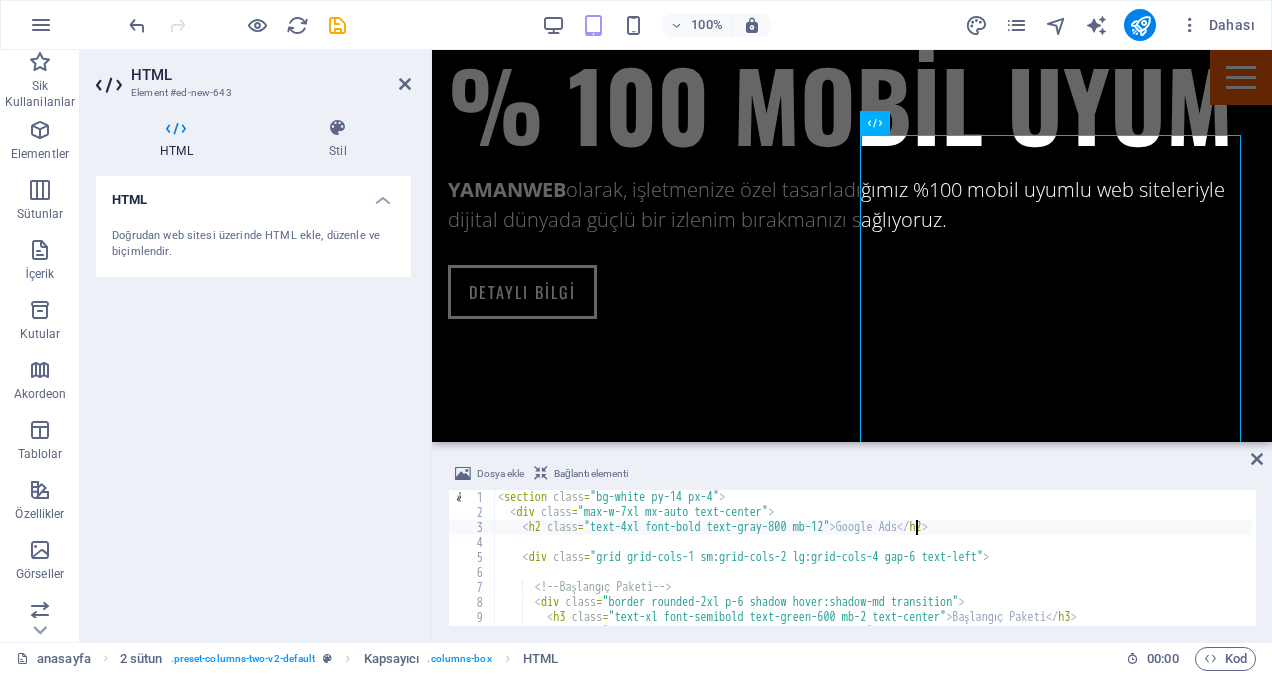 type on "<h2 class="text-4xl font-bold text-gray-800 mb-12">GoogleAds</h2>" 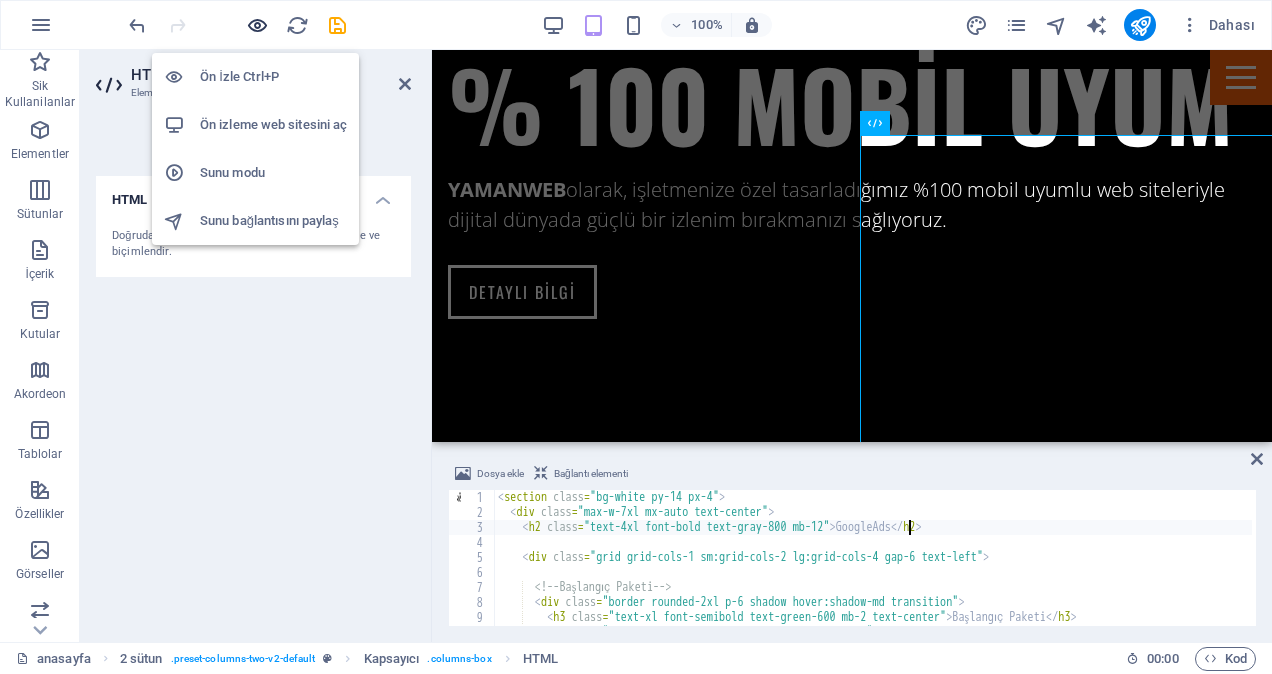 click at bounding box center [257, 25] 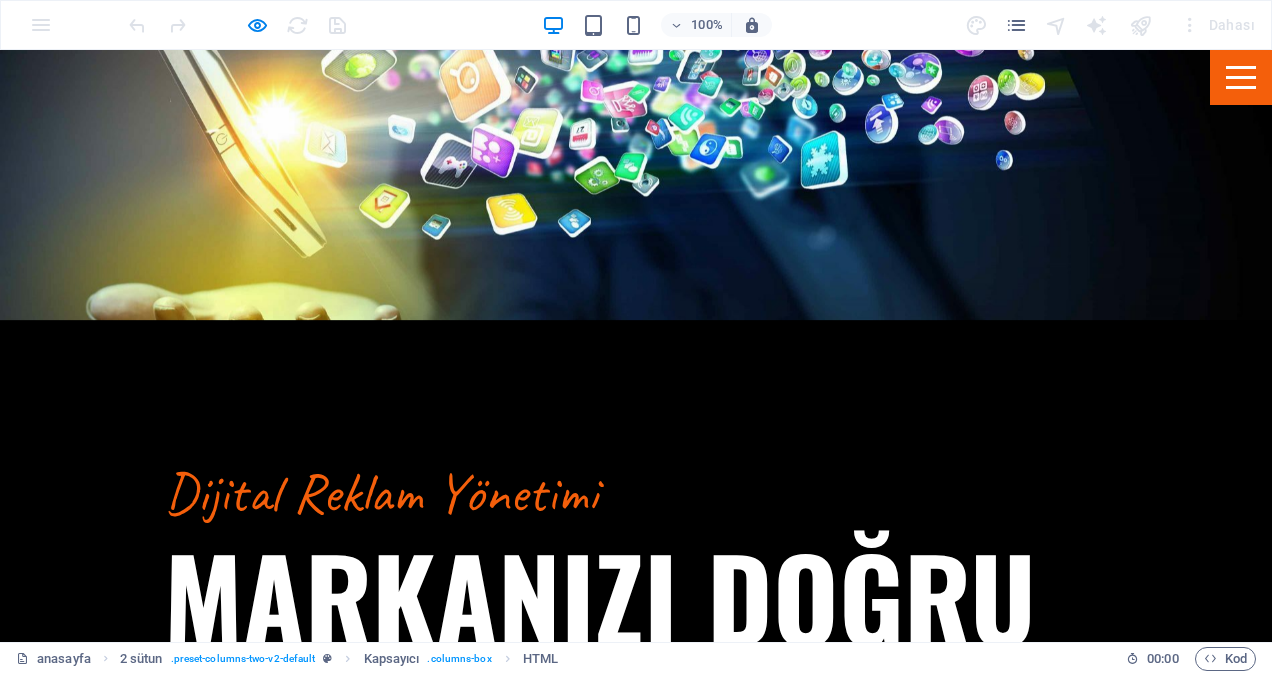 scroll, scrollTop: 3894, scrollLeft: 0, axis: vertical 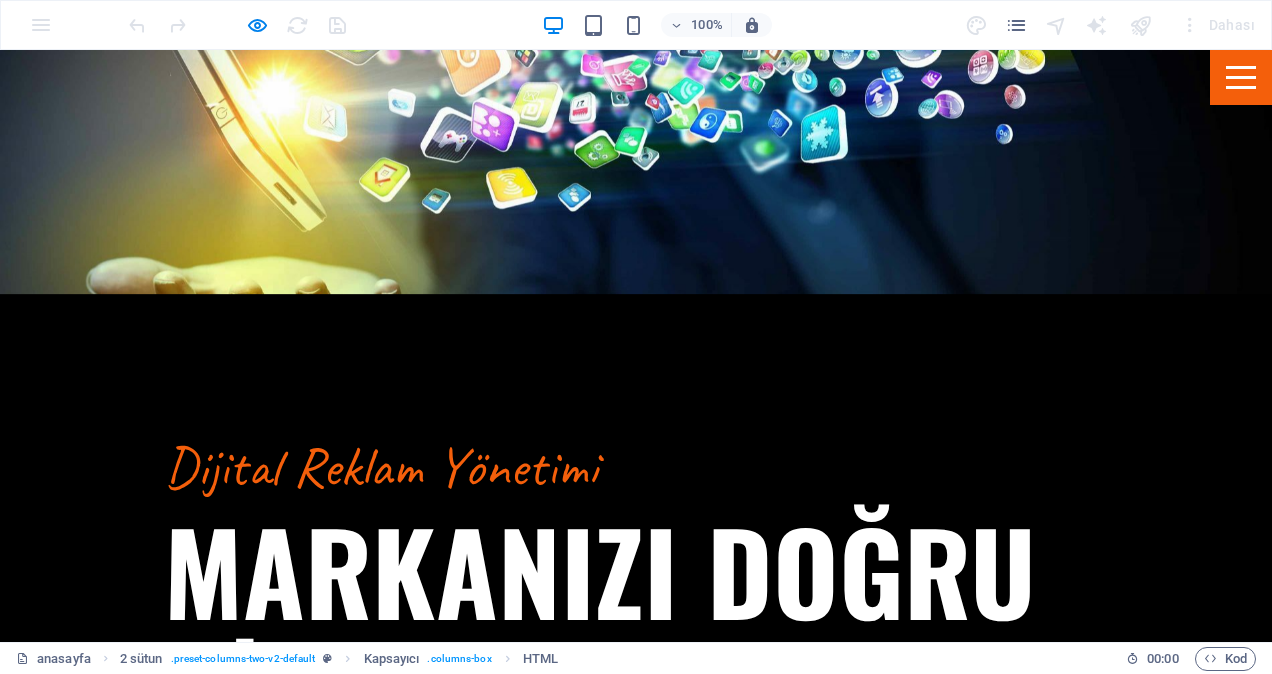 drag, startPoint x: 800, startPoint y: 286, endPoint x: 858, endPoint y: 288, distance: 58.034473 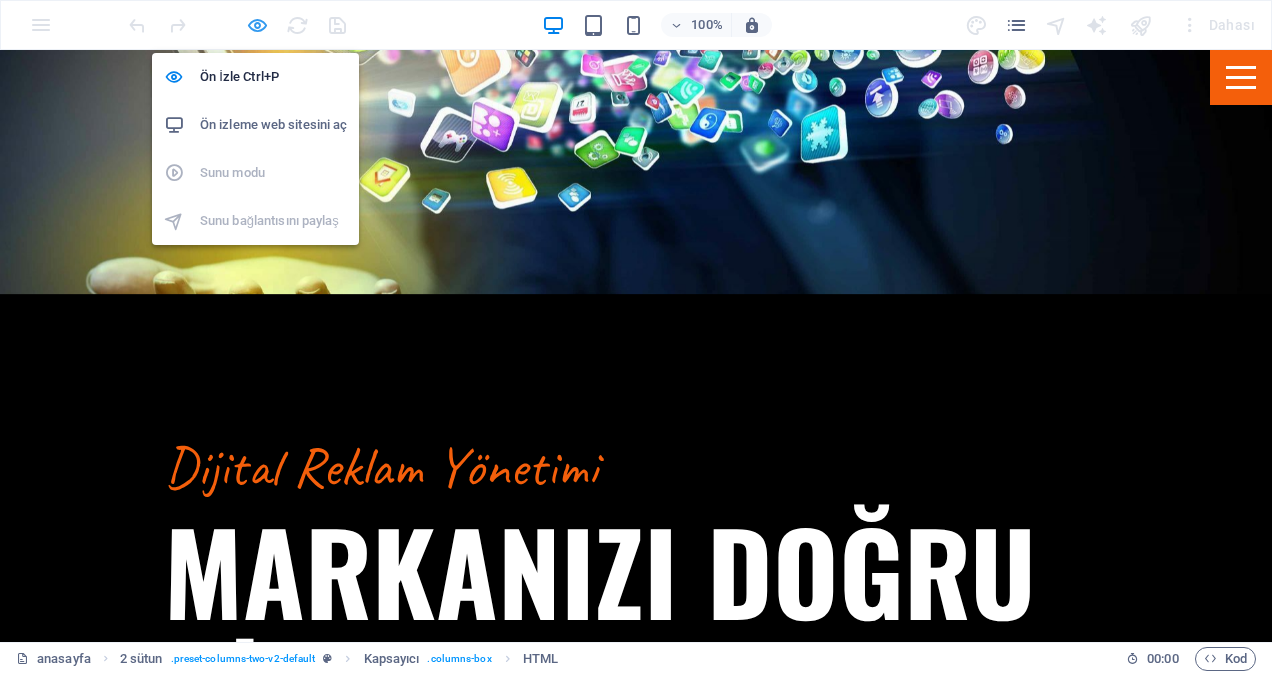 click at bounding box center (257, 25) 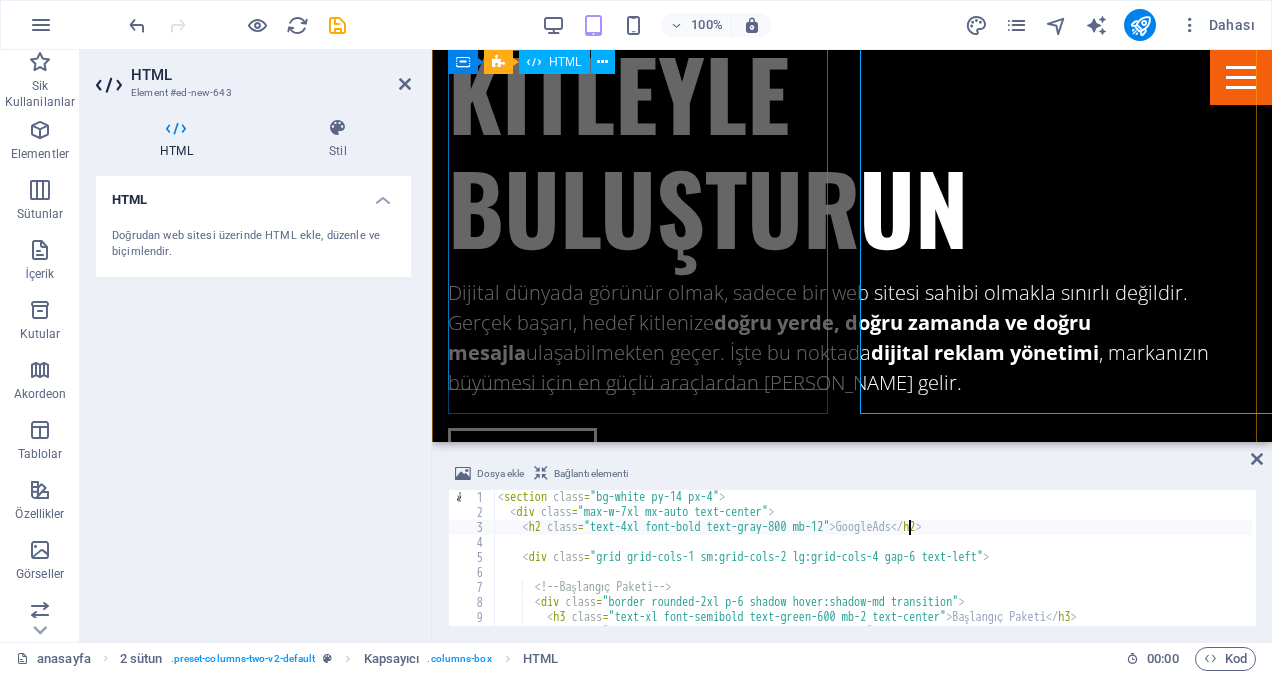scroll, scrollTop: 3582, scrollLeft: 0, axis: vertical 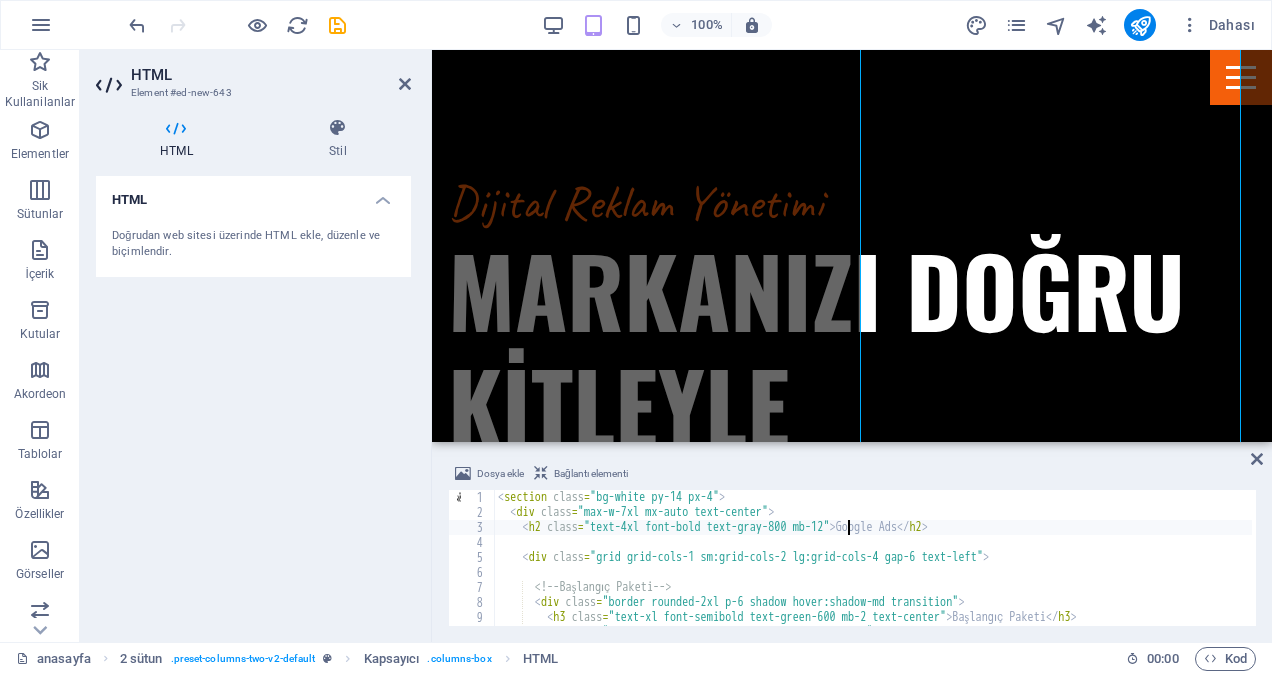 click on "< section   class = "bg-white py-14 px-4" >    < div   class = "max-w-7xl mx-auto text-center" >      < h2   class = "text-4xl font-bold text-gray-800 mb-12" > Google Ads </ h2 >      < div   class = "grid grid-cols-1 sm:grid-cols-2 lg:grid-cols-4 gap-6 text-left" >         <!--  Başlangıç Paketi  -->         < div   class = "border rounded-2xl p-6 shadow hover:shadow-md transition" >           < h3   class = "text-xl font-semibold text-green-600 mb-2 text-center" > Başlangıç Paketi </ h3 >           < p   class = "text-center text-gray-700 font-medium mb-4" > 3.500 TL / 1 Ay </ p >           < ul   class = "text-sm text-gray-600 space-y-2" >" at bounding box center (873, 573) 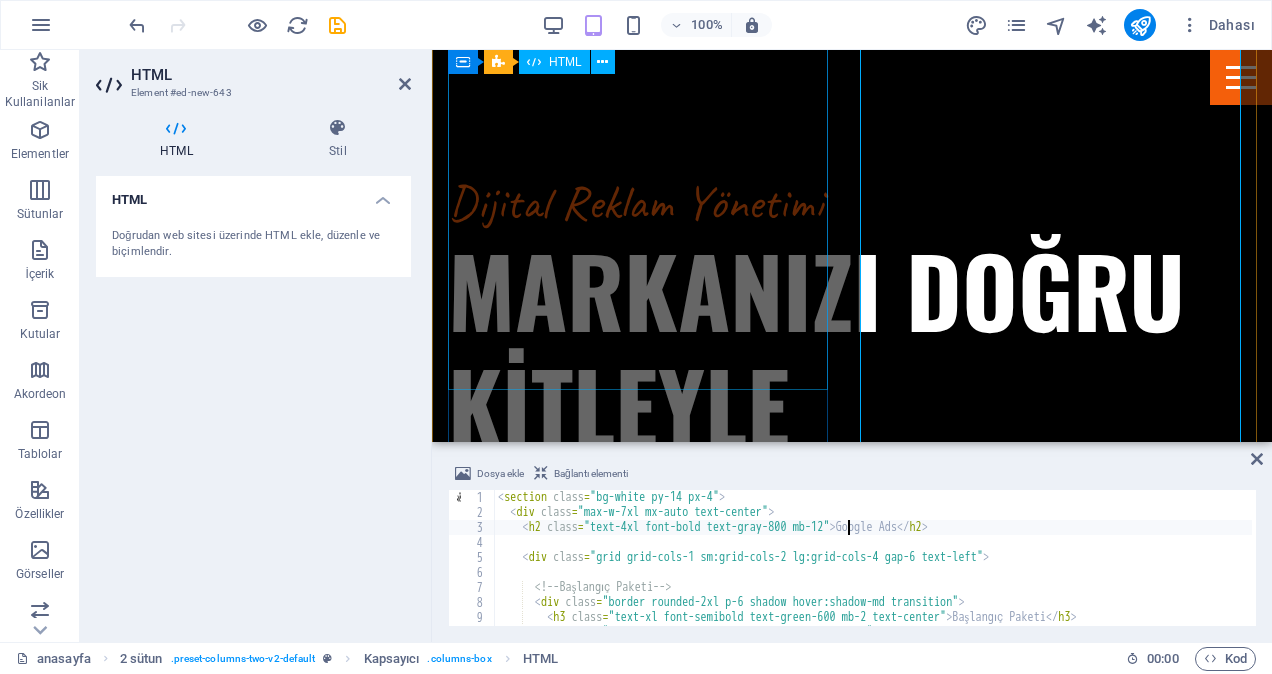 type on "<h2 class="text-4xl font-bold text-gray-800 mb-12">Google Ads</h2>" 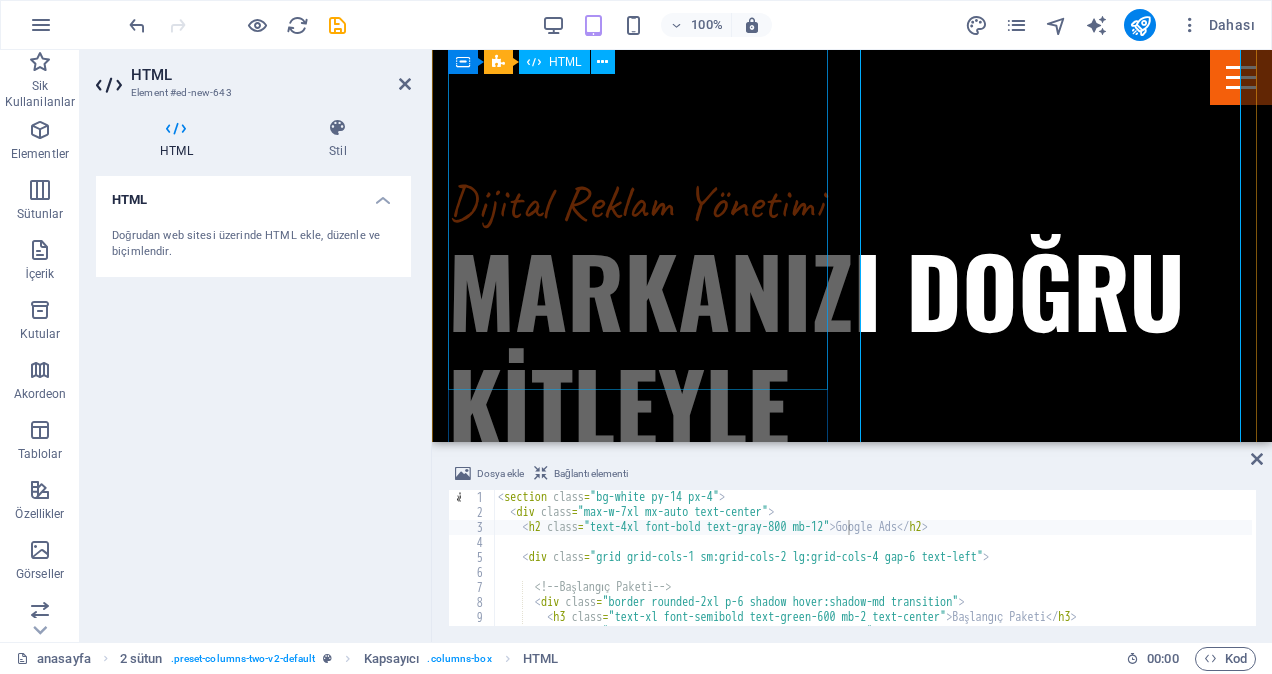 click on "Meta
Temel Paket
3.500 TL / 1 Ay
✓ Meta hesap kurulumu
✓ 1 reklam tasarımı
✓ 1 hedef kitle
✓ Haftalık 1 reklam yayını
✓ Performans takibi
✓ 1 revize hakkı
Standart Paket
7.500 TL / 1 Ay
✓ Strateji planlaması
✓ 2 kreatif içerik
✓ Haftalık 2 reklam yayını
✓ A/B test uygulaması
✓ Gelişmiş hedefleme
✓ 2 revize hakkı
Profesyonel Paket
15.000 TL / 1 Ay
✓ 4+ kreatif içerik
✓ İçerik takvimi
✓ Çoklu hedef kitle
✓ A/B test + optimizasyon
✓ Haftalık analiz
✓ 3 revize hakkı
Kurumsal Paket
25.000 TL / 1 Ay" at bounding box center (642, 2619) 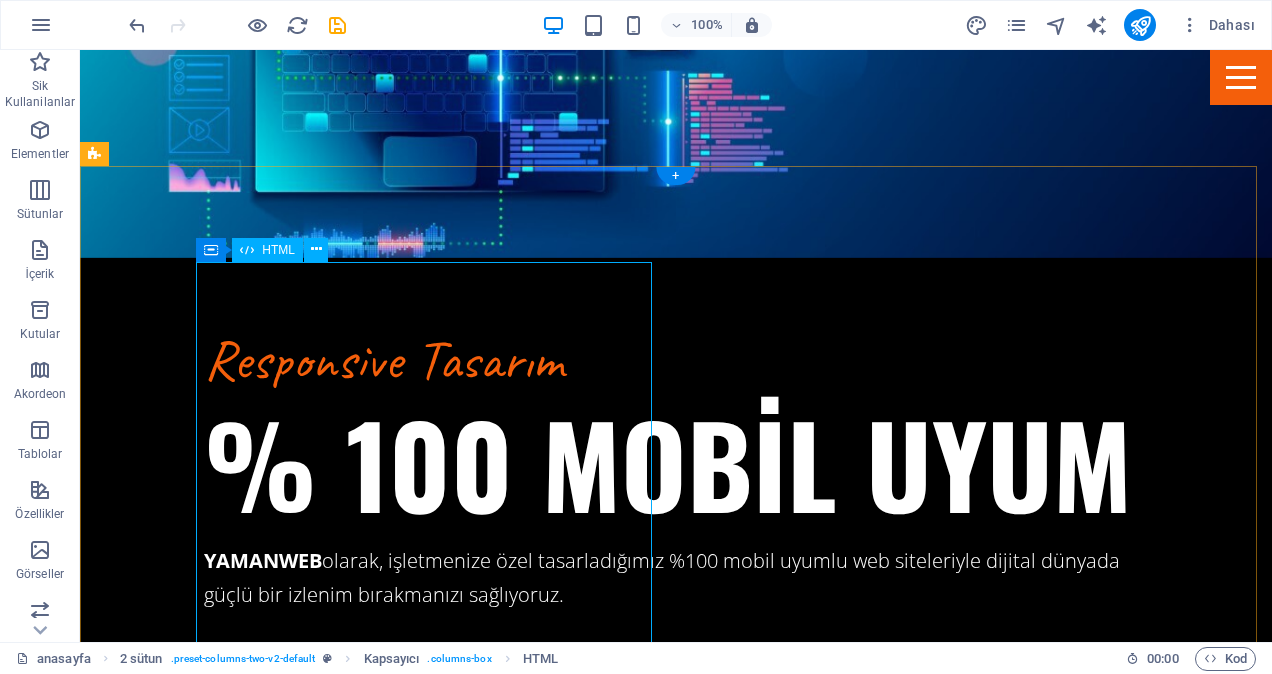 scroll, scrollTop: 2994, scrollLeft: 0, axis: vertical 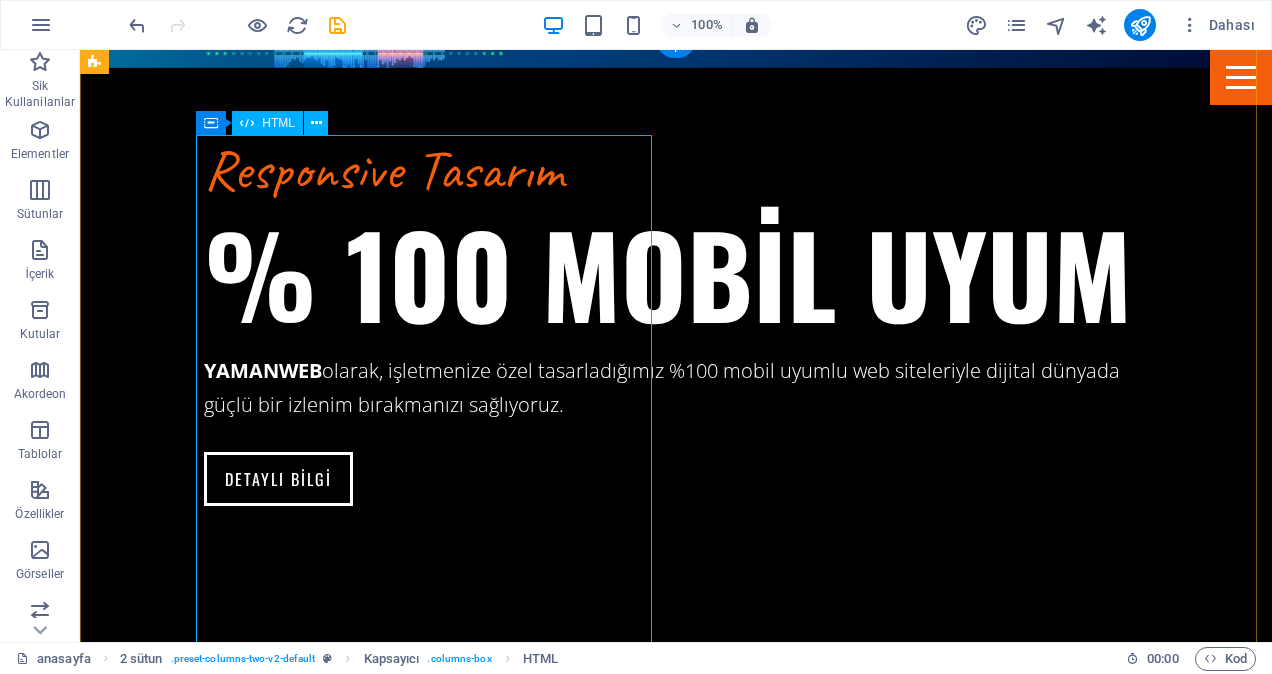 click on "Meta
Temel Paket
3.500 TL / 1 Ay
✓ Meta hesap kurulumu
✓ 1 reklam tasarımı
✓ 1 hedef kitle
✓ Haftalık 1 reklam yayını
✓ Performans takibi
✓ 1 revize hakkı
Standart Paket
7.500 TL / 1 Ay
✓ Strateji planlaması
✓ 2 kreatif içerik
✓ Haftalık 2 reklam yayını
✓ A/B test uygulaması
✓ Gelişmiş hedefleme
✓ 2 revize hakkı
Profesyonel Paket
15.000 TL / 1 Ay
✓ 4+ kreatif içerik
✓ İçerik takvimi
✓ Çoklu hedef kitle
✓ A/B test + optimizasyon
✓ Haftalık analiz
✓ 3 revize hakkı
Kurumsal Paket
25.000 TL / 1 Ay" at bounding box center [324, 3994] 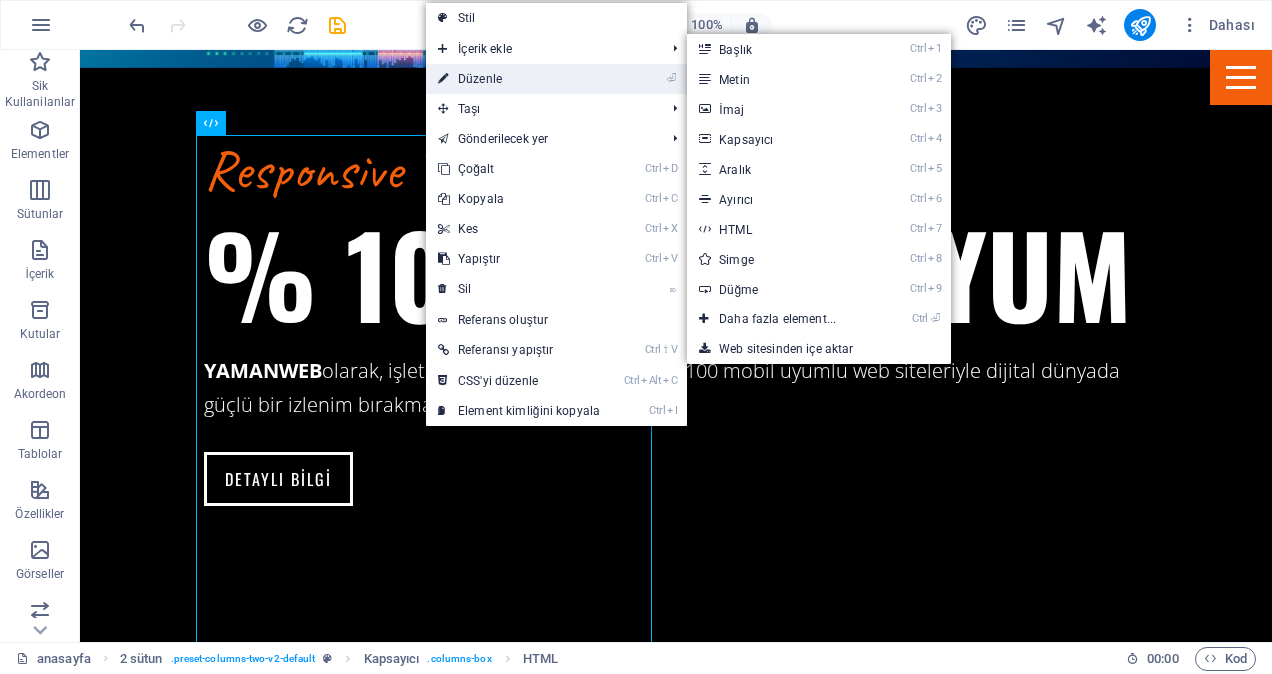 click on "⏎  Düzenle" at bounding box center (519, 79) 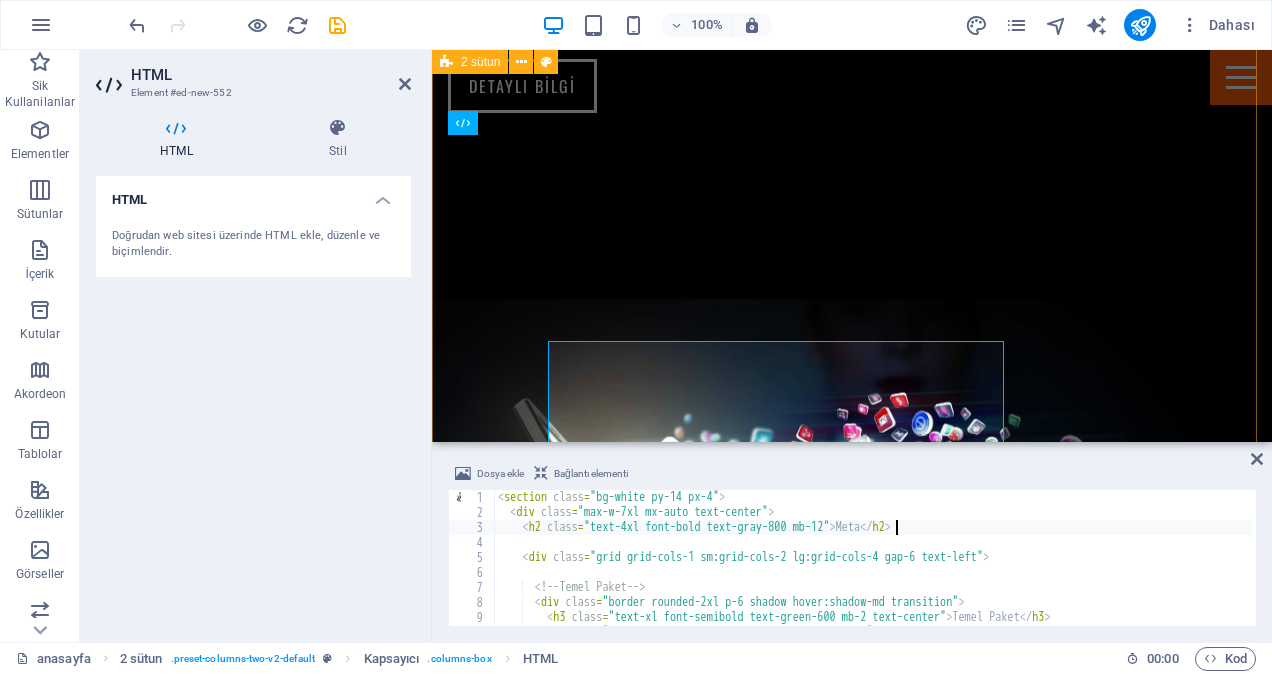 scroll, scrollTop: 2788, scrollLeft: 0, axis: vertical 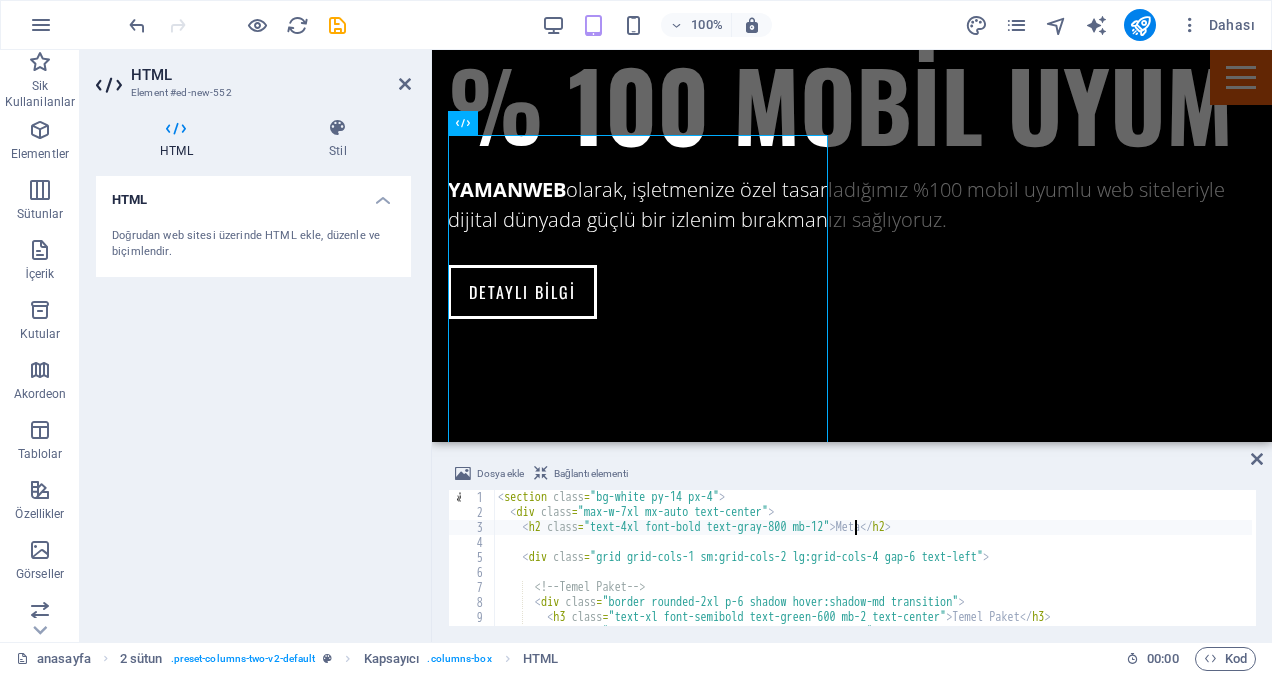 click on "< section   class = "bg-white py-14 px-4" >    < div   class = "max-w-7xl mx-auto text-center" >      < h2   class = "text-4xl font-bold text-gray-800 mb-12" > Meta </ h2 >      < div   class = "grid grid-cols-1 sm:grid-cols-2 lg:grid-cols-4 gap-6 text-left" >         <!--  Temel Paket  -->         < div   class = "border rounded-2xl p-6 shadow hover:shadow-md transition" >           < h3   class = "text-xl font-semibold text-green-600 mb-2 text-center" > Temel Paket </ h3 >           < p   class = "text-center text-gray-700 font-medium mb-4" > 3.500 TL / 1 Ay </ p >           < ul   class = "text-sm text-gray-600 space-y-2" >" at bounding box center [873, 573] 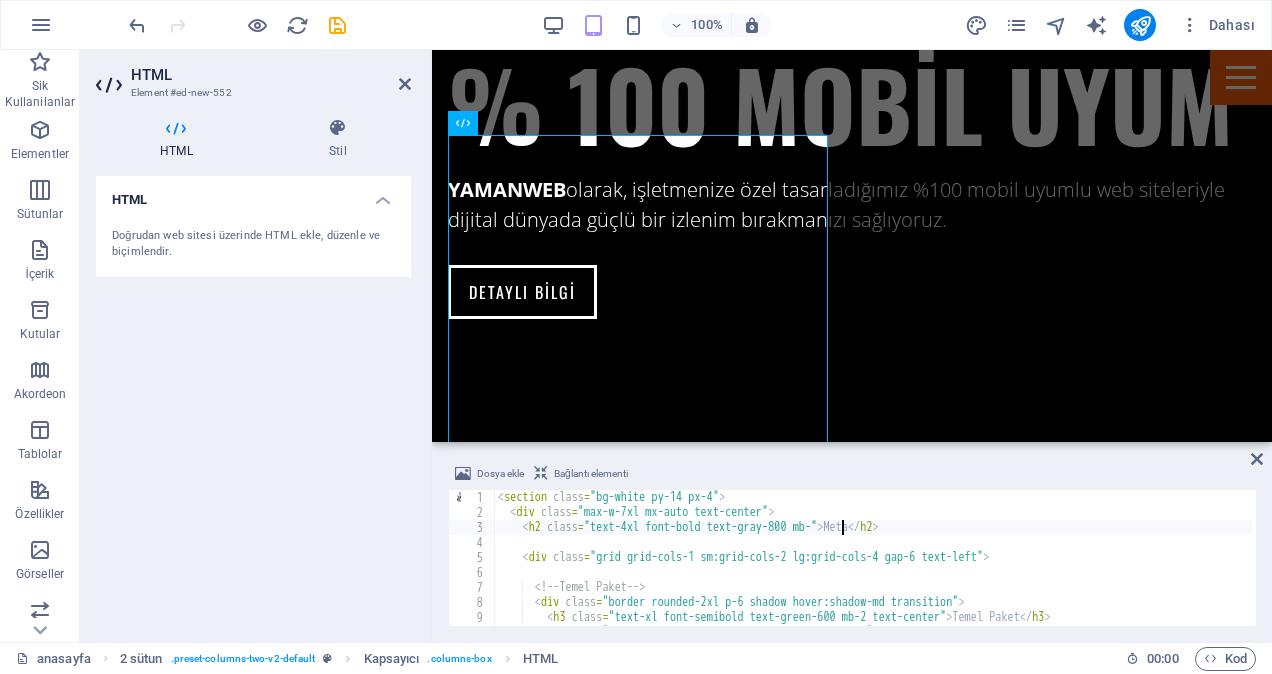 scroll, scrollTop: 0, scrollLeft: 28, axis: horizontal 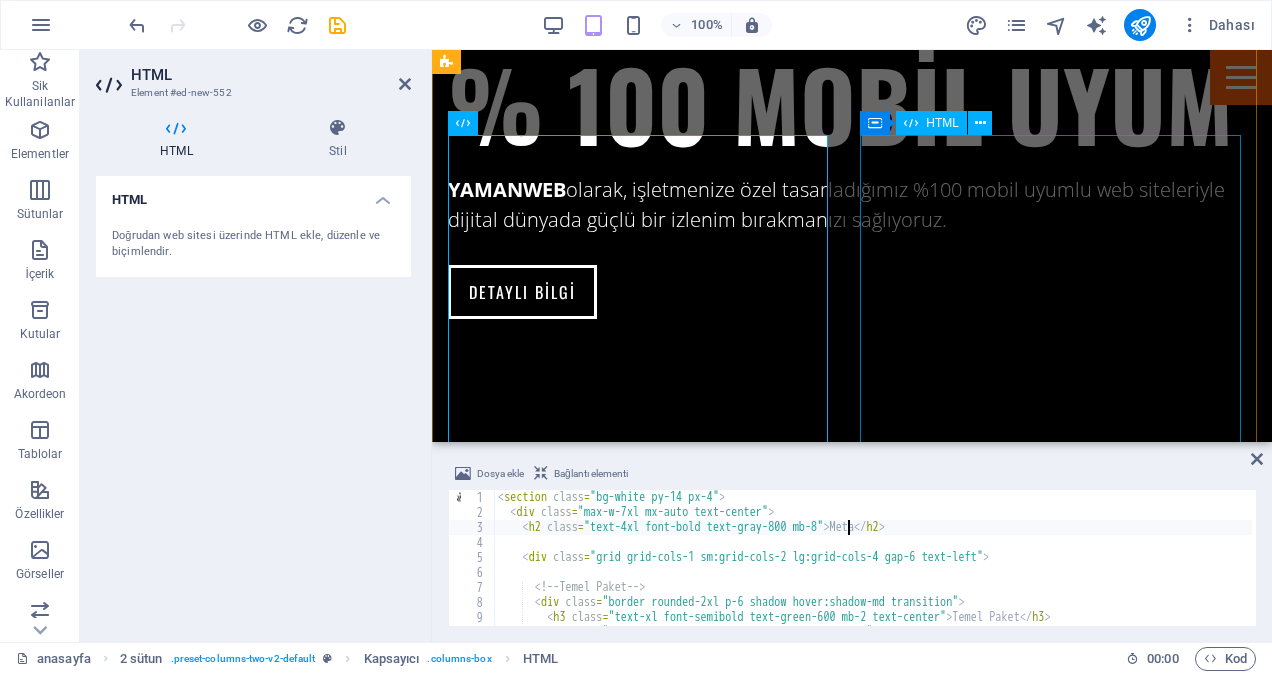 type on "<h2 class="text-4xl font-bold text-gray-800 mb-8">Meta</h2>" 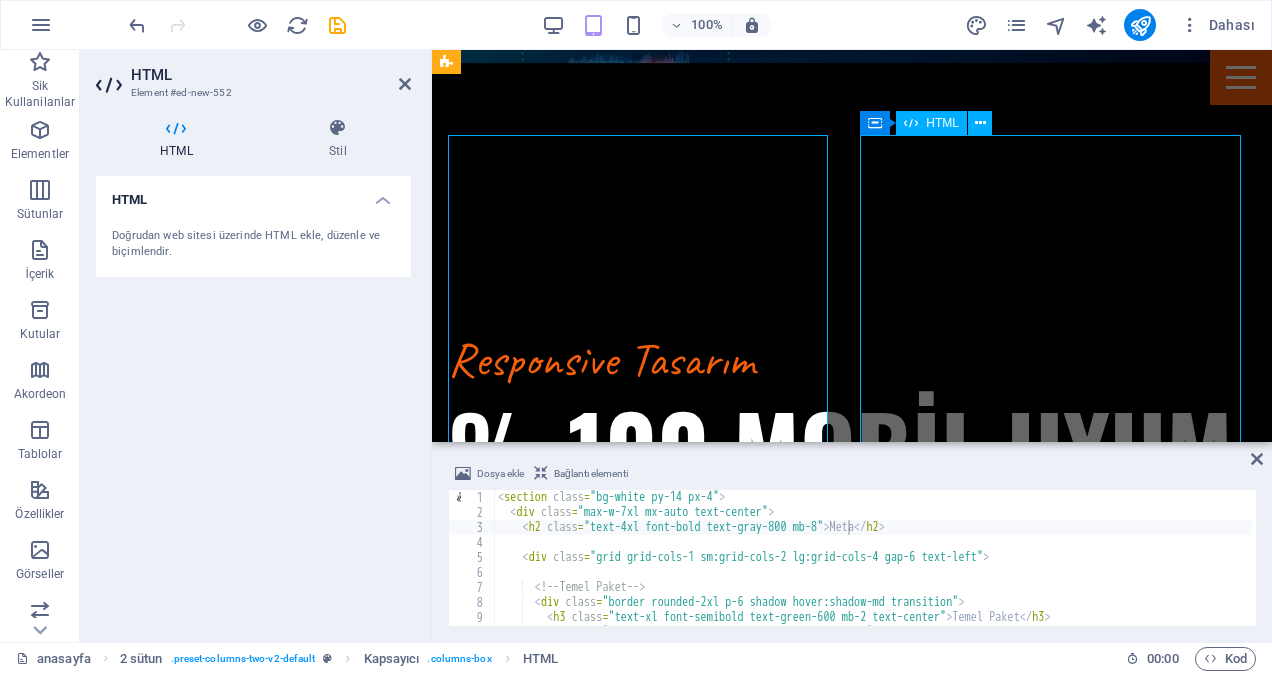 scroll, scrollTop: 2994, scrollLeft: 0, axis: vertical 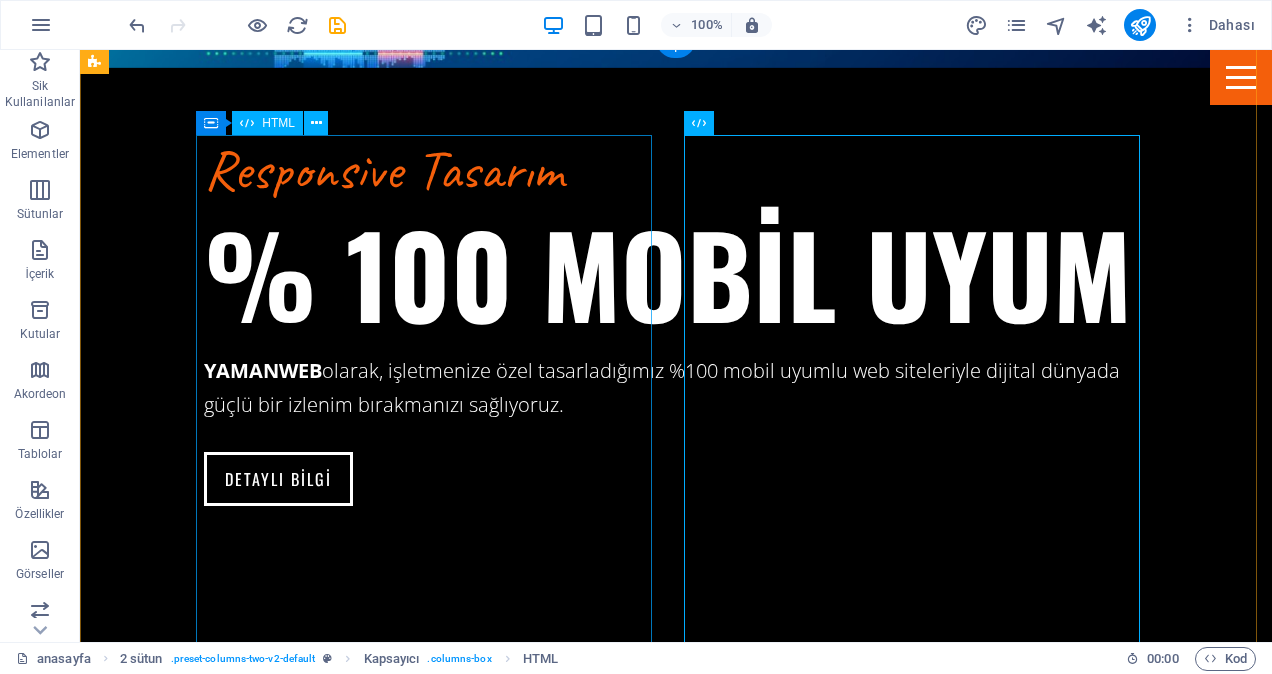 click on "Meta
Temel Paket
3.500 TL / 1 Ay
✓ Meta hesap kurulumu
✓ 1 reklam tasarımı
✓ 1 hedef kitle
✓ Haftalık 1 reklam yayını
✓ Performans takibi
✓ 1 revize hakkı
Standart Paket
7.500 TL / 1 Ay
✓ Strateji planlaması
✓ 2 kreatif içerik
✓ Haftalık 2 reklam yayını
✓ A/B test uygulaması
✓ Gelişmiş hedefleme
✓ 2 revize hakkı
Profesyonel Paket
15.000 TL / 1 Ay
✓ 4+ kreatif içerik
✓ İçerik takvimi
✓ Çoklu hedef kitle
✓ A/B test + optimizasyon
✓ Haftalık analiz
✓ 3 revize hakkı
Kurumsal Paket
25.000 TL / 1 Ay" at bounding box center (324, 3994) 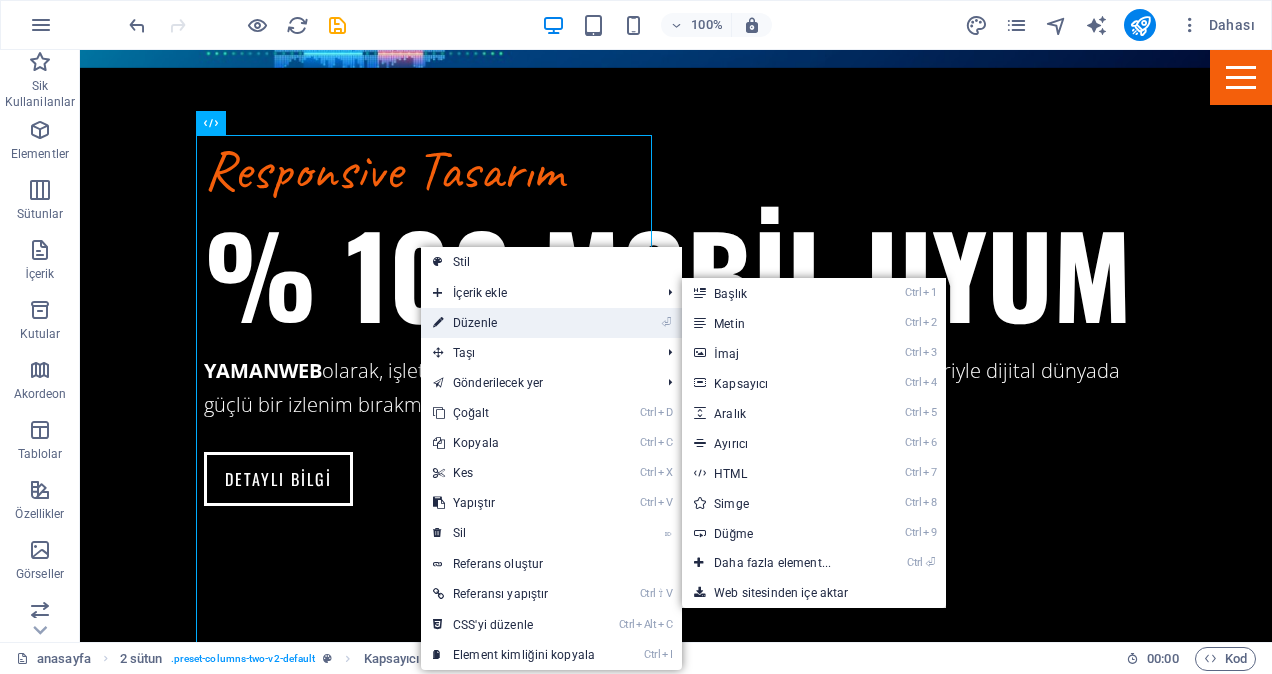 click on "⏎  Düzenle" at bounding box center (514, 323) 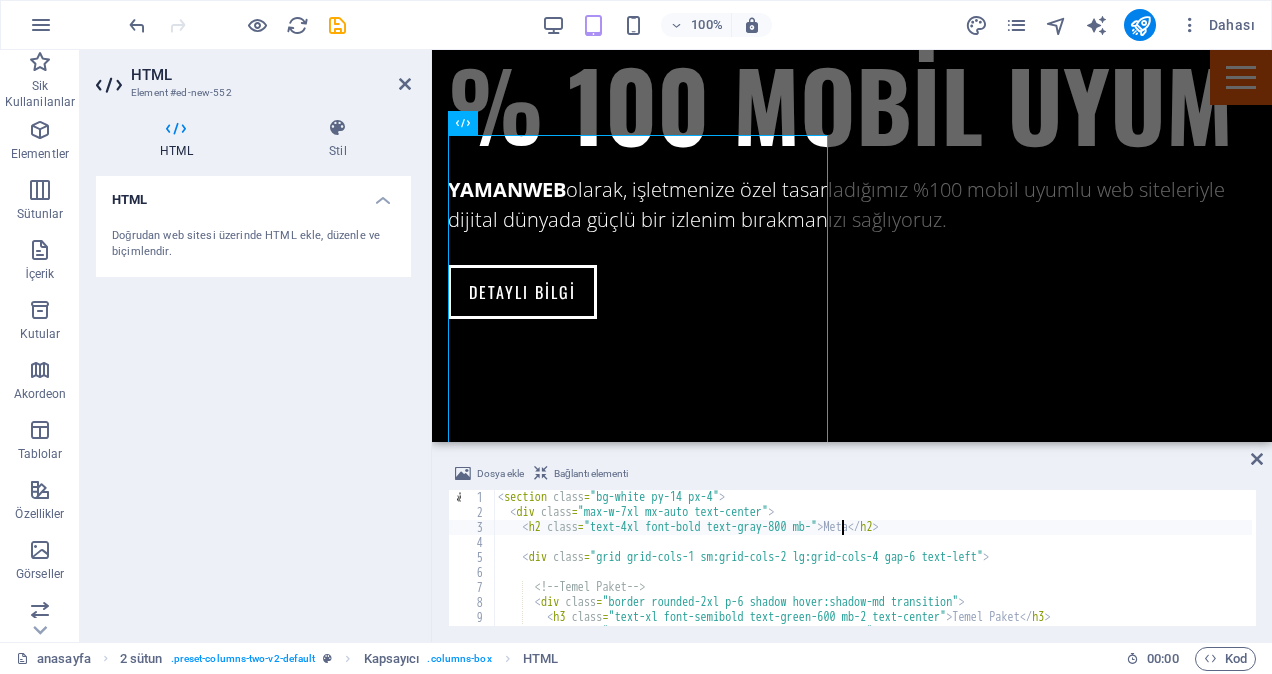 scroll, scrollTop: 0, scrollLeft: 28, axis: horizontal 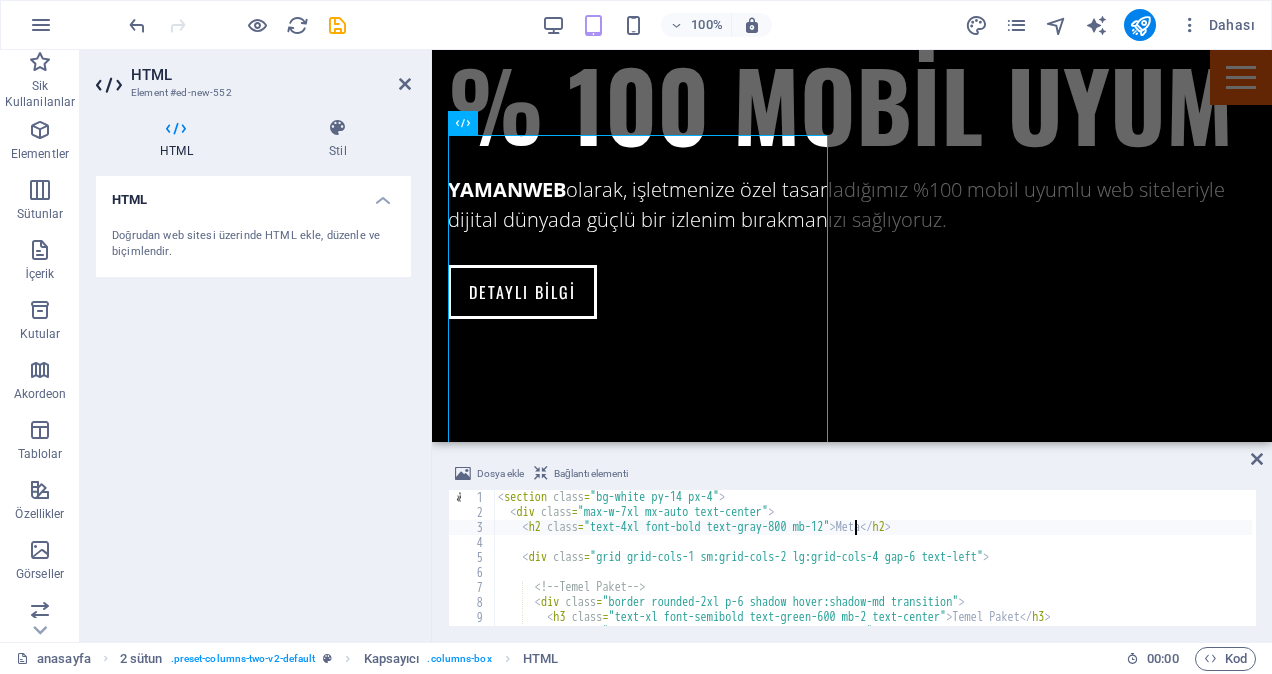 click on "< section   class = "bg-white py-14 px-4" >    < div   class = "max-w-7xl mx-auto text-center" >      < h2   class = "text-4xl font-bold text-gray-800 mb-12" > Meta </ h2 >      < div   class = "grid grid-cols-1 sm:grid-cols-2 lg:grid-cols-4 gap-6 text-left" >         <!--  Temel Paket  -->         < div   class = "border rounded-2xl p-6 shadow hover:shadow-md transition" >           < h3   class = "text-xl font-semibold text-green-600 mb-2 text-center" > Temel Paket </ h3 >           < p   class = "text-center text-gray-700 font-medium mb-4" > 3.500 TL / 1 Ay </ p >           < ul   class = "text-sm text-gray-600 space-y-2" >" at bounding box center (873, 573) 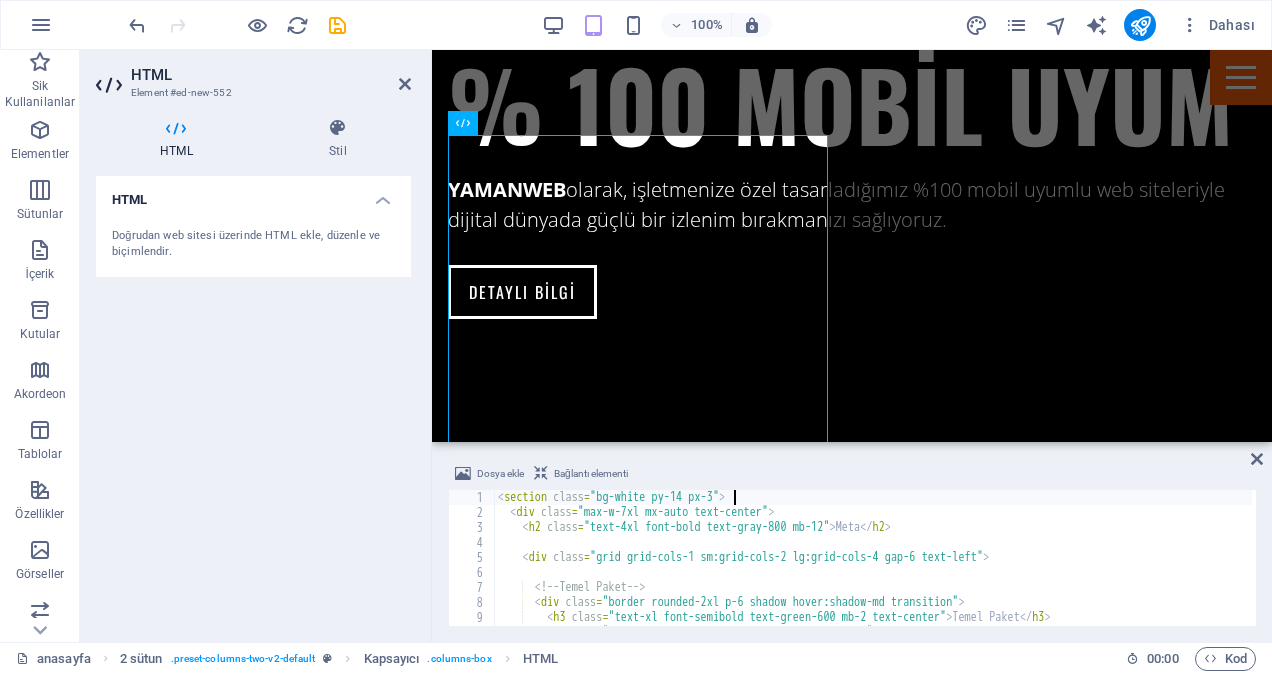 scroll, scrollTop: 0, scrollLeft: 19, axis: horizontal 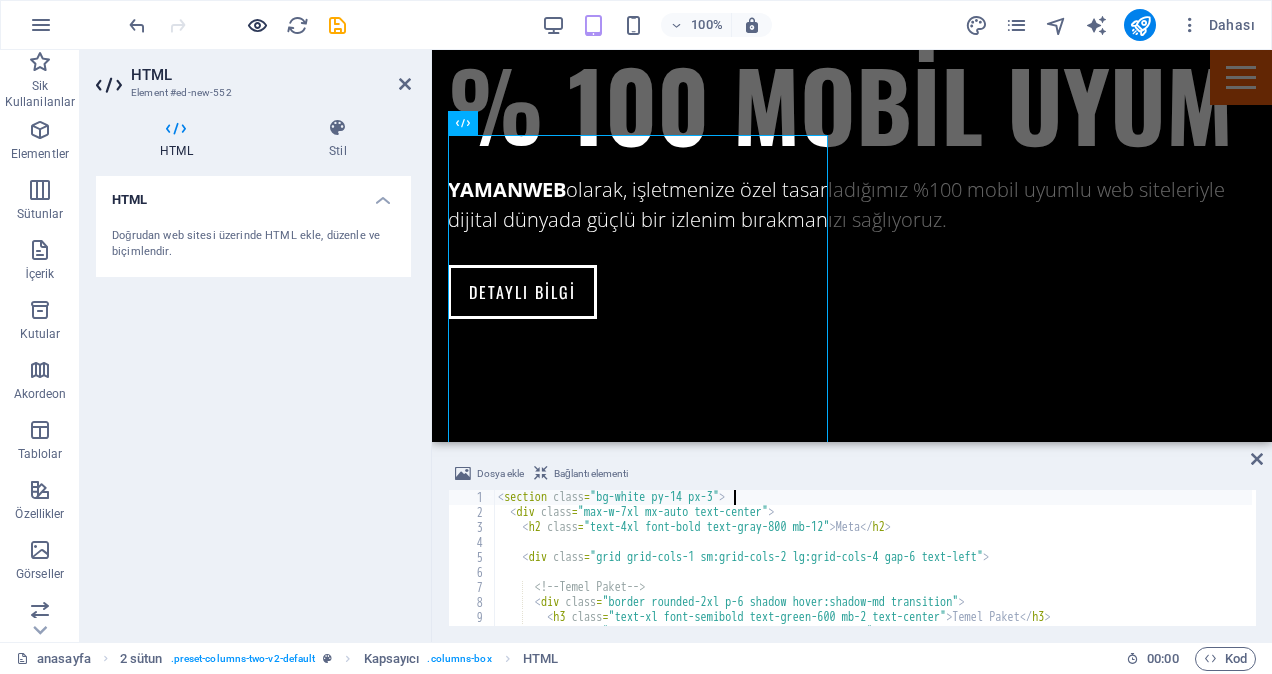 type on "<section class="bg-white py-14 px-3">" 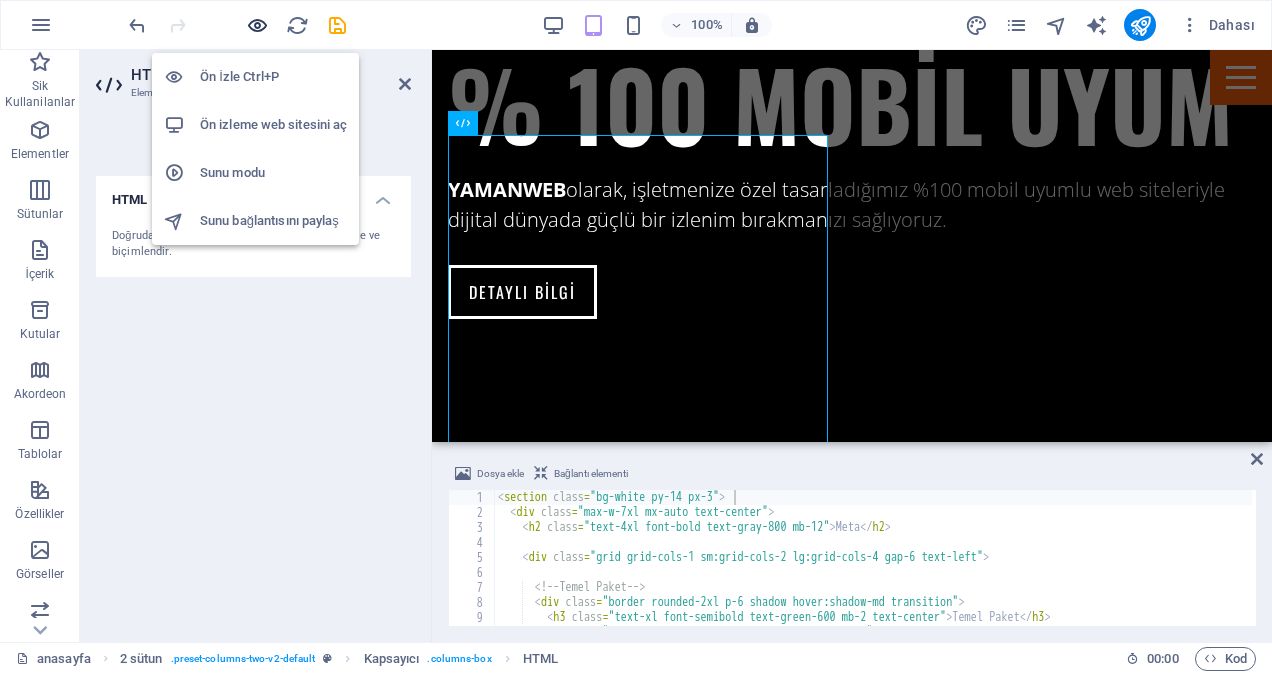 click at bounding box center [257, 25] 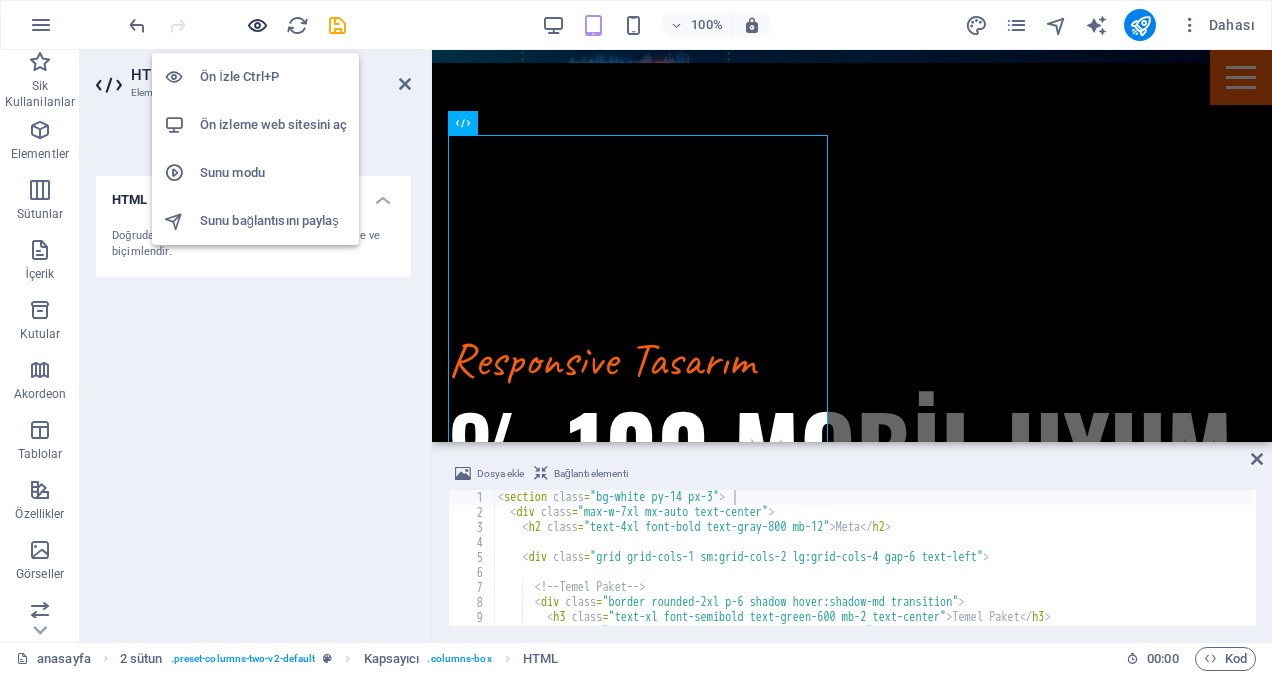 scroll, scrollTop: 2994, scrollLeft: 0, axis: vertical 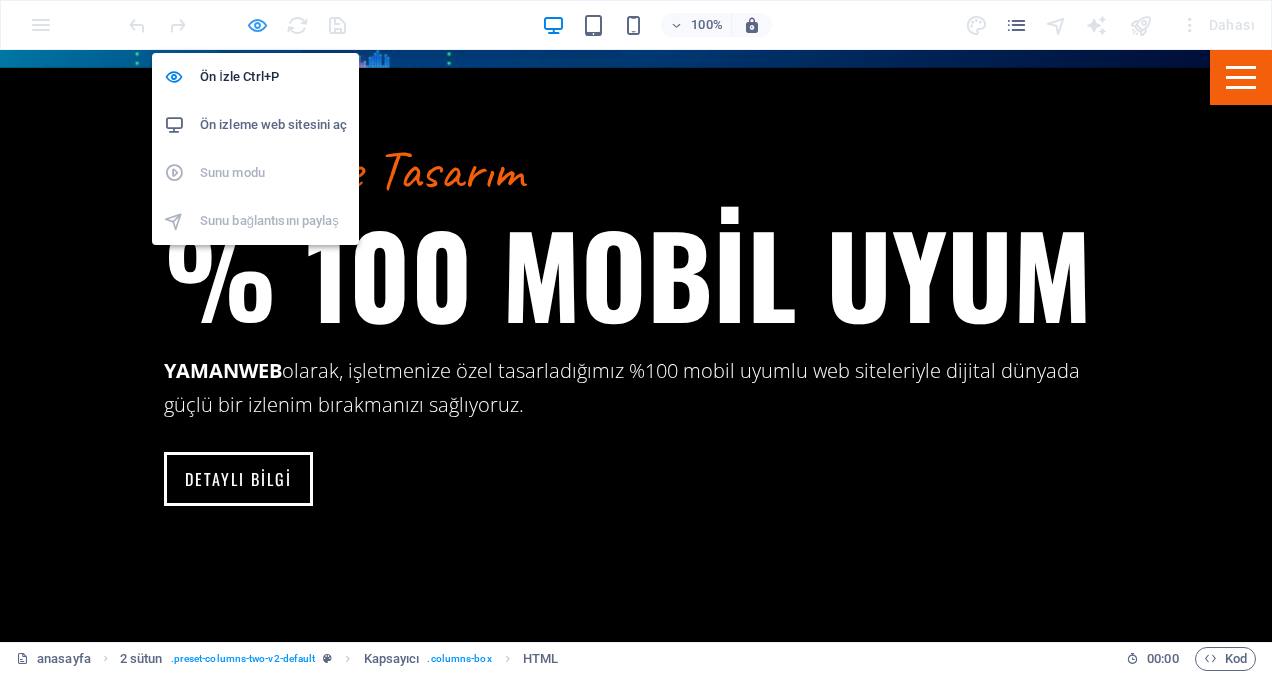 click at bounding box center (257, 25) 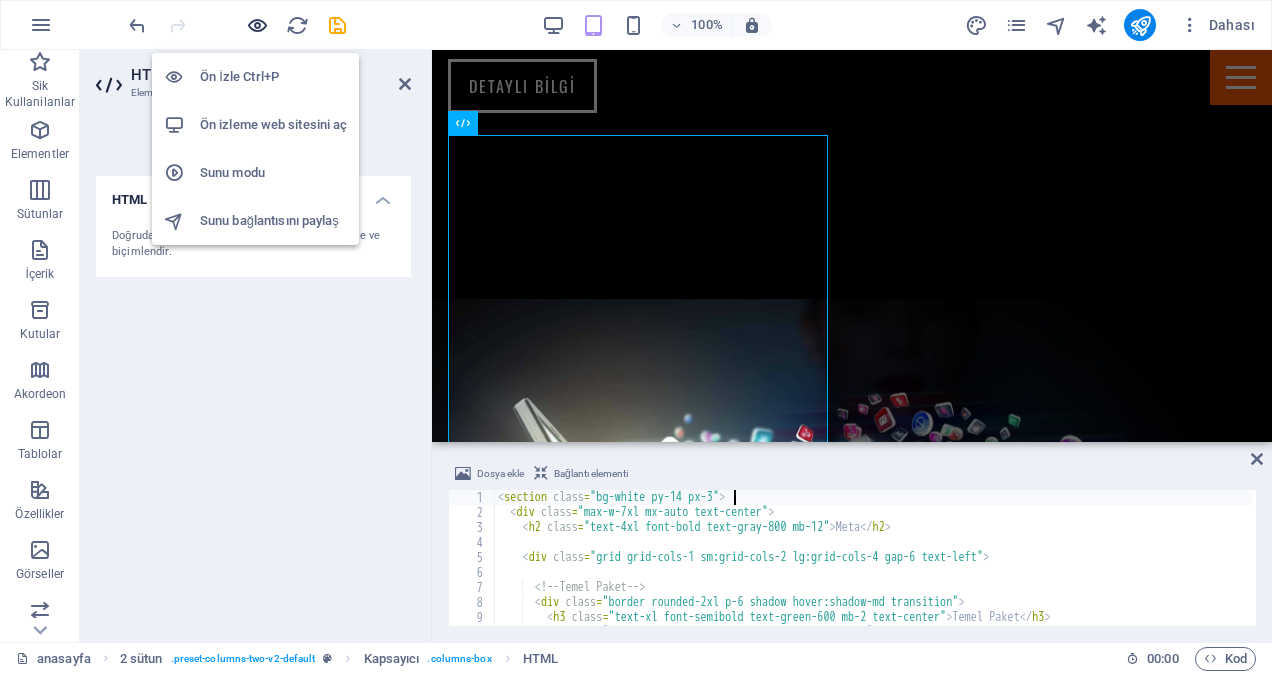 scroll, scrollTop: 2788, scrollLeft: 0, axis: vertical 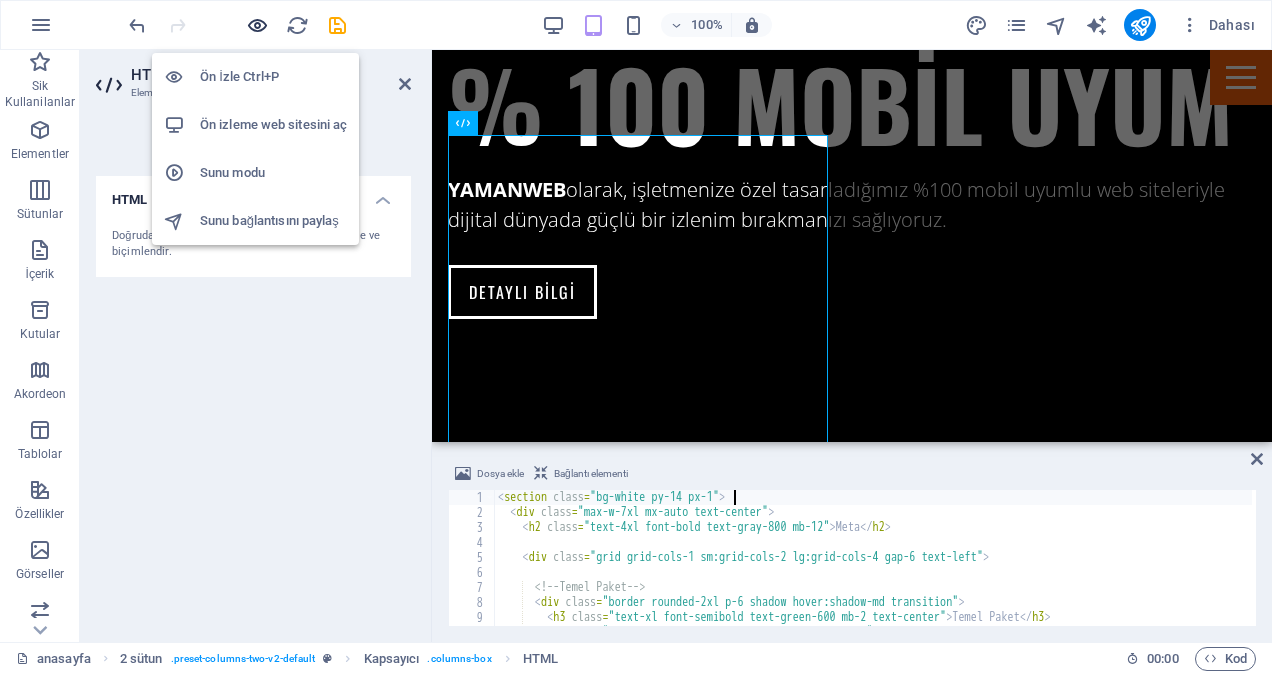 type on "<section class="bg-white py-14 px-1">" 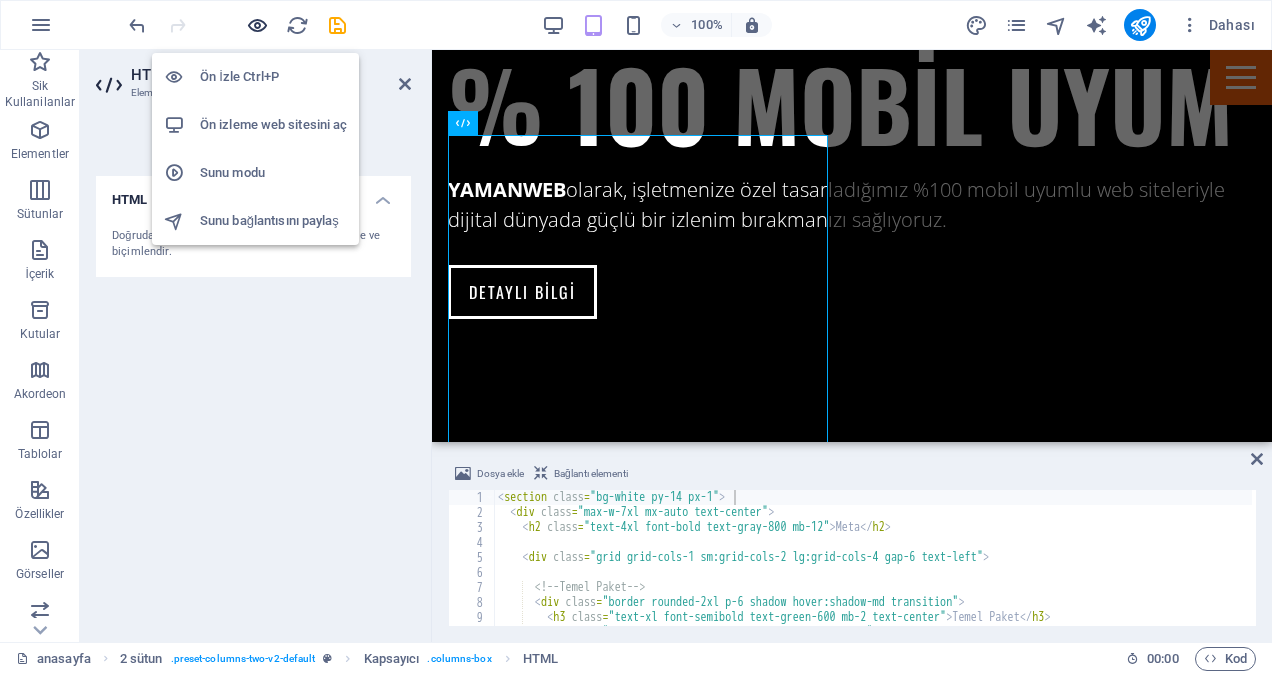 click at bounding box center (257, 25) 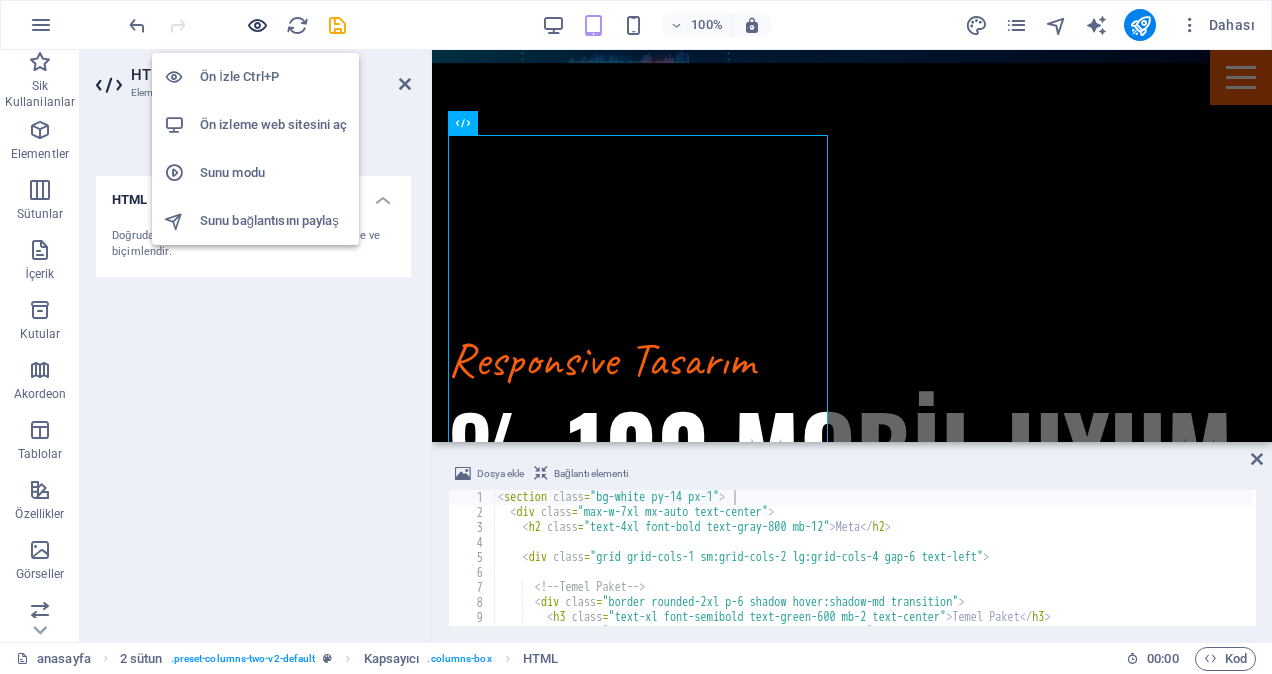 scroll, scrollTop: 2994, scrollLeft: 0, axis: vertical 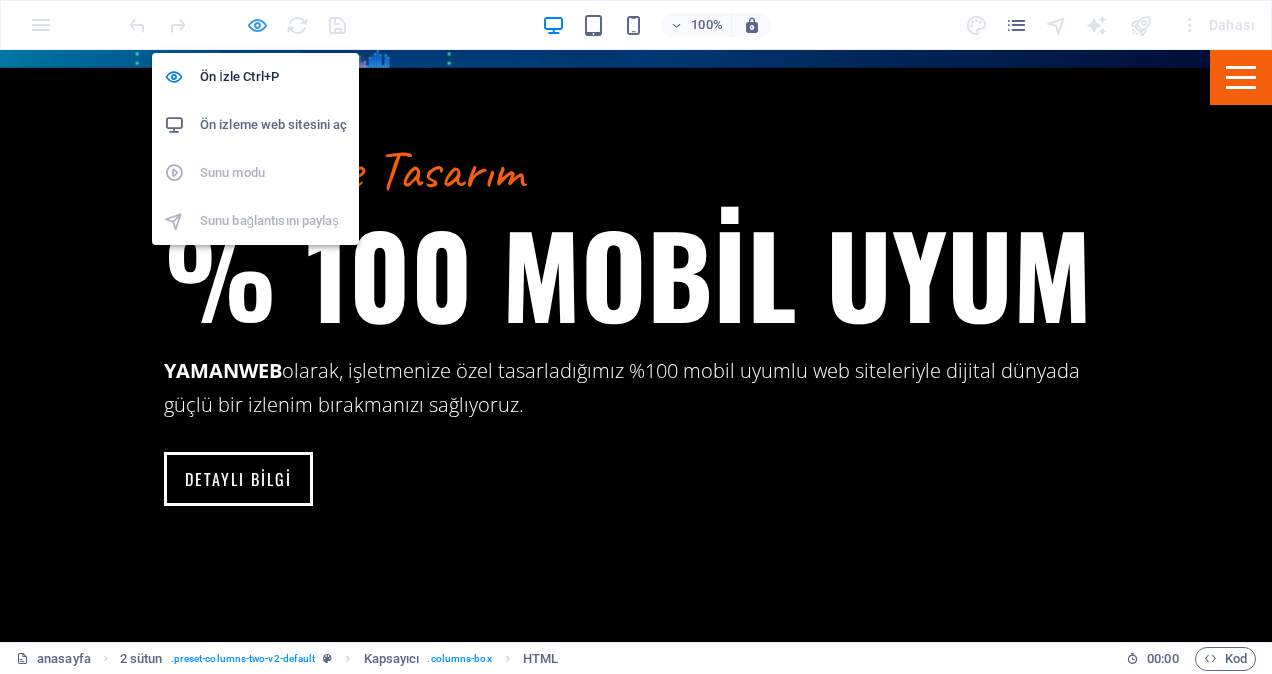 click at bounding box center [257, 25] 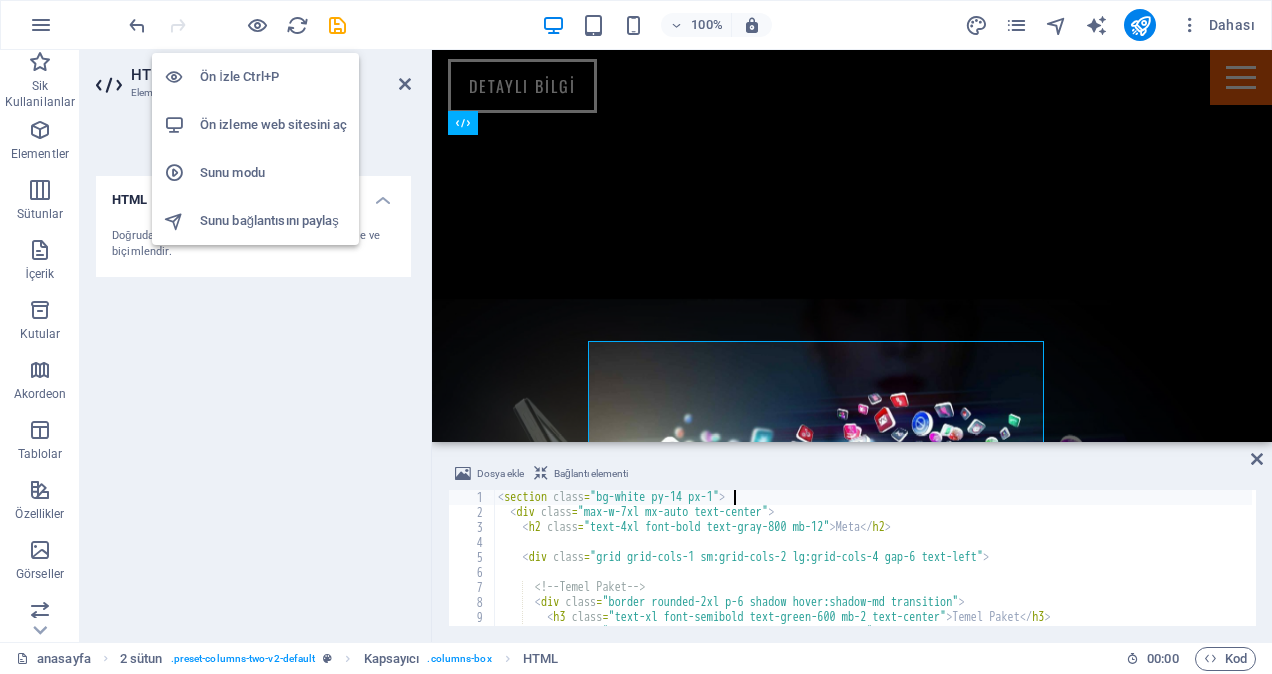 scroll, scrollTop: 2788, scrollLeft: 0, axis: vertical 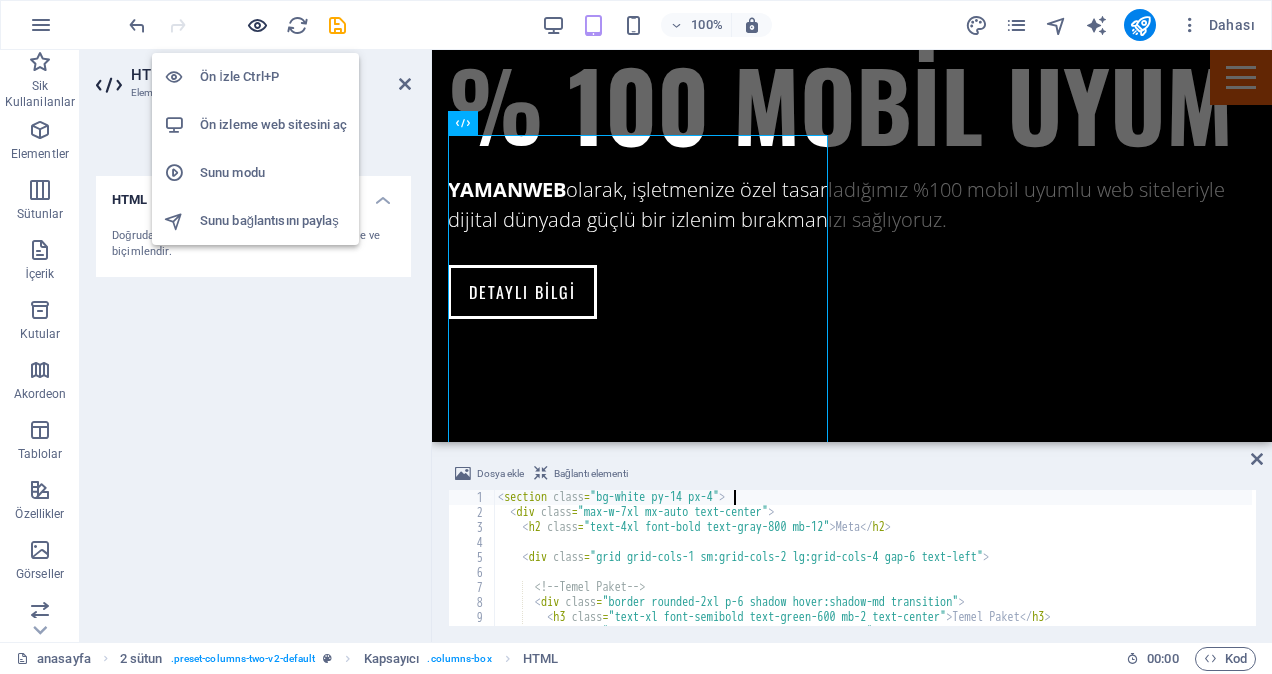 type on "<section class="bg-white py-14 px-4">" 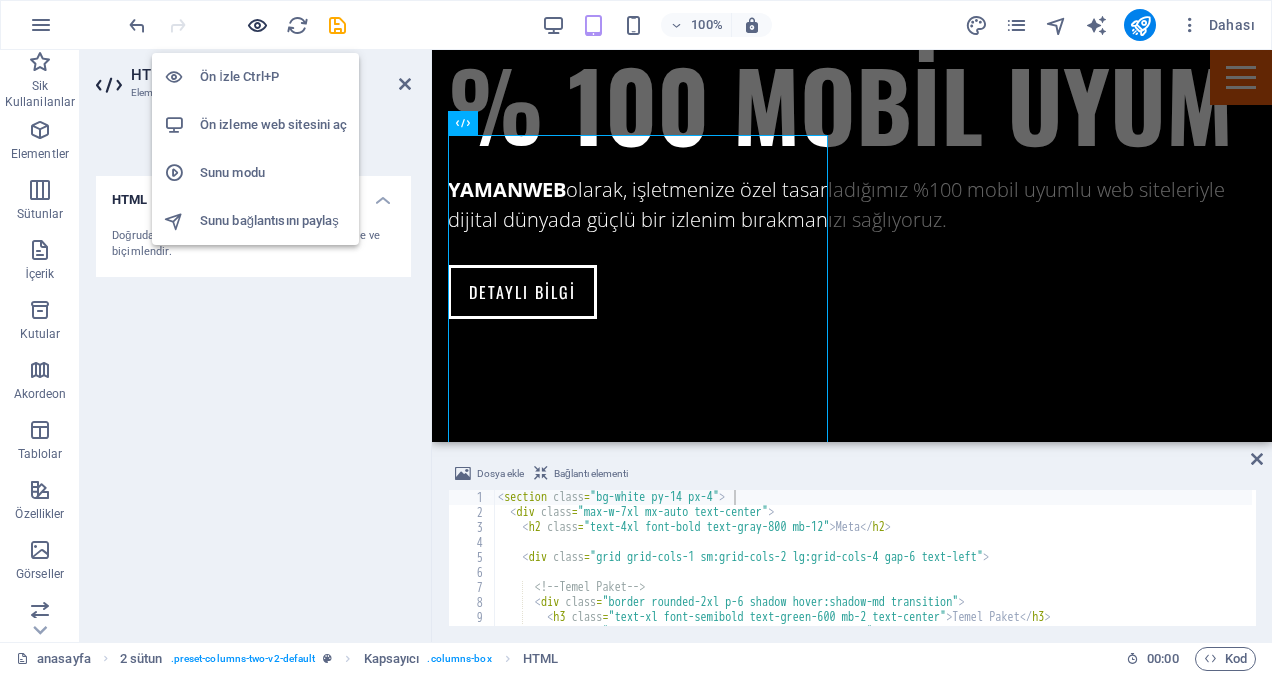 click at bounding box center (257, 25) 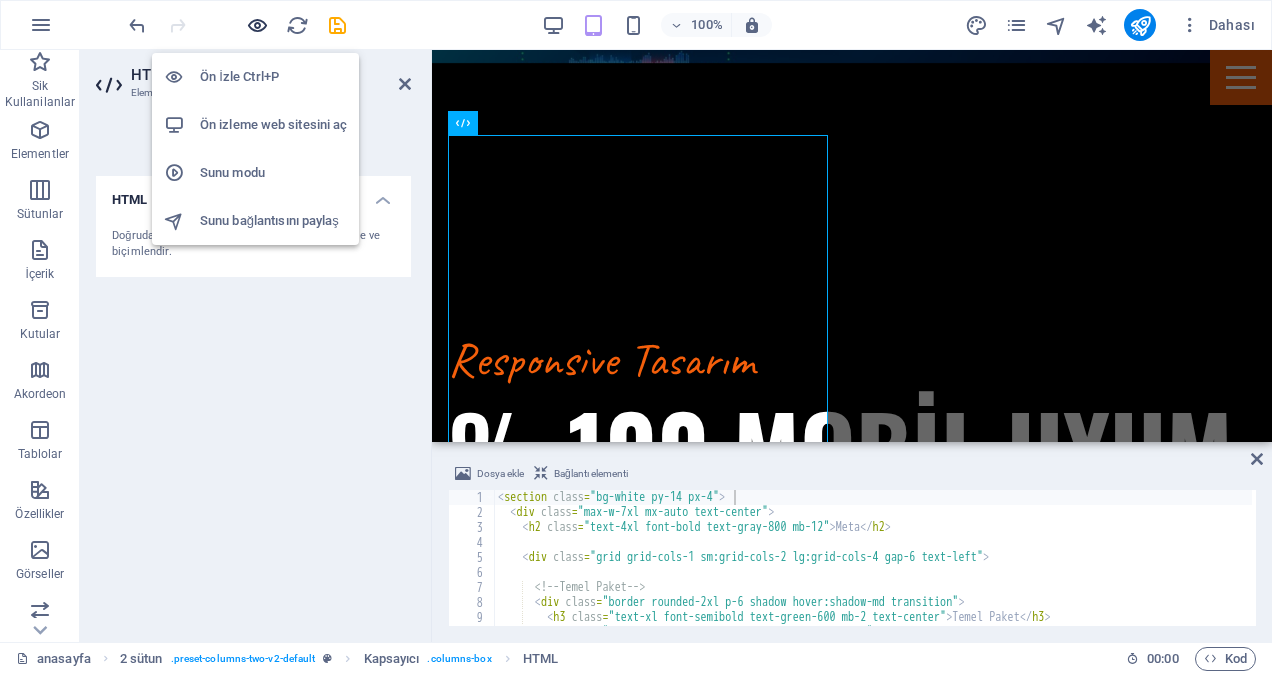 scroll, scrollTop: 2994, scrollLeft: 0, axis: vertical 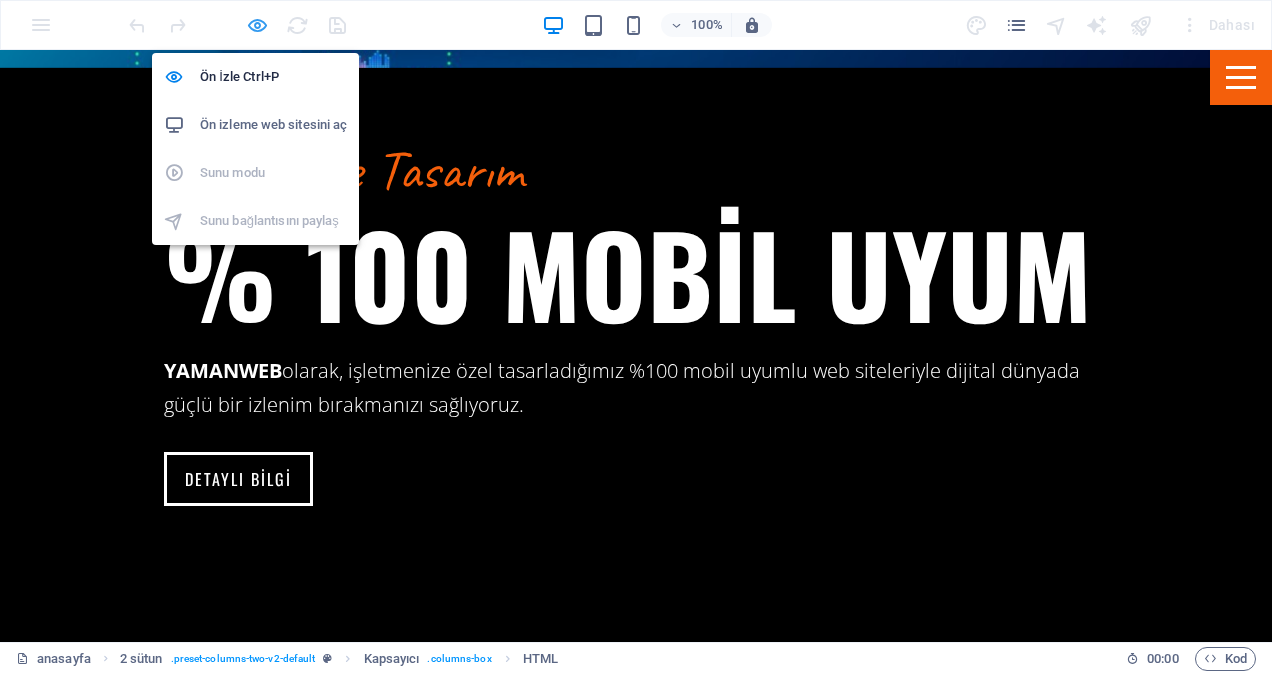 click at bounding box center [257, 25] 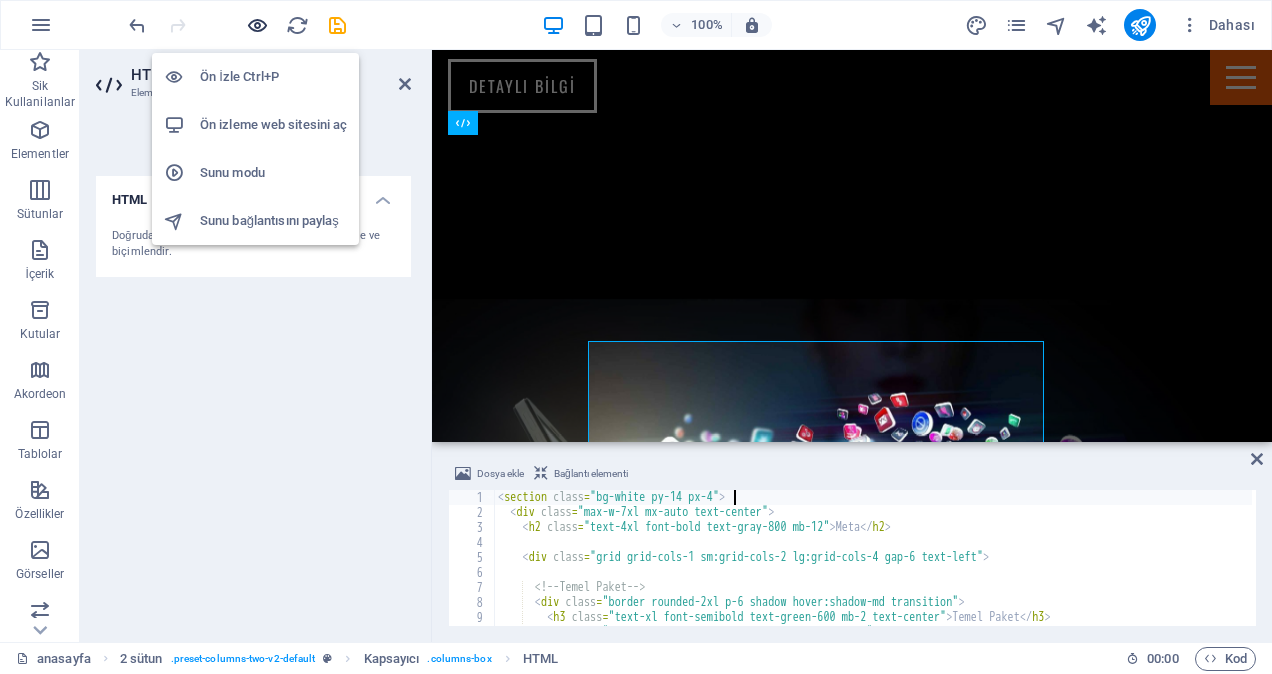 scroll, scrollTop: 2788, scrollLeft: 0, axis: vertical 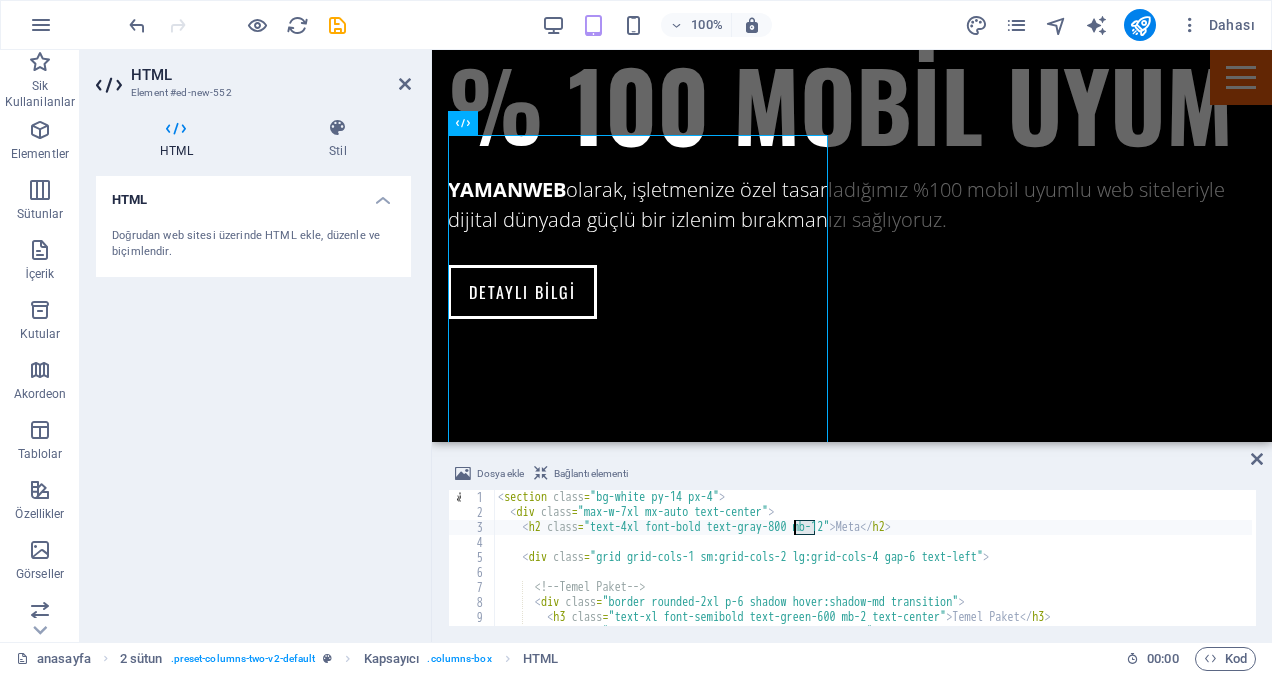drag, startPoint x: 814, startPoint y: 527, endPoint x: 796, endPoint y: 528, distance: 18.027756 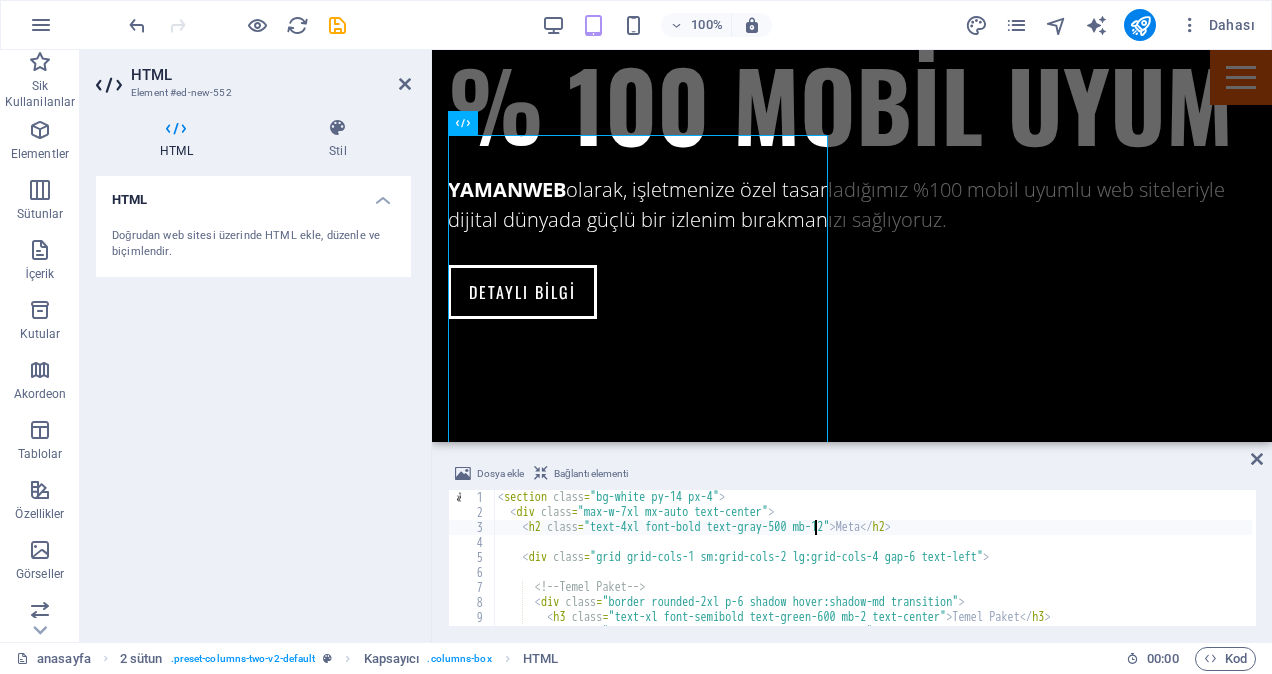 scroll, scrollTop: 0, scrollLeft: 26, axis: horizontal 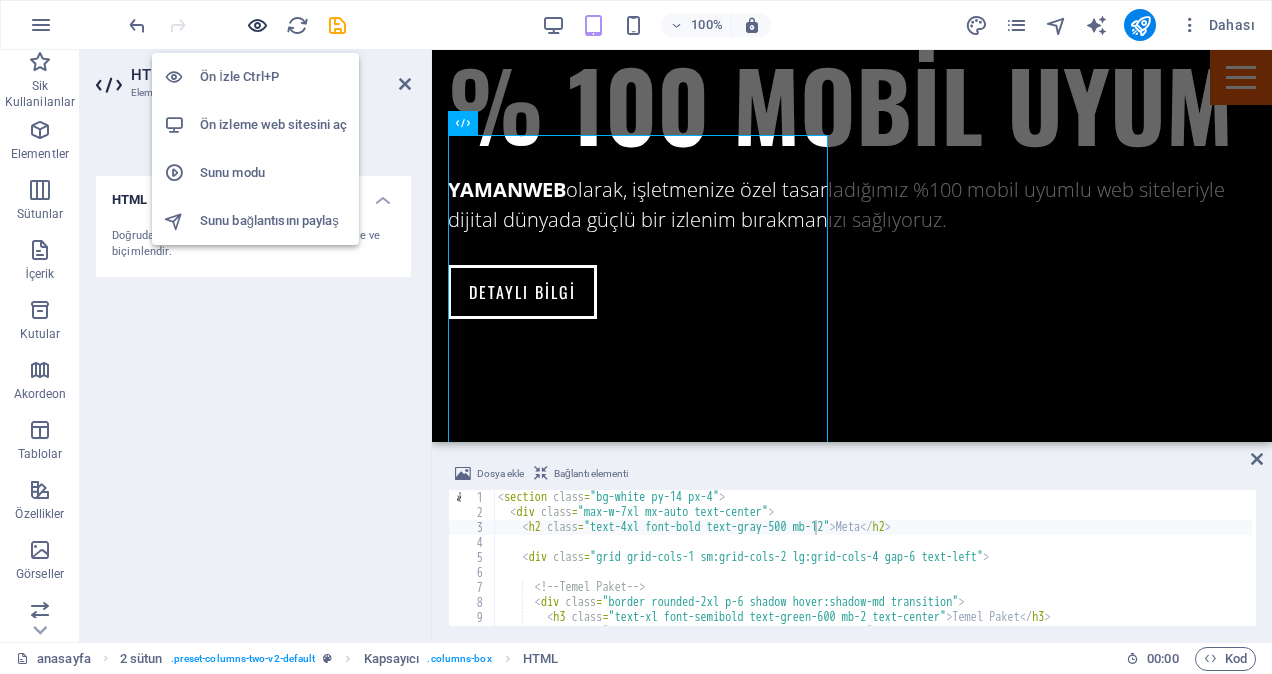 click at bounding box center (257, 25) 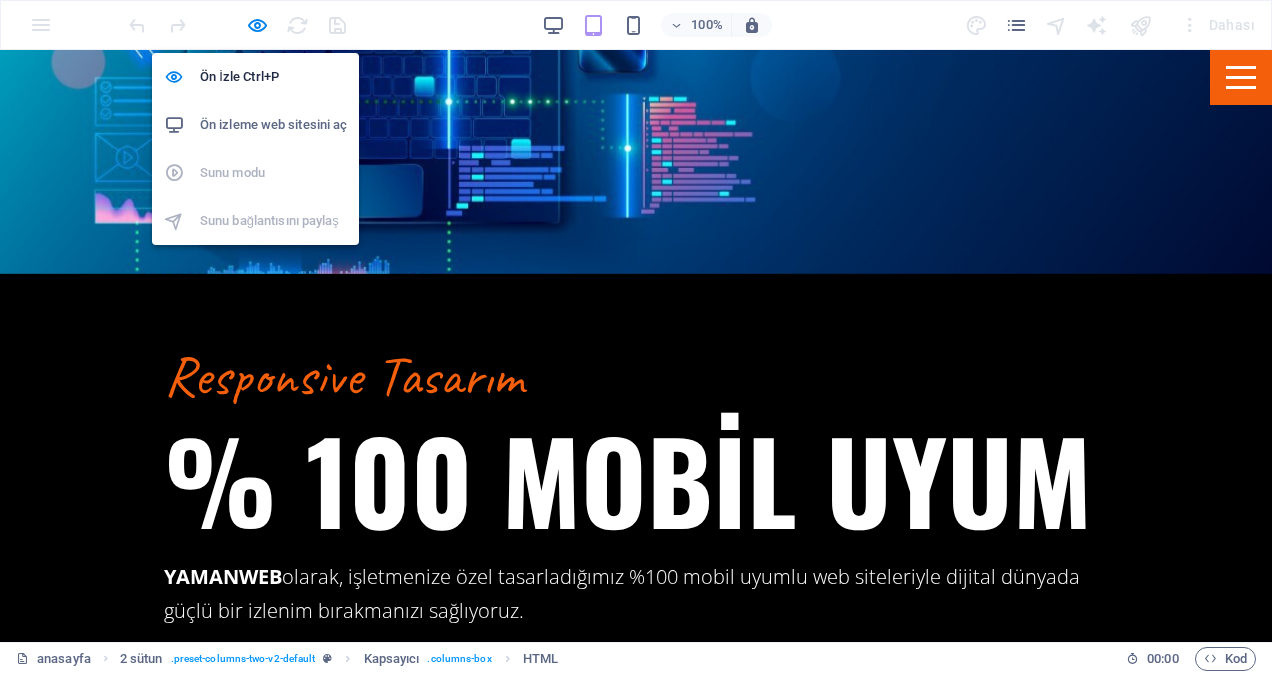 scroll, scrollTop: 2994, scrollLeft: 0, axis: vertical 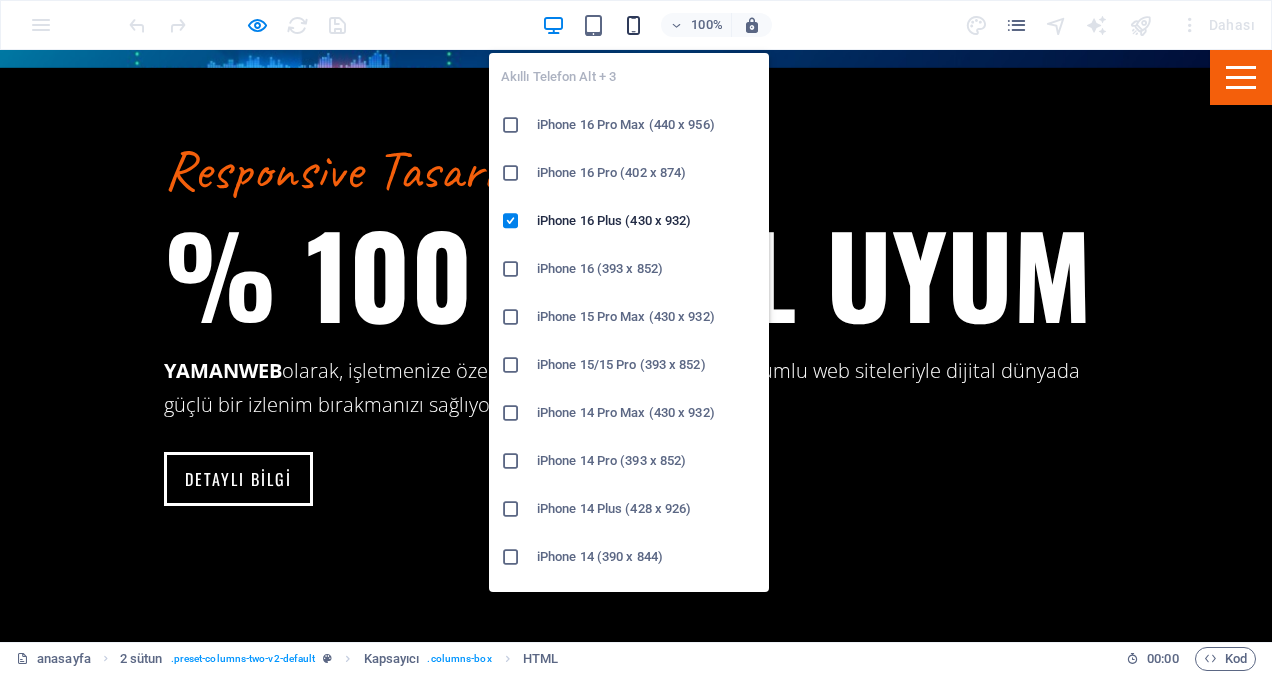 click at bounding box center [633, 25] 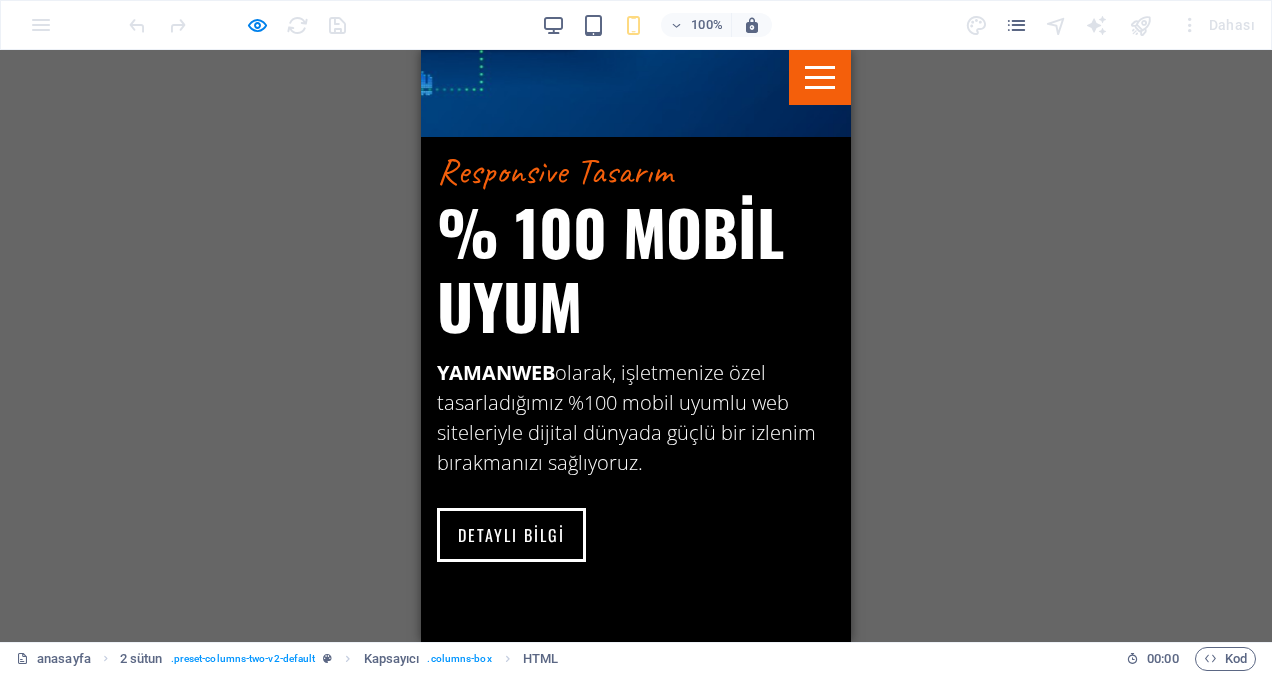 scroll, scrollTop: 2494, scrollLeft: 0, axis: vertical 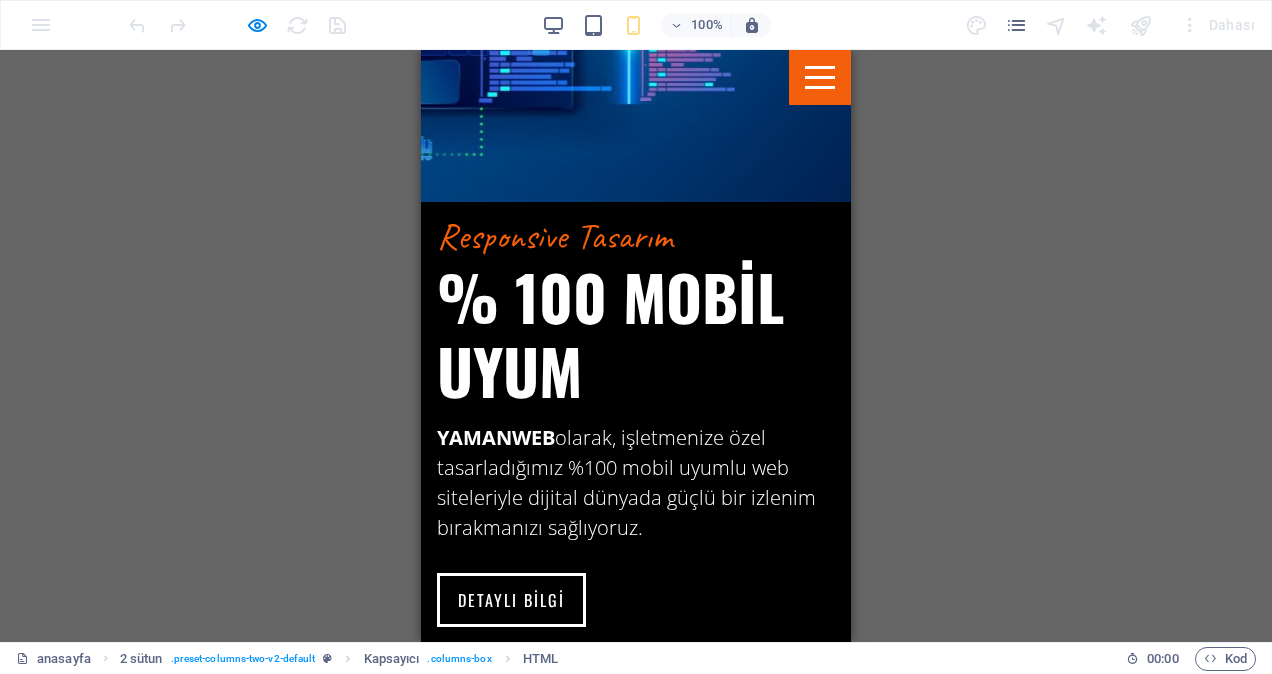 click on "100%" at bounding box center [656, 25] 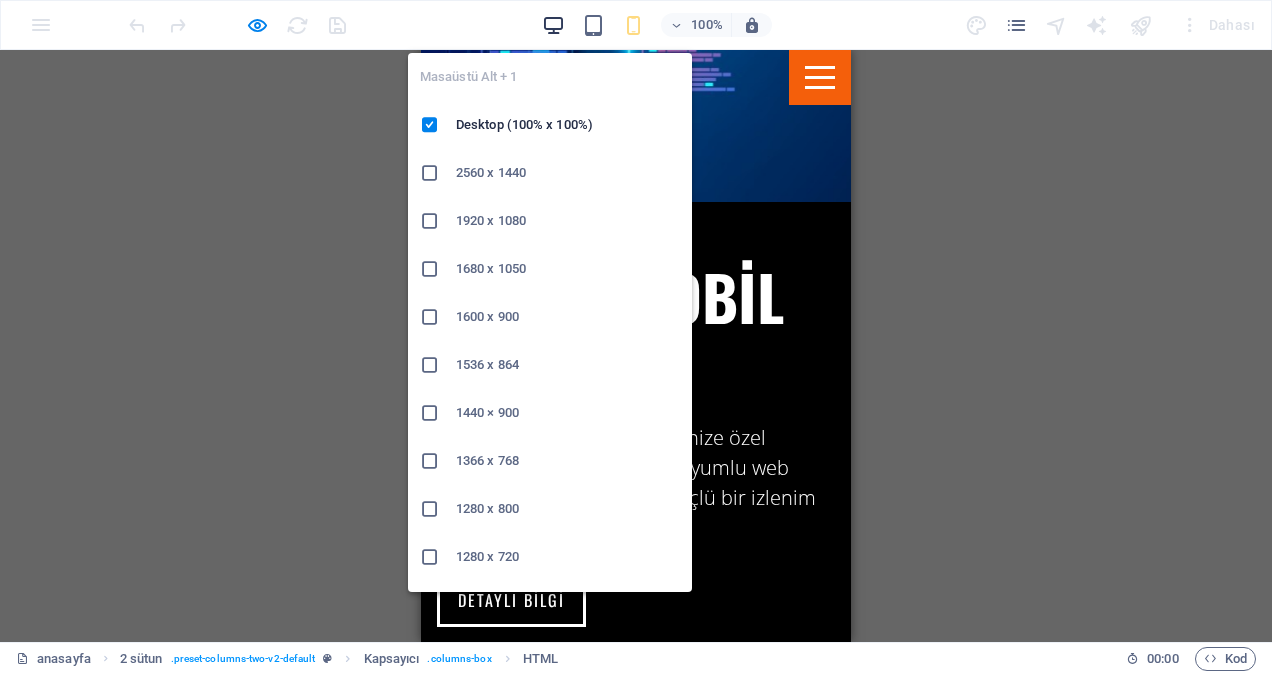 click at bounding box center [553, 25] 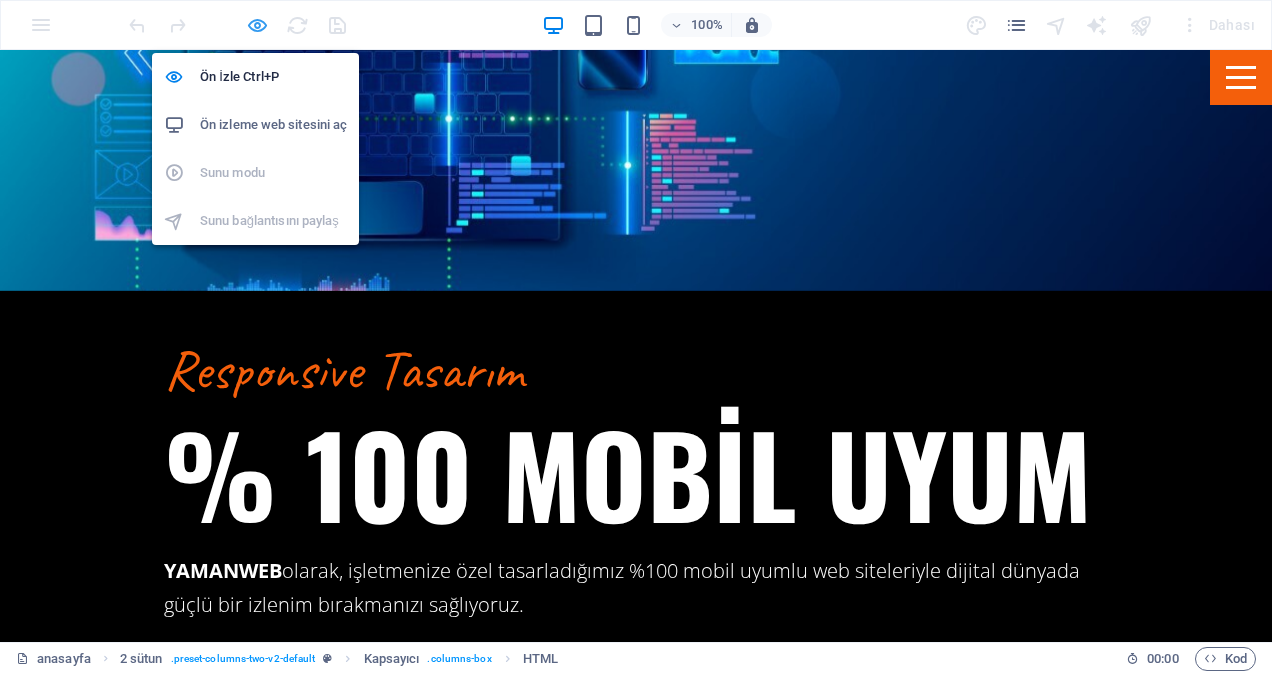 click at bounding box center (257, 25) 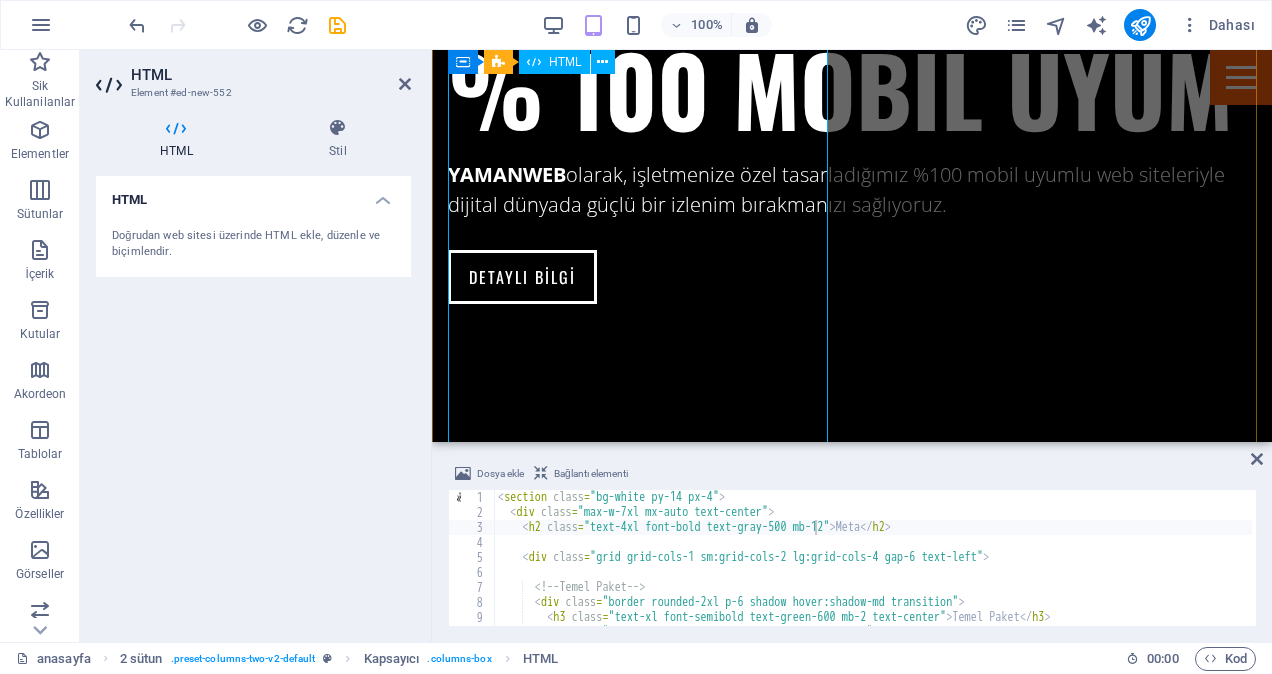 scroll, scrollTop: 2802, scrollLeft: 0, axis: vertical 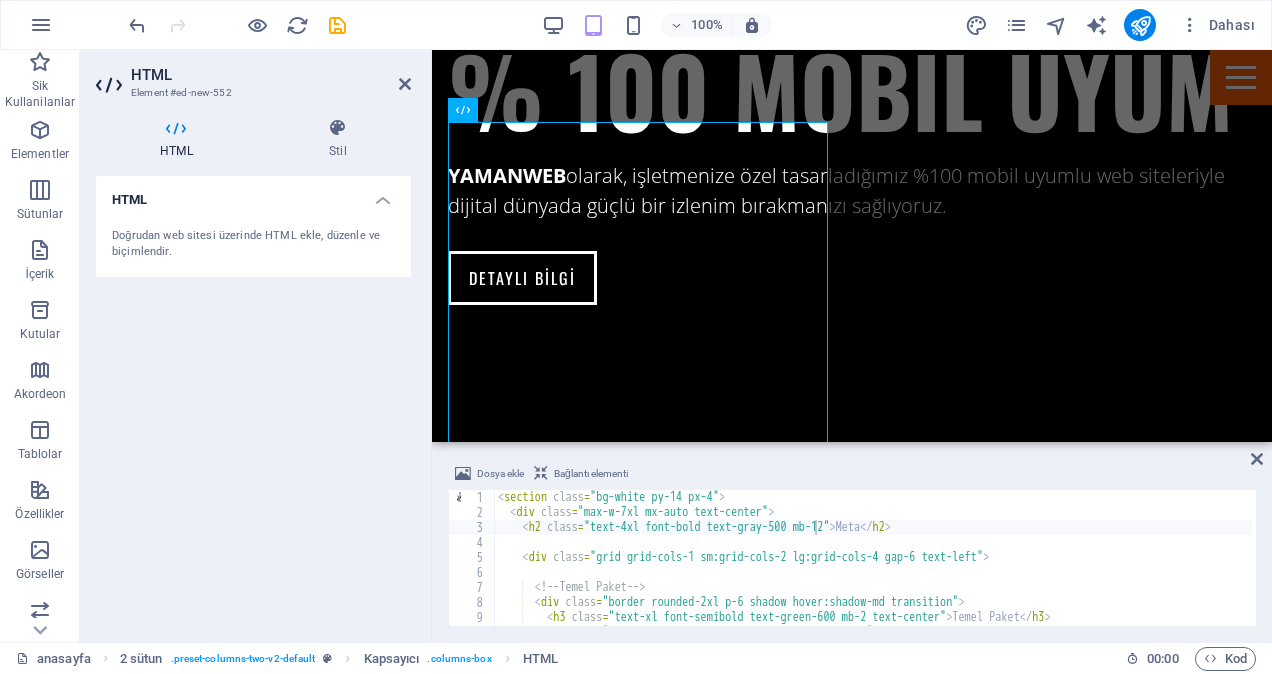 drag, startPoint x: 816, startPoint y: 525, endPoint x: 843, endPoint y: 539, distance: 30.413813 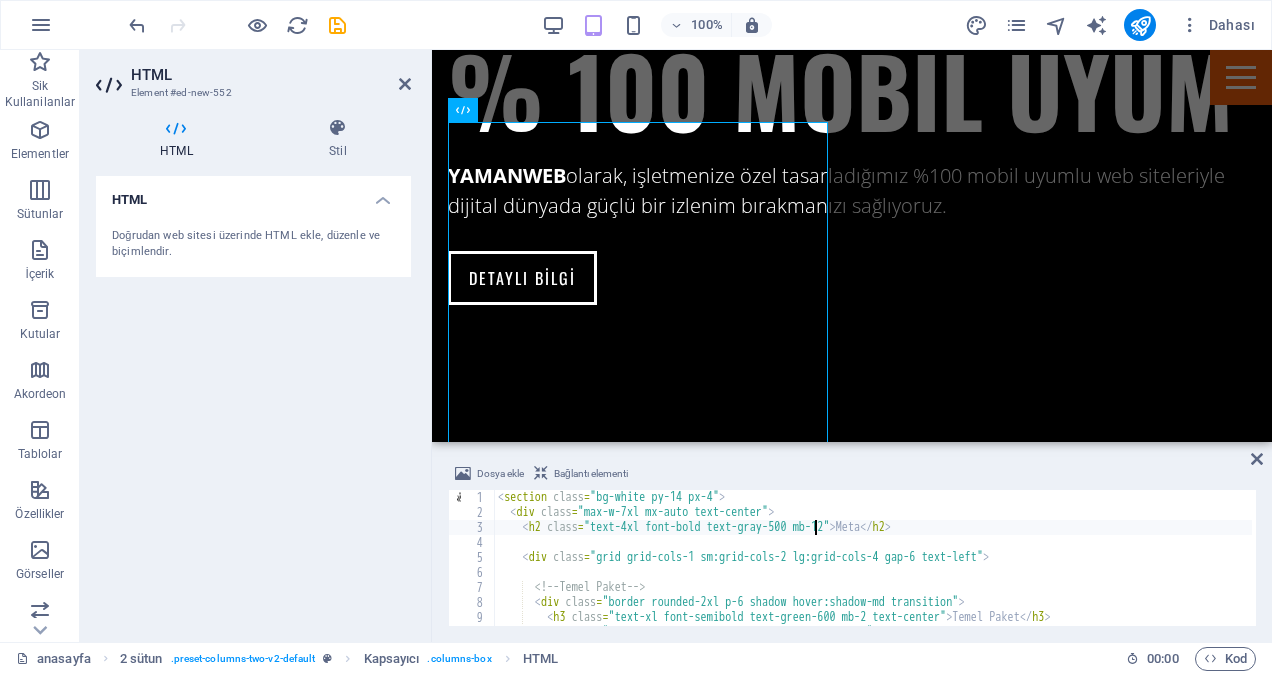 click on "< section   class = "bg-white py-14 px-4" >    < div   class = "max-w-7xl mx-auto text-center" >      < h2   class = "text-4xl font-bold text-gray-500 mb-12" > Meta </ h2 >      < div   class = "grid grid-cols-1 sm:grid-cols-2 lg:grid-cols-4 gap-6 text-left" >         <!--  Temel Paket  -->         < div   class = "border rounded-2xl p-6 shadow hover:shadow-md transition" >           < h3   class = "text-xl font-semibold text-green-600 mb-2 text-center" > Temel Paket </ h3 >           < p   class = "text-center text-gray-700 font-medium mb-4" > 3.500 TL / 1 Ay </ p >           < ul   class = "text-sm text-gray-600 space-y-2" >" at bounding box center (873, 573) 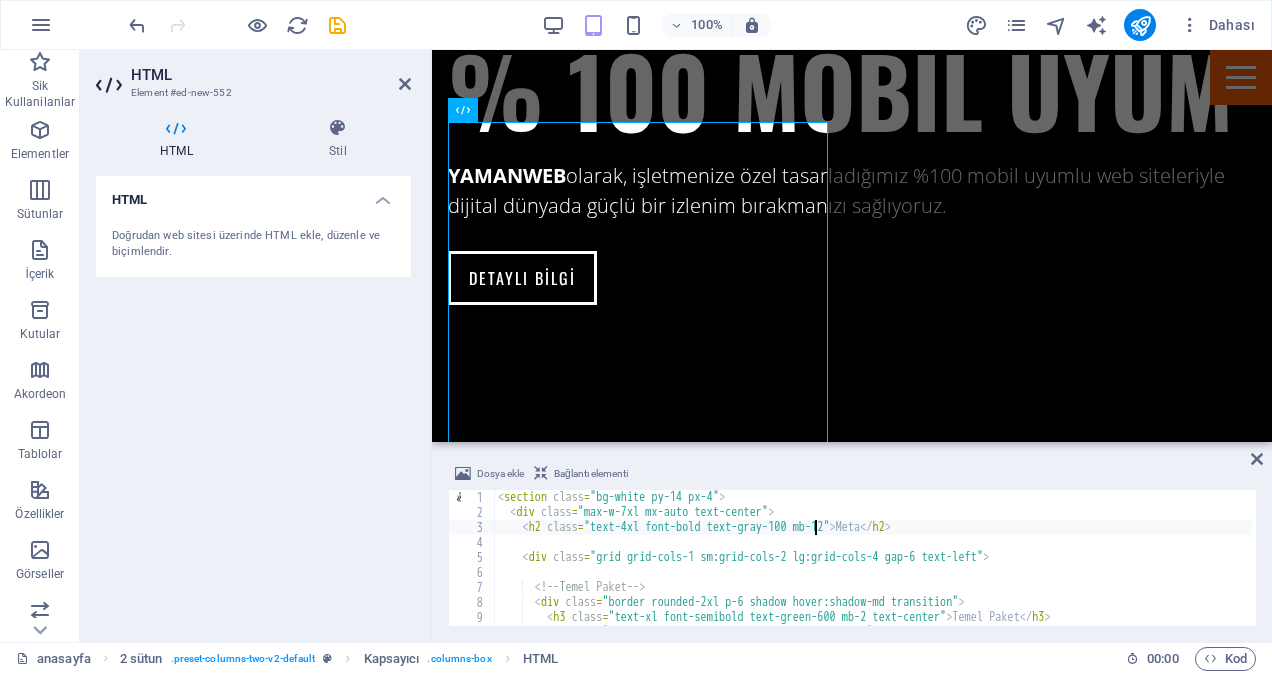 scroll, scrollTop: 0, scrollLeft: 26, axis: horizontal 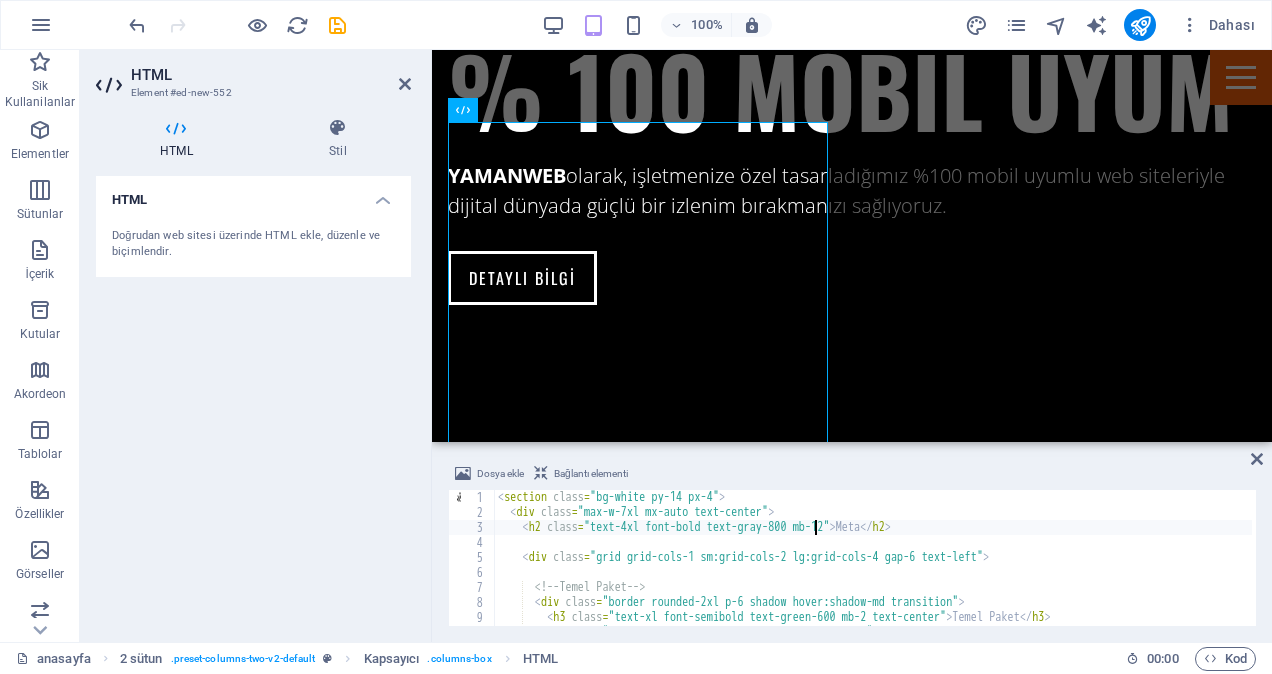 click on "< section   class = "bg-white py-14 px-4" >    < div   class = "max-w-7xl mx-auto text-center" >      < h2   class = "text-4xl font-bold text-gray-800 mb-12" > Meta </ h2 >      < div   class = "grid grid-cols-1 sm:grid-cols-2 lg:grid-cols-4 gap-6 text-left" >         <!--  Temel Paket  -->         < div   class = "border rounded-2xl p-6 shadow hover:shadow-md transition" >           < h3   class = "text-xl font-semibold text-green-600 mb-2 text-center" > Temel Paket </ h3 >           < p   class = "text-center text-gray-700 font-medium mb-4" > 3.500 TL / 1 Ay </ p >           < ul   class = "text-sm text-gray-600 space-y-2" >" at bounding box center (873, 573) 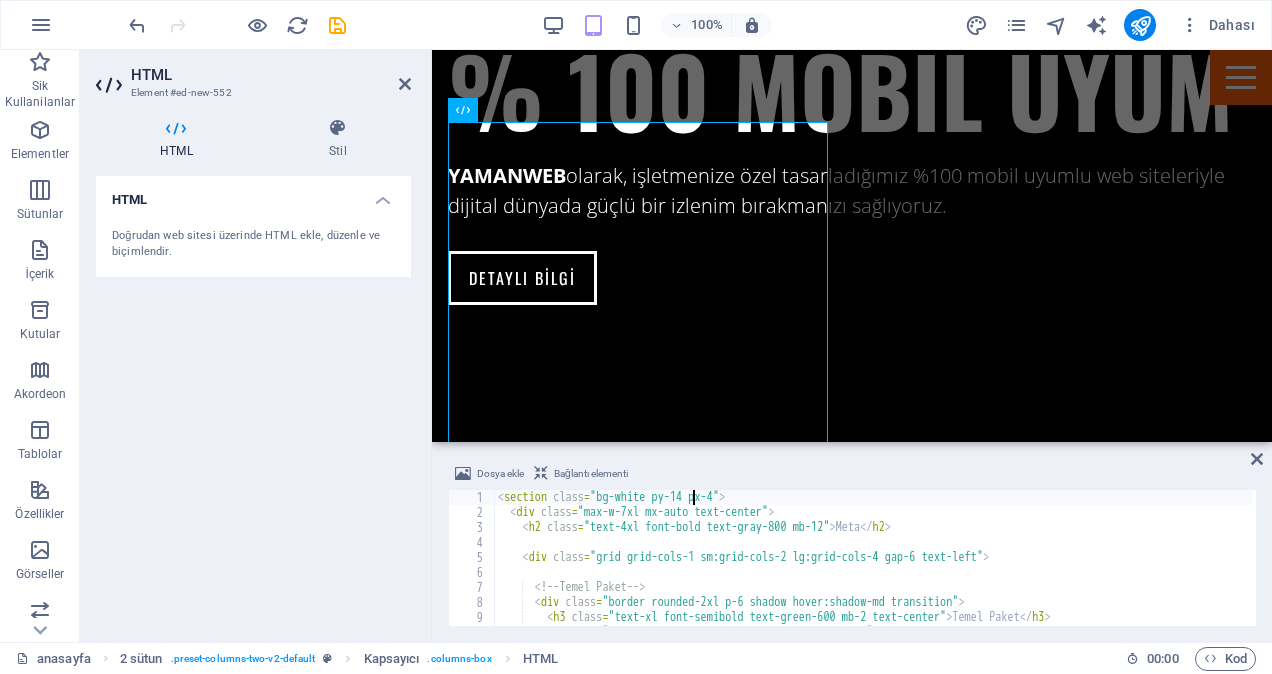 click on "< section   class = "bg-white py-14 px-4" >    < div   class = "max-w-7xl mx-auto text-center" >      < h2   class = "text-4xl font-bold text-gray-800 mb-12" > Meta </ h2 >      < div   class = "grid grid-cols-1 sm:grid-cols-2 lg:grid-cols-4 gap-6 text-left" >         <!--  Temel Paket  -->         < div   class = "border rounded-2xl p-6 shadow hover:shadow-md transition" >           < h3   class = "text-xl font-semibold text-green-600 mb-2 text-center" > Temel Paket </ h3 >           < p   class = "text-center text-gray-700 font-medium mb-4" > 3.500 TL / 1 Ay </ p >           < ul   class = "text-sm text-gray-600 space-y-2" >" at bounding box center [873, 573] 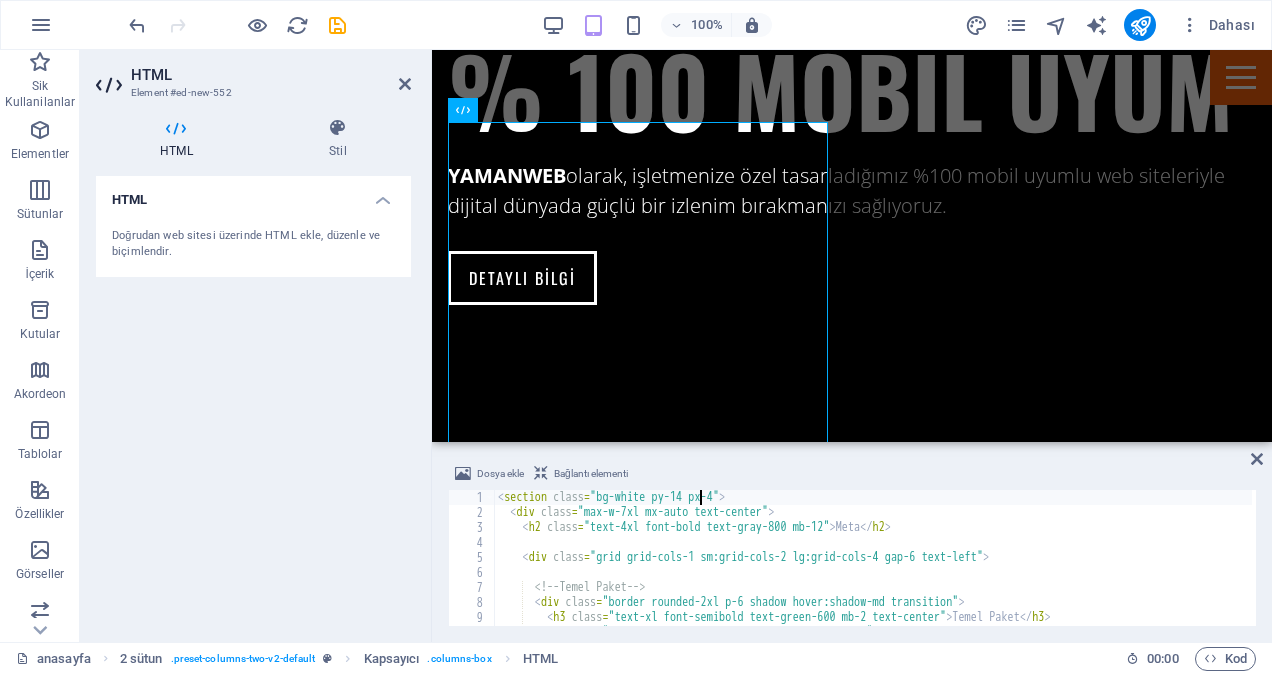 click on "< section   class = "bg-white py-14 px-4" >    < div   class = "max-w-7xl mx-auto text-center" >      < h2   class = "text-4xl font-bold text-gray-800 mb-12" > Meta </ h2 >      < div   class = "grid grid-cols-1 sm:grid-cols-2 lg:grid-cols-4 gap-6 text-left" >         <!--  Temel Paket  -->         < div   class = "border rounded-2xl p-6 shadow hover:shadow-md transition" >           < h3   class = "text-xl font-semibold text-green-600 mb-2 text-center" > Temel Paket </ h3 >           < p   class = "text-center text-gray-700 font-medium mb-4" > 3.500 TL / 1 Ay </ p >           < ul   class = "text-sm text-gray-600 space-y-2" >" at bounding box center [873, 573] 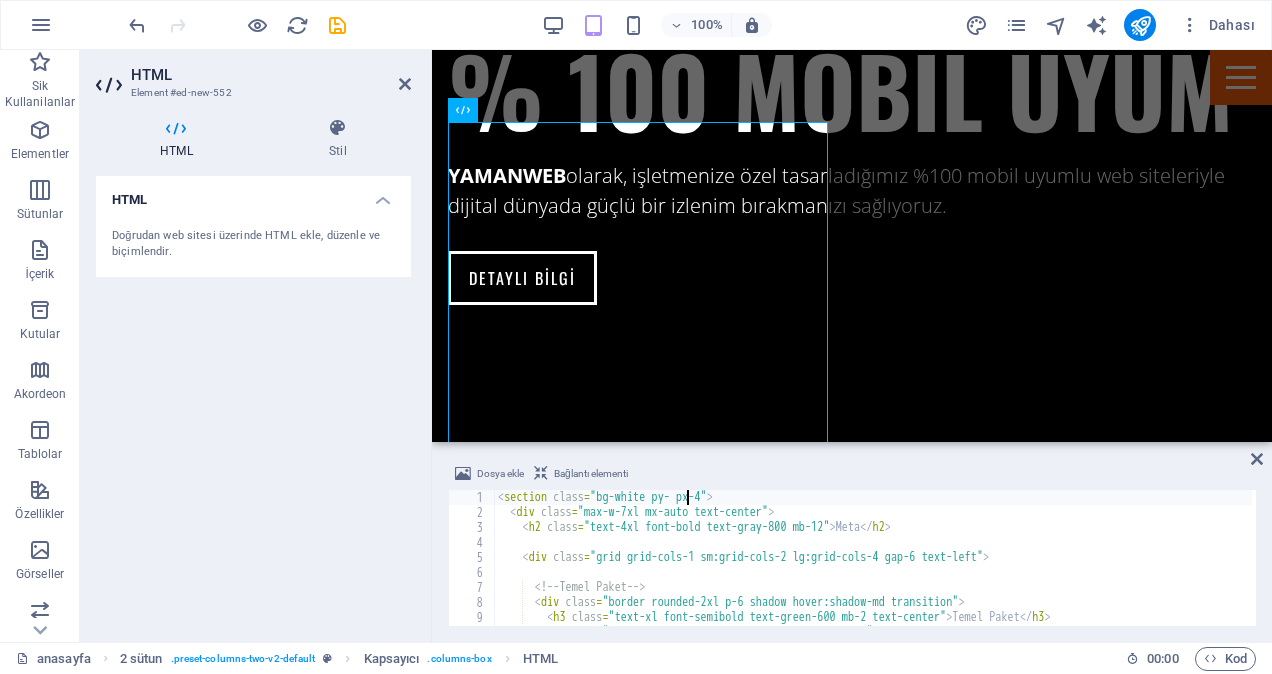 scroll, scrollTop: 0, scrollLeft: 16, axis: horizontal 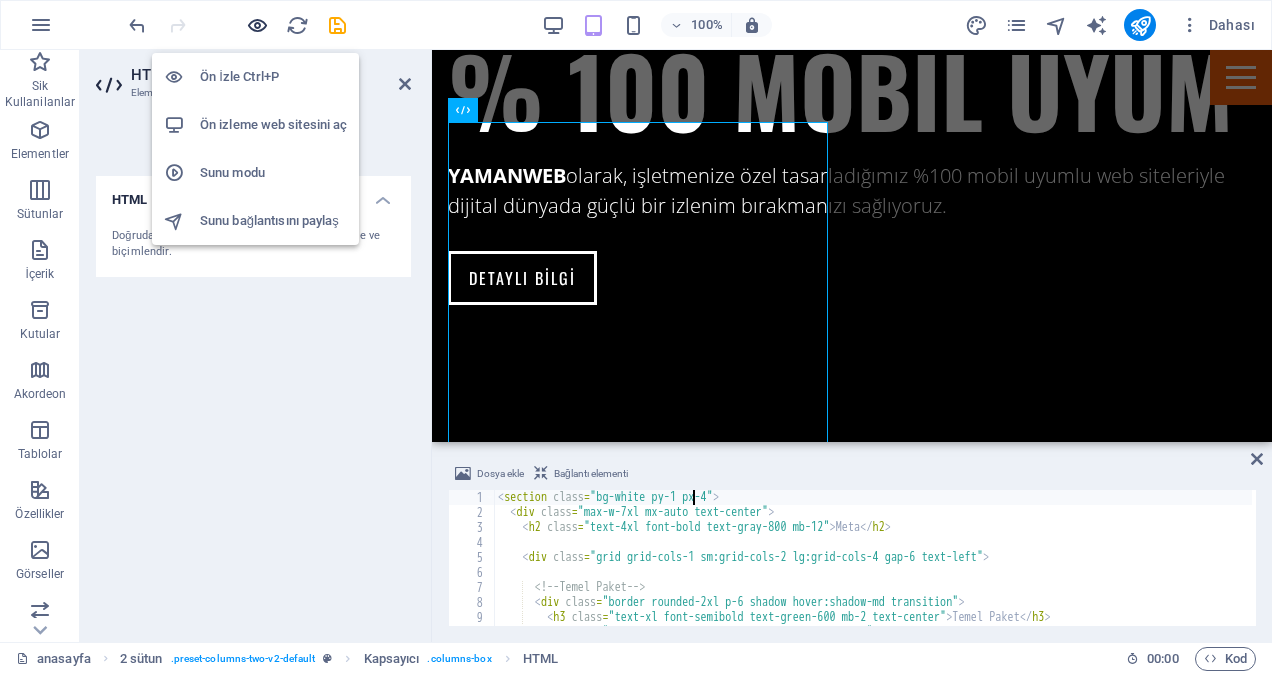 type on "<section class="bg-white py-1 px-4">" 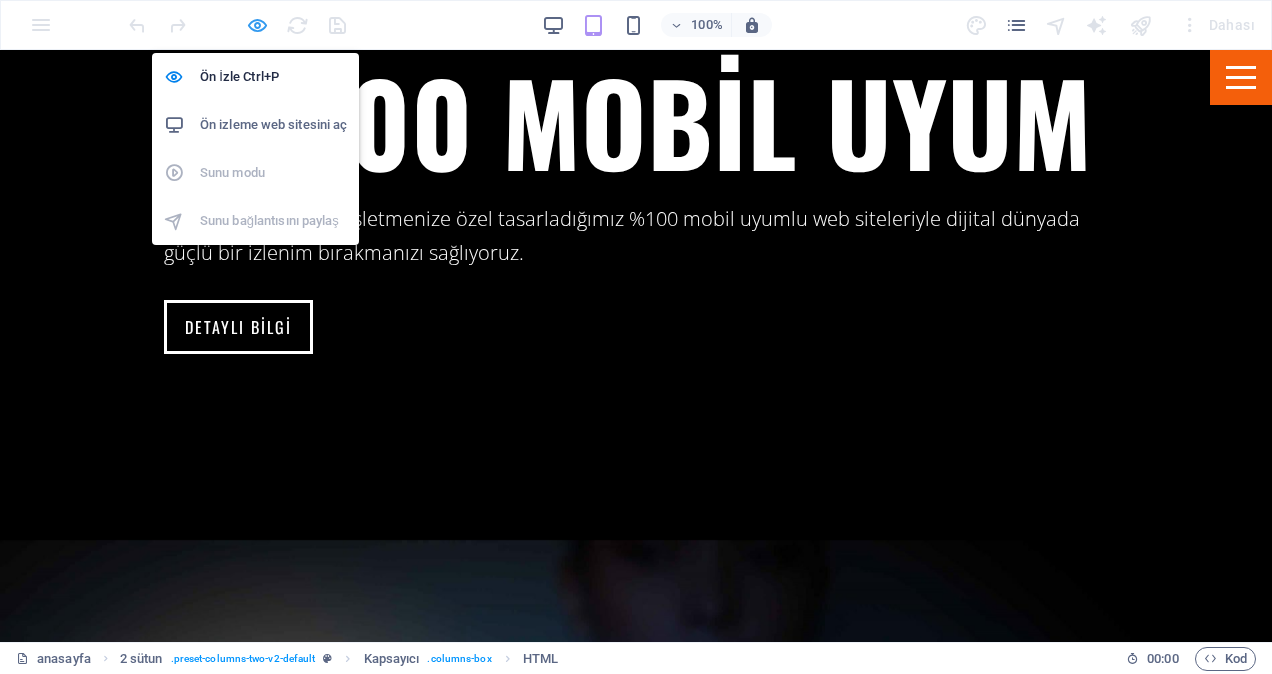scroll, scrollTop: 3008, scrollLeft: 0, axis: vertical 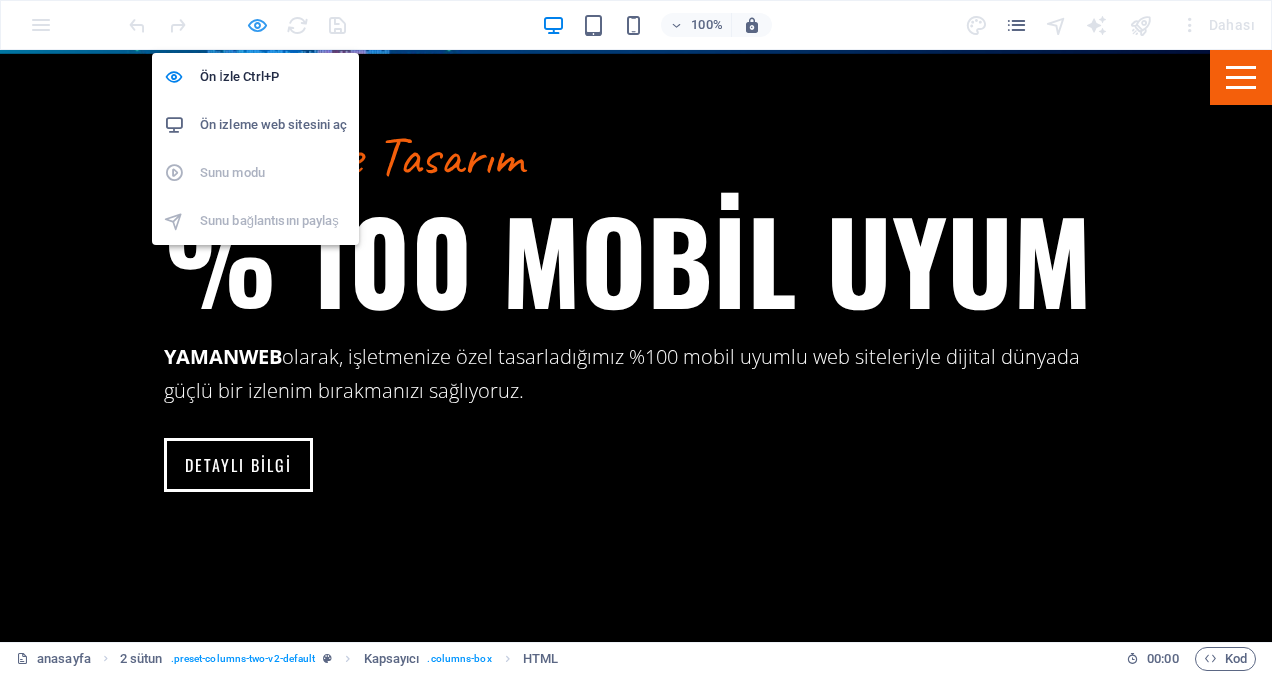 click at bounding box center [257, 25] 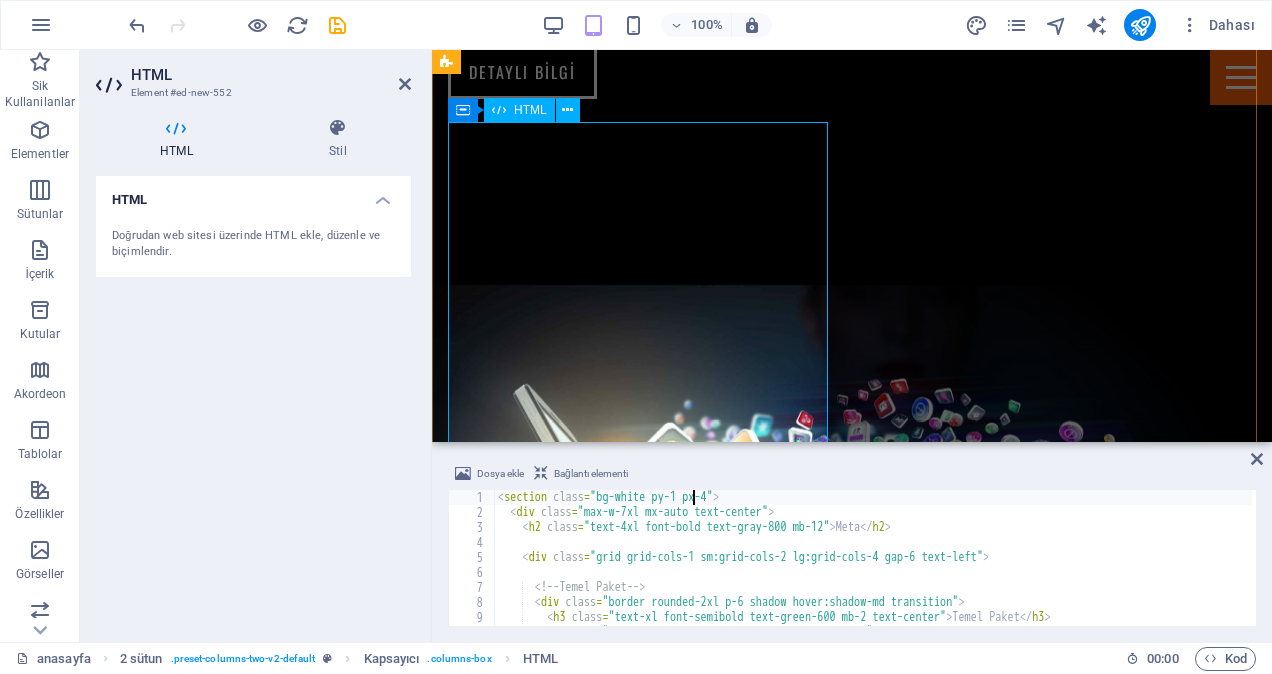 scroll, scrollTop: 2802, scrollLeft: 0, axis: vertical 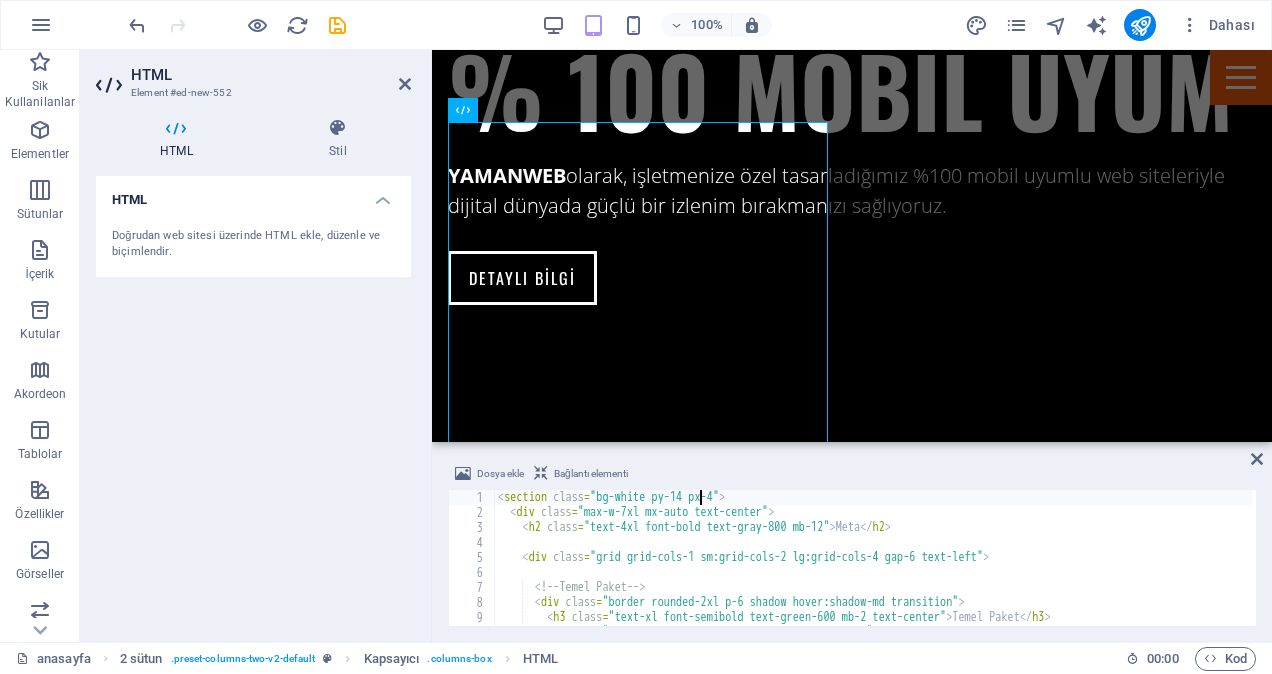 click on "< section   class = "bg-white py-14 px-4" >    < div   class = "max-w-7xl mx-auto text-center" >      < h2   class = "text-4xl font-bold text-gray-800 mb-12" > Meta </ h2 >      < div   class = "grid grid-cols-1 sm:grid-cols-2 lg:grid-cols-4 gap-6 text-left" >         <!--  Temel Paket  -->         < div   class = "border rounded-2xl p-6 shadow hover:shadow-md transition" >           < h3   class = "text-xl font-semibold text-green-600 mb-2 text-center" > Temel Paket </ h3 >           < p   class = "text-center text-gray-700 font-medium mb-4" > 3.500 TL / 1 Ay </ p >           < ul   class = "text-sm text-gray-600 space-y-2" >" at bounding box center [873, 573] 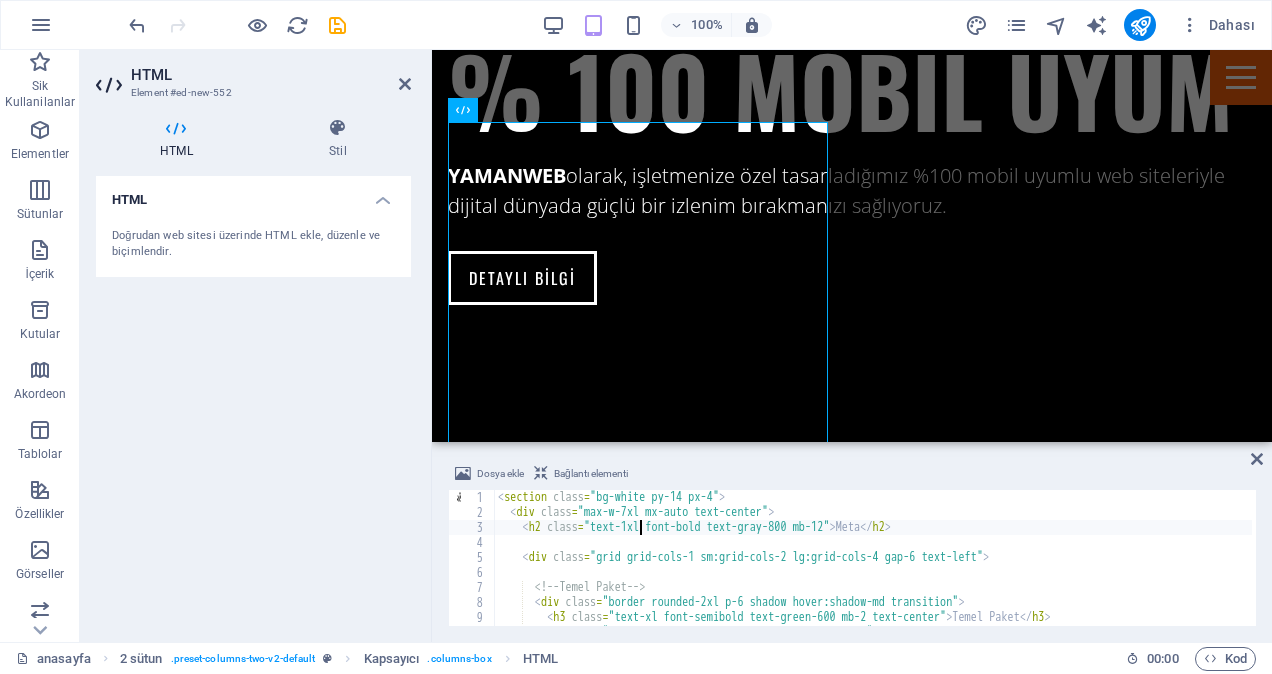 scroll, scrollTop: 0, scrollLeft: 12, axis: horizontal 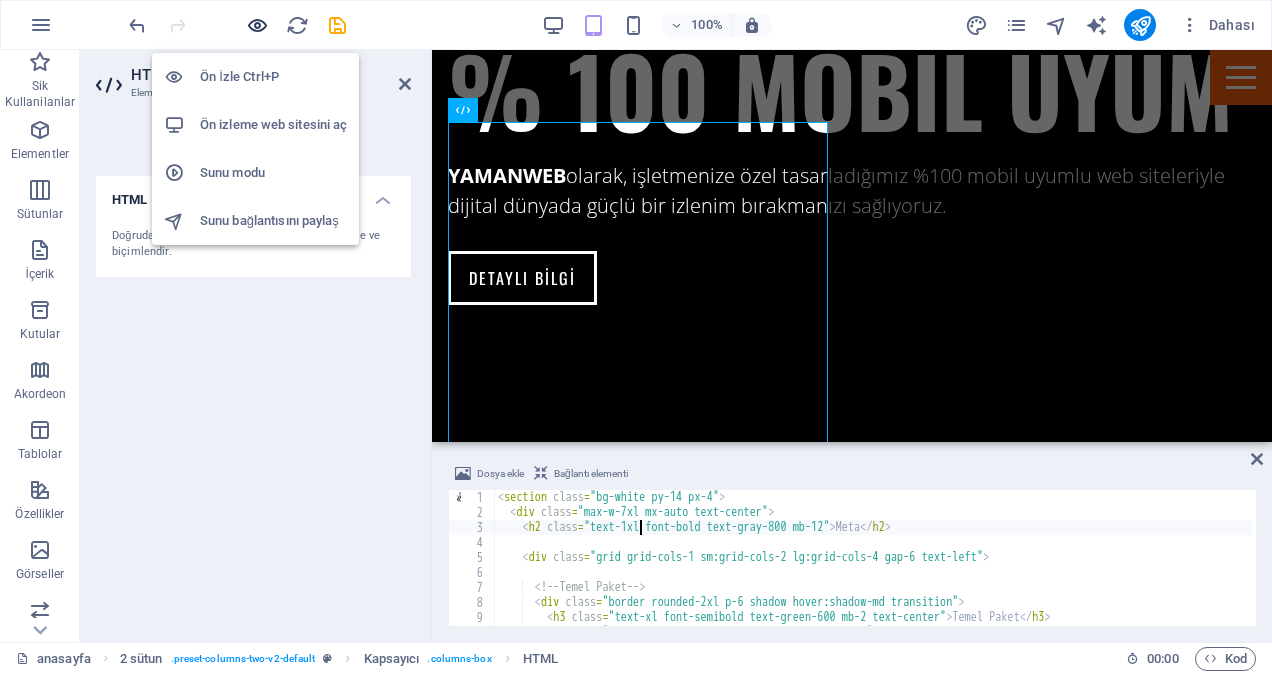type on "<h2 class="text-1xl font-bold text-gray-800 mb-12">Meta</h2>" 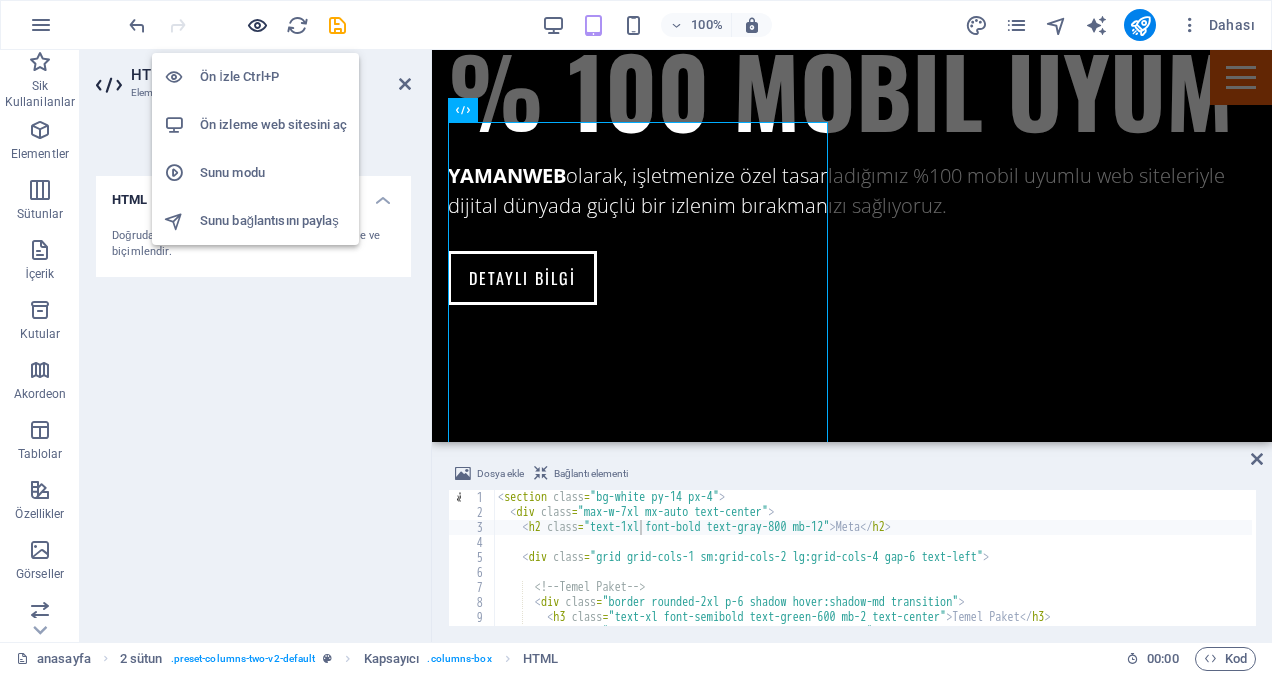 click at bounding box center [257, 25] 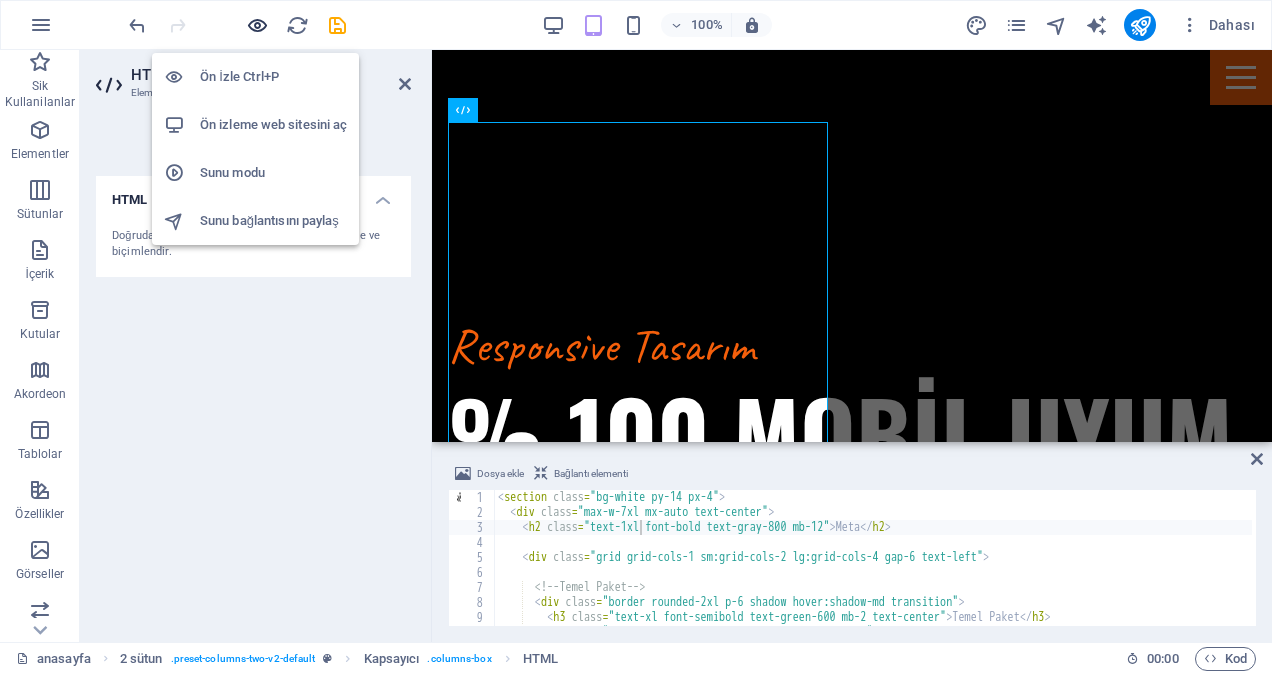scroll, scrollTop: 3008, scrollLeft: 0, axis: vertical 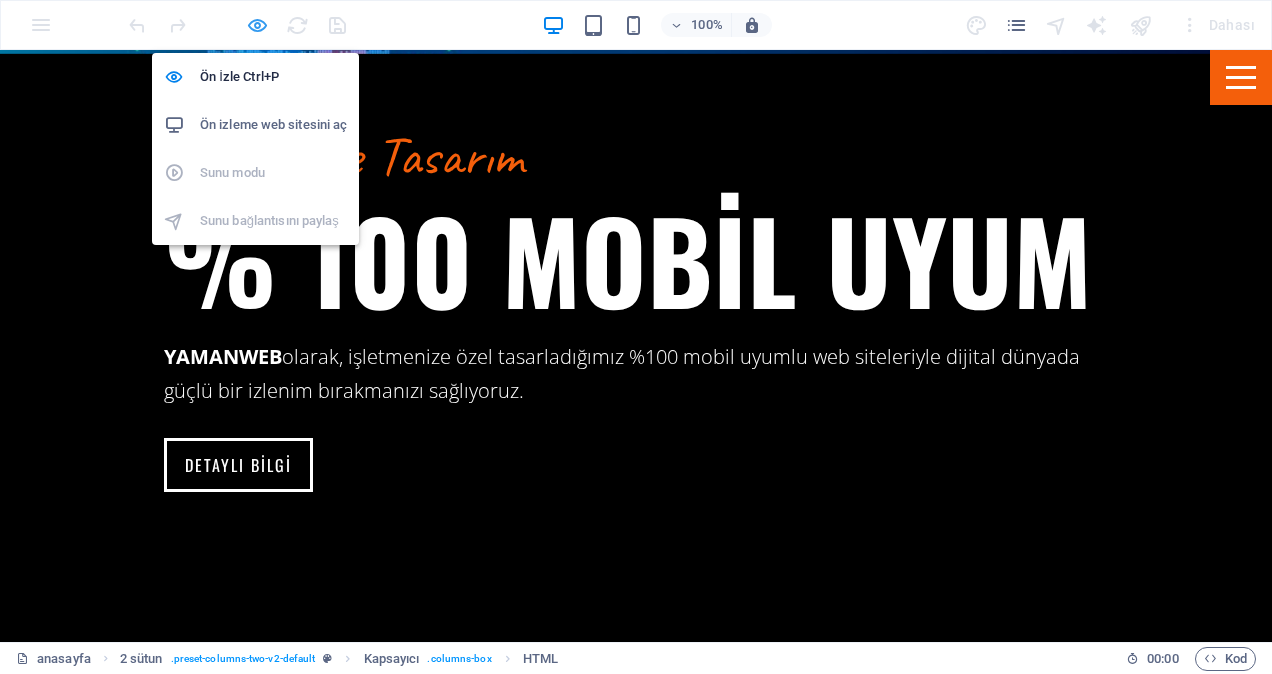 drag, startPoint x: 257, startPoint y: 24, endPoint x: 70, endPoint y: 178, distance: 242.24988 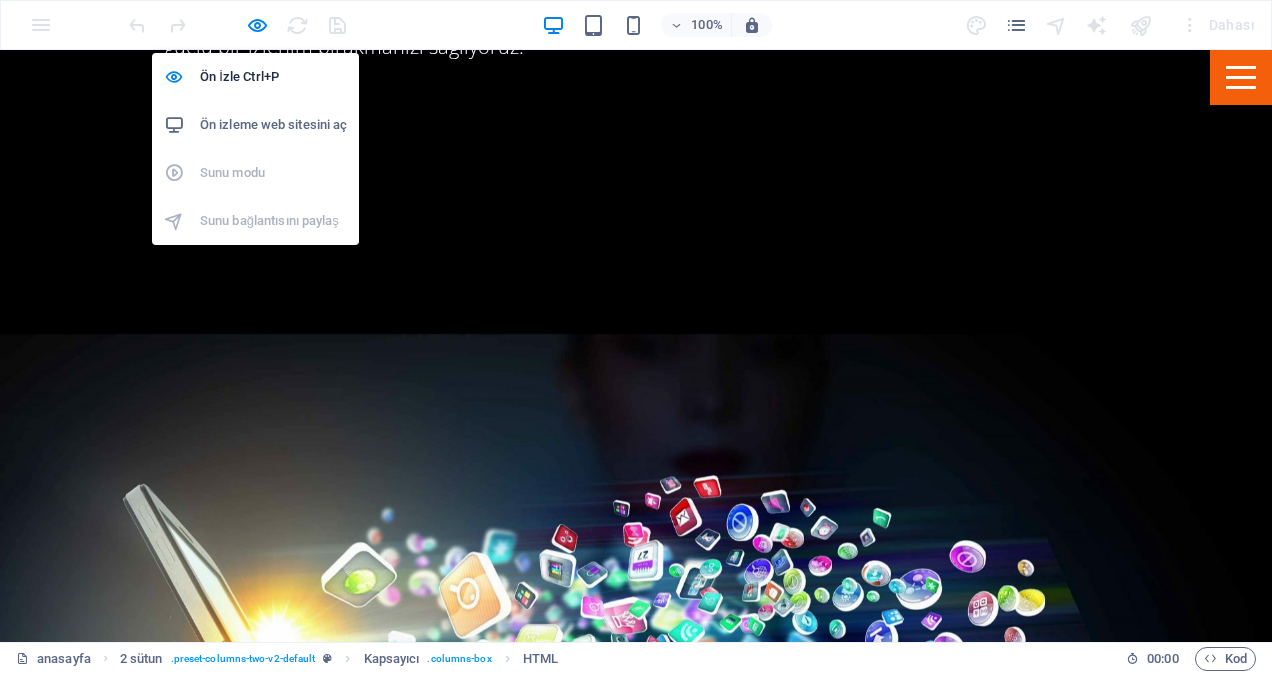 scroll, scrollTop: 2802, scrollLeft: 0, axis: vertical 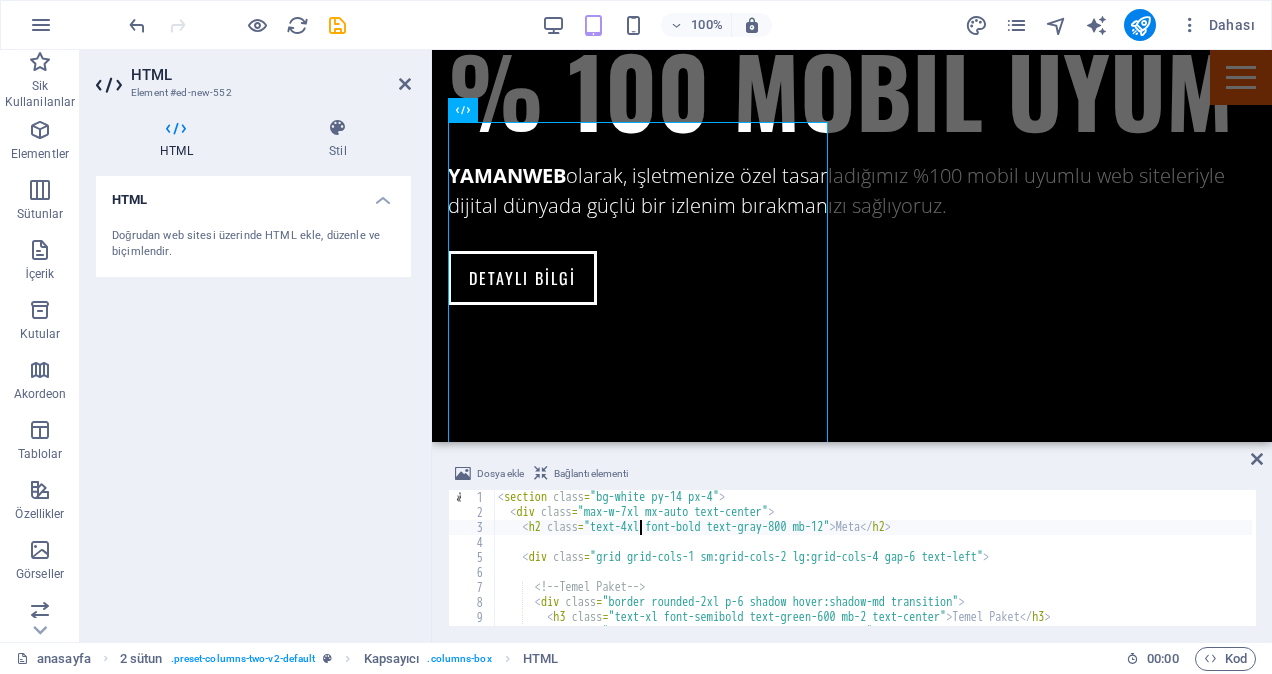 click on "< section   class = "bg-white py-14 px-4" >    < div   class = "max-w-7xl mx-auto text-center" >      < h2   class = "text-4xl font-bold text-gray-800 mb-12" > Meta </ h2 >      < div   class = "grid grid-cols-1 sm:grid-cols-2 lg:grid-cols-4 gap-6 text-left" >         <!--  Temel Paket  -->         < div   class = "border rounded-2xl p-6 shadow hover:shadow-md transition" >           < h3   class = "text-xl font-semibold text-green-600 mb-2 text-center" > Temel Paket </ h3 >           < p   class = "text-center text-gray-700 font-medium mb-4" > 3.500 TL / 1 Ay </ p >           < ul   class = "text-sm text-gray-600 space-y-2" >" at bounding box center (873, 573) 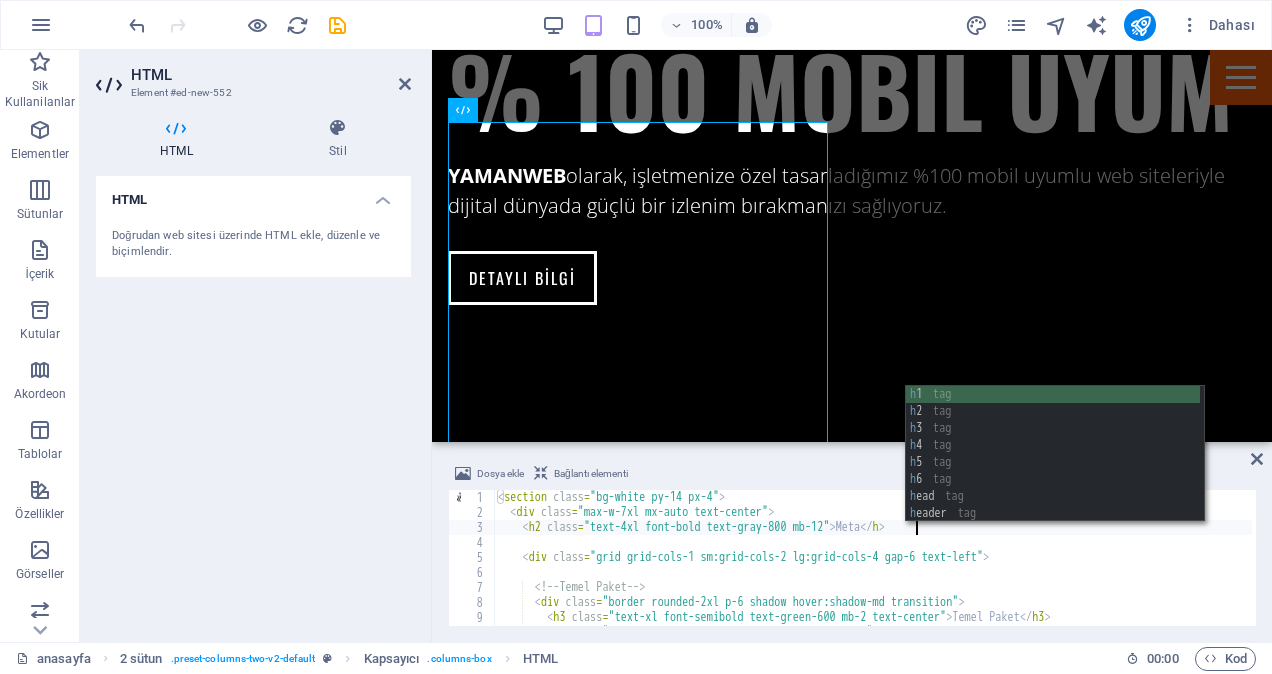 scroll, scrollTop: 0, scrollLeft: 34, axis: horizontal 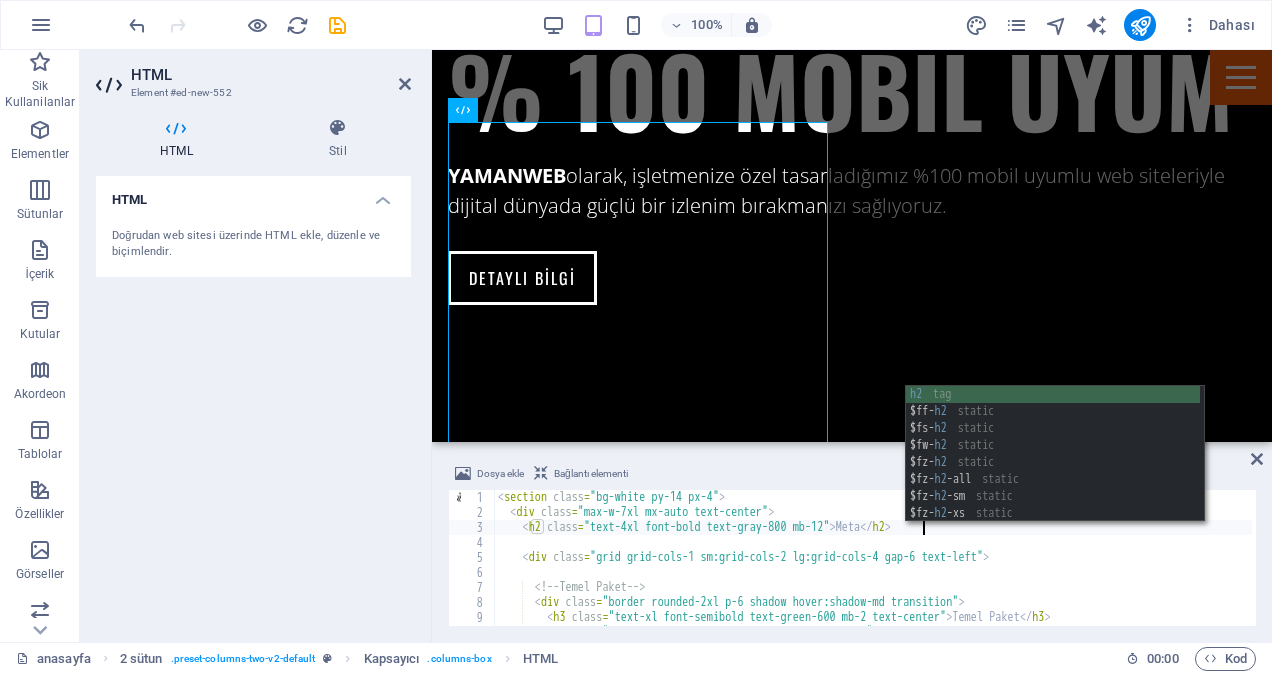 click on "< section   class = "bg-white py-14 px-4" >    < div   class = "max-w-7xl mx-auto text-center" >      < h2   class = "text-4xl font-bold text-gray-800 mb-12" > Meta </ h2 >      < div   class = "grid grid-cols-1 sm:grid-cols-2 lg:grid-cols-4 gap-6 text-left" >         <!--  Temel Paket  -->         < div   class = "border rounded-2xl p-6 shadow hover:shadow-md transition" >           < h3   class = "text-xl font-semibold text-green-600 mb-2 text-center" > Temel Paket </ h3 >           < p   class = "text-center text-gray-700 font-medium mb-4" > 3.500 TL / 1 Ay </ p >           < ul   class = "text-sm text-gray-600 space-y-2" >" at bounding box center (873, 573) 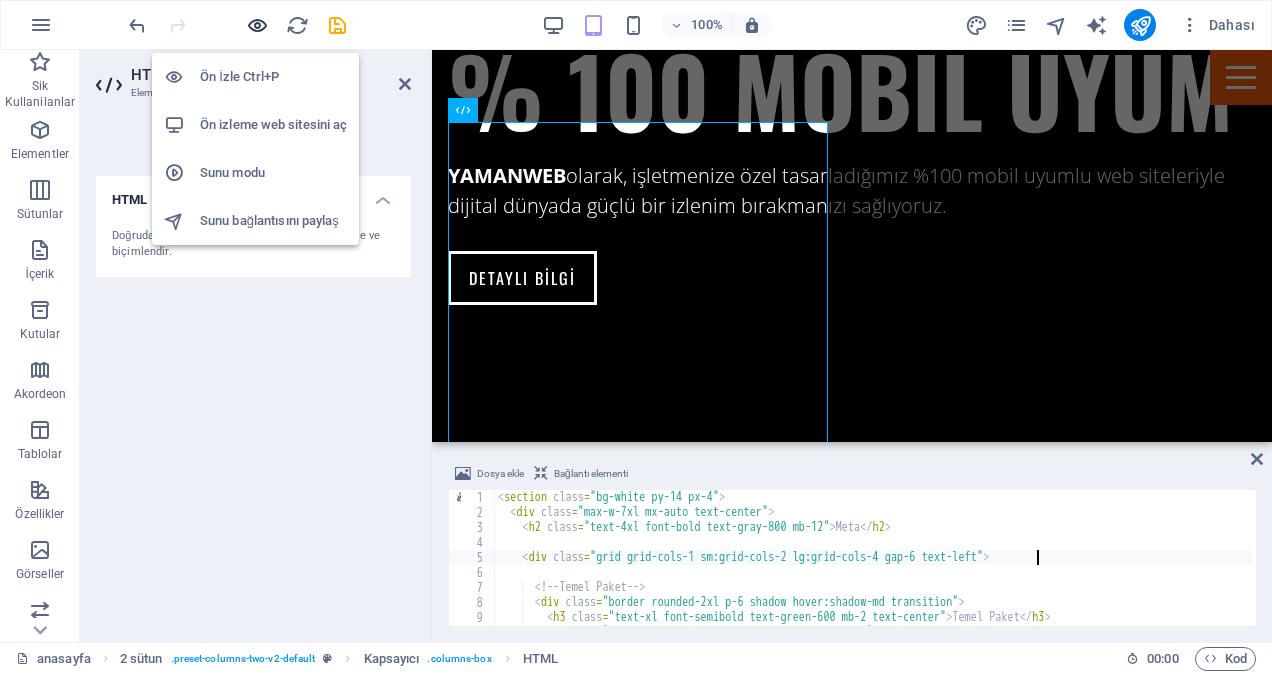 type on "<div class="grid grid-cols-1 sm:grid-cols-2 lg:grid-cols-4 gap-6 text-left">" 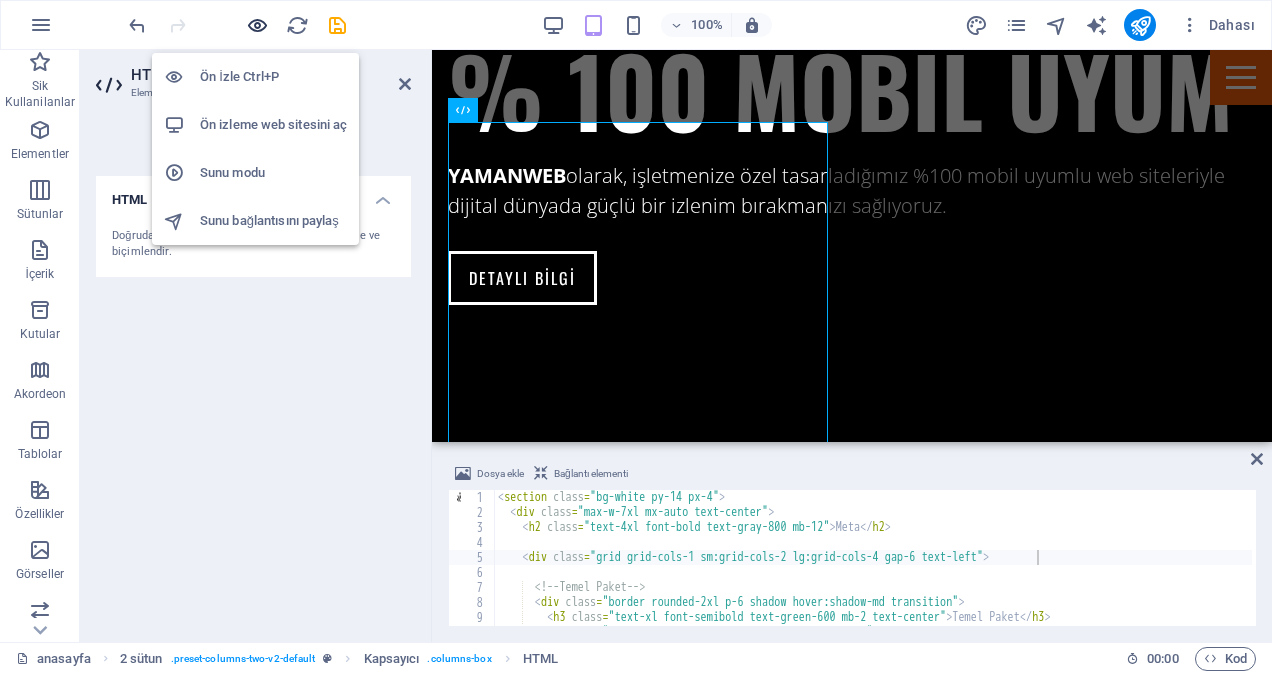 click at bounding box center (257, 25) 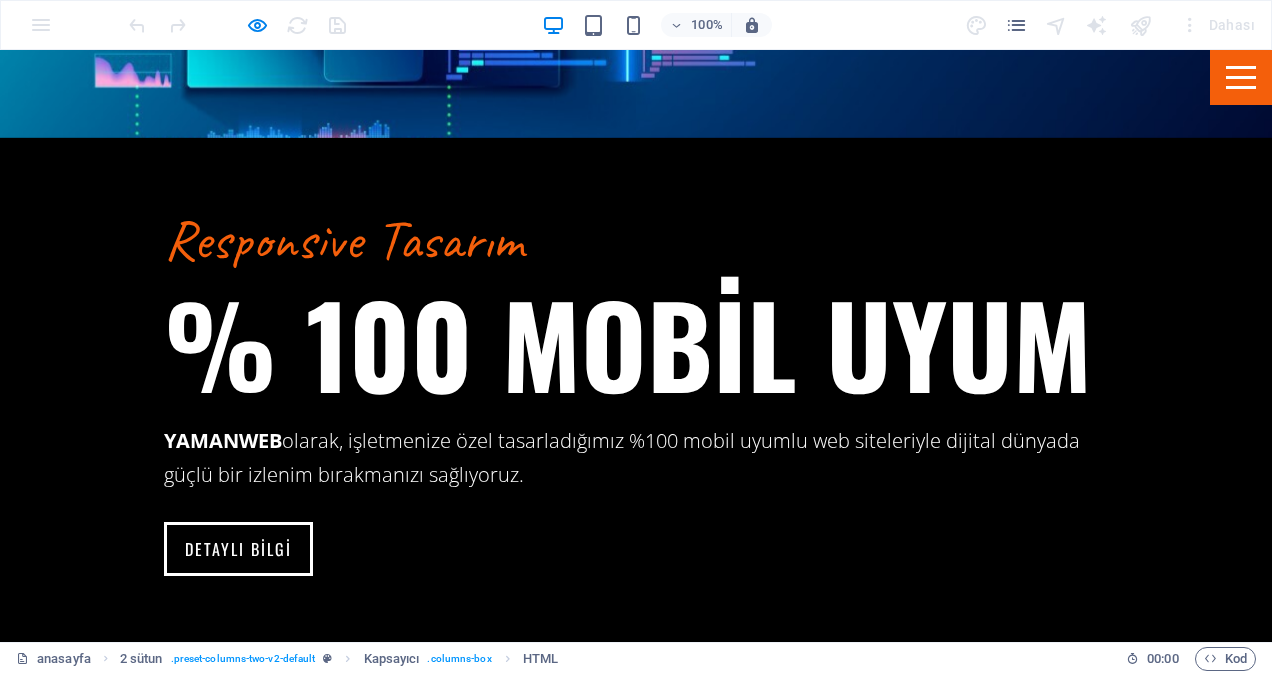 scroll, scrollTop: 2708, scrollLeft: 0, axis: vertical 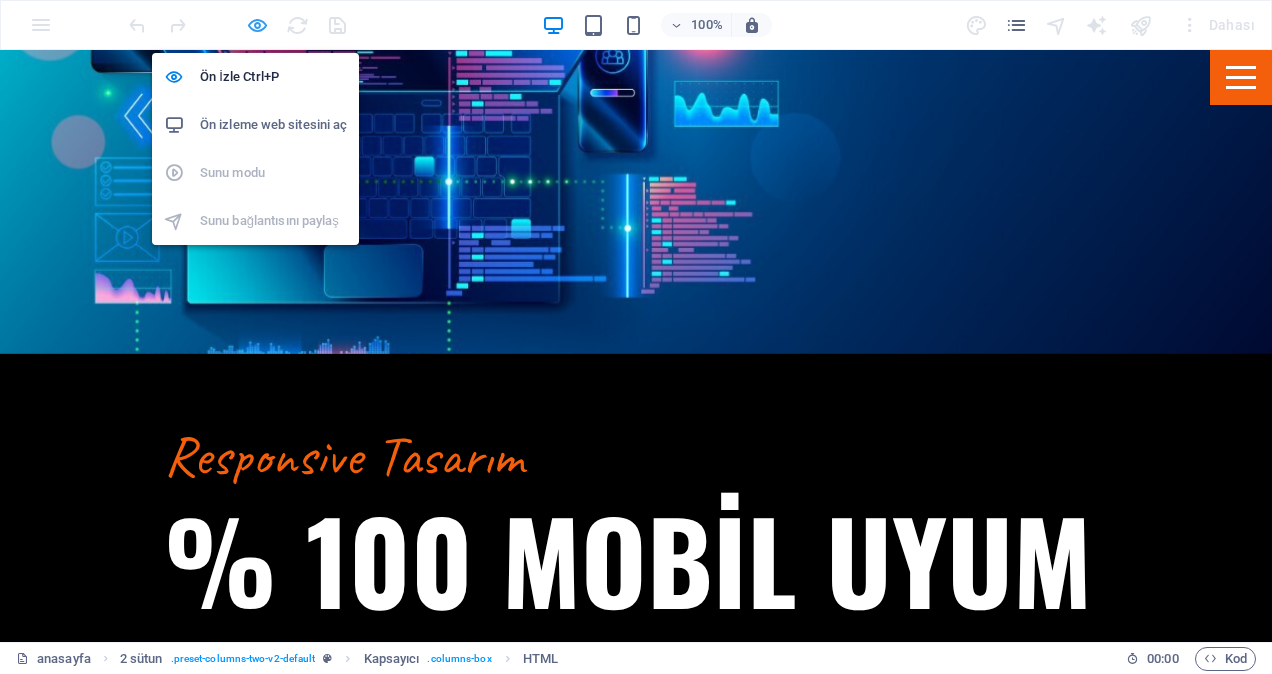 click at bounding box center [257, 25] 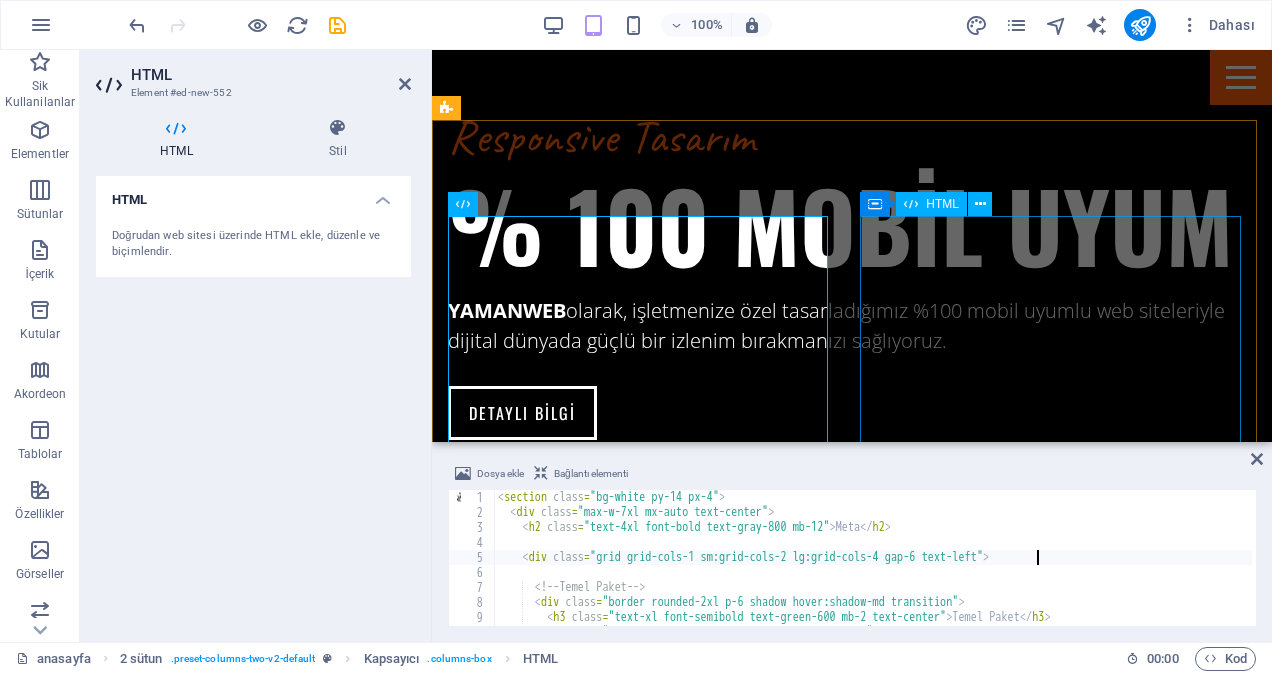 click on "Google Ads
Başlangıç Paketi
3.500 TL / 1 Ay
✓ Google Ads hesabı kurulumu
✓ 1 Arama Ağı kampanyası
✓ 5 anahtar kelime grubu
✓ Reklam uzantıları (konum, telefon)
✓ Haftalık kontrol
✓ 1 revize hakkı
Gelişim Paketi
7.500 TL / 1 Ay
✓ Arama + Görüntülü Ağı kampanyaları
✓ 10 anahtar kelime grubu
✓ Hedef kitle segmentasyonu
✓ A/B reklam testleri
✓ Google Analytics bağlantısı
✓ 2 revize hakkı
Performans [GEOGRAPHIC_DATA]
15.000 TL / 1 Ay
✓ Arama + Görüntülü + YouTube ağı
✓ Retargeting (yeniden pazarlama)
✓ Açılış sayfası önerileri
✓ Dönüşüm hedefleri kurulumu" at bounding box center (642, 4674) 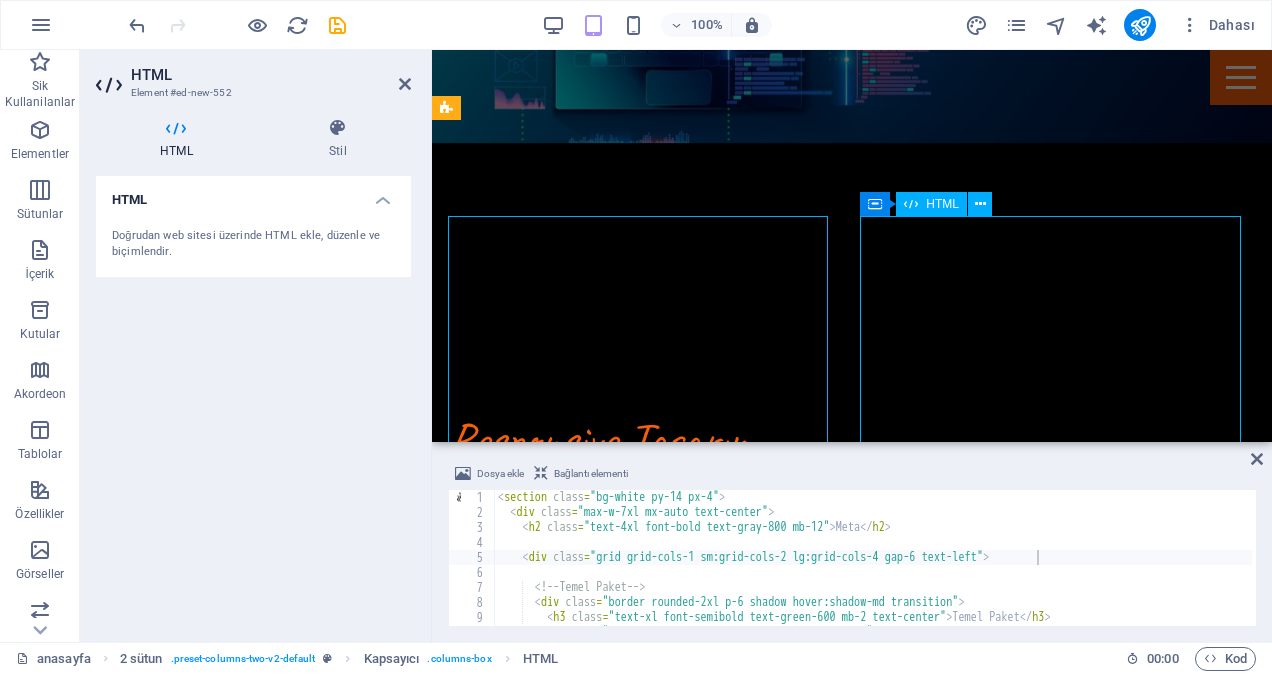 scroll, scrollTop: 2871, scrollLeft: 0, axis: vertical 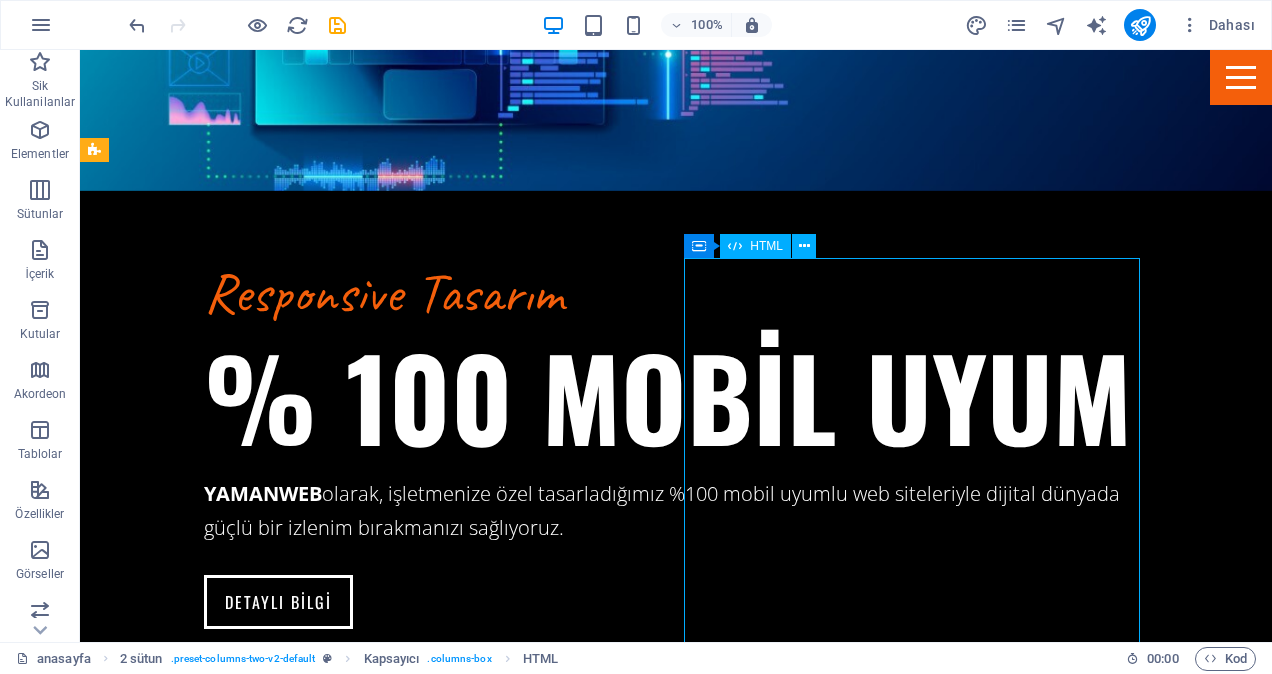 click on "Google Ads
Başlangıç Paketi
3.500 TL / 1 Ay
✓ Google Ads hesabı kurulumu
✓ 1 Arama Ağı kampanyası
✓ 5 anahtar kelime grubu
✓ Reklam uzantıları (konum, telefon)
✓ Haftalık kontrol
✓ 1 revize hakkı
Gelişim Paketi
7.500 TL / 1 Ay
✓ Arama + Görüntülü Ağı kampanyaları
✓ 10 anahtar kelime grubu
✓ Hedef kitle segmentasyonu
✓ A/B reklam testleri
✓ Google Analytics bağlantısı
✓ 2 revize hakkı
Performans [GEOGRAPHIC_DATA]
15.000 TL / 1 Ay
✓ Arama + Görüntülü + YouTube ağı
✓ Retargeting (yeniden pazarlama)
✓ Açılış sayfası önerileri
✓ Dönüşüm hedefleri kurulumu" at bounding box center [324, 5417] 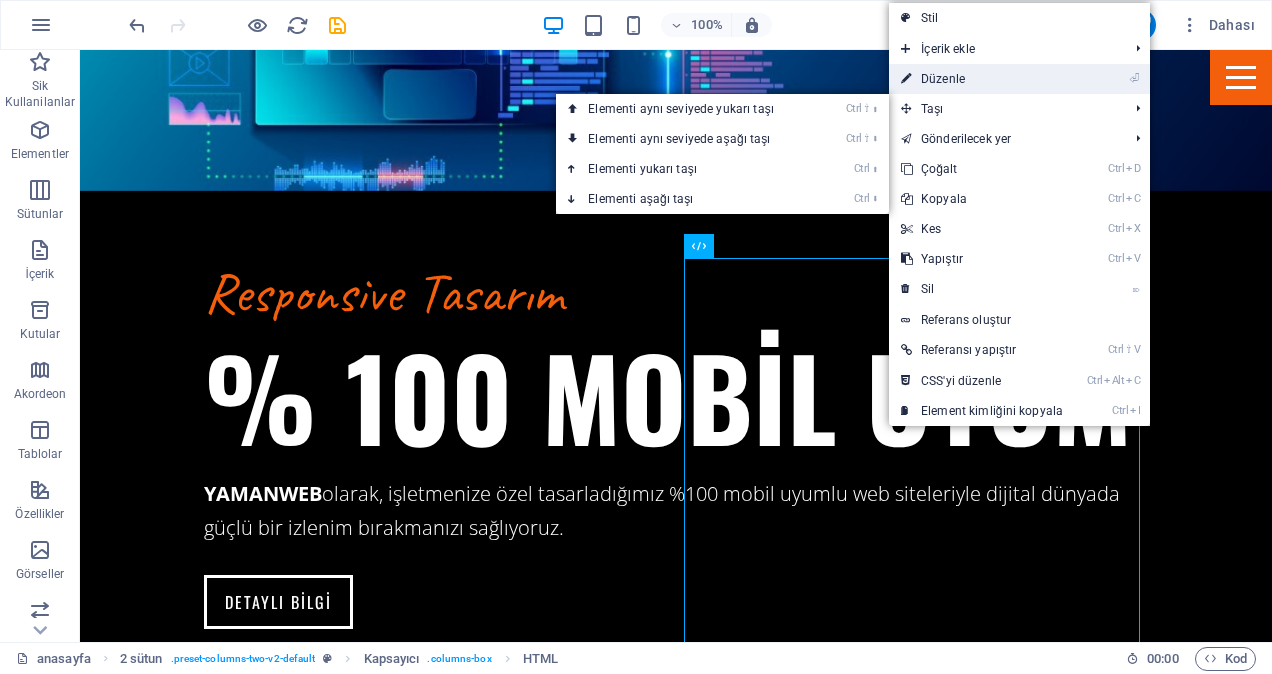 click on "⏎  Düzenle" at bounding box center [982, 79] 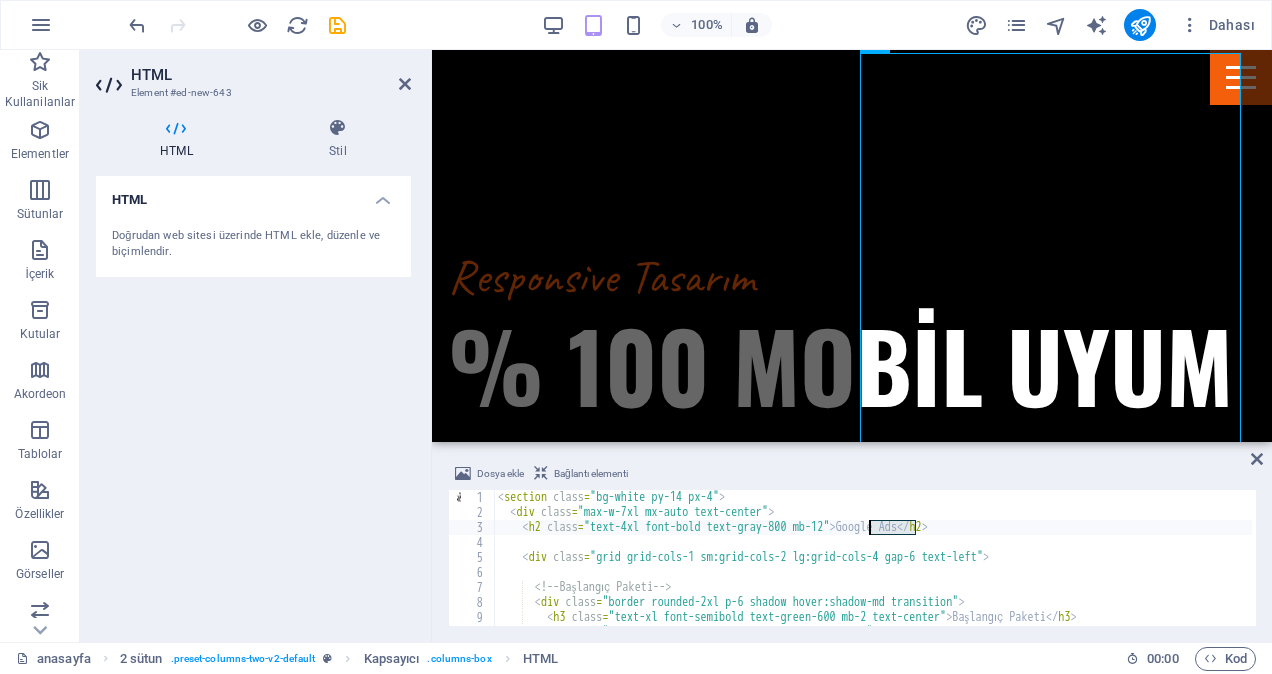 drag, startPoint x: 914, startPoint y: 534, endPoint x: 871, endPoint y: 534, distance: 43 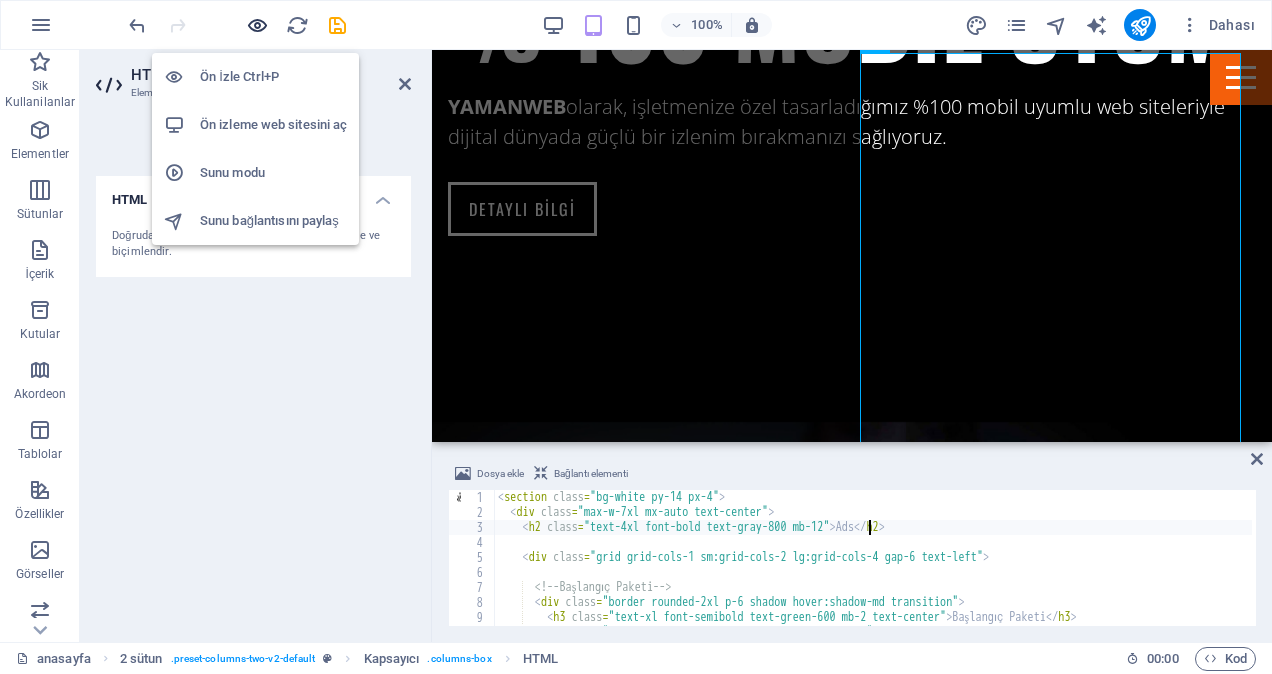 click at bounding box center [257, 25] 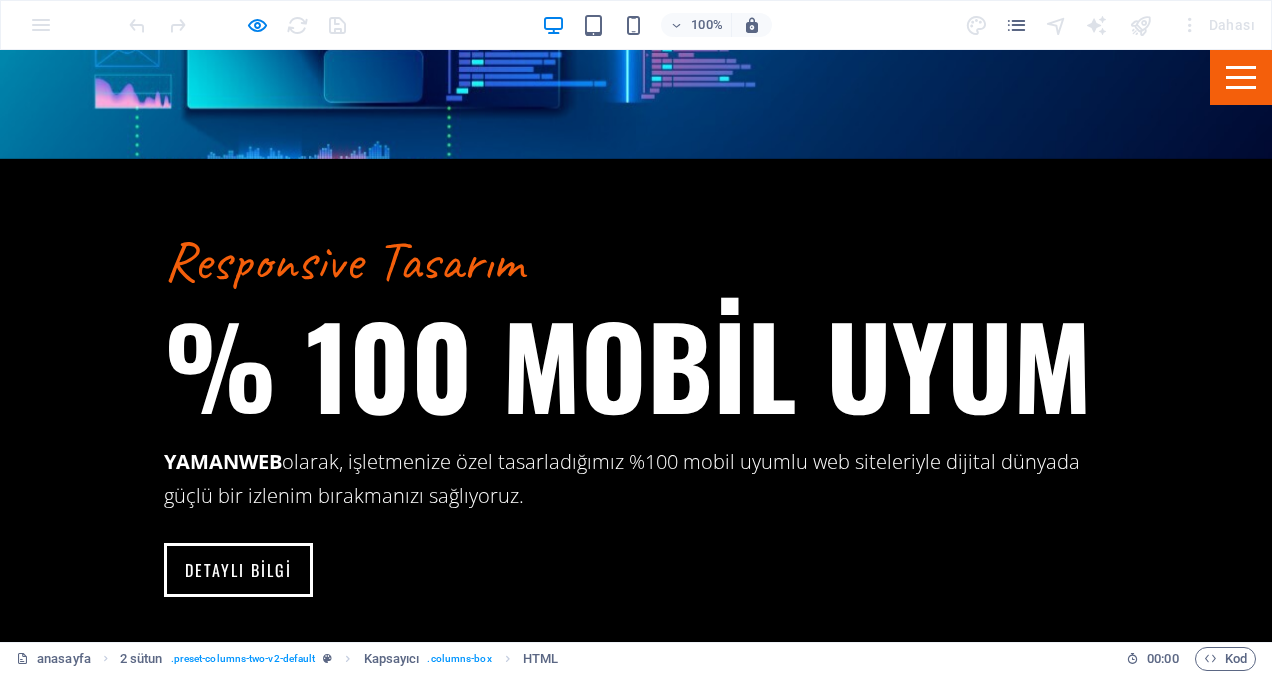 scroll, scrollTop: 2877, scrollLeft: 0, axis: vertical 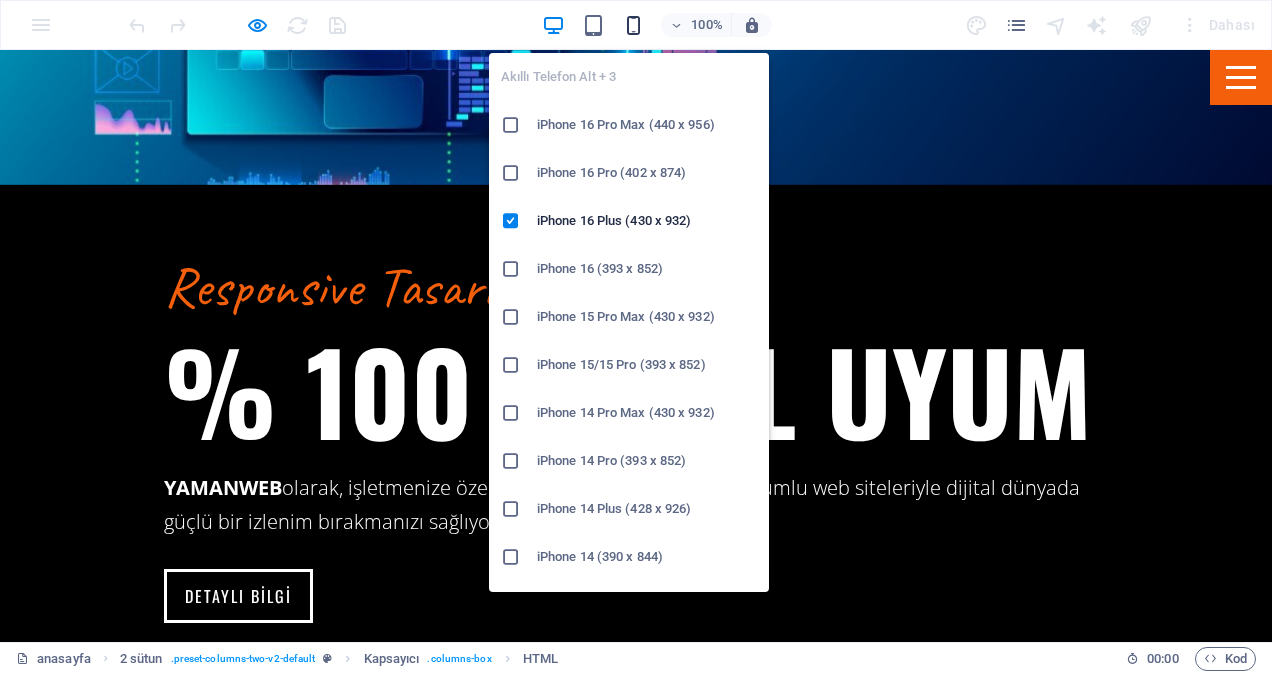 click at bounding box center (633, 25) 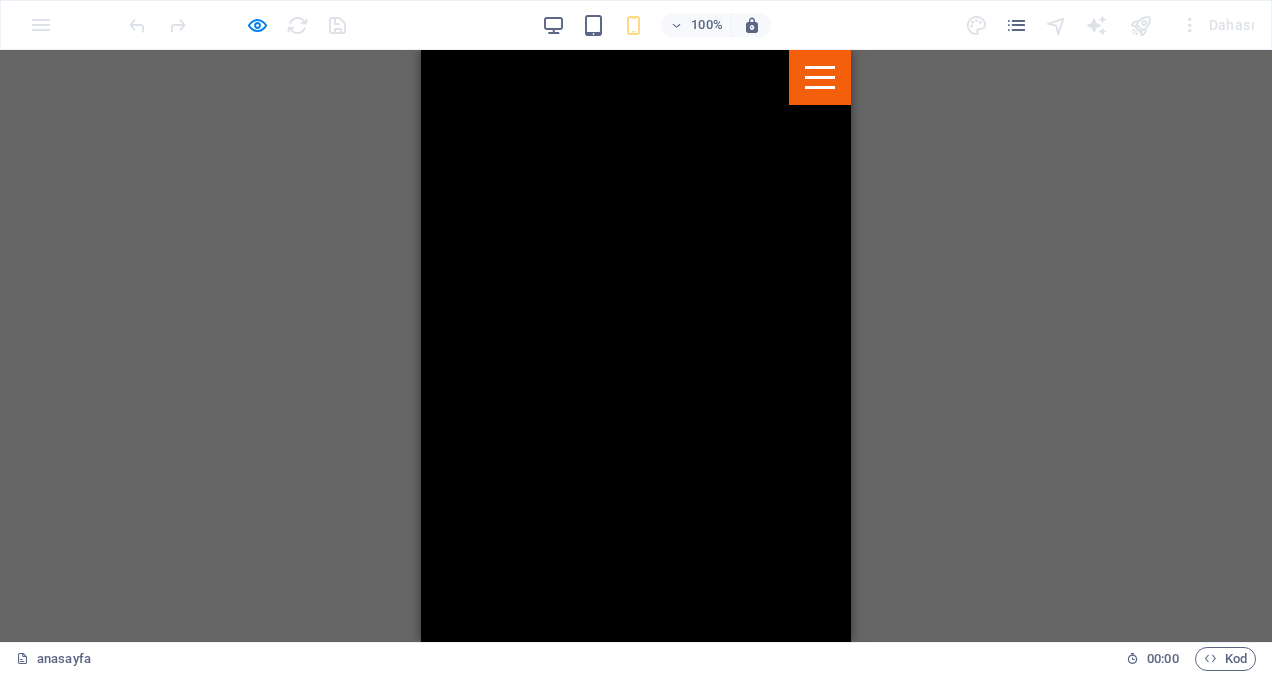 scroll, scrollTop: 0, scrollLeft: 0, axis: both 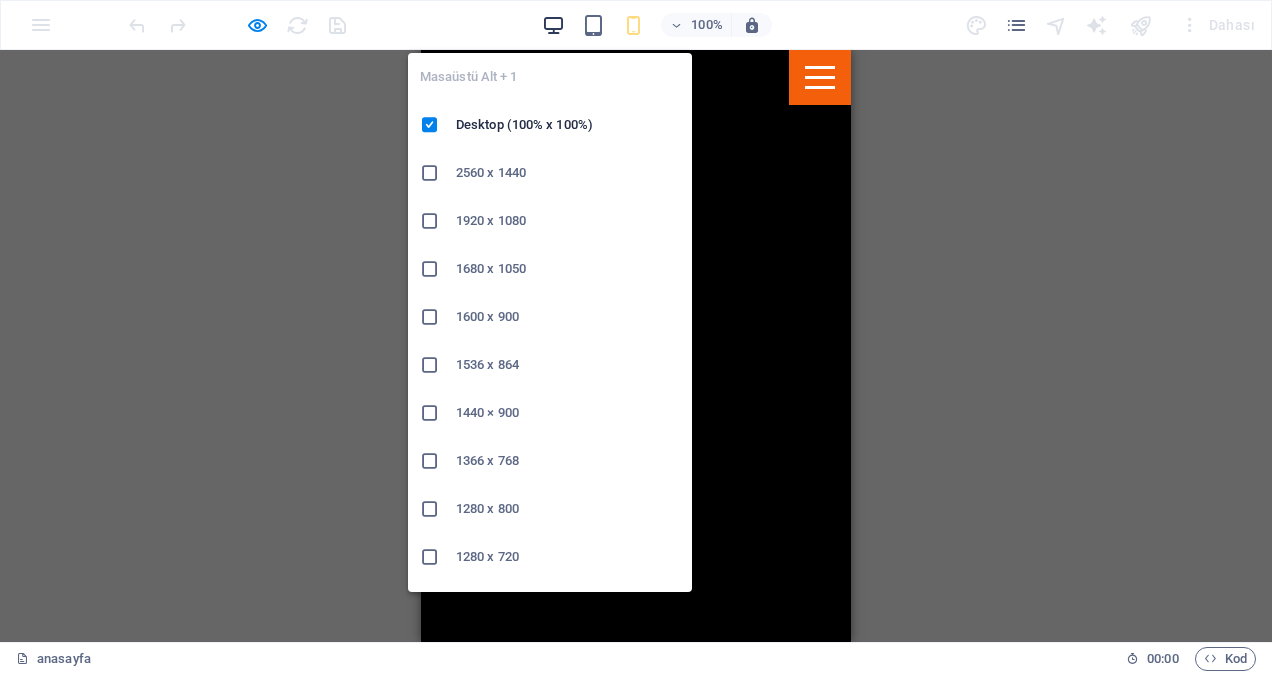 click at bounding box center (553, 25) 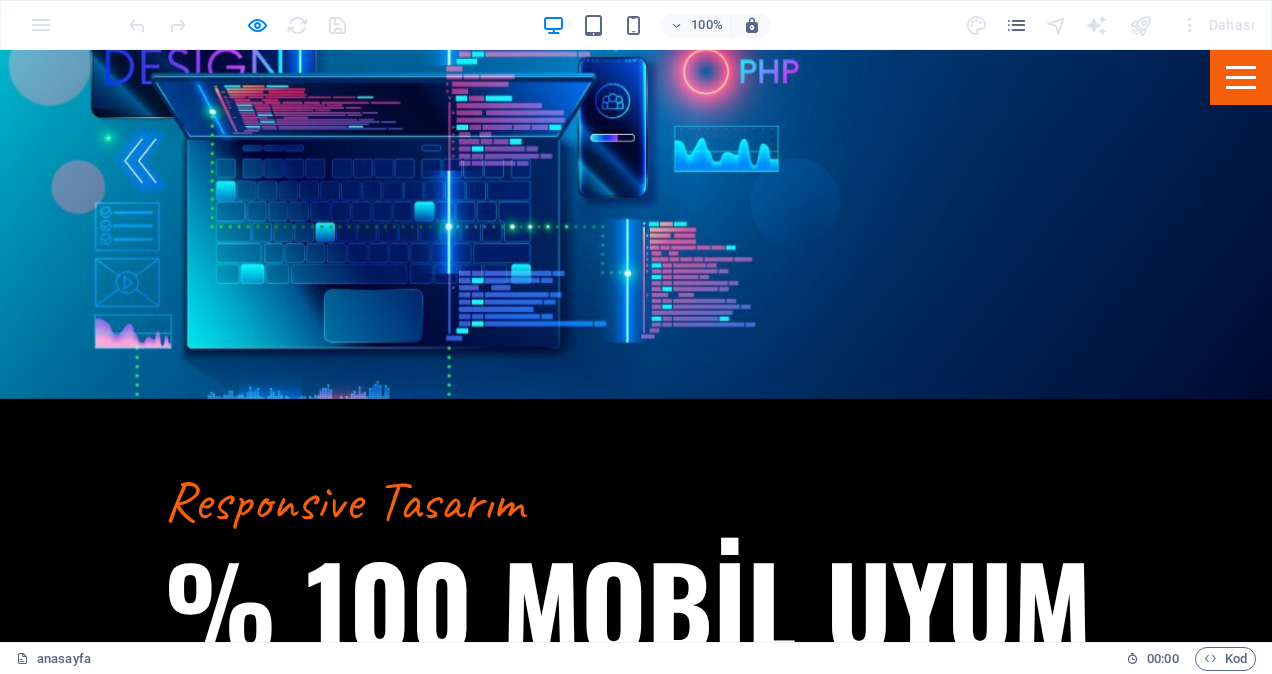 scroll, scrollTop: 2900, scrollLeft: 0, axis: vertical 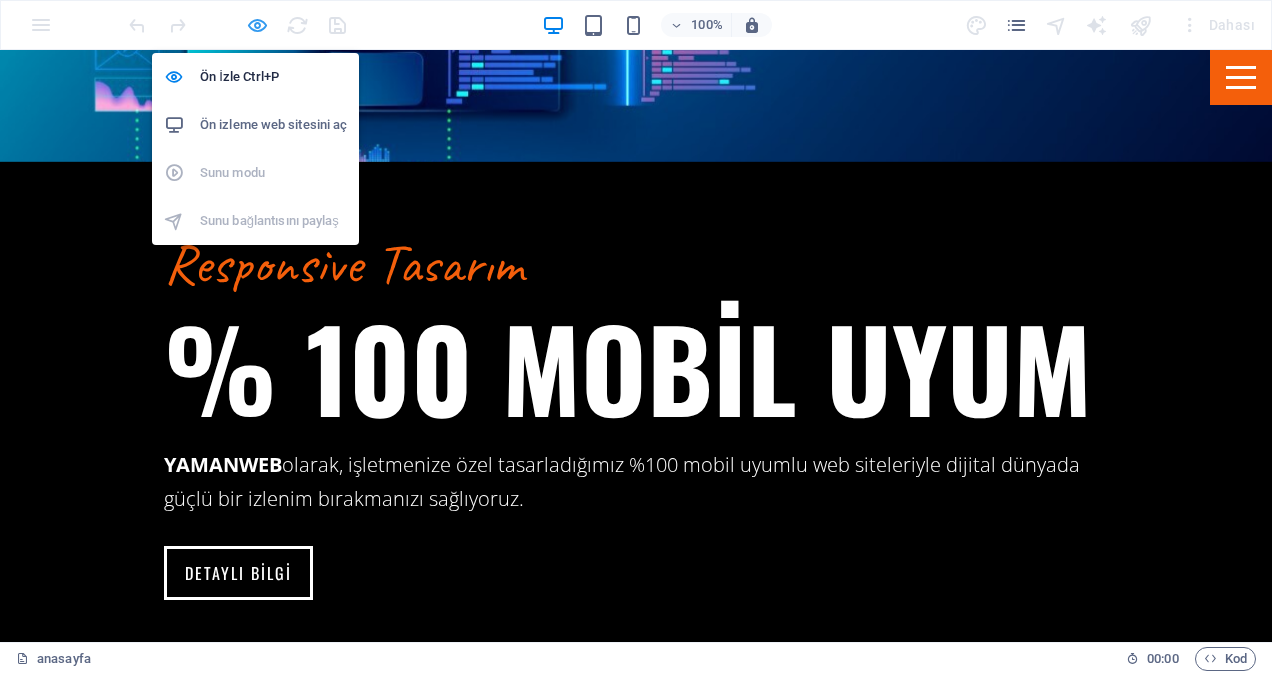 click at bounding box center [257, 25] 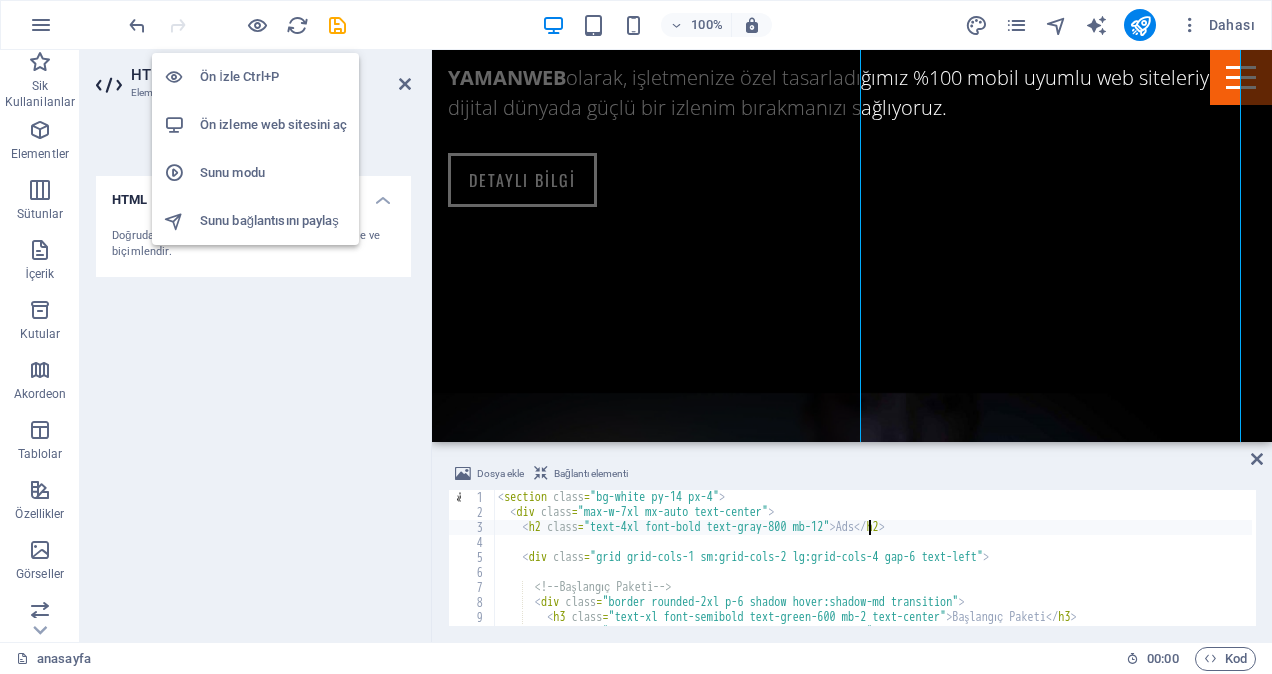 scroll, scrollTop: 2876, scrollLeft: 0, axis: vertical 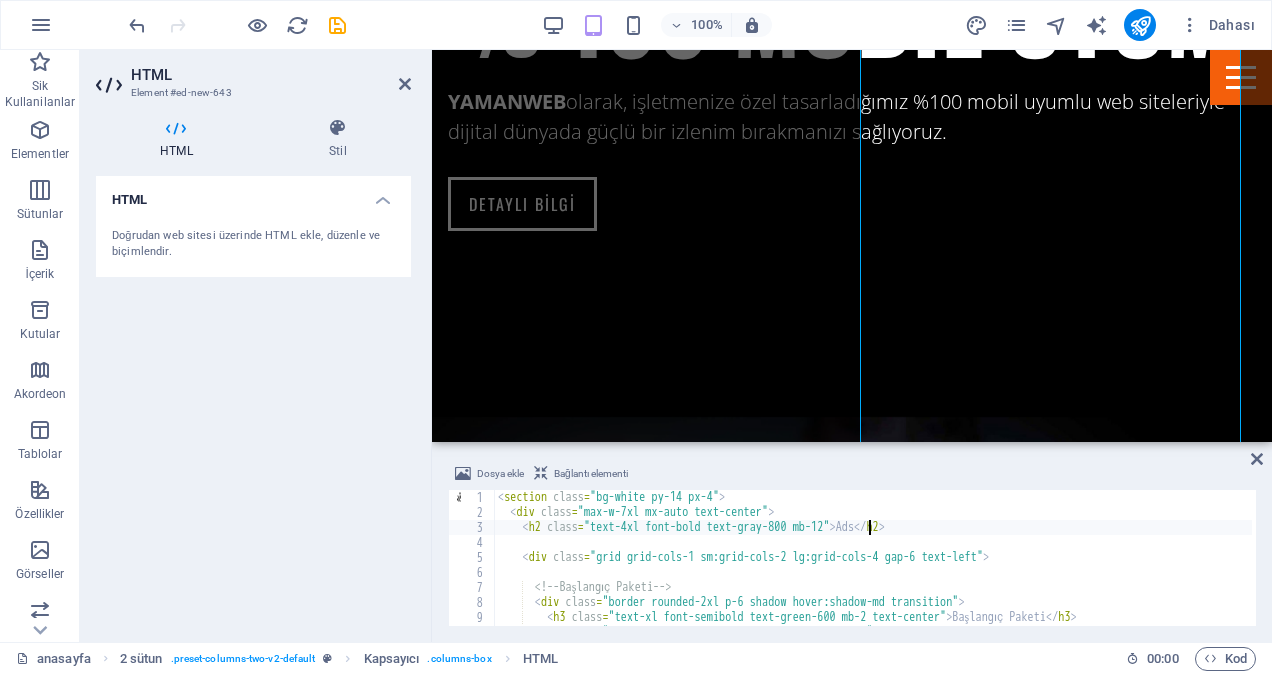 click on "< section   class = "bg-white py-14 px-4" >    < div   class = "max-w-7xl mx-auto text-center" >      < h2   class = "text-4xl font-bold text-gray-800 mb-12" > Ads </ h2 >      < div   class = "grid grid-cols-1 sm:grid-cols-2 lg:grid-cols-4 gap-6 text-left" >         <!--  Başlangıç Paketi  -->         < div   class = "border rounded-2xl p-6 shadow hover:shadow-md transition" >           < h3   class = "text-xl font-semibold text-green-600 mb-2 text-center" > Başlangıç Paketi </ h3 >           < p   class = "text-center text-gray-700 font-medium mb-4" > 3.500 TL / 1 Ay </ p >           < ul   class = "text-sm text-gray-600 space-y-2" >" at bounding box center [873, 573] 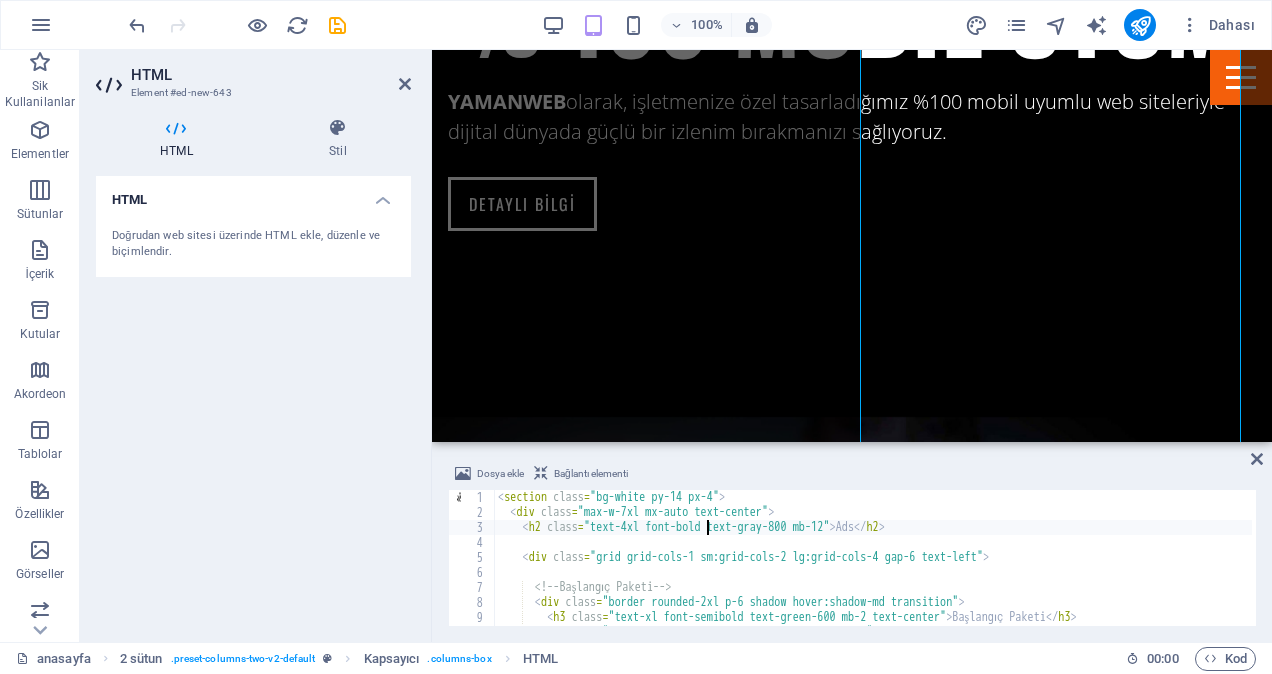 click on "< section   class = "bg-white py-14 px-4" >    < div   class = "max-w-7xl mx-auto text-center" >      < h2   class = "text-4xl font-bold text-gray-800 mb-12" > Ads </ h2 >      < div   class = "grid grid-cols-1 sm:grid-cols-2 lg:grid-cols-4 gap-6 text-left" >         <!--  Başlangıç Paketi  -->         < div   class = "border rounded-2xl p-6 shadow hover:shadow-md transition" >           < h3   class = "text-xl font-semibold text-green-600 mb-2 text-center" > Başlangıç Paketi </ h3 >           < p   class = "text-center text-gray-700 font-medium mb-4" > 3.500 TL / 1 Ay </ p >           < ul   class = "text-sm text-gray-600 space-y-2" >" at bounding box center [873, 573] 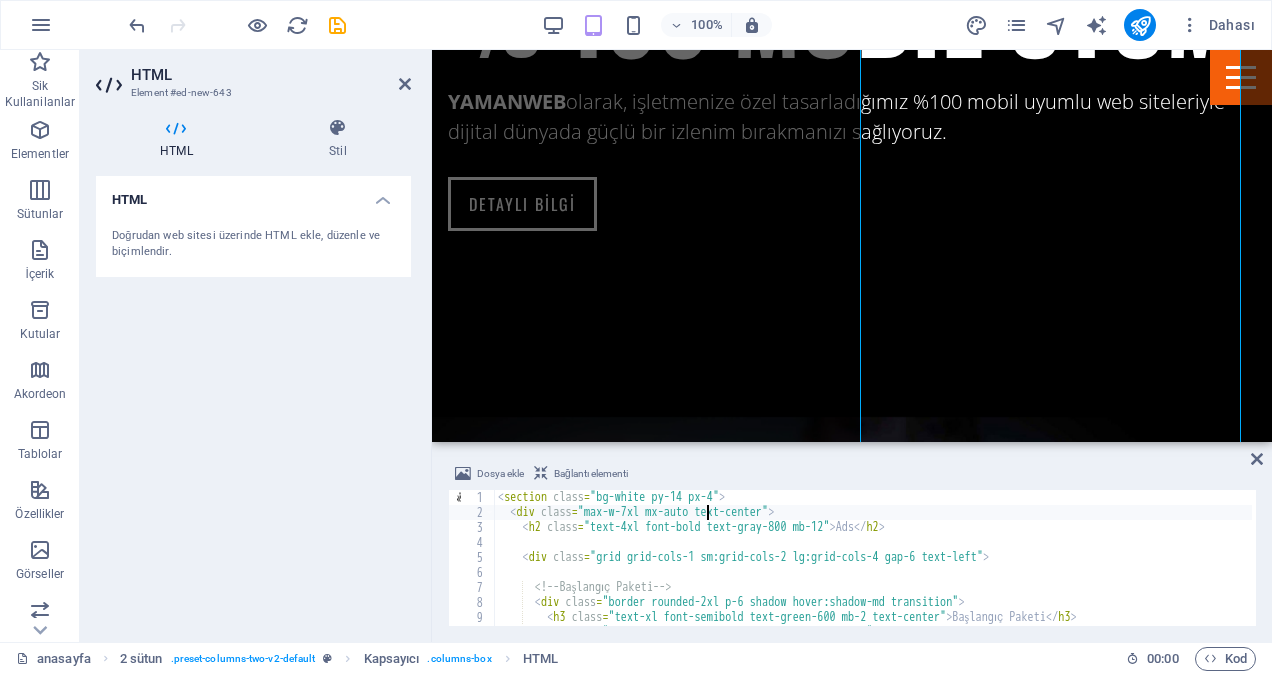 click on "< section   class = "bg-white py-14 px-4" >    < div   class = "max-w-7xl mx-auto text-center" >      < h2   class = "text-4xl font-bold text-gray-800 mb-12" > Ads </ h2 >      < div   class = "grid grid-cols-1 sm:grid-cols-2 lg:grid-cols-4 gap-6 text-left" >         <!--  Başlangıç Paketi  -->         < div   class = "border rounded-2xl p-6 shadow hover:shadow-md transition" >           < h3   class = "text-xl font-semibold text-green-600 mb-2 text-center" > Başlangıç Paketi </ h3 >           < p   class = "text-center text-gray-700 font-medium mb-4" > 3.500 TL / 1 Ay </ p >           < ul   class = "text-sm text-gray-600 space-y-2" >" at bounding box center (873, 573) 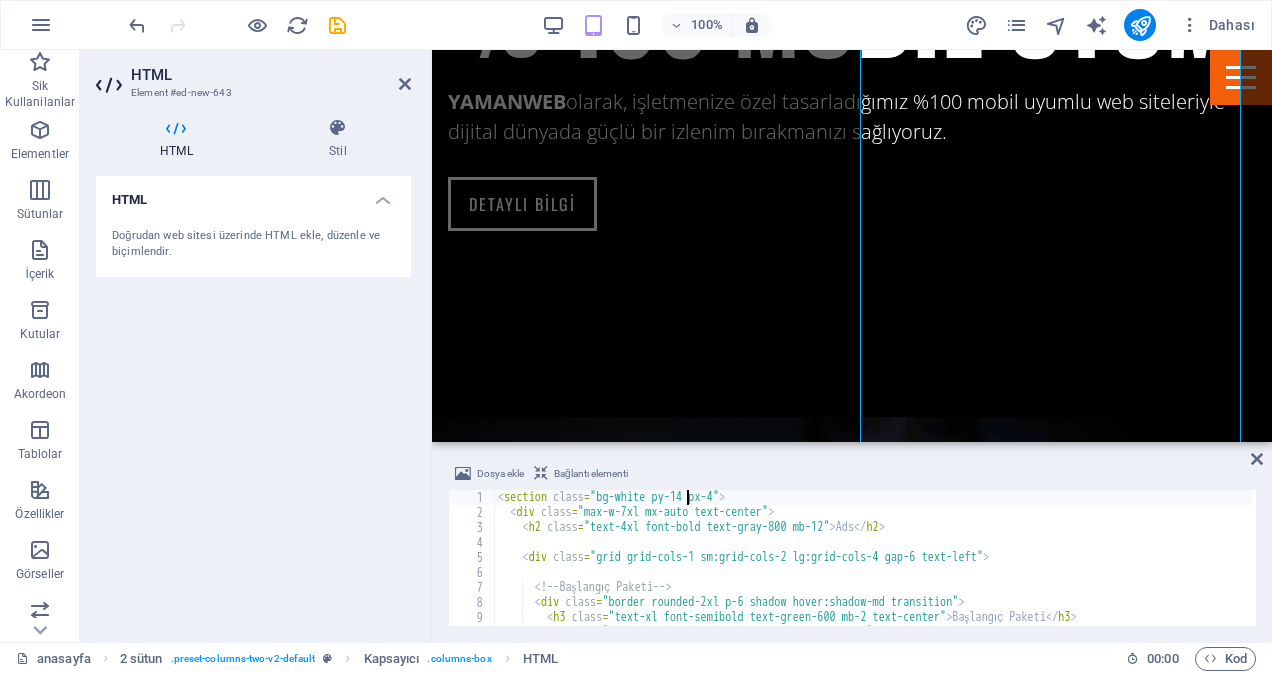 click on "< section   class = "bg-white py-14 px-4" >    < div   class = "max-w-7xl mx-auto text-center" >      < h2   class = "text-4xl font-bold text-gray-800 mb-12" > Ads </ h2 >      < div   class = "grid grid-cols-1 sm:grid-cols-2 lg:grid-cols-4 gap-6 text-left" >         <!--  Başlangıç Paketi  -->         < div   class = "border rounded-2xl p-6 shadow hover:shadow-md transition" >           < h3   class = "text-xl font-semibold text-green-600 mb-2 text-center" > Başlangıç Paketi </ h3 >           < p   class = "text-center text-gray-700 font-medium mb-4" > 3.500 TL / 1 Ay </ p >           < ul   class = "text-sm text-gray-600 space-y-2" >" at bounding box center (873, 573) 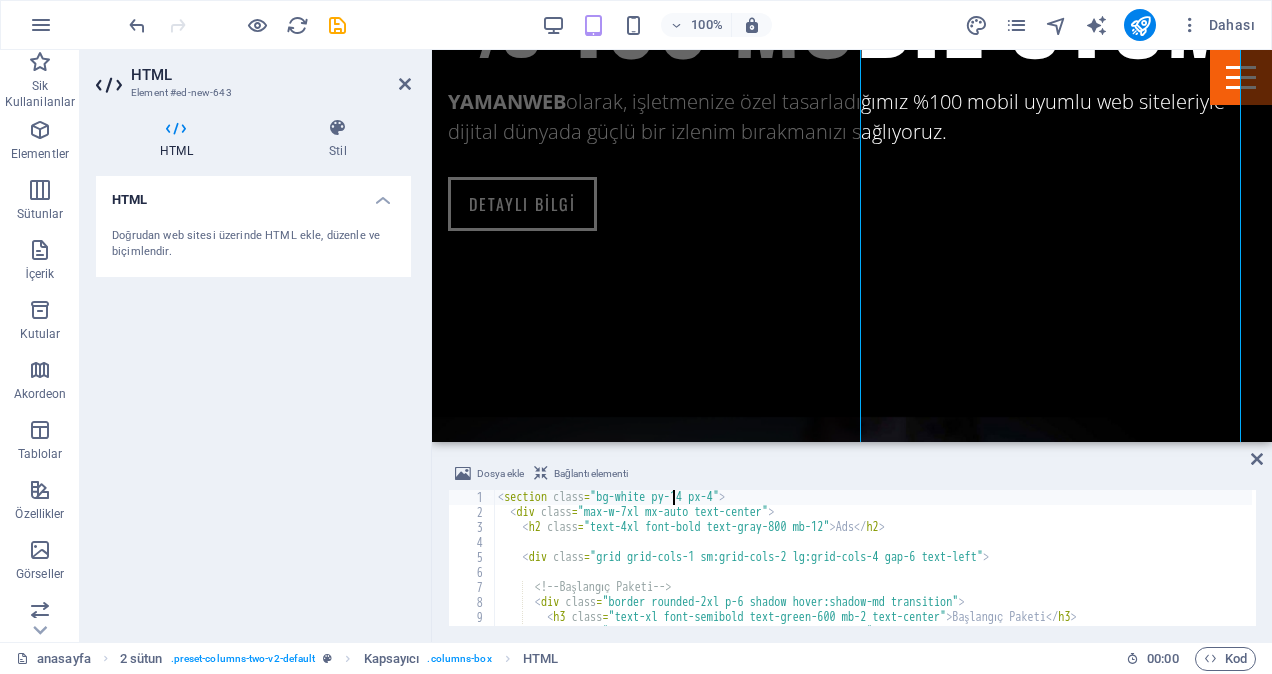 click on "< section   class = "bg-white py-14 px-4" >    < div   class = "max-w-7xl mx-auto text-center" >      < h2   class = "text-4xl font-bold text-gray-800 mb-12" > Ads </ h2 >      < div   class = "grid grid-cols-1 sm:grid-cols-2 lg:grid-cols-4 gap-6 text-left" >         <!--  Başlangıç Paketi  -->         < div   class = "border rounded-2xl p-6 shadow hover:shadow-md transition" >           < h3   class = "text-xl font-semibold text-green-600 mb-2 text-center" > Başlangıç Paketi </ h3 >           < p   class = "text-center text-gray-700 font-medium mb-4" > 3.500 TL / 1 Ay </ p >           < ul   class = "text-sm text-gray-600 space-y-2" >" at bounding box center (873, 573) 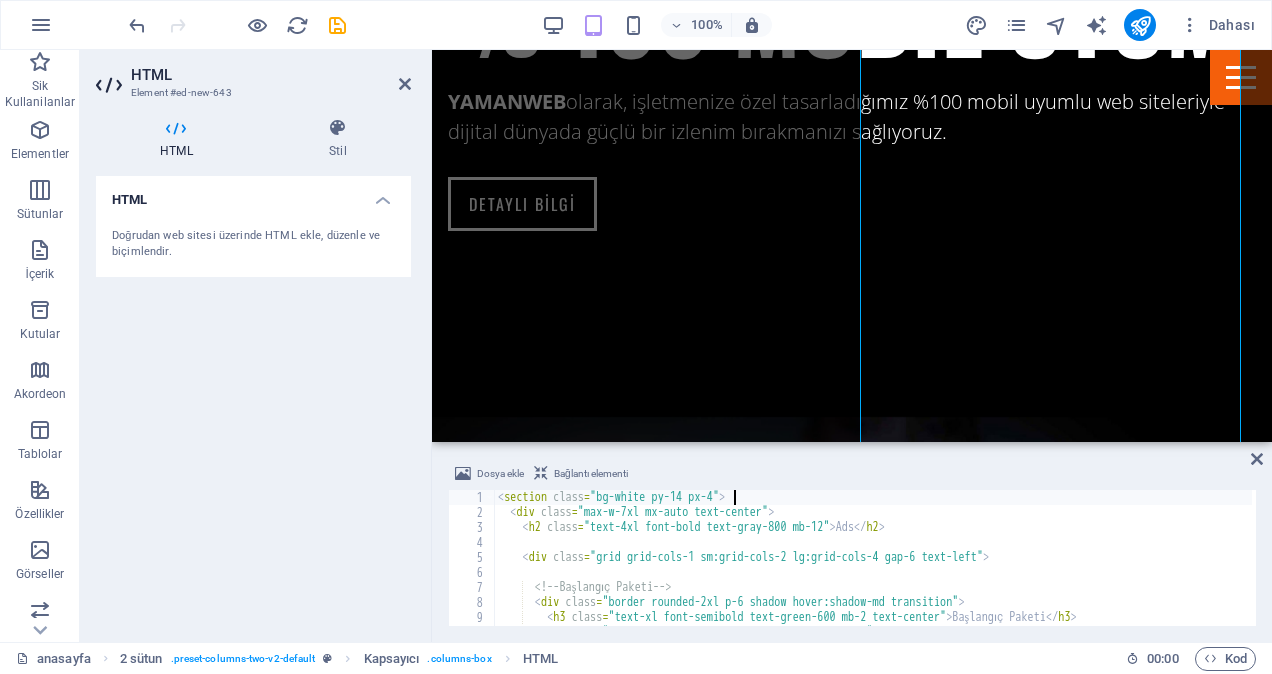 scroll, scrollTop: 0, scrollLeft: 19, axis: horizontal 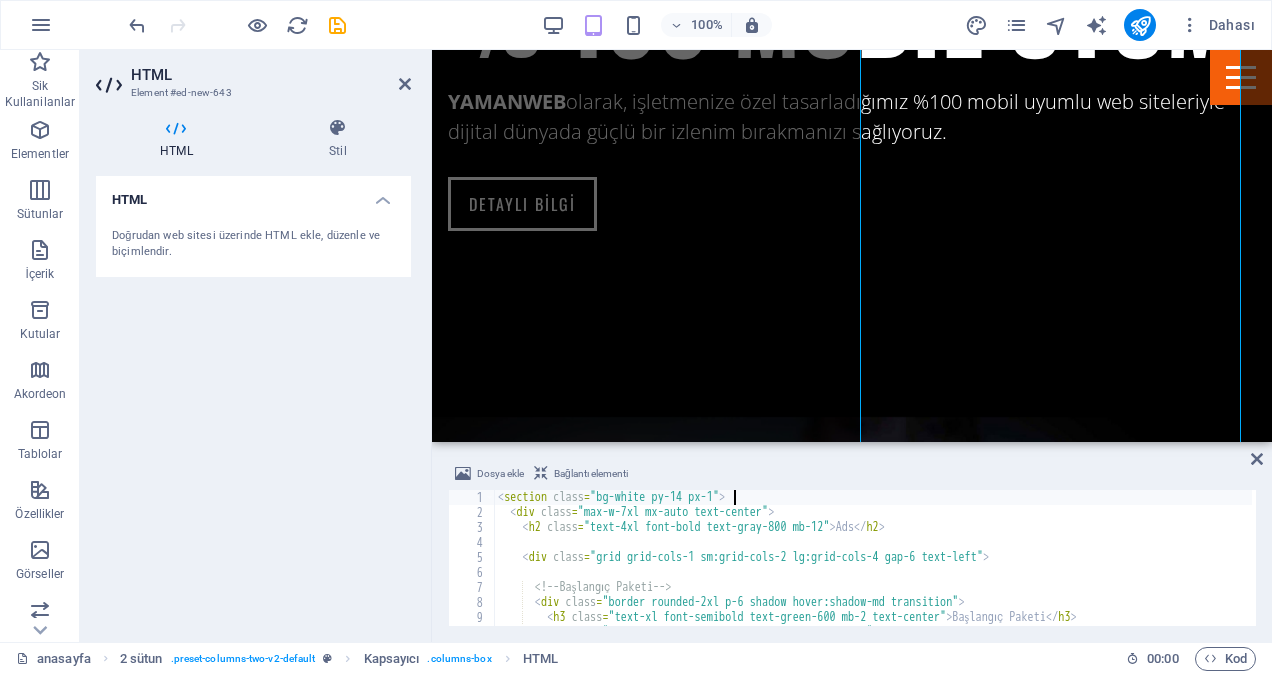 type on "<section class="bg-white py-14 px-1">" 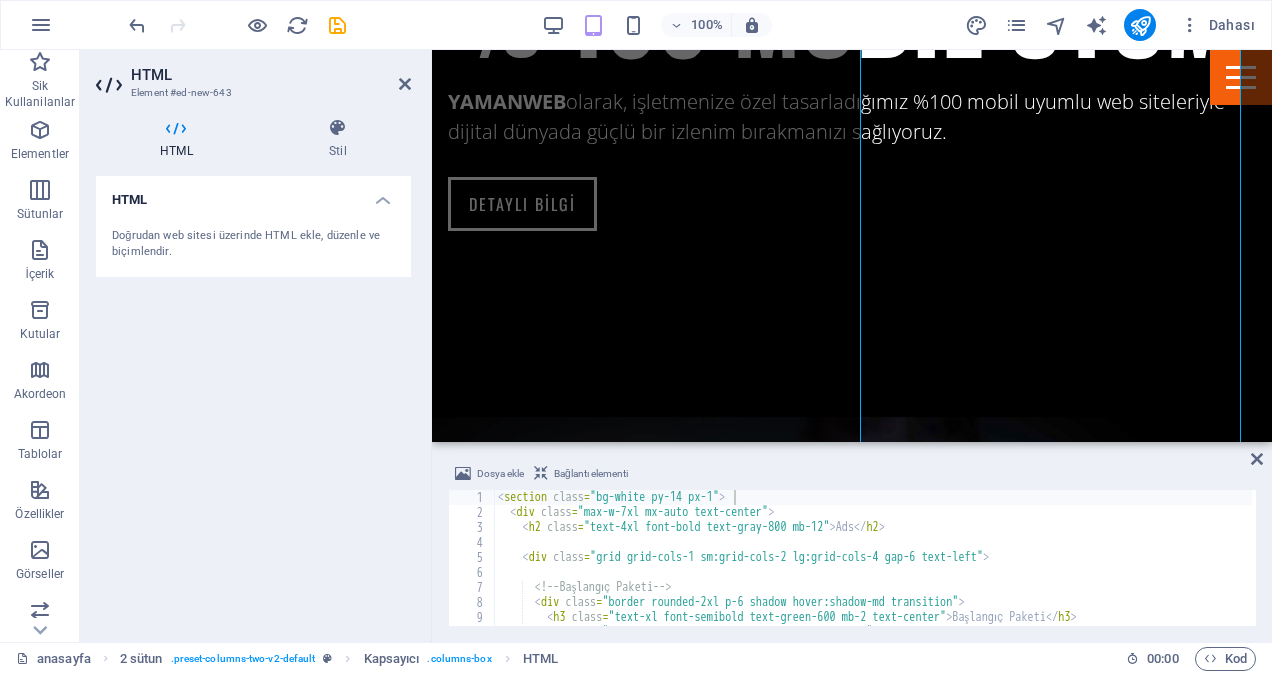 click on "Dosya ekle Bağlantı elementi" at bounding box center (852, 476) 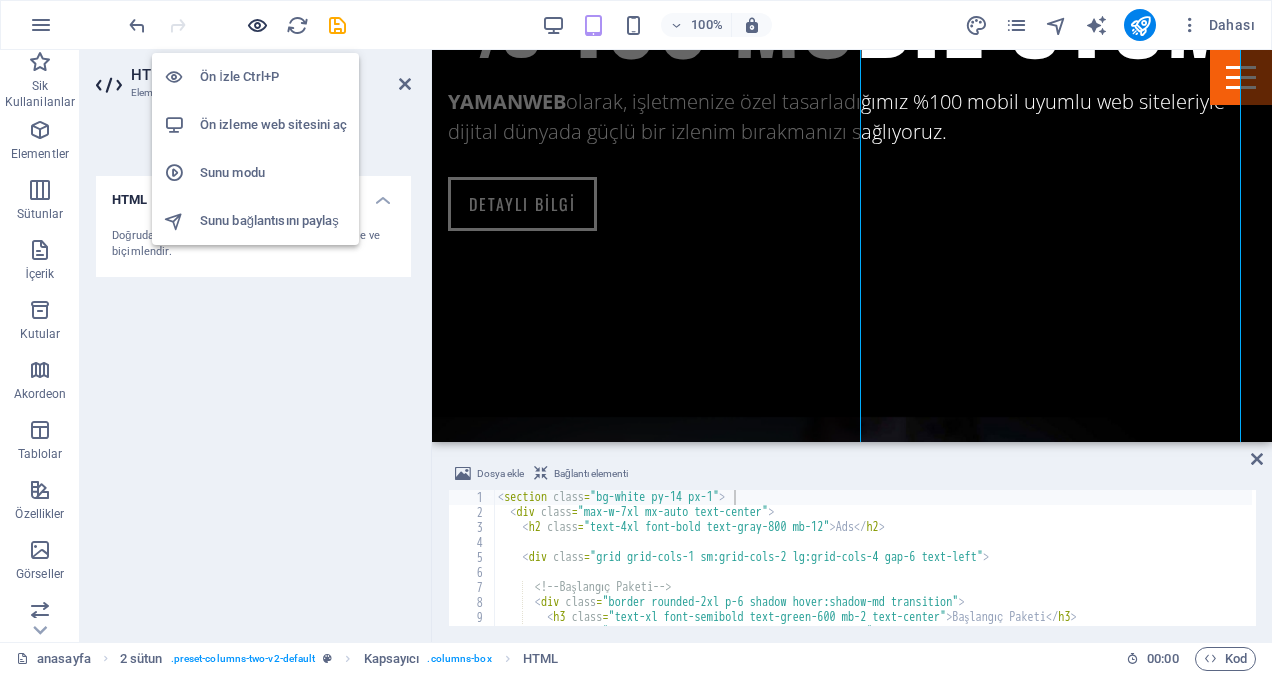 click at bounding box center [257, 25] 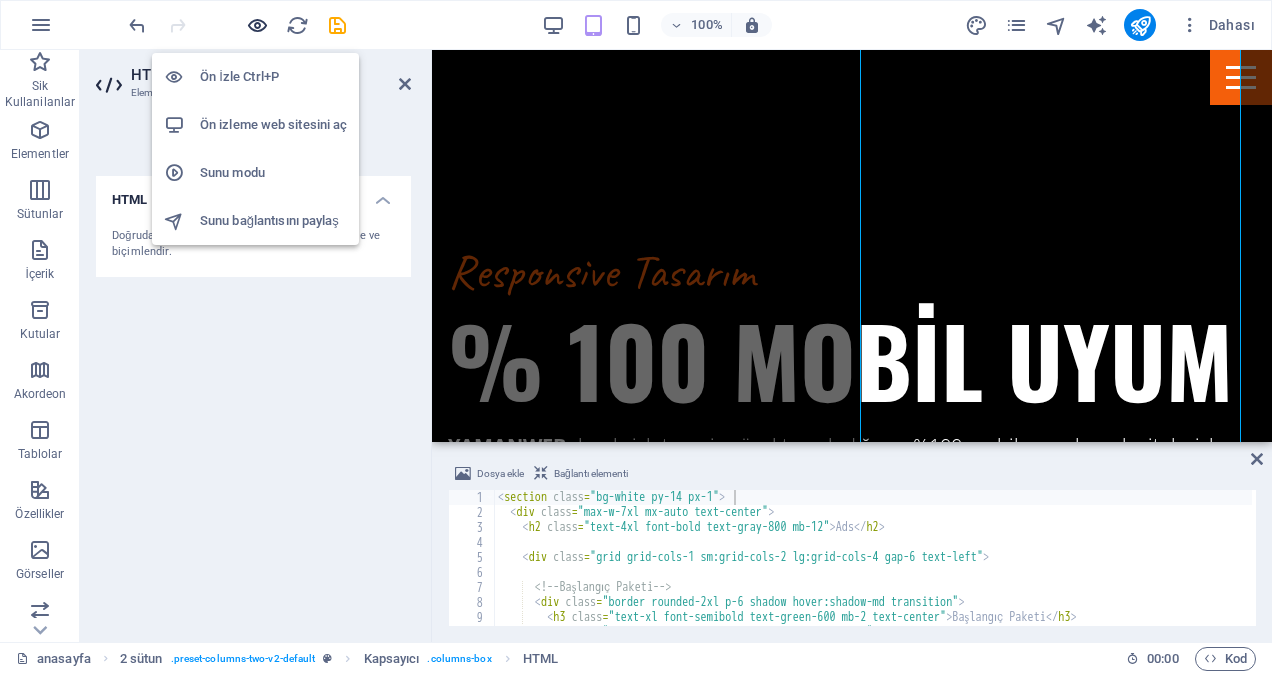 scroll, scrollTop: 3080, scrollLeft: 0, axis: vertical 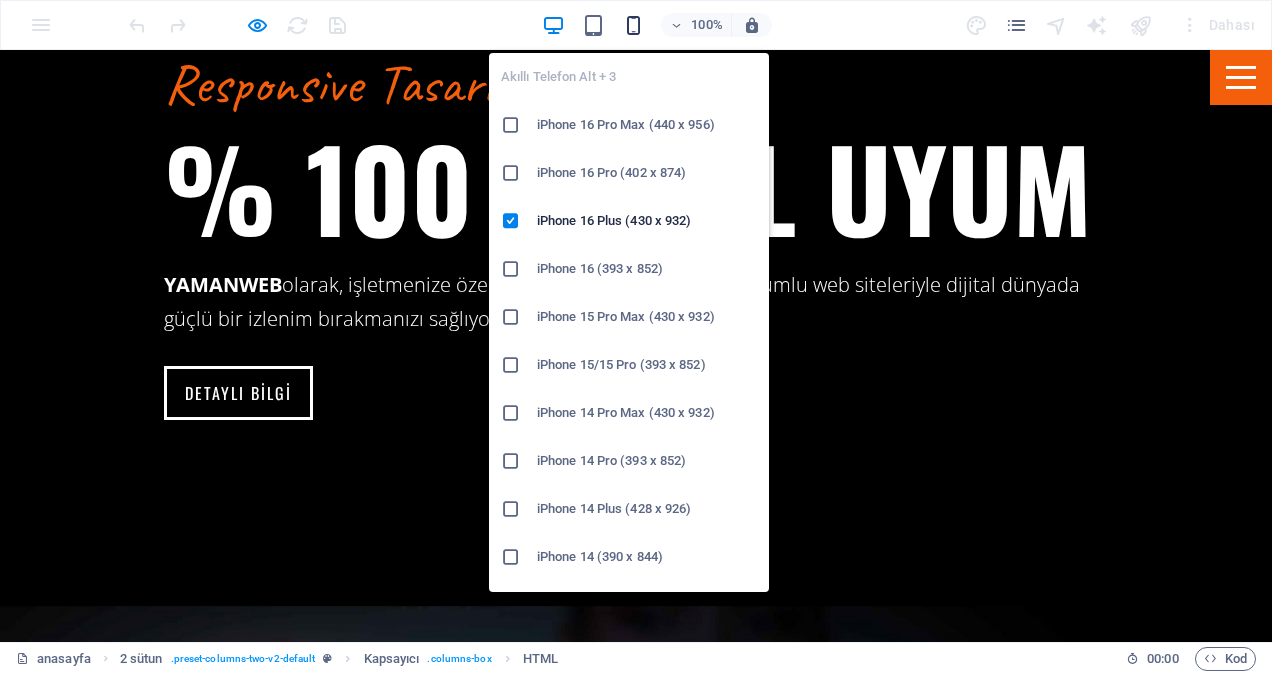 click at bounding box center [633, 25] 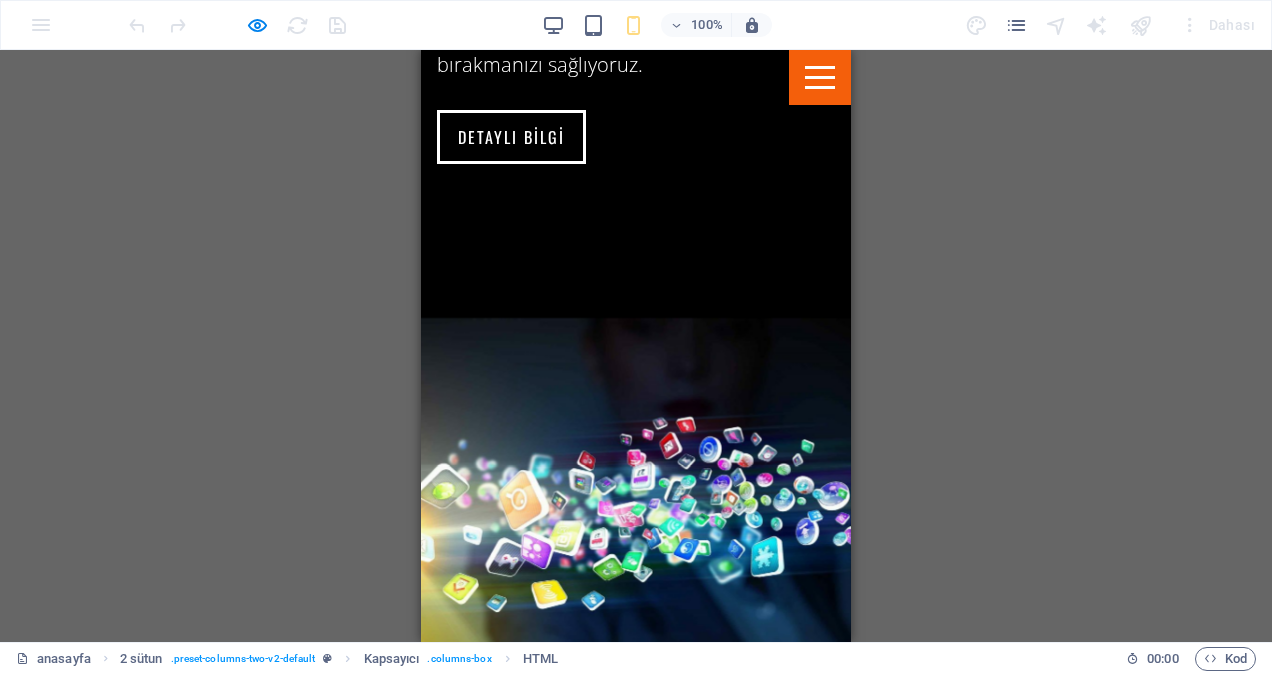 scroll, scrollTop: 2980, scrollLeft: 0, axis: vertical 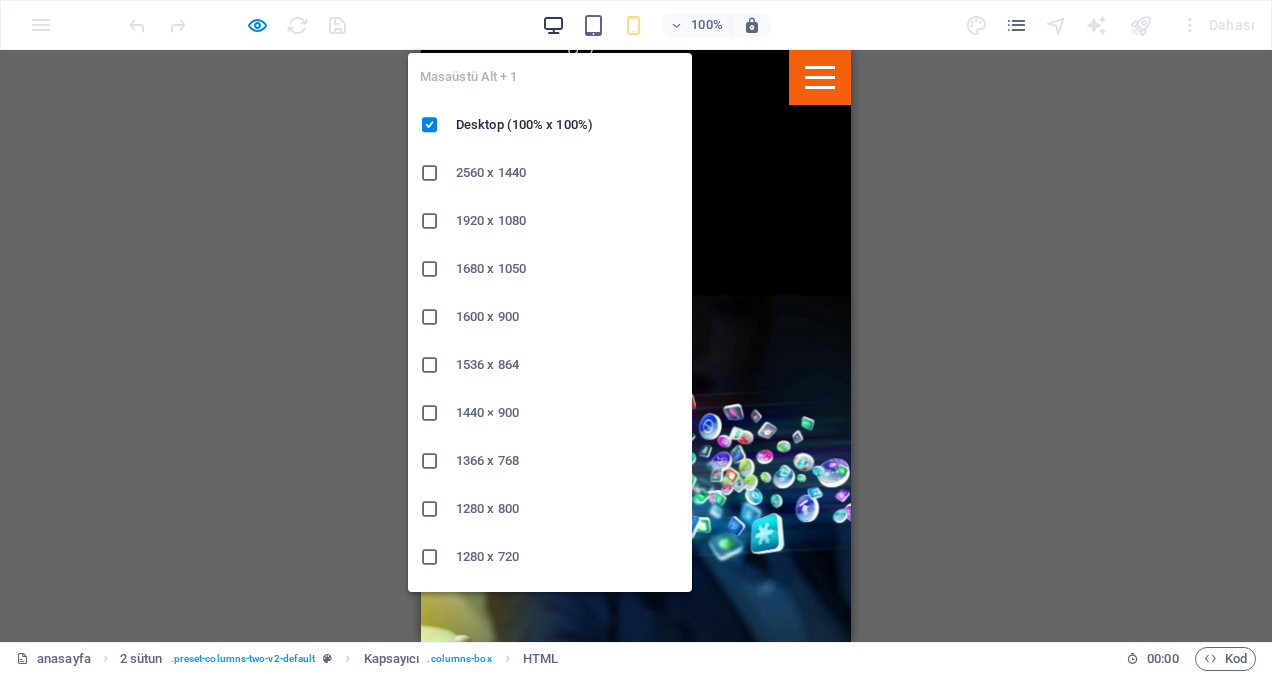 click at bounding box center [553, 25] 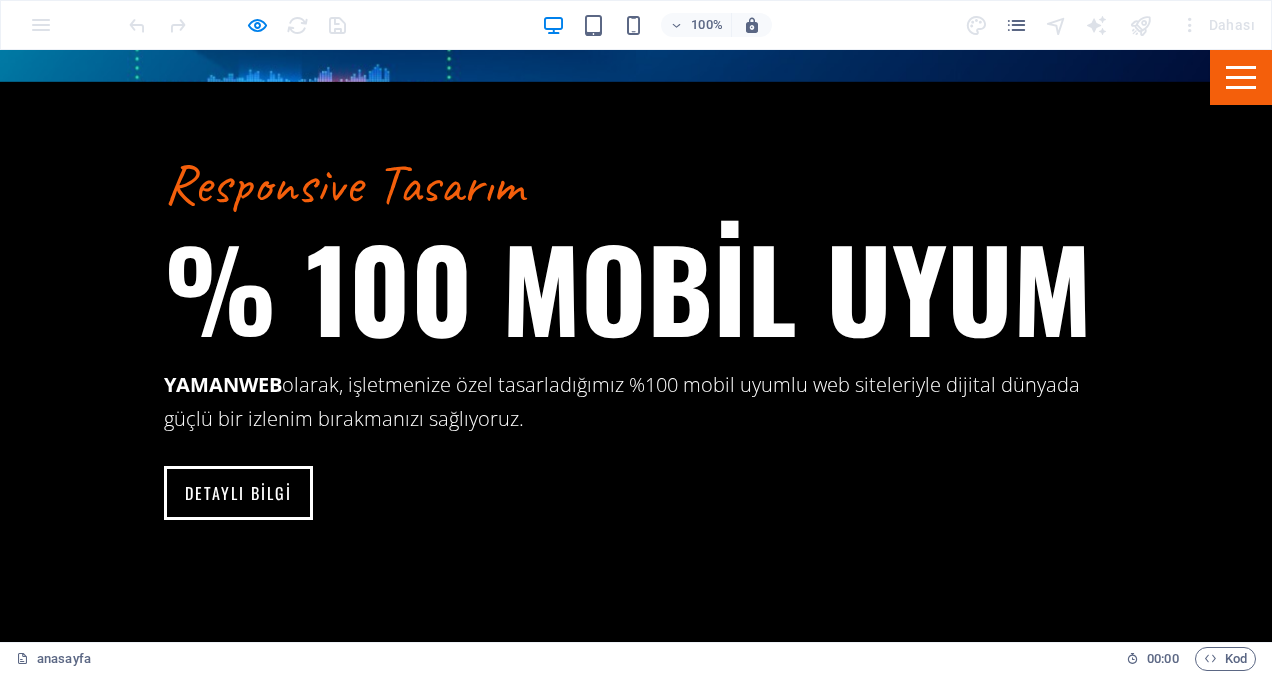 scroll, scrollTop: 2780, scrollLeft: 0, axis: vertical 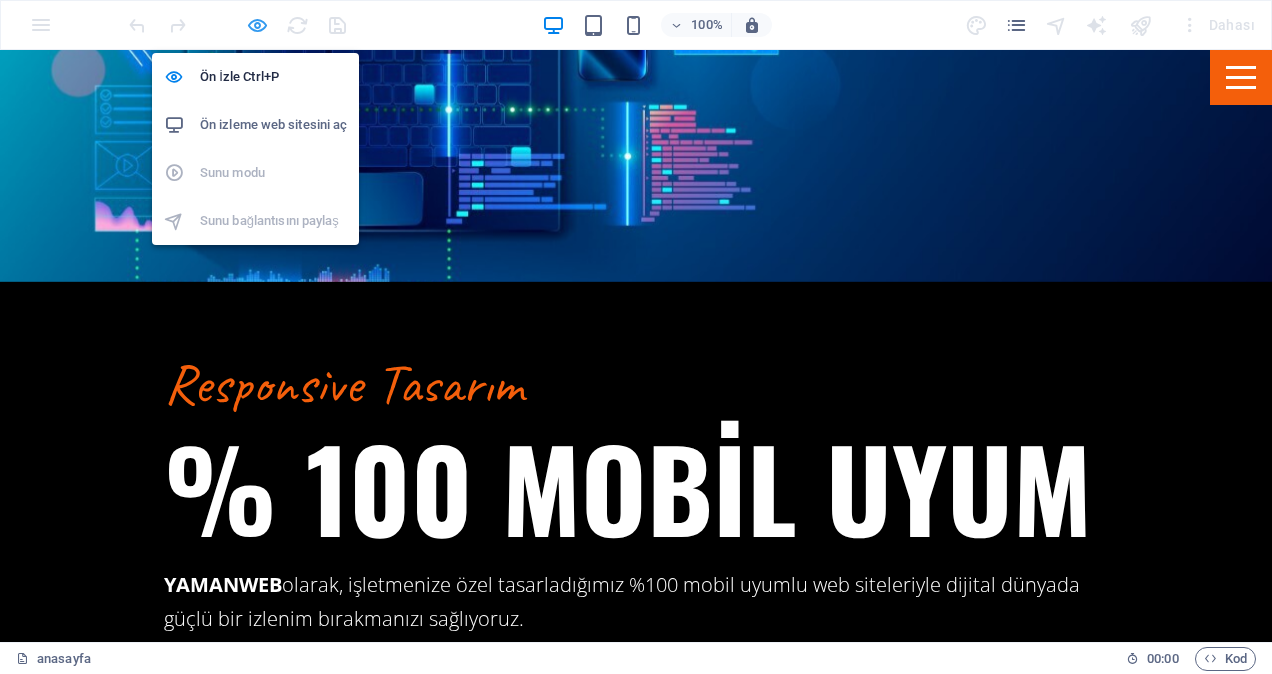 click at bounding box center (257, 25) 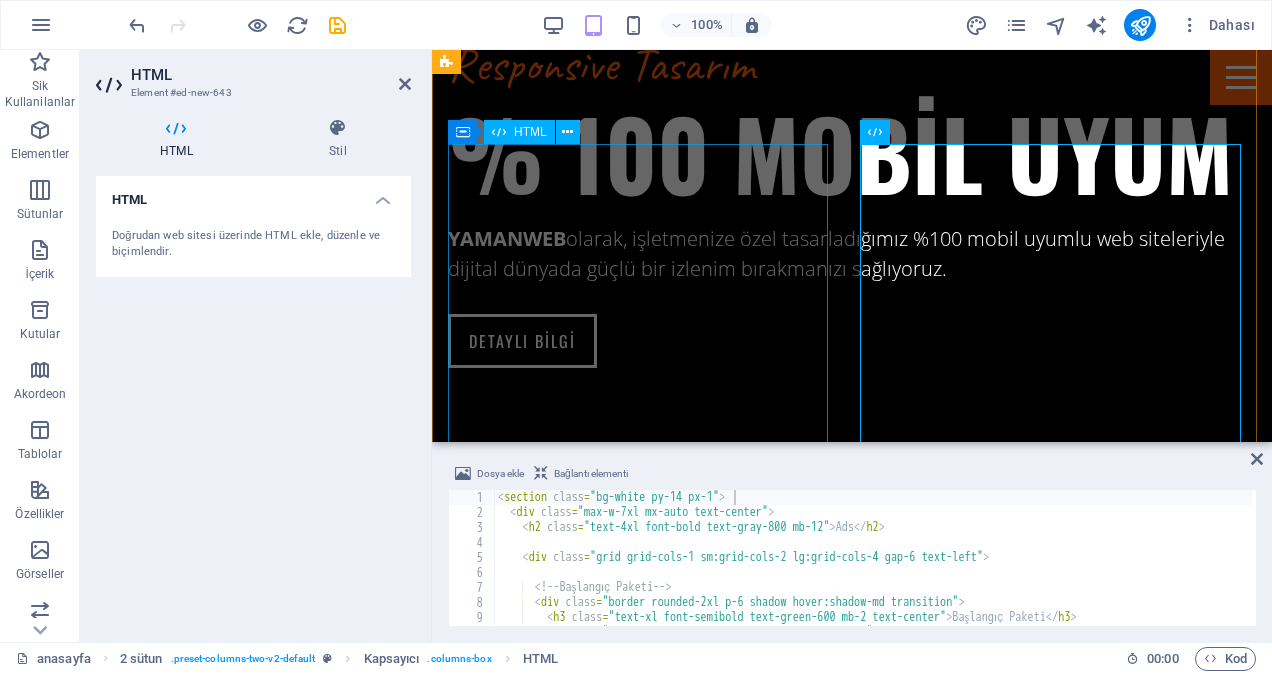 click on "Meta
Temel Paket
3.500 TL / 1 Ay
✓ Meta hesap kurulumu
✓ 1 reklam tasarımı
✓ 1 hedef kitle
✓ Haftalık 1 reklam yayını
✓ Performans takibi
✓ 1 revize hakkı
Standart Paket
7.500 TL / 1 Ay
✓ Strateji planlaması
✓ 2 kreatif içerik
✓ Haftalık 2 reklam yayını
✓ A/B test uygulaması
✓ Gelişmiş hedefleme
✓ 2 revize hakkı
Profesyonel Paket
15.000 TL / 1 Ay
✓ 4+ kreatif içerik
✓ İçerik takvimi
✓ Çoklu hedef kitle
✓ A/B test + optimizasyon
✓ Haftalık analiz
✓ 3 revize hakkı
Kurumsal Paket
25.000 TL / 1 Ay" at bounding box center (642, 3457) 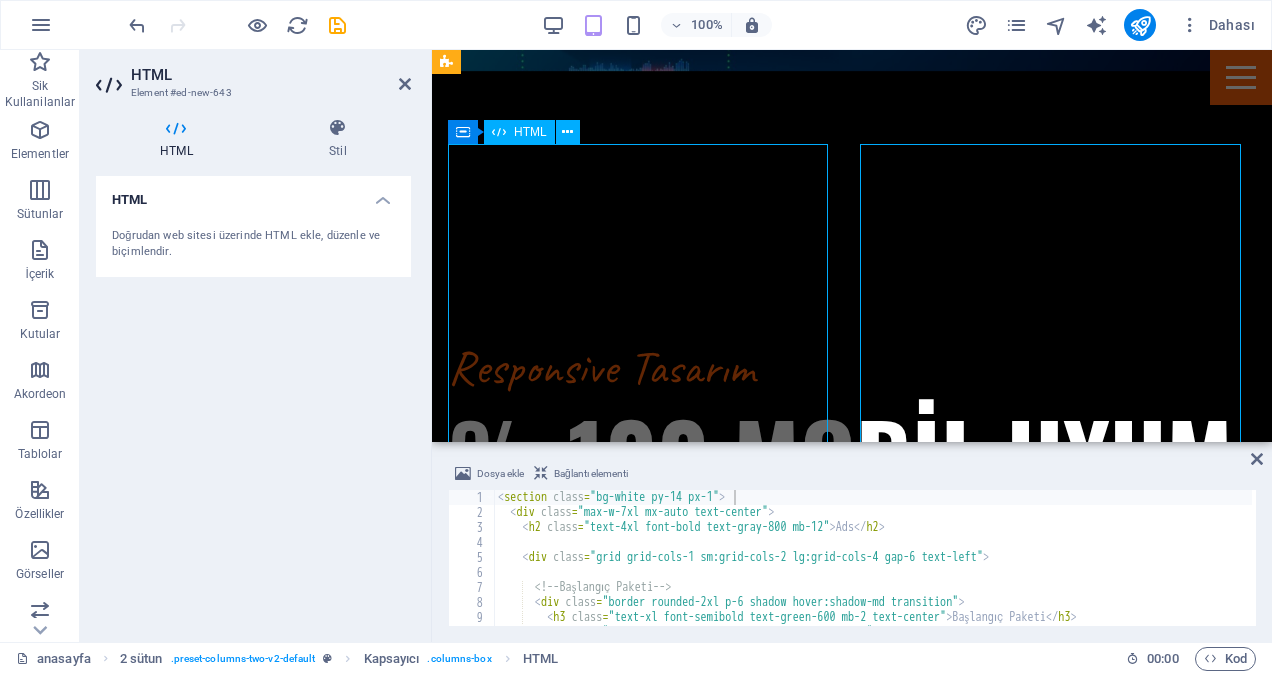 scroll, scrollTop: 2986, scrollLeft: 0, axis: vertical 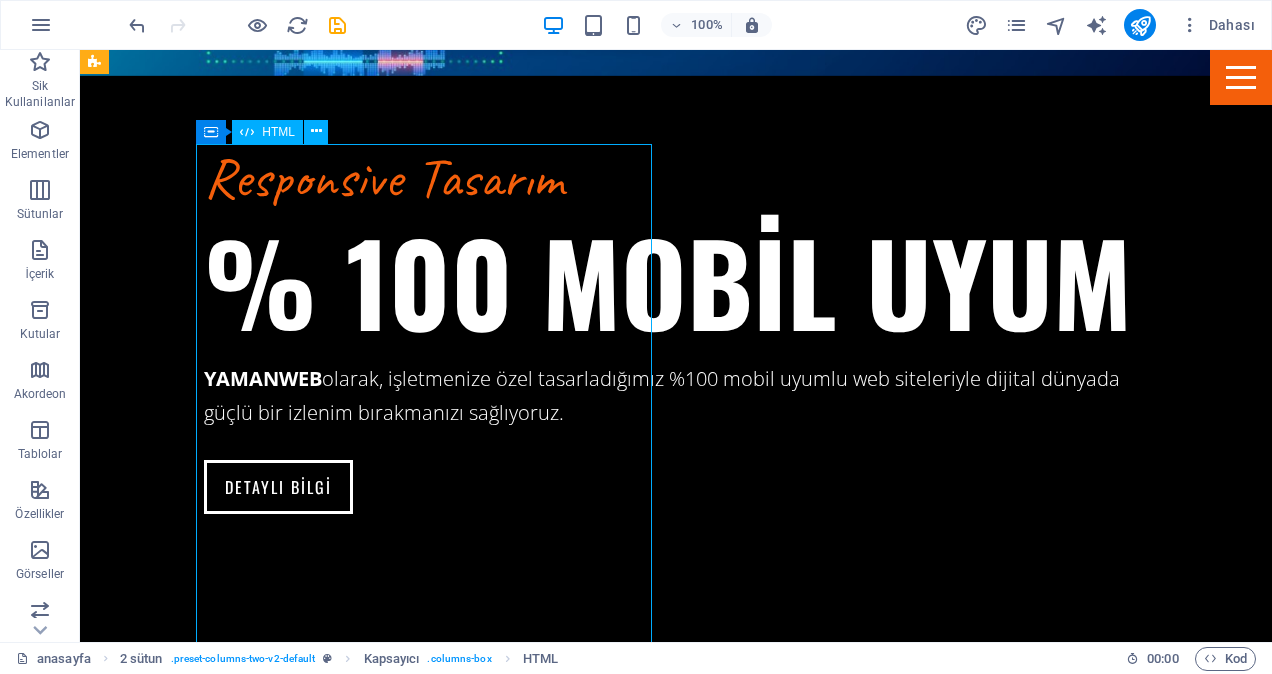 click on "Meta
Temel Paket
3.500 TL / 1 Ay
✓ Meta hesap kurulumu
✓ 1 reklam tasarımı
✓ 1 hedef kitle
✓ Haftalık 1 reklam yayını
✓ Performans takibi
✓ 1 revize hakkı
Standart Paket
7.500 TL / 1 Ay
✓ Strateji planlaması
✓ 2 kreatif içerik
✓ Haftalık 2 reklam yayını
✓ A/B test uygulaması
✓ Gelişmiş hedefleme
✓ 2 revize hakkı
Profesyonel Paket
15.000 TL / 1 Ay
✓ 4+ kreatif içerik
✓ İçerik takvimi
✓ Çoklu hedef kitle
✓ A/B test + optimizasyon
✓ Haftalık analiz
✓ 3 revize hakkı
Kurumsal Paket
25.000 TL / 1 Ay" at bounding box center [324, 4002] 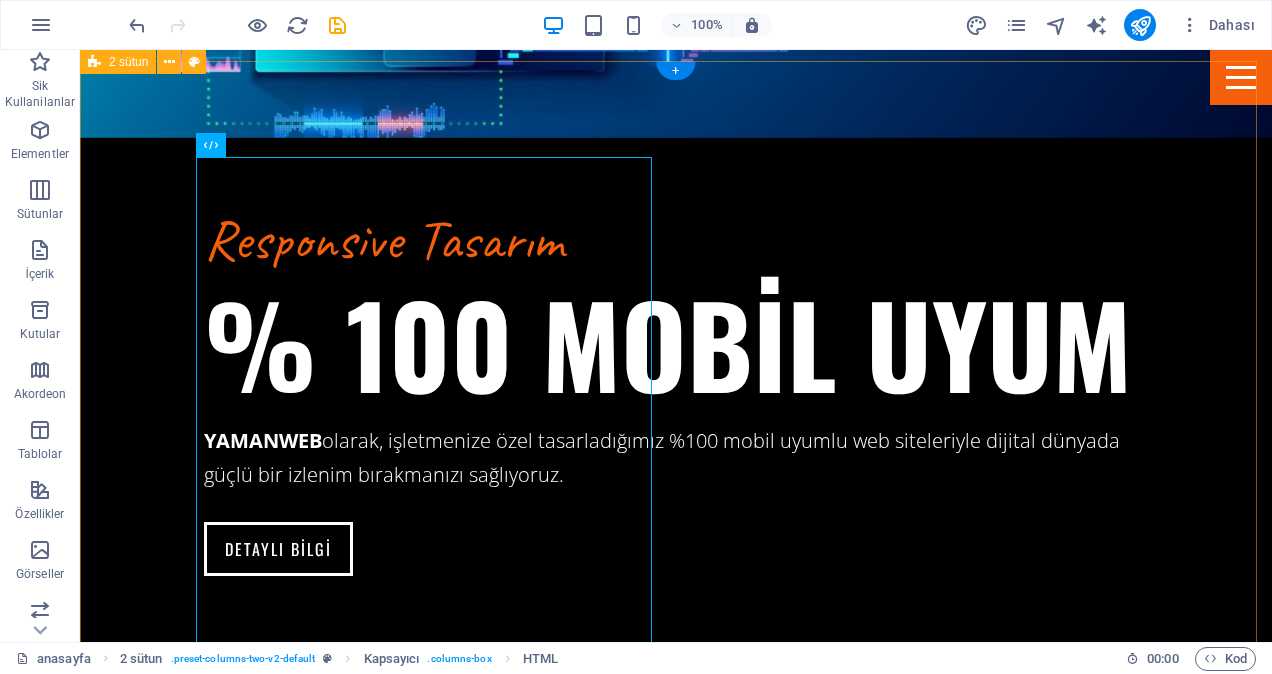 scroll, scrollTop: 2886, scrollLeft: 0, axis: vertical 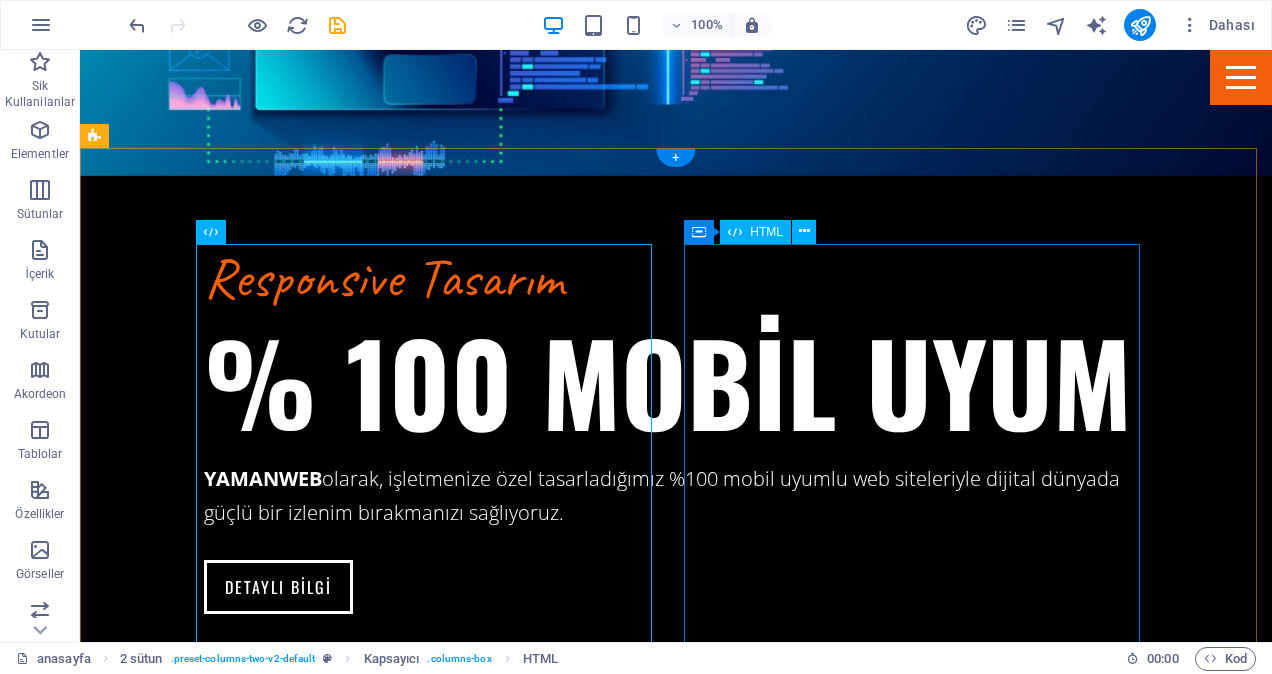 click on "Ads
Başlangıç Paketi
3.500 TL / 1 Ay
✓ Google Ads hesabı kurulumu
✓ 1 Arama Ağı kampanyası
✓ 5 anahtar kelime grubu
✓ Reklam uzantıları (konum, telefon)
✓ Haftalık kontrol
✓ 1 revize hakkı
Gelişim Paketi
7.500 TL / 1 Ay
✓ Arama + Görüntülü Ağı kampanyaları
✓ 10 anahtar kelime grubu
✓ Hedef kitle segmentasyonu
✓ A/B reklam testleri
✓ Google Analytics bağlantısı
✓ 2 revize hakkı
Performans [GEOGRAPHIC_DATA]
15.000 TL / 1 Ay
✓ Arama + Görüntülü + YouTube ağı
✓ Retargeting (yeniden pazarlama)
✓ Açılış sayfası önerileri
✓ Dönüşüm hedefleri kurulumu" at bounding box center [324, 5335] 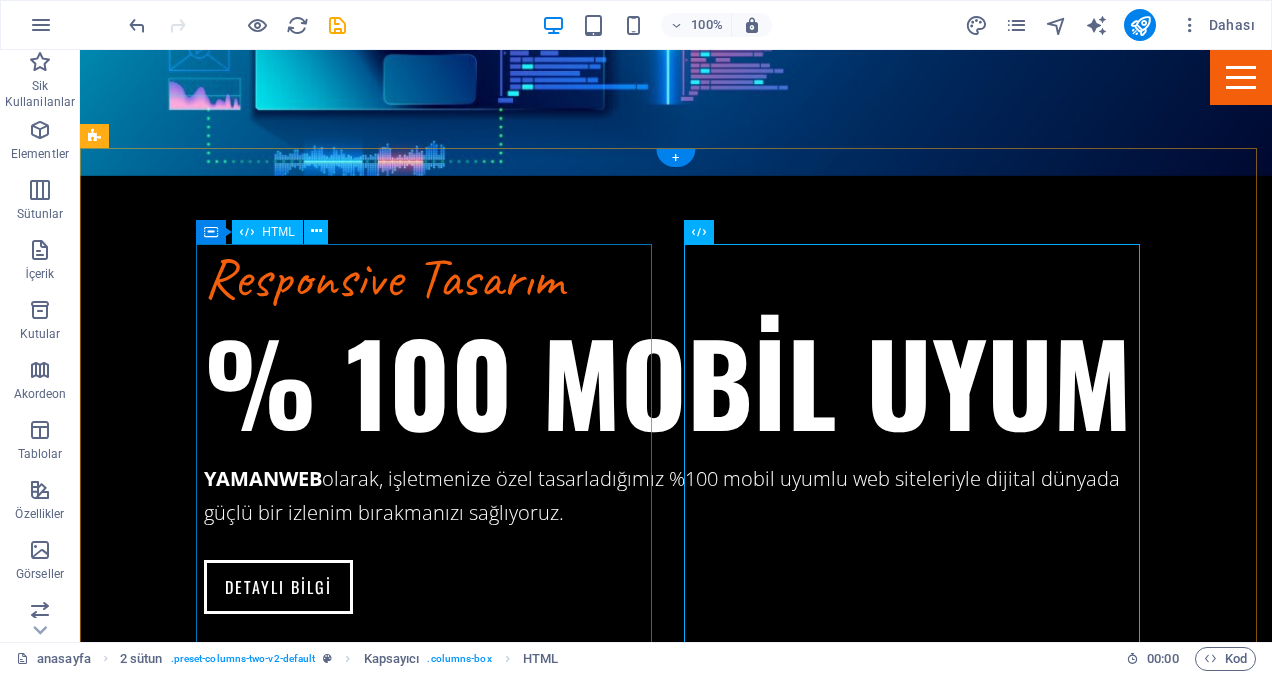 click on "Meta
Temel Paket
3.500 TL / 1 Ay
✓ Meta hesap kurulumu
✓ 1 reklam tasarımı
✓ 1 hedef kitle
✓ Haftalık 1 reklam yayını
✓ Performans takibi
✓ 1 revize hakkı
Standart Paket
7.500 TL / 1 Ay
✓ Strateji planlaması
✓ 2 kreatif içerik
✓ Haftalık 2 reklam yayını
✓ A/B test uygulaması
✓ Gelişmiş hedefleme
✓ 2 revize hakkı
Profesyonel Paket
15.000 TL / 1 Ay
✓ 4+ kreatif içerik
✓ İçerik takvimi
✓ Çoklu hedef kitle
✓ A/B test + optimizasyon
✓ Haftalık analiz
✓ 3 revize hakkı
Kurumsal Paket
25.000 TL / 1 Ay" at bounding box center (324, 4102) 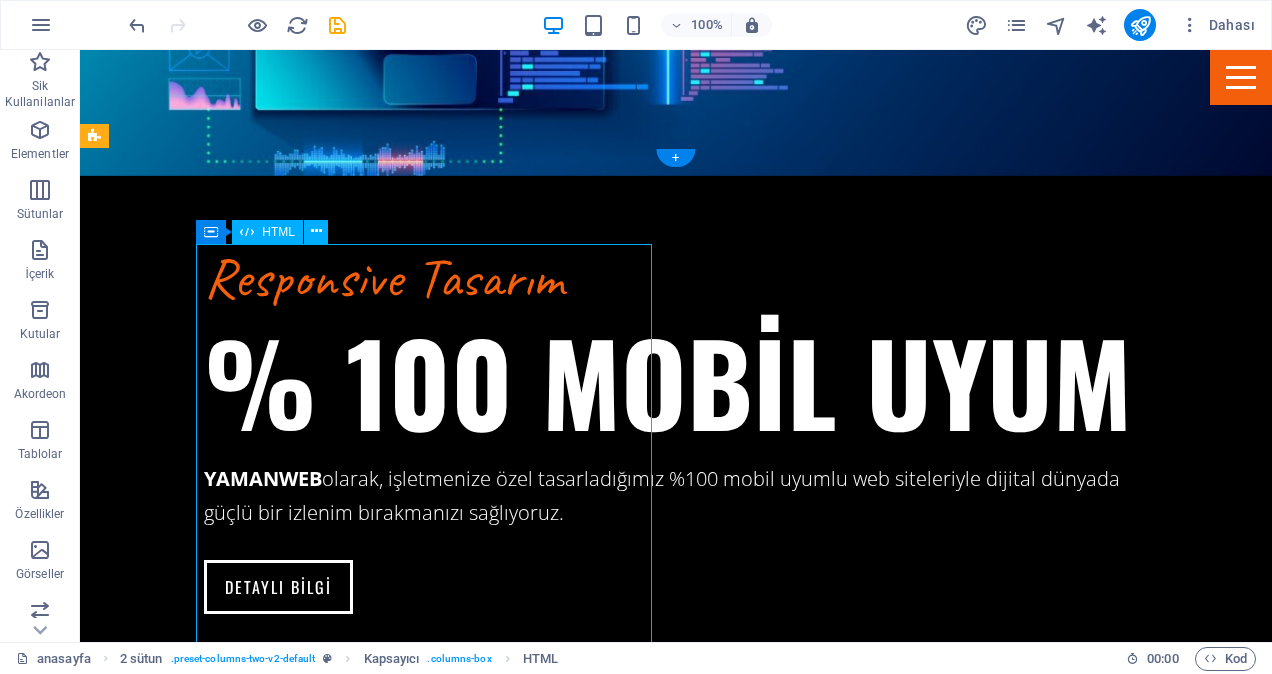scroll, scrollTop: 2986, scrollLeft: 0, axis: vertical 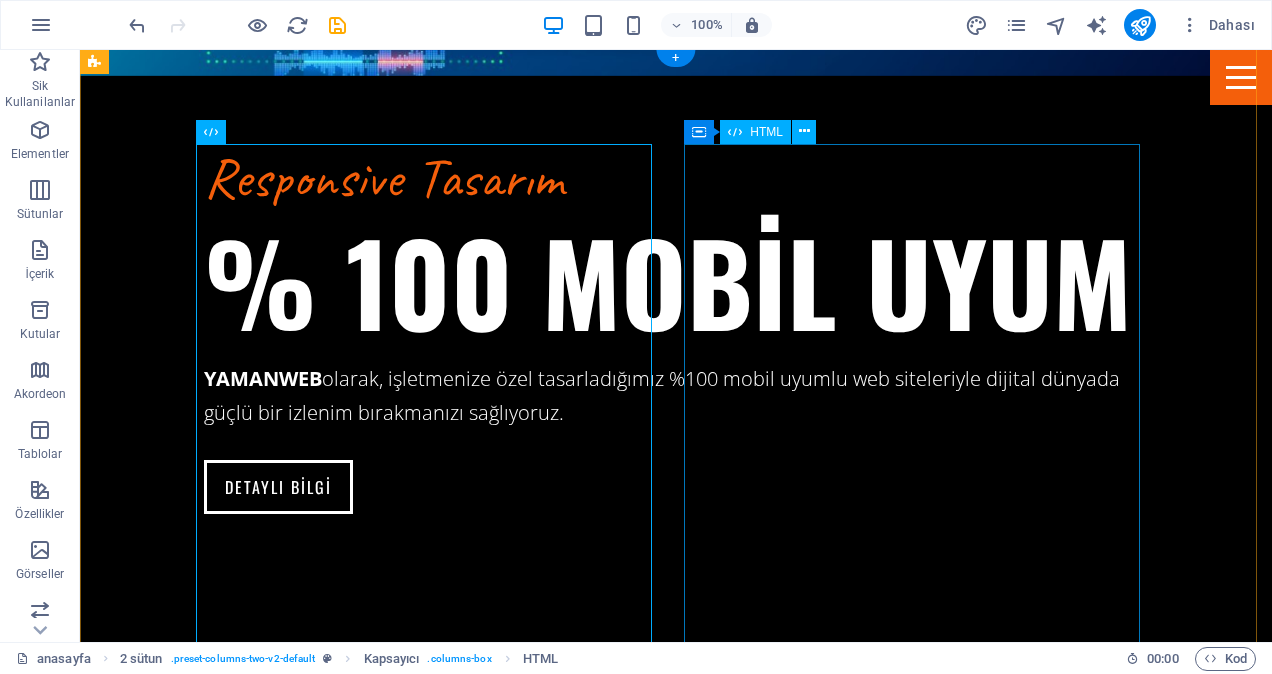 click on "Ads
Başlangıç Paketi
3.500 TL / 1 Ay
✓ Google Ads hesabı kurulumu
✓ 1 Arama Ağı kampanyası
✓ 5 anahtar kelime grubu
✓ Reklam uzantıları (konum, telefon)
✓ Haftalık kontrol
✓ 1 revize hakkı
Gelişim Paketi
7.500 TL / 1 Ay
✓ Arama + Görüntülü Ağı kampanyaları
✓ 10 anahtar kelime grubu
✓ Hedef kitle segmentasyonu
✓ A/B reklam testleri
✓ Google Analytics bağlantısı
✓ 2 revize hakkı
Performans [GEOGRAPHIC_DATA]
15.000 TL / 1 Ay
✓ Arama + Görüntülü + YouTube ağı
✓ Retargeting (yeniden pazarlama)
✓ Açılış sayfası önerileri
✓ Dönüşüm hedefleri kurulumu" at bounding box center (324, 5235) 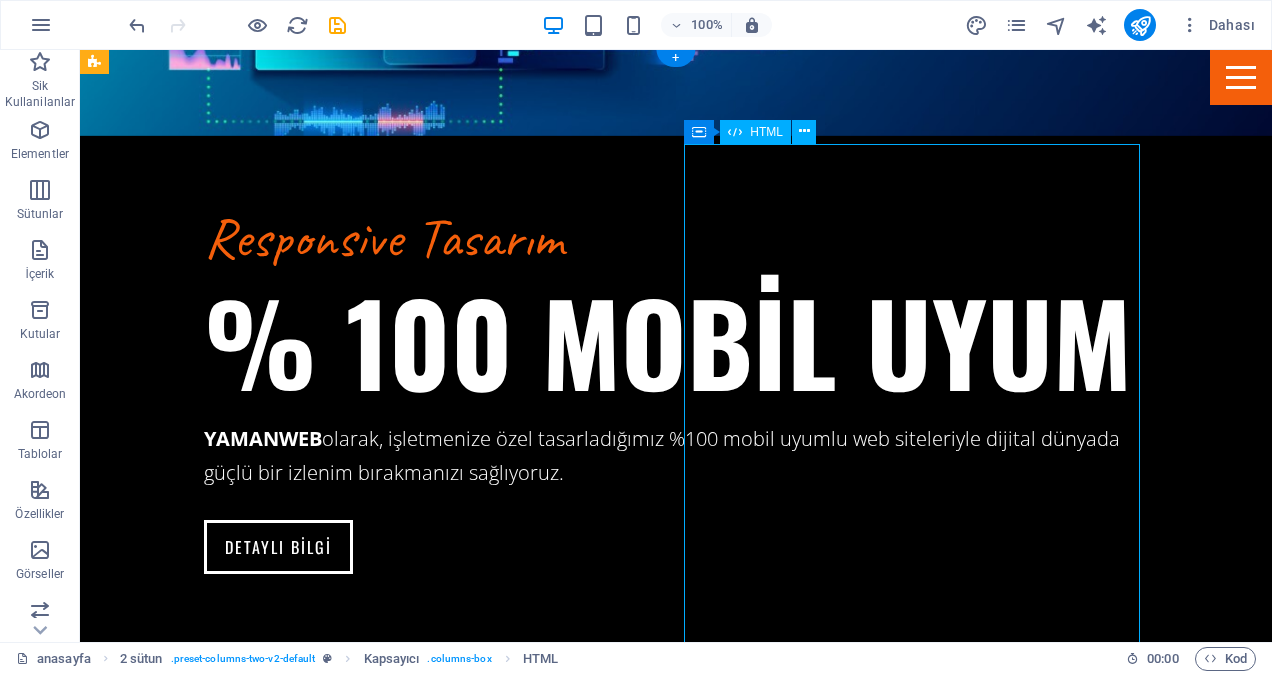scroll, scrollTop: 2886, scrollLeft: 0, axis: vertical 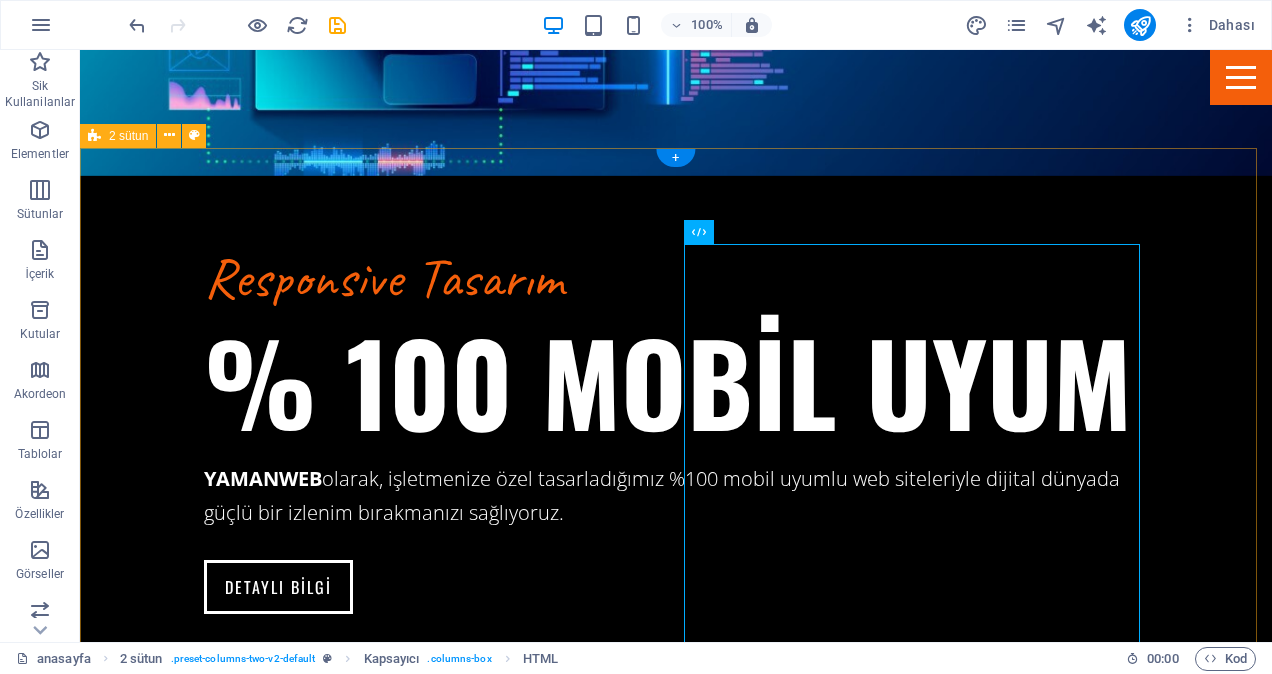 click on "Meta
Temel Paket
3.500 TL / 1 Ay
✓ Meta hesap kurulumu
✓ 1 reklam tasarımı
✓ 1 hedef kitle
✓ Haftalık 1 reklam yayını
✓ Performans takibi
✓ 1 revize hakkı
Standart Paket
7.500 TL / 1 Ay
✓ Strateji planlaması
✓ 2 kreatif içerik
✓ Haftalık 2 reklam yayını
✓ A/B test uygulaması
✓ Gelişmiş hedefleme
✓ 2 revize hakkı
Profesyonel Paket
15.000 TL / 1 Ay
✓ 4+ kreatif içerik
✓ İçerik takvimi
✓ Çoklu hedef kitle
✓ A/B test + optimizasyon
✓ Haftalık analiz
✓ 3 revize hakkı
Kurumsal Paket
25.000 TL / 1 Ay" at bounding box center (676, 4725) 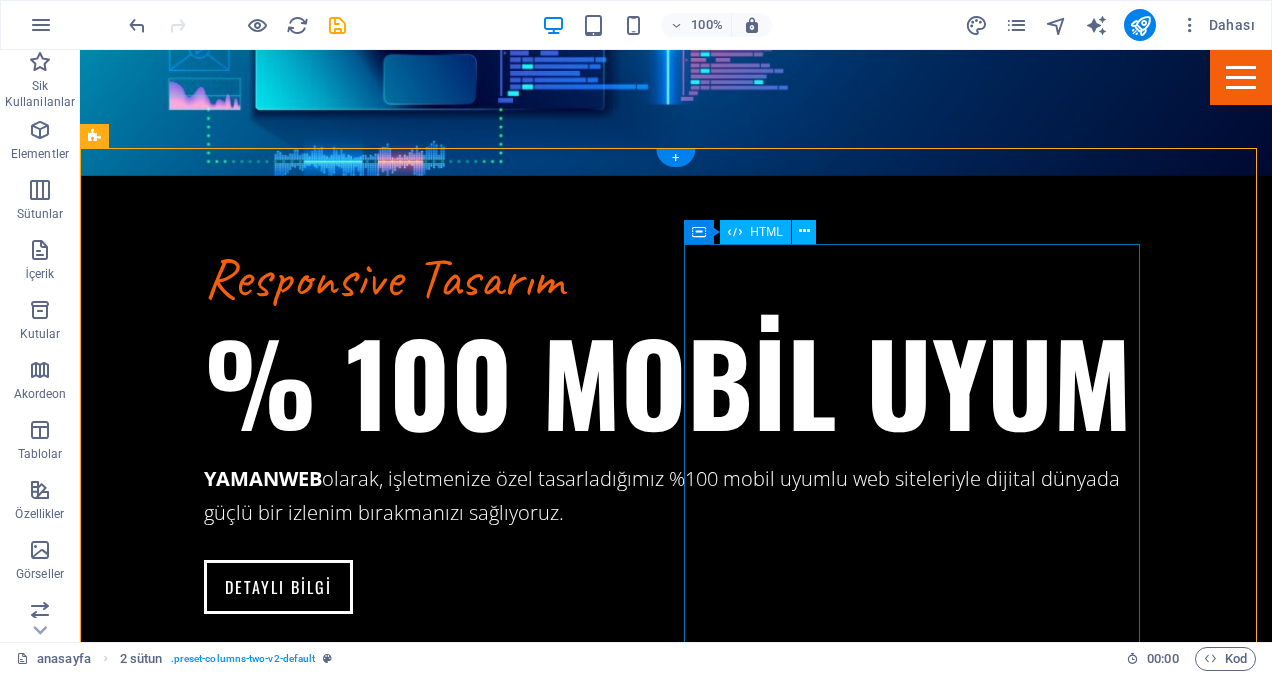 click on "Ads
Başlangıç Paketi
3.500 TL / 1 Ay
✓ Google Ads hesabı kurulumu
✓ 1 Arama Ağı kampanyası
✓ 5 anahtar kelime grubu
✓ Reklam uzantıları (konum, telefon)
✓ Haftalık kontrol
✓ 1 revize hakkı
Gelişim Paketi
7.500 TL / 1 Ay
✓ Arama + Görüntülü Ağı kampanyaları
✓ 10 anahtar kelime grubu
✓ Hedef kitle segmentasyonu
✓ A/B reklam testleri
✓ Google Analytics bağlantısı
✓ 2 revize hakkı
Performans [GEOGRAPHIC_DATA]
15.000 TL / 1 Ay
✓ Arama + Görüntülü + YouTube ağı
✓ Retargeting (yeniden pazarlama)
✓ Açılış sayfası önerileri
✓ Dönüşüm hedefleri kurulumu" at bounding box center [324, 5335] 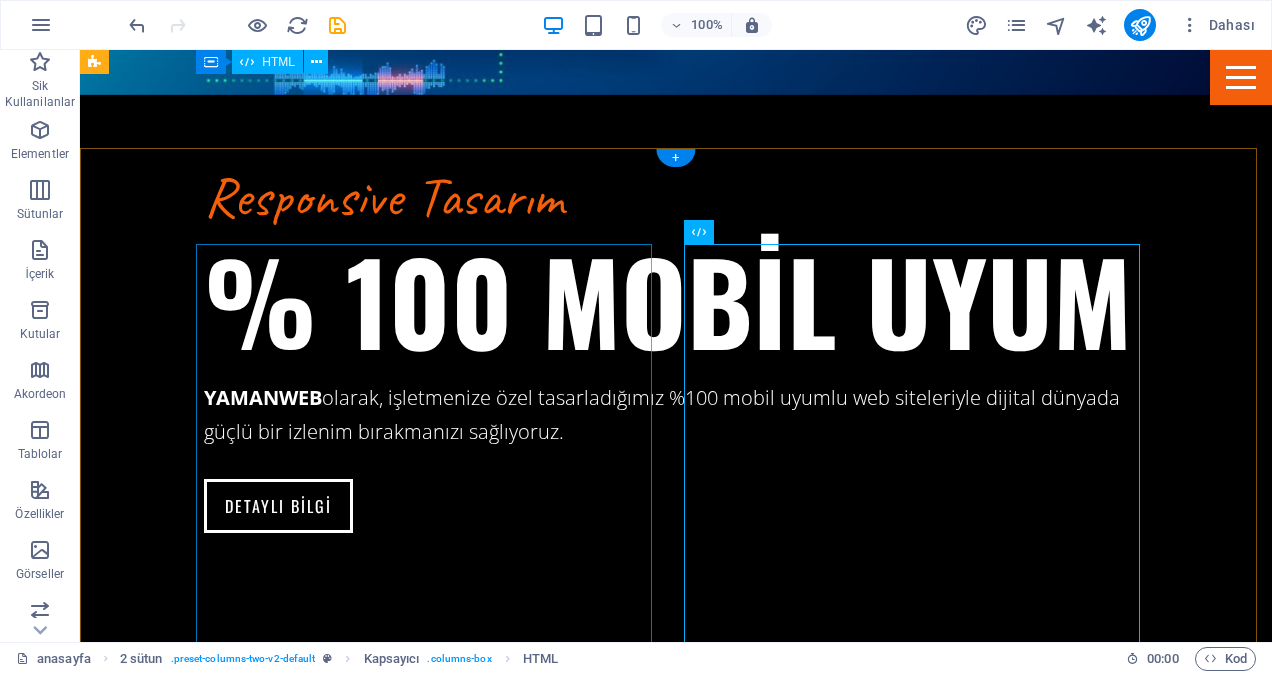 scroll, scrollTop: 2886, scrollLeft: 0, axis: vertical 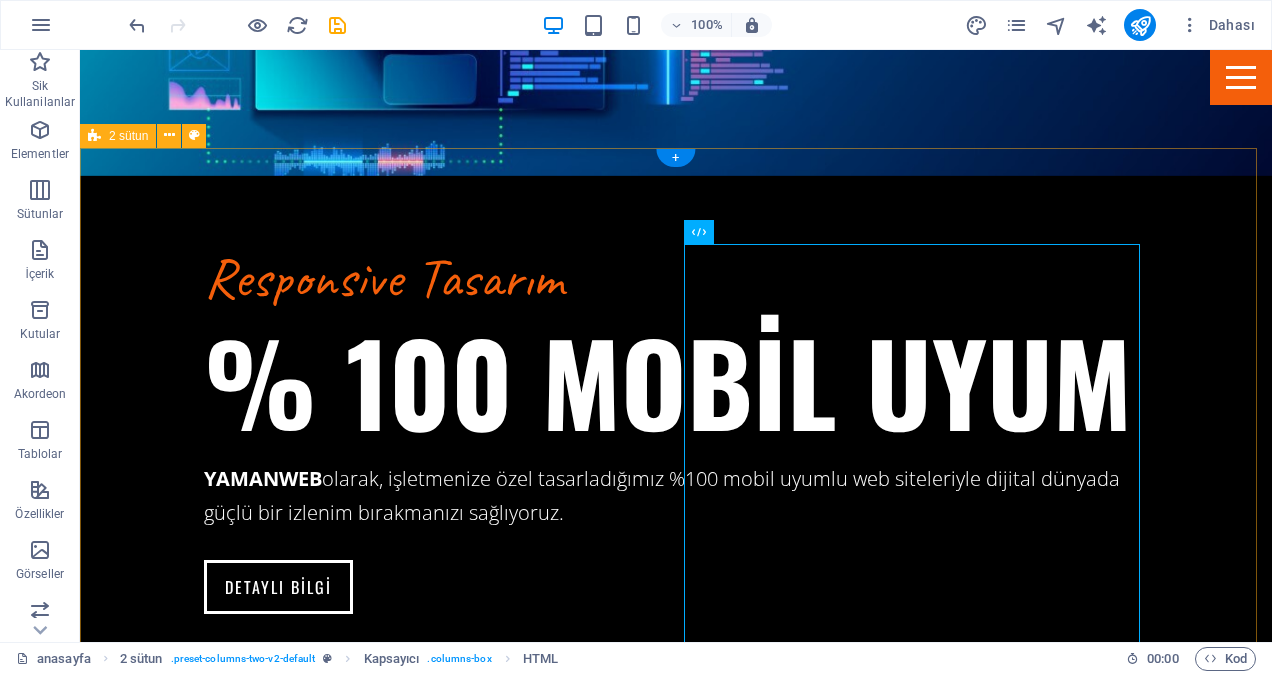 click on "Meta
Temel Paket
3.500 TL / 1 Ay
✓ Meta hesap kurulumu
✓ 1 reklam tasarımı
✓ 1 hedef kitle
✓ Haftalık 1 reklam yayını
✓ Performans takibi
✓ 1 revize hakkı
Standart Paket
7.500 TL / 1 Ay
✓ Strateji planlaması
✓ 2 kreatif içerik
✓ Haftalık 2 reklam yayını
✓ A/B test uygulaması
✓ Gelişmiş hedefleme
✓ 2 revize hakkı
Profesyonel Paket
15.000 TL / 1 Ay
✓ 4+ kreatif içerik
✓ İçerik takvimi
✓ Çoklu hedef kitle
✓ A/B test + optimizasyon
✓ Haftalık analiz
✓ 3 revize hakkı
Kurumsal Paket
25.000 TL / 1 Ay" at bounding box center (676, 4725) 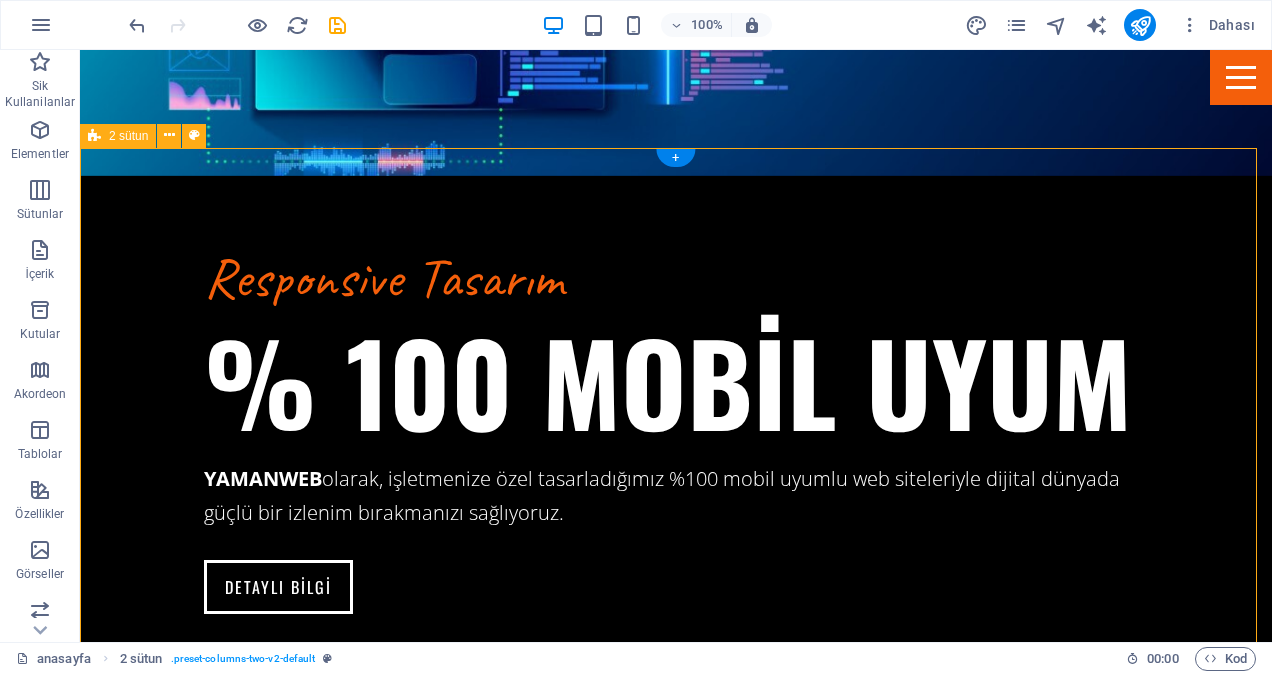 click on "Meta
Temel Paket
3.500 TL / 1 Ay
✓ Meta hesap kurulumu
✓ 1 reklam tasarımı
✓ 1 hedef kitle
✓ Haftalık 1 reklam yayını
✓ Performans takibi
✓ 1 revize hakkı
Standart Paket
7.500 TL / 1 Ay
✓ Strateji planlaması
✓ 2 kreatif içerik
✓ Haftalık 2 reklam yayını
✓ A/B test uygulaması
✓ Gelişmiş hedefleme
✓ 2 revize hakkı
Profesyonel Paket
15.000 TL / 1 Ay
✓ 4+ kreatif içerik
✓ İçerik takvimi
✓ Çoklu hedef kitle
✓ A/B test + optimizasyon
✓ Haftalık analiz
✓ 3 revize hakkı
Kurumsal Paket
25.000 TL / 1 Ay" at bounding box center [676, 4725] 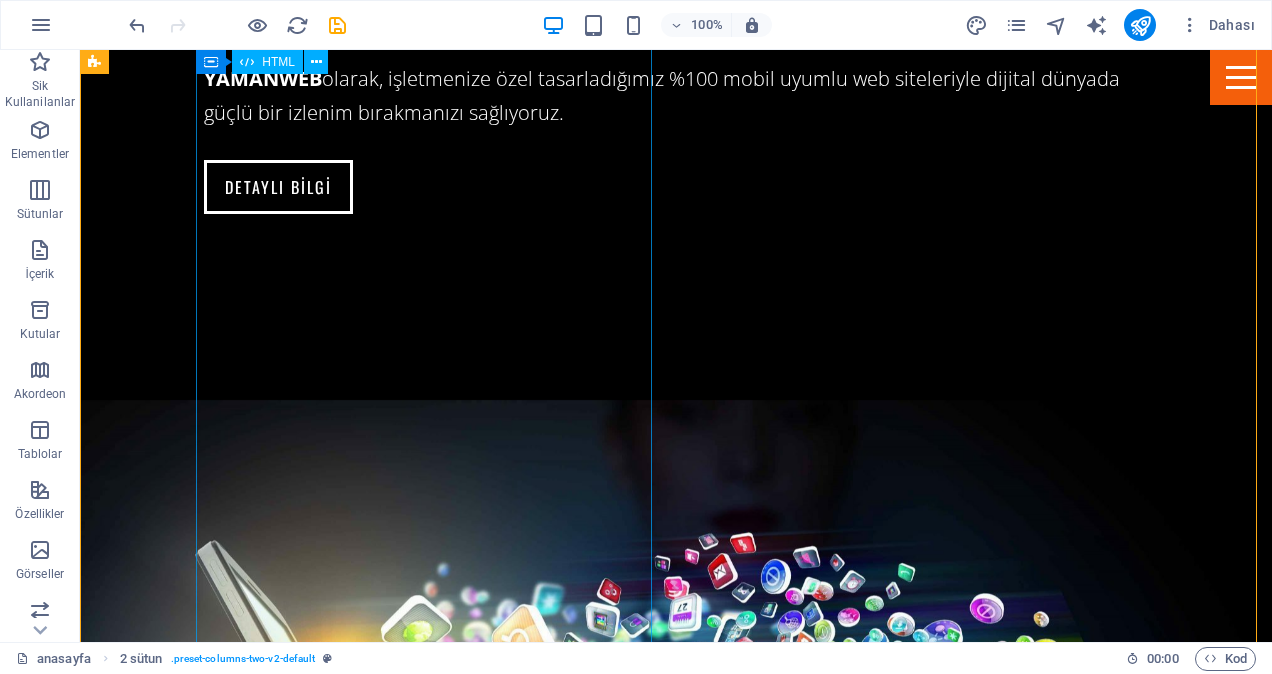 scroll, scrollTop: 2986, scrollLeft: 0, axis: vertical 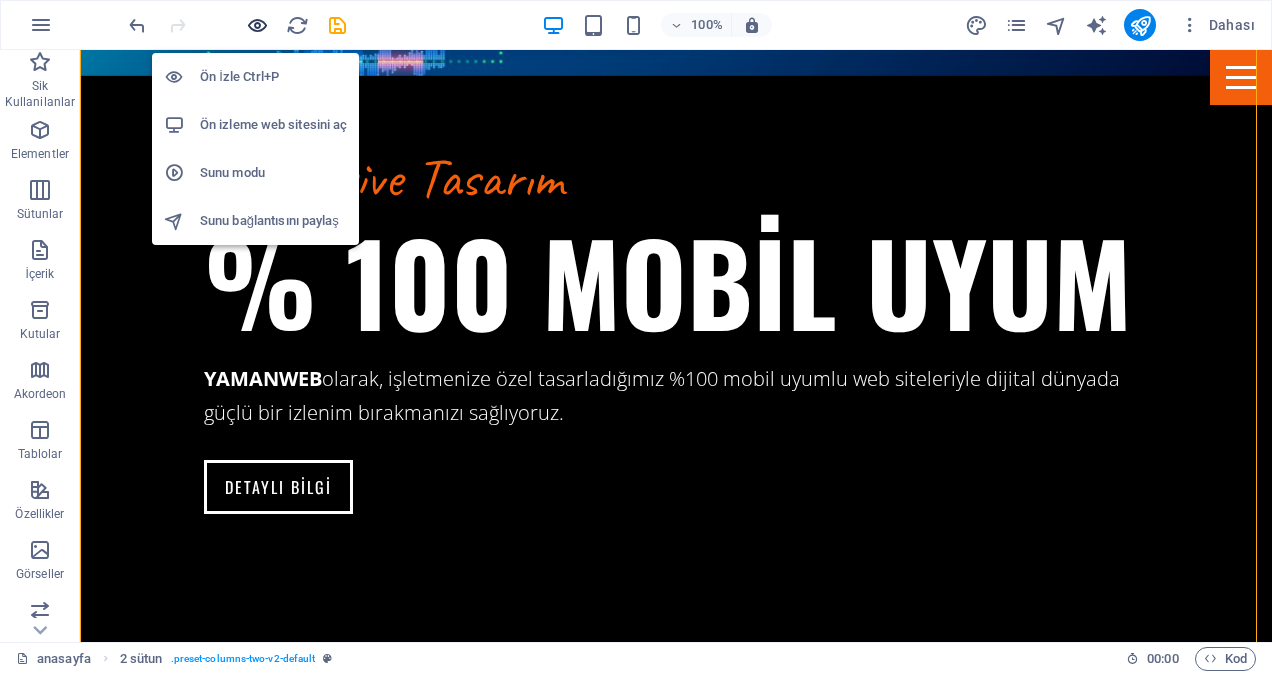 click at bounding box center (257, 25) 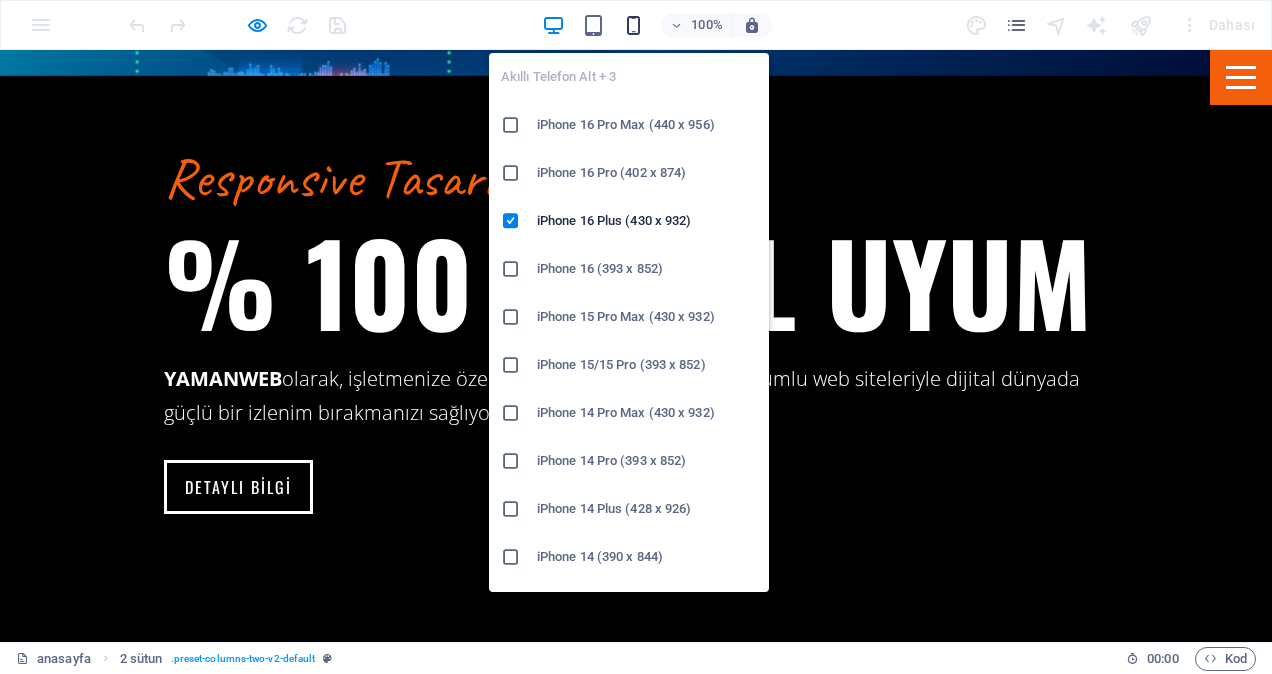 click at bounding box center (633, 25) 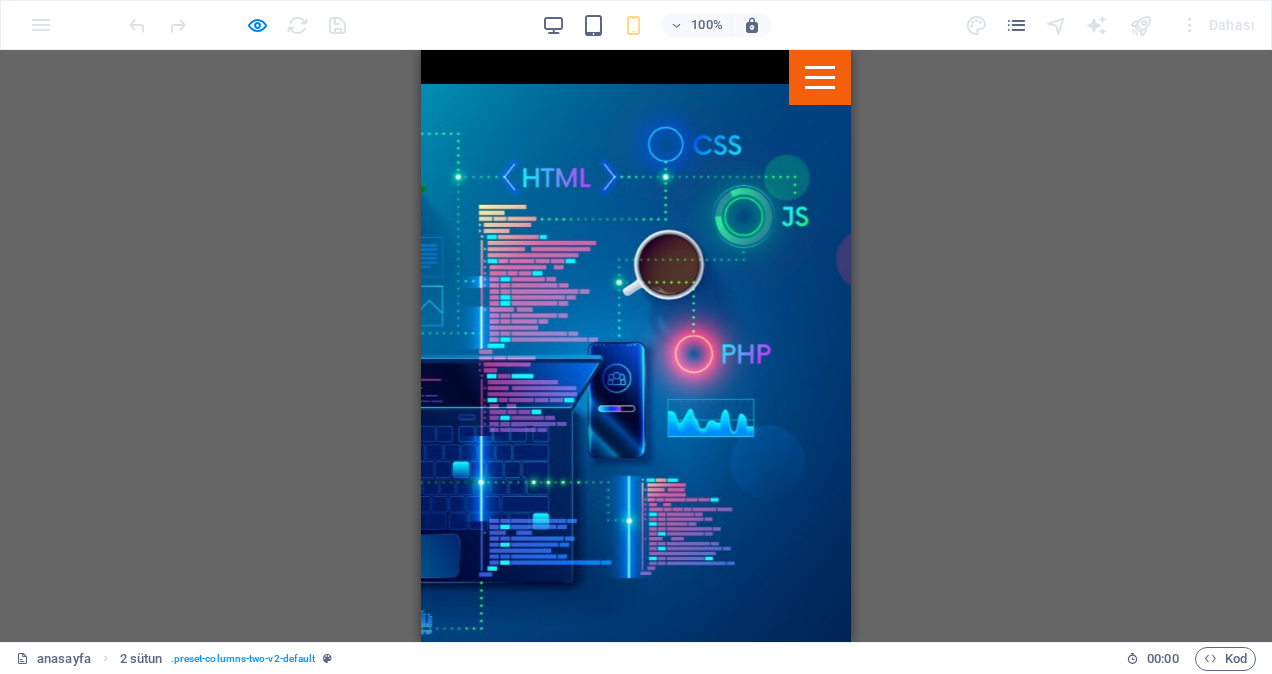 scroll, scrollTop: 1886, scrollLeft: 0, axis: vertical 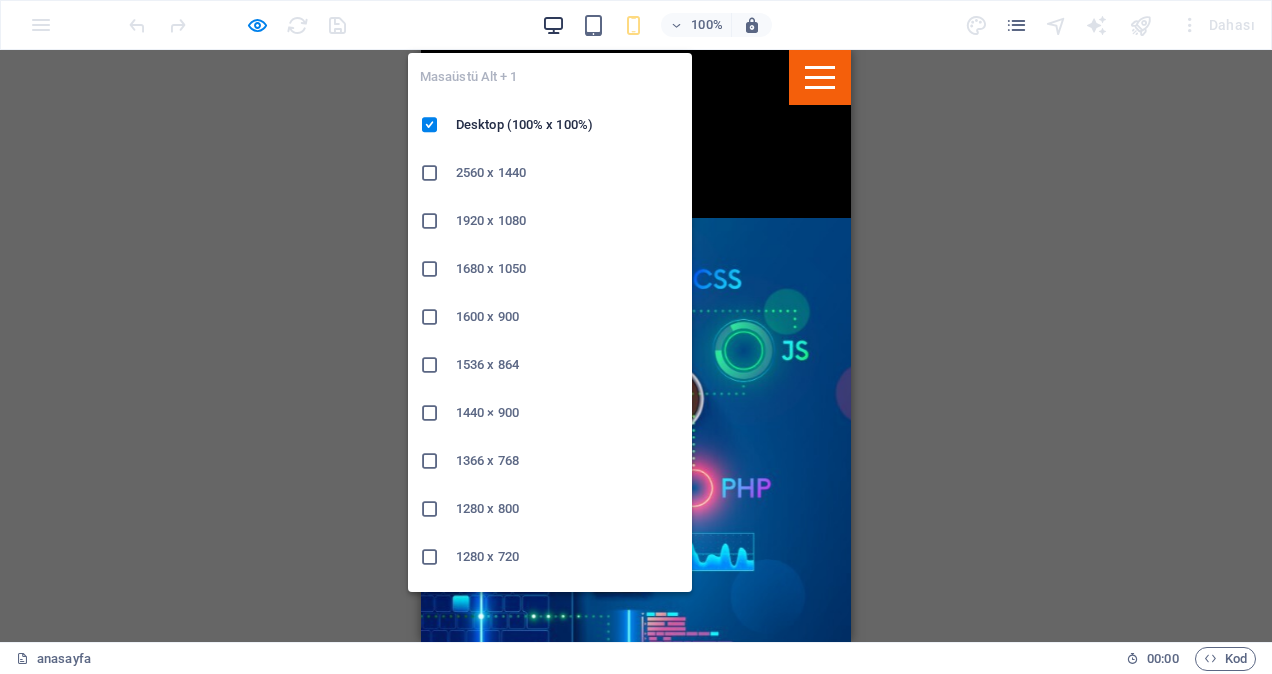 click at bounding box center [553, 25] 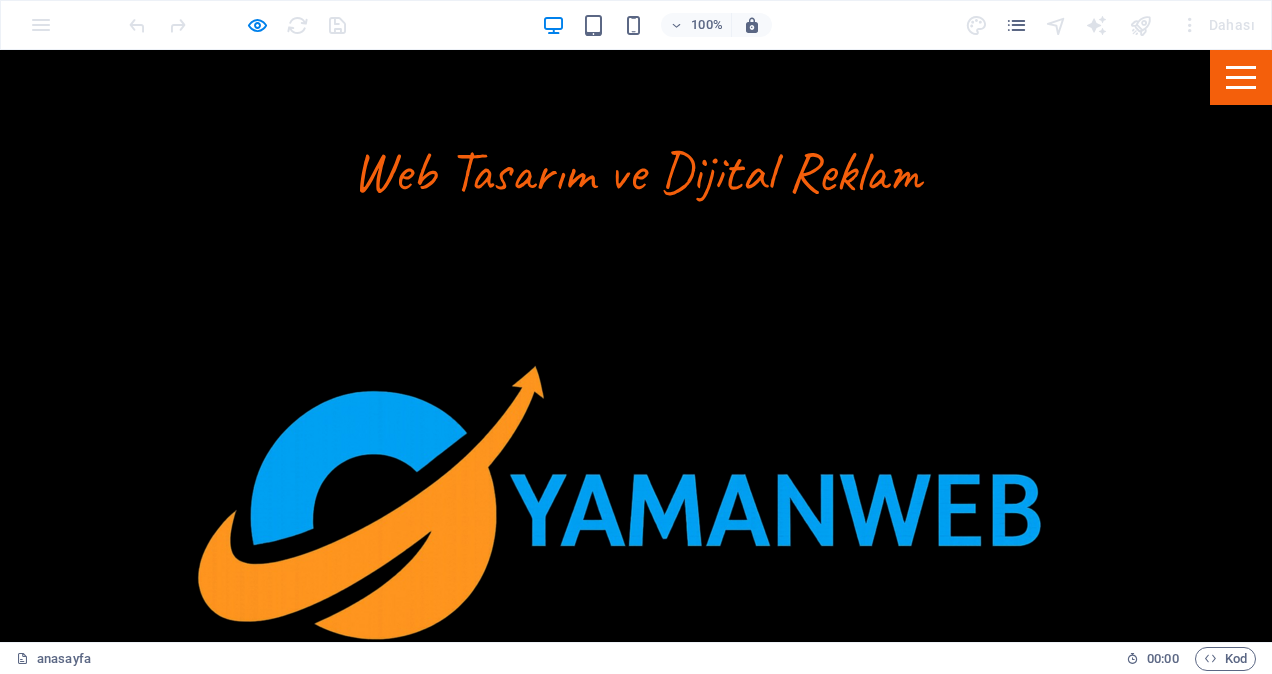 scroll, scrollTop: 1386, scrollLeft: 0, axis: vertical 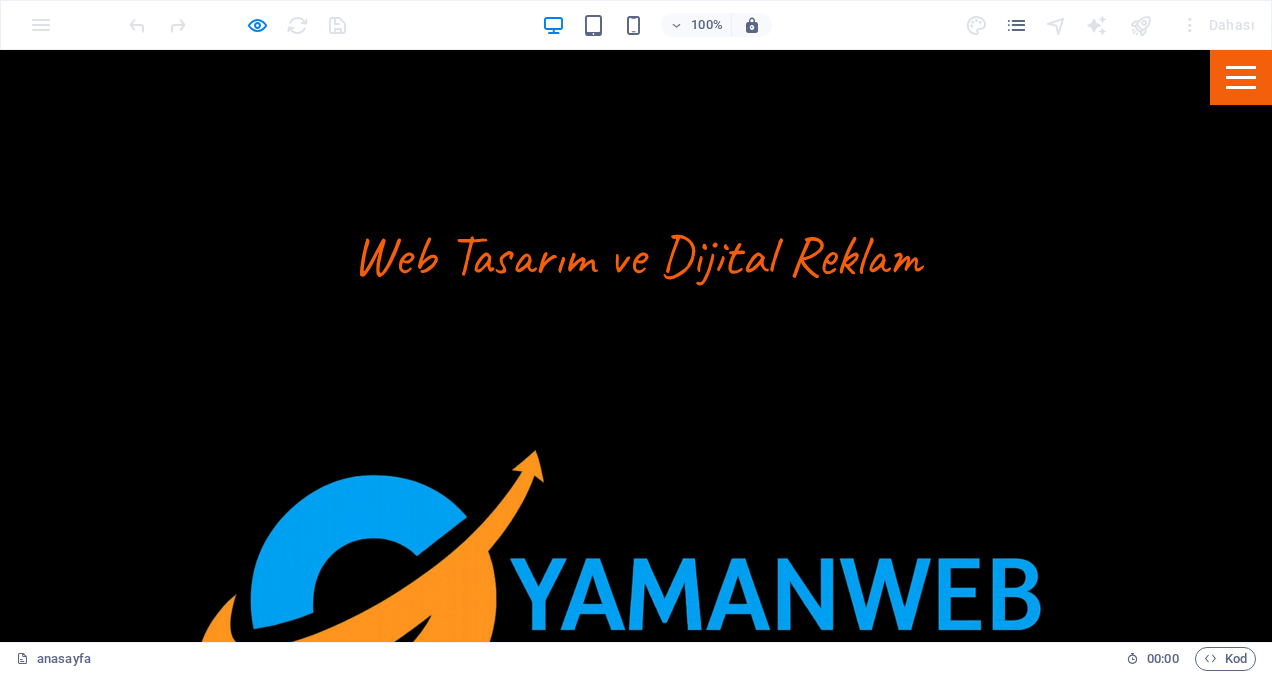 click at bounding box center (636, 2412) 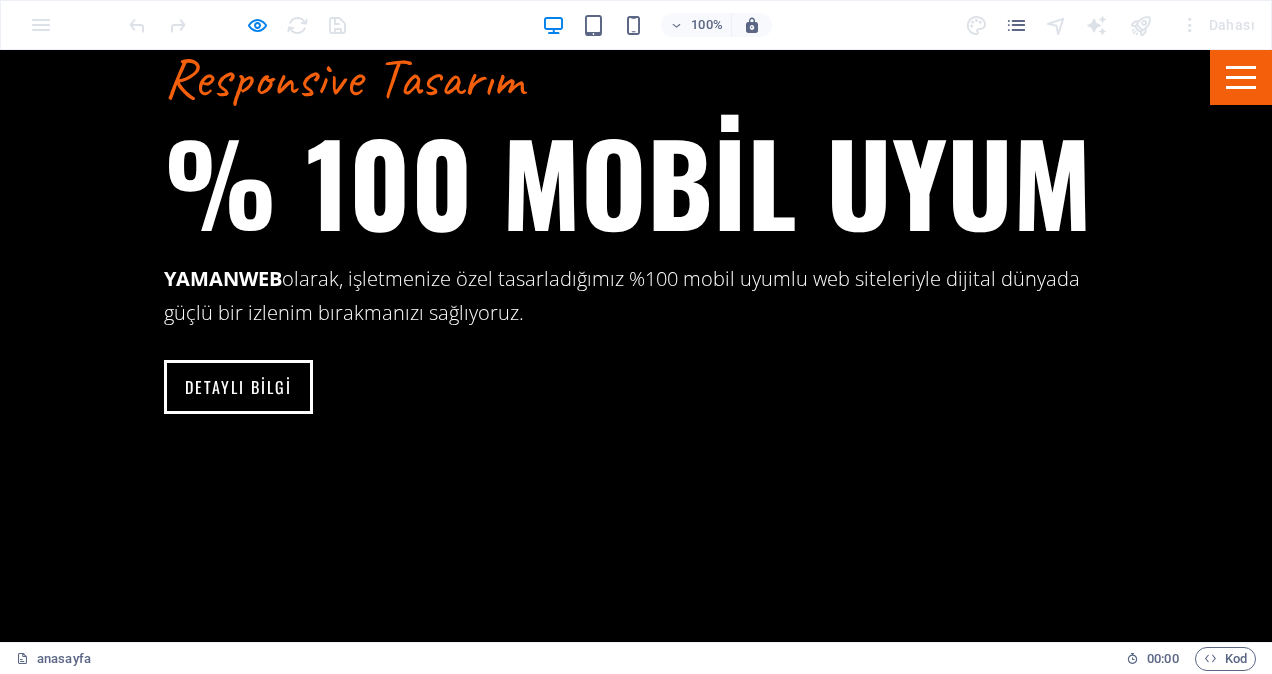 scroll, scrollTop: 2786, scrollLeft: 0, axis: vertical 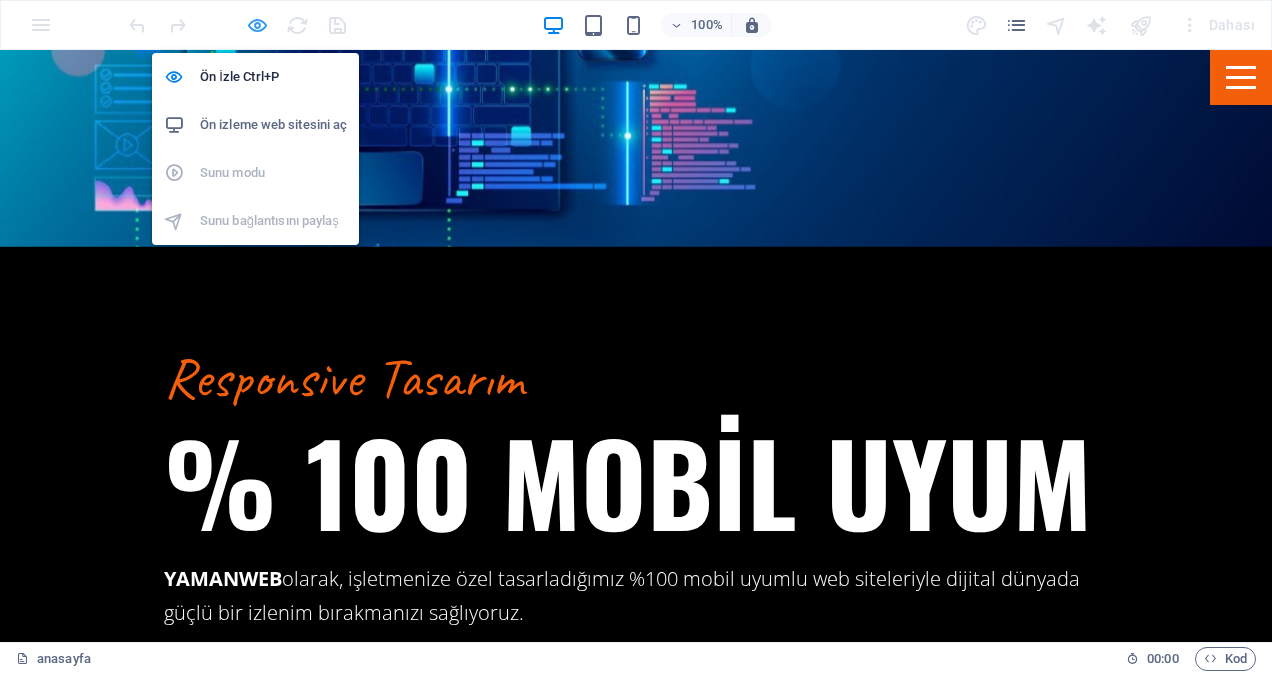 click at bounding box center (257, 25) 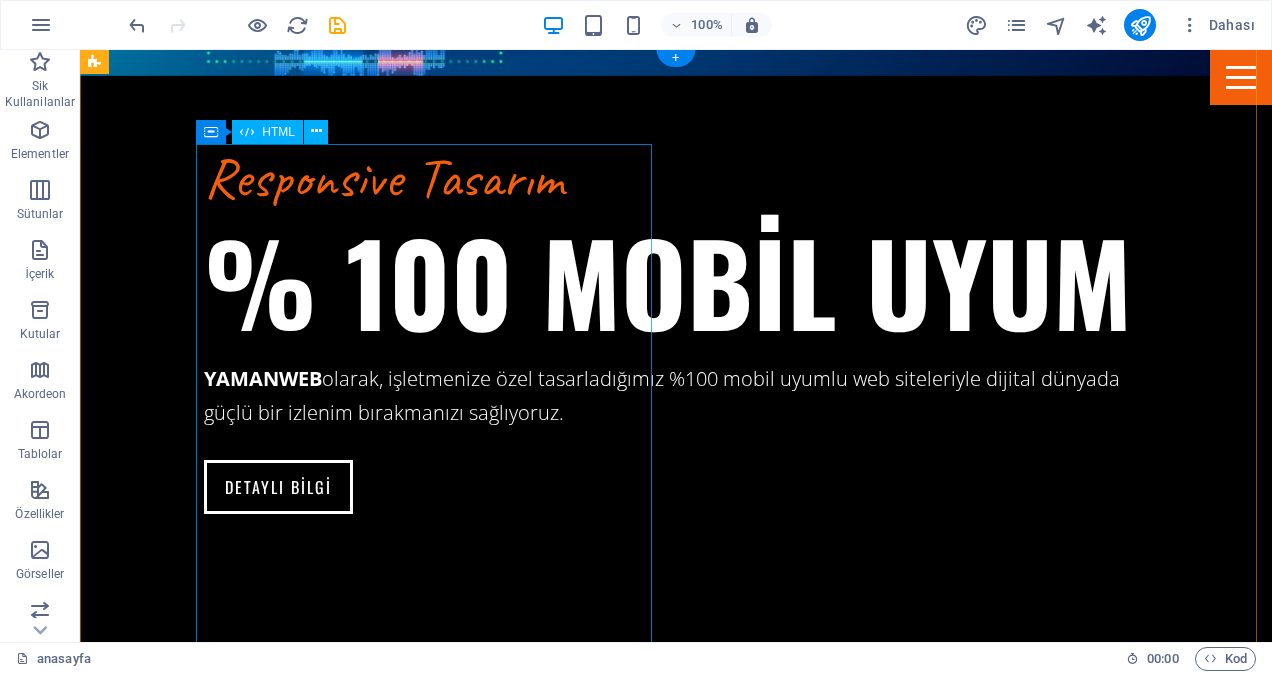 scroll, scrollTop: 2886, scrollLeft: 0, axis: vertical 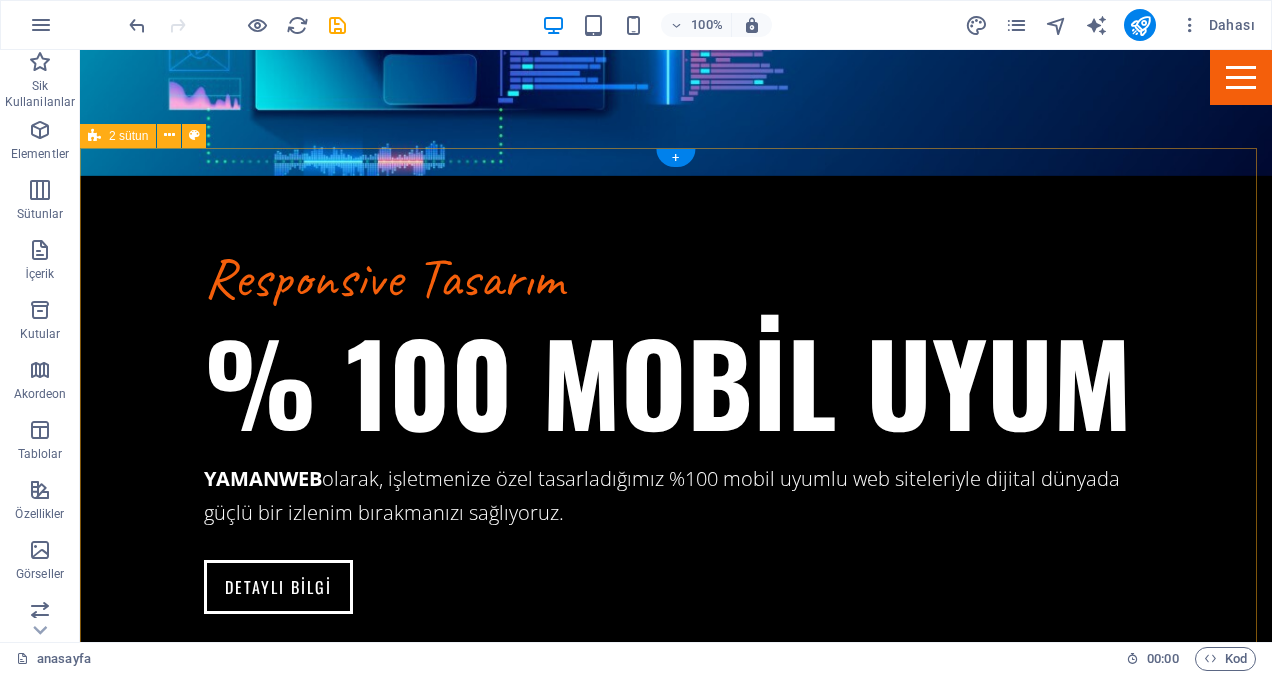 click on "Meta
Temel Paket
3.500 TL / 1 Ay
✓ Meta hesap kurulumu
✓ 1 reklam tasarımı
✓ 1 hedef kitle
✓ Haftalık 1 reklam yayını
✓ Performans takibi
✓ 1 revize hakkı
Standart Paket
7.500 TL / 1 Ay
✓ Strateji planlaması
✓ 2 kreatif içerik
✓ Haftalık 2 reklam yayını
✓ A/B test uygulaması
✓ Gelişmiş hedefleme
✓ 2 revize hakkı
Profesyonel Paket
15.000 TL / 1 Ay
✓ 4+ kreatif içerik
✓ İçerik takvimi
✓ Çoklu hedef kitle
✓ A/B test + optimizasyon
✓ Haftalık analiz
✓ 3 revize hakkı
Kurumsal Paket
25.000 TL / 1 Ay" at bounding box center [676, 4725] 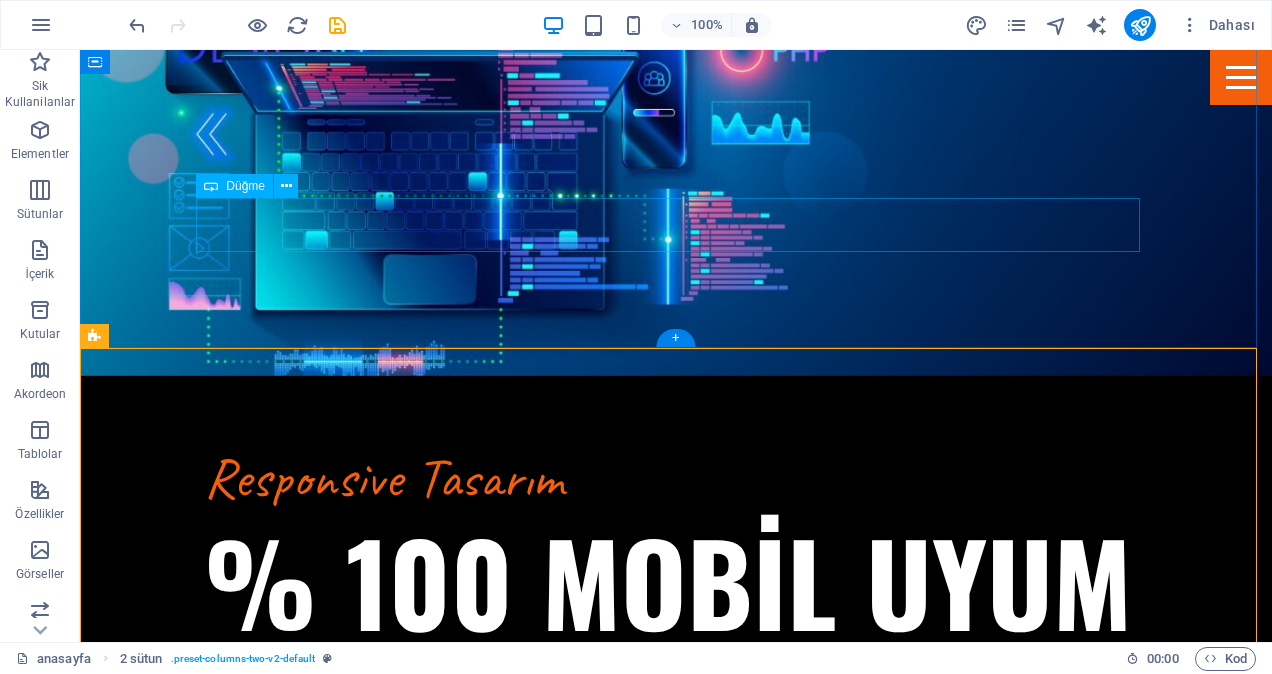 scroll, scrollTop: 2986, scrollLeft: 0, axis: vertical 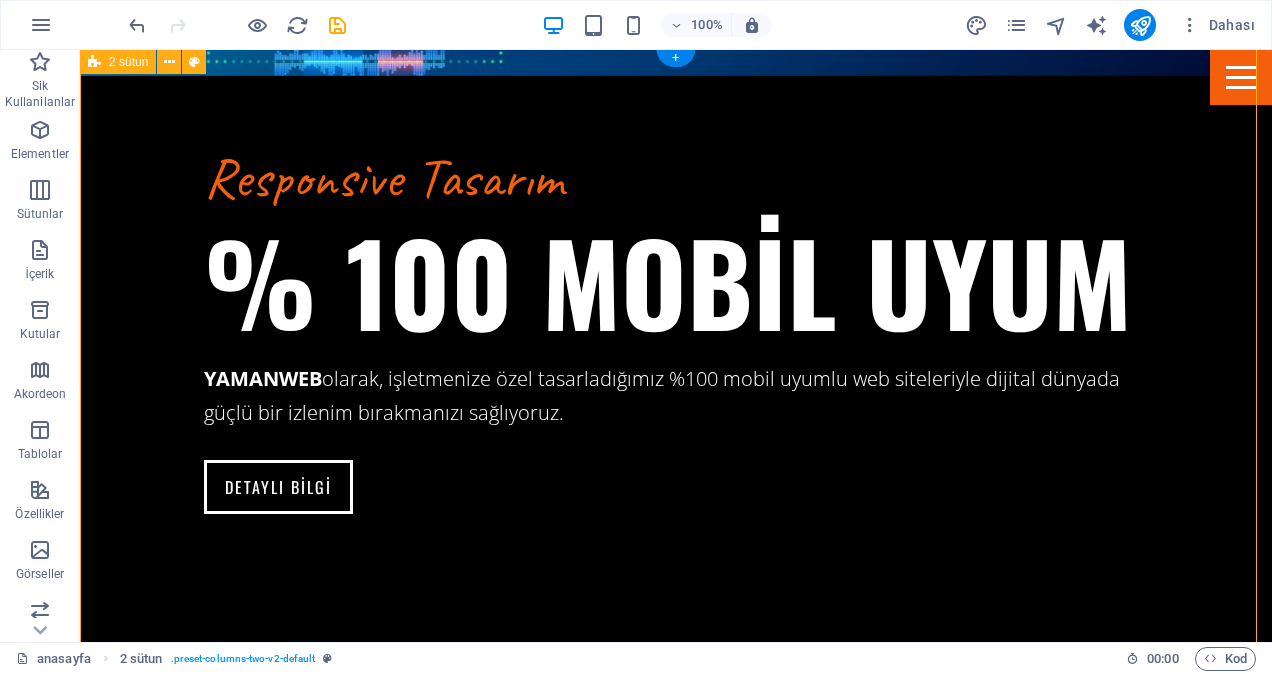 click on "Meta
Temel Paket
3.500 TL / 1 Ay
✓ Meta hesap kurulumu
✓ 1 reklam tasarımı
✓ 1 hedef kitle
✓ Haftalık 1 reklam yayını
✓ Performans takibi
✓ 1 revize hakkı
Standart Paket
7.500 TL / 1 Ay
✓ Strateji planlaması
✓ 2 kreatif içerik
✓ Haftalık 2 reklam yayını
✓ A/B test uygulaması
✓ Gelişmiş hedefleme
✓ 2 revize hakkı
Profesyonel Paket
15.000 TL / 1 Ay
✓ 4+ kreatif içerik
✓ İçerik takvimi
✓ Çoklu hedef kitle
✓ A/B test + optimizasyon
✓ Haftalık analiz
✓ 3 revize hakkı
Kurumsal Paket
25.000 TL / 1 Ay" at bounding box center (676, 4625) 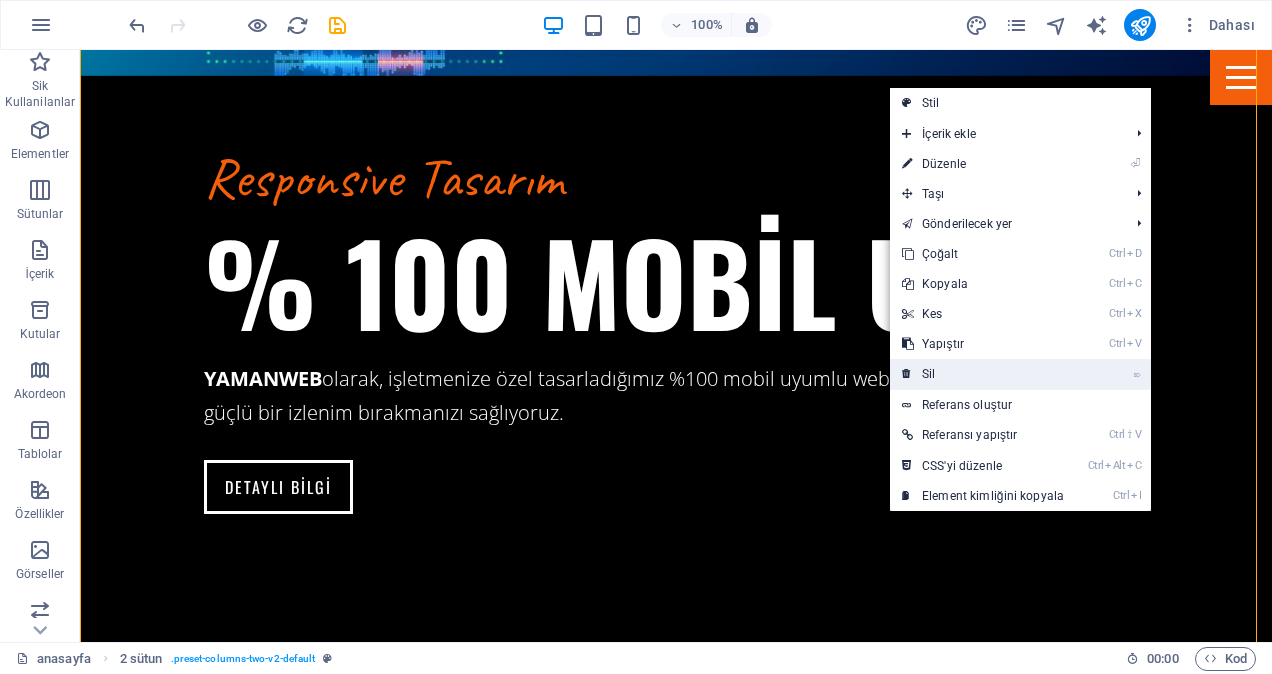 click on "⌦  Sil" at bounding box center (983, 374) 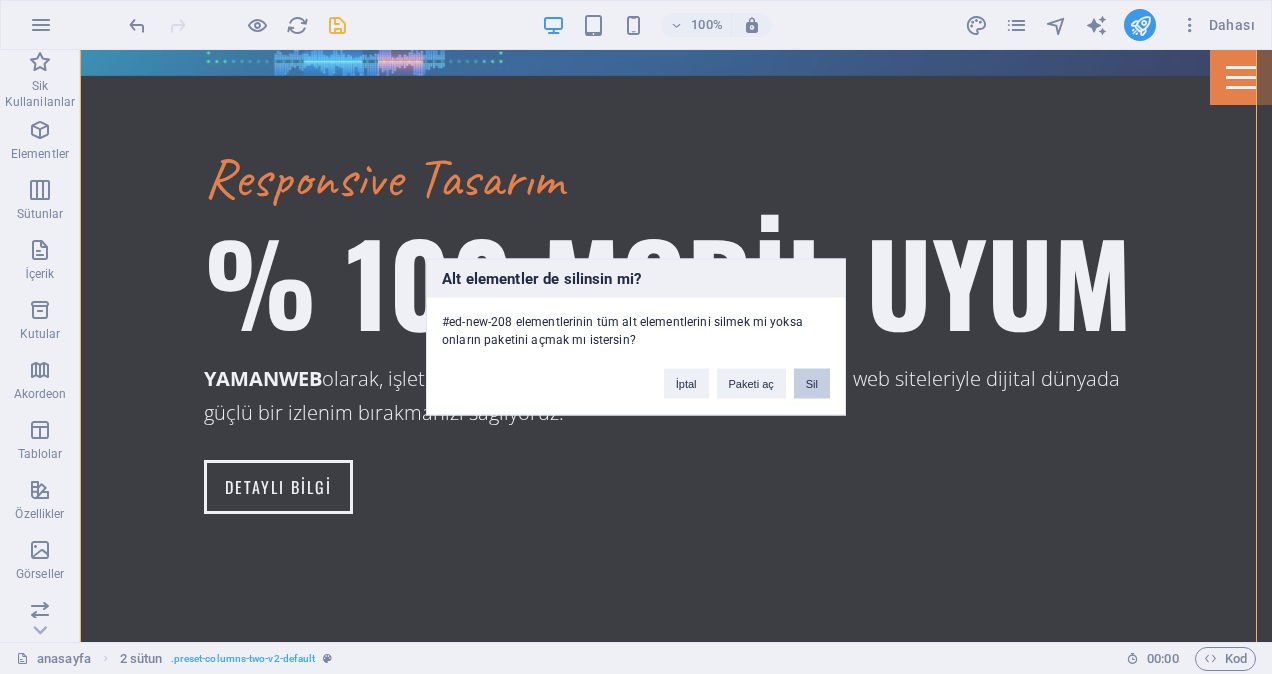 click on "Sil" at bounding box center [812, 384] 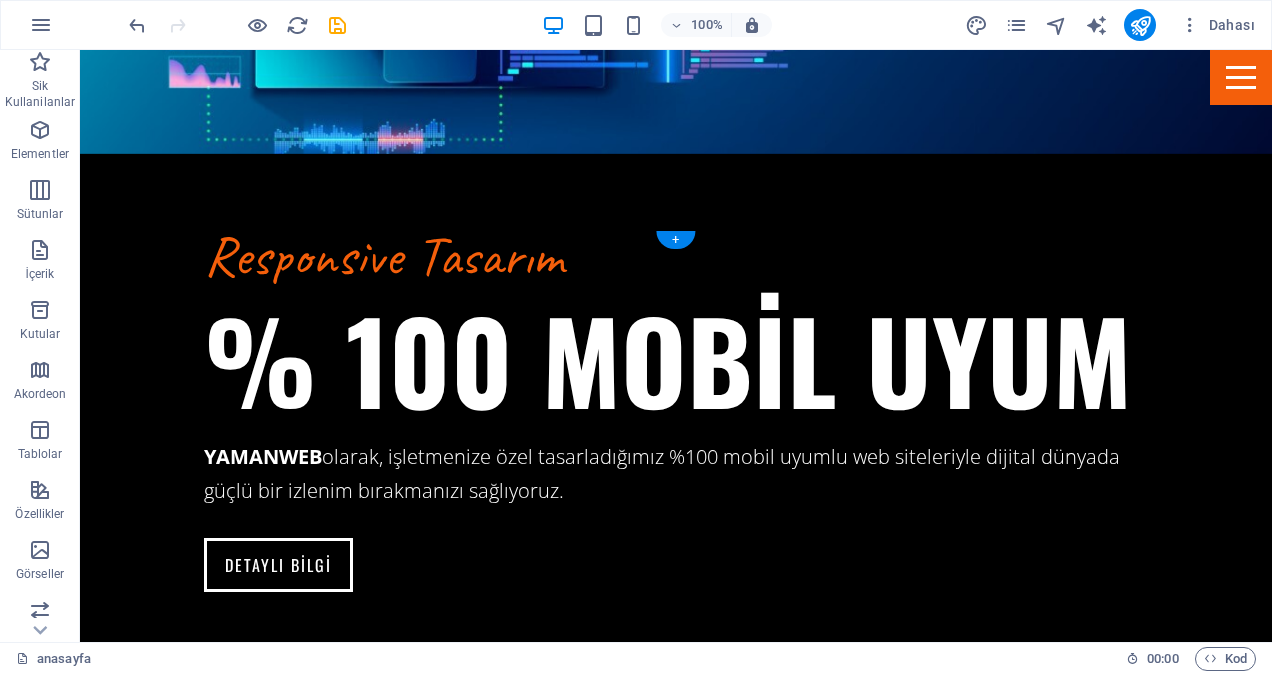 scroll, scrollTop: 2786, scrollLeft: 0, axis: vertical 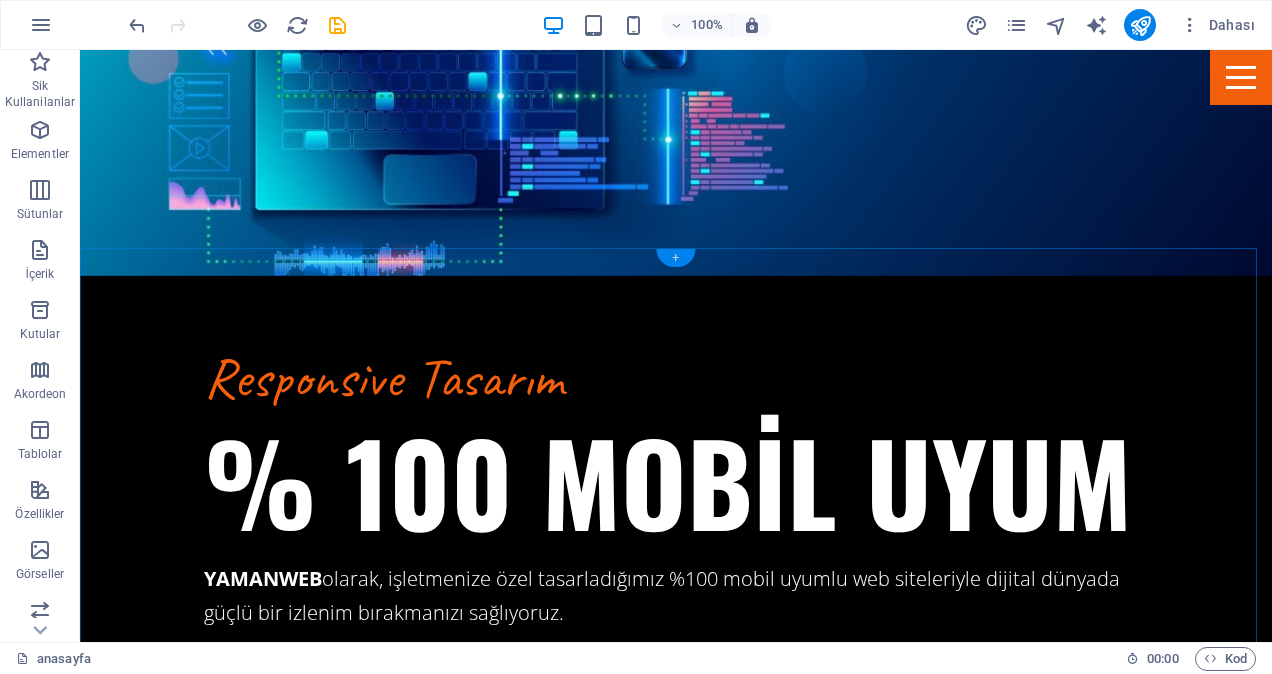 click on "+" at bounding box center (675, 258) 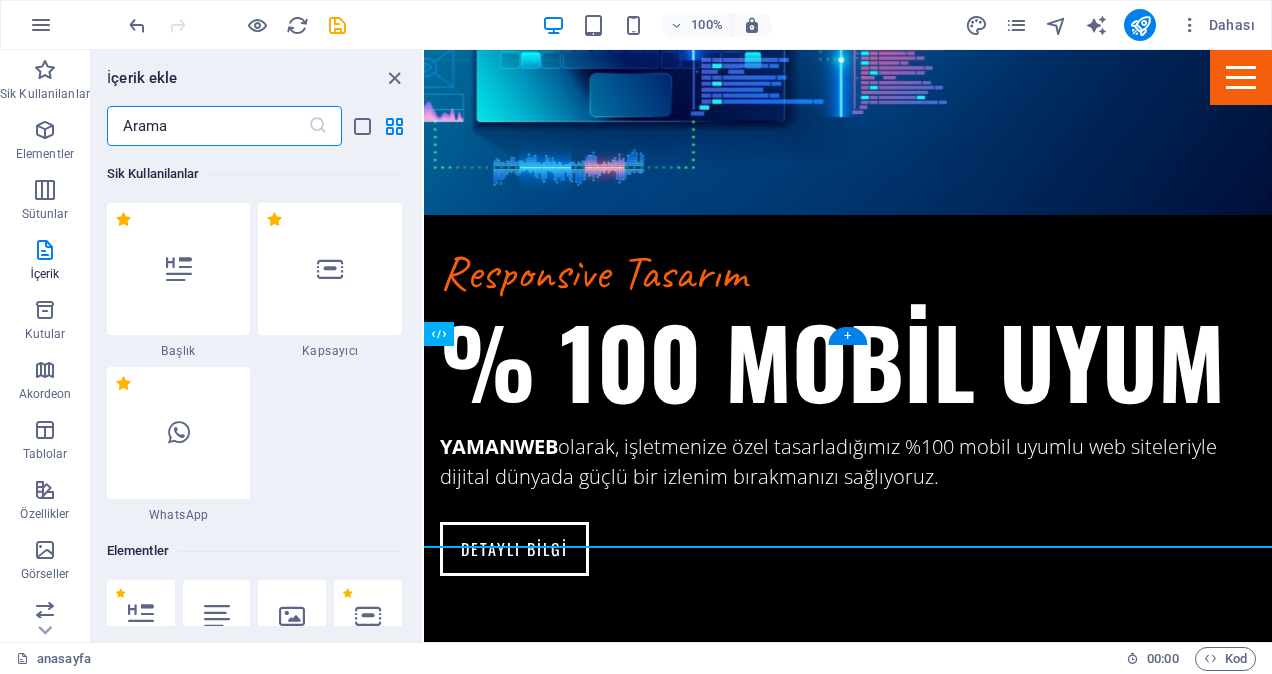 scroll, scrollTop: 2487, scrollLeft: 0, axis: vertical 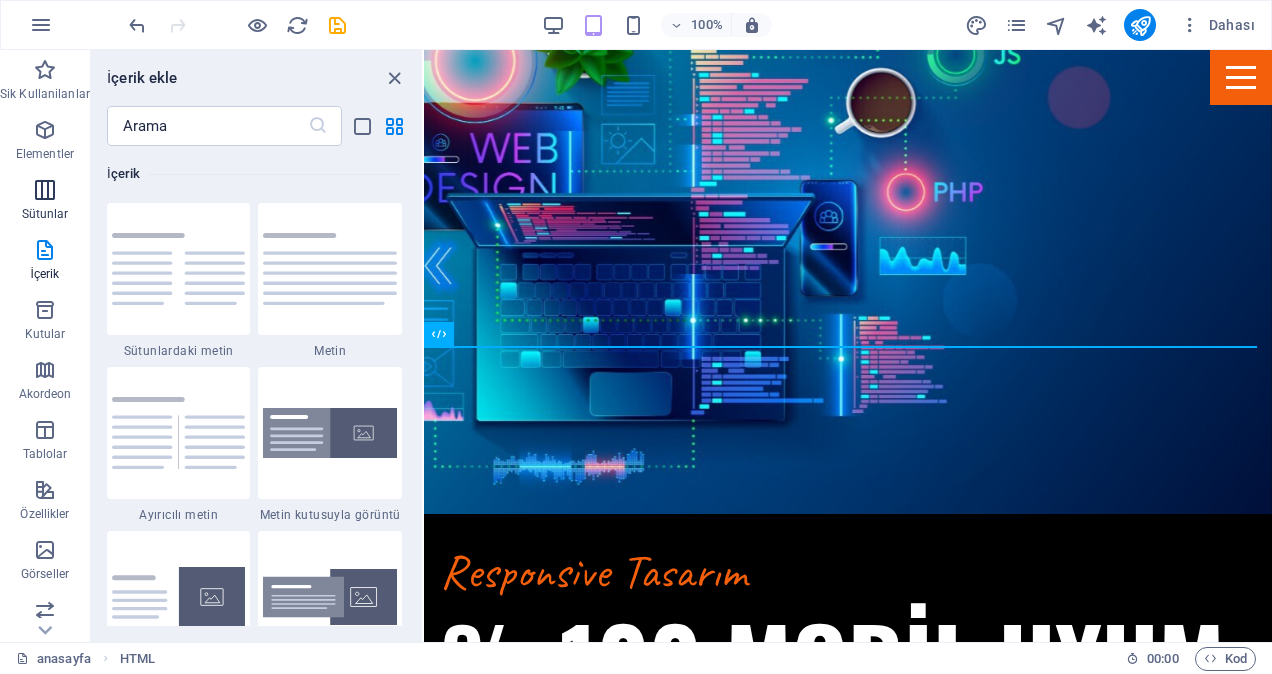click at bounding box center [45, 190] 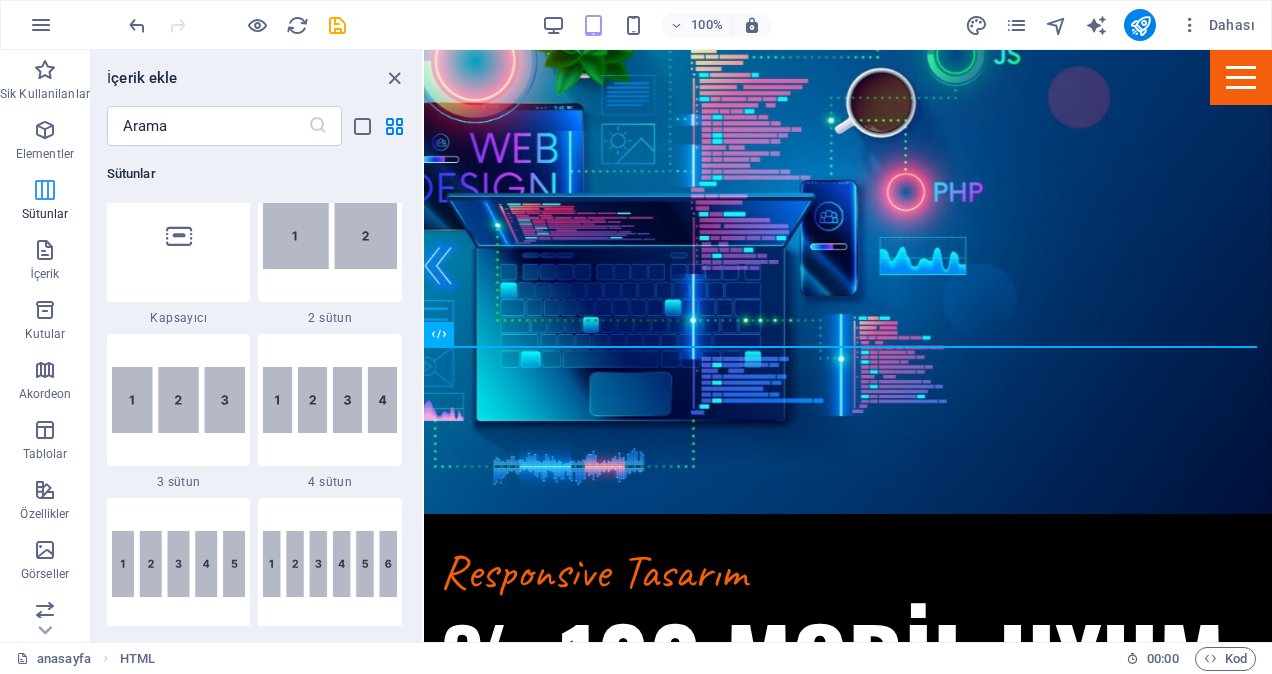 scroll, scrollTop: 1154, scrollLeft: 0, axis: vertical 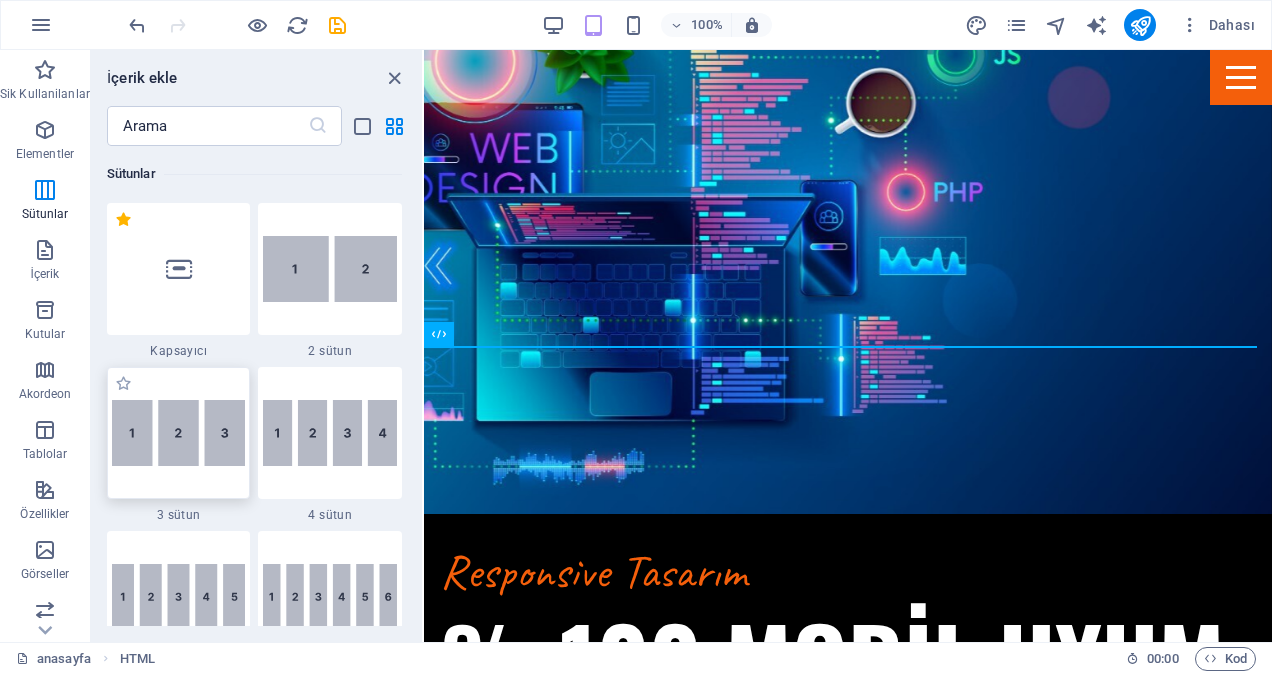 click at bounding box center [179, 433] 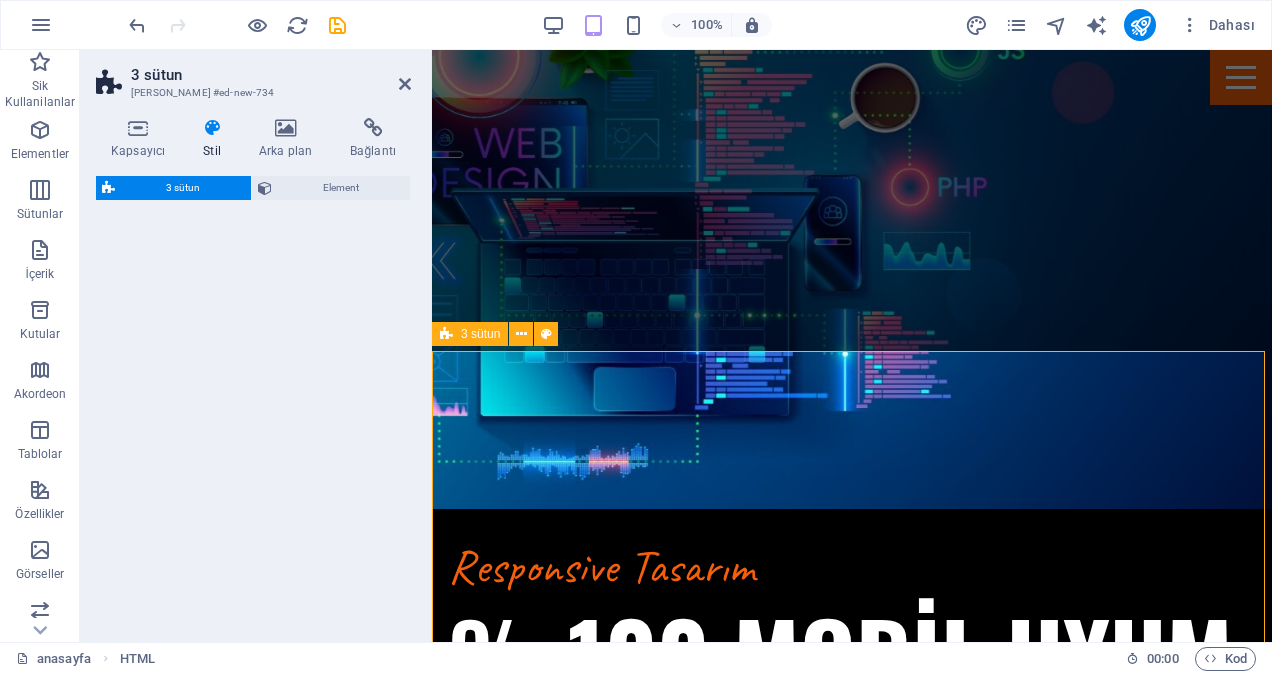select on "rem" 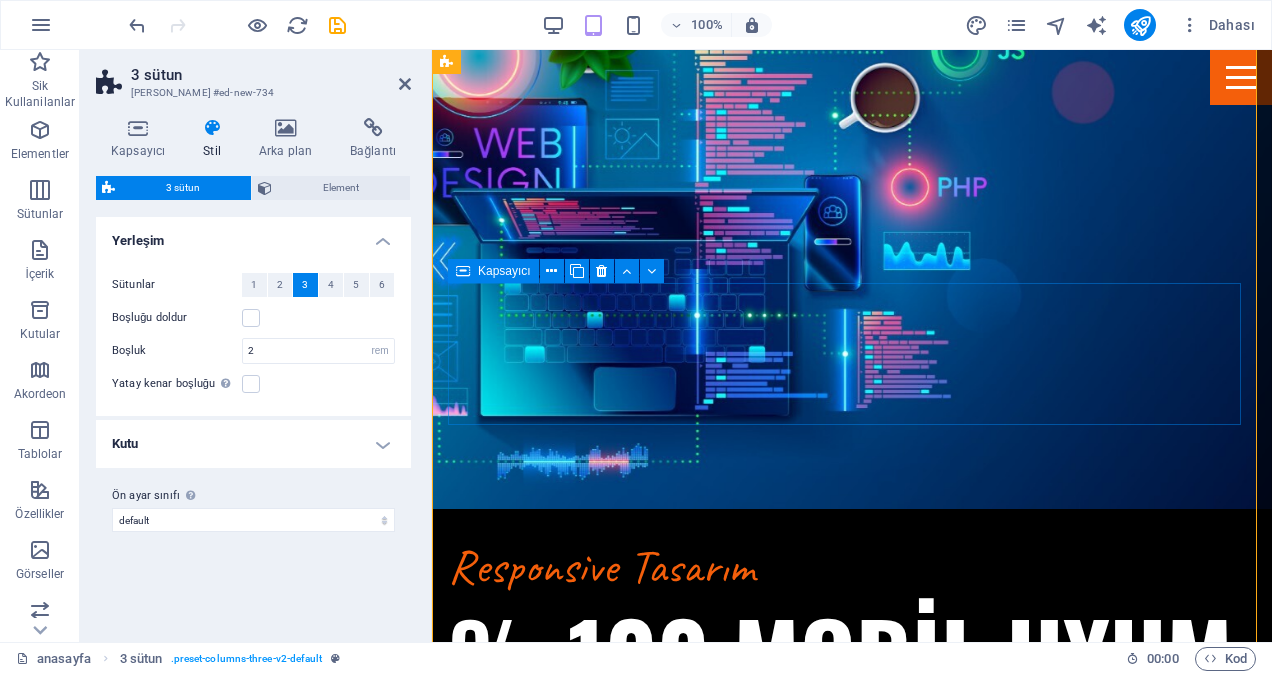 scroll, scrollTop: 2782, scrollLeft: 0, axis: vertical 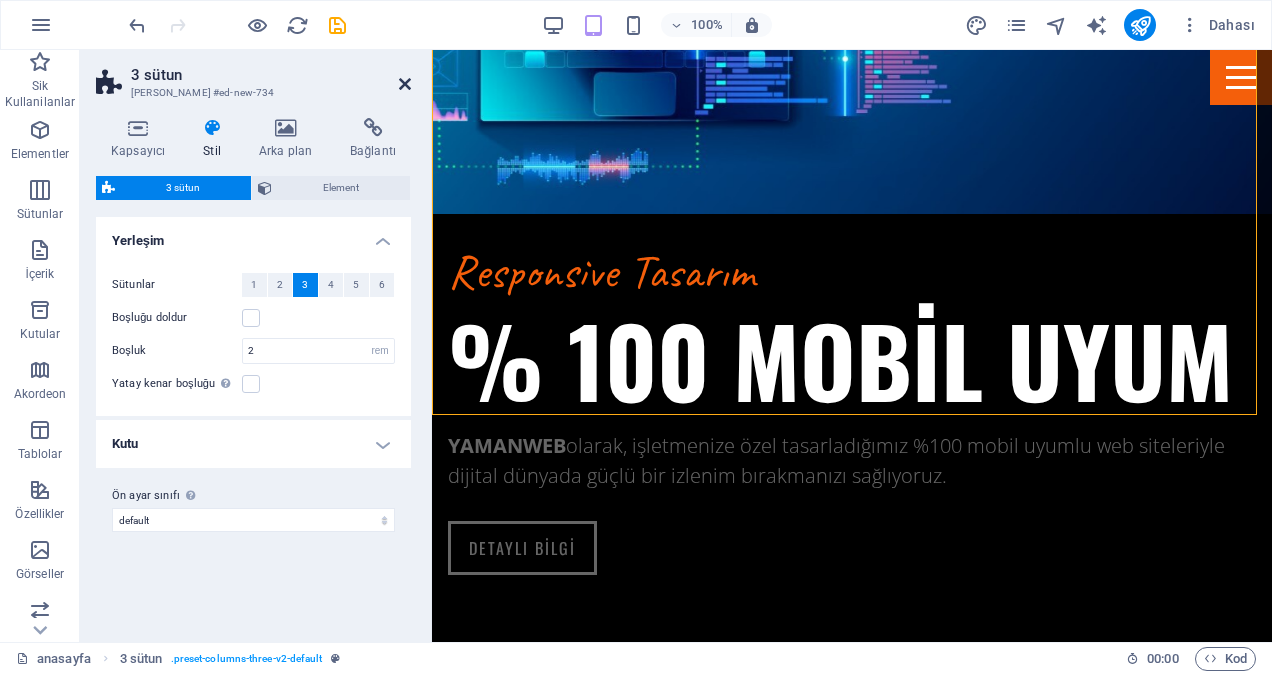 click at bounding box center (405, 84) 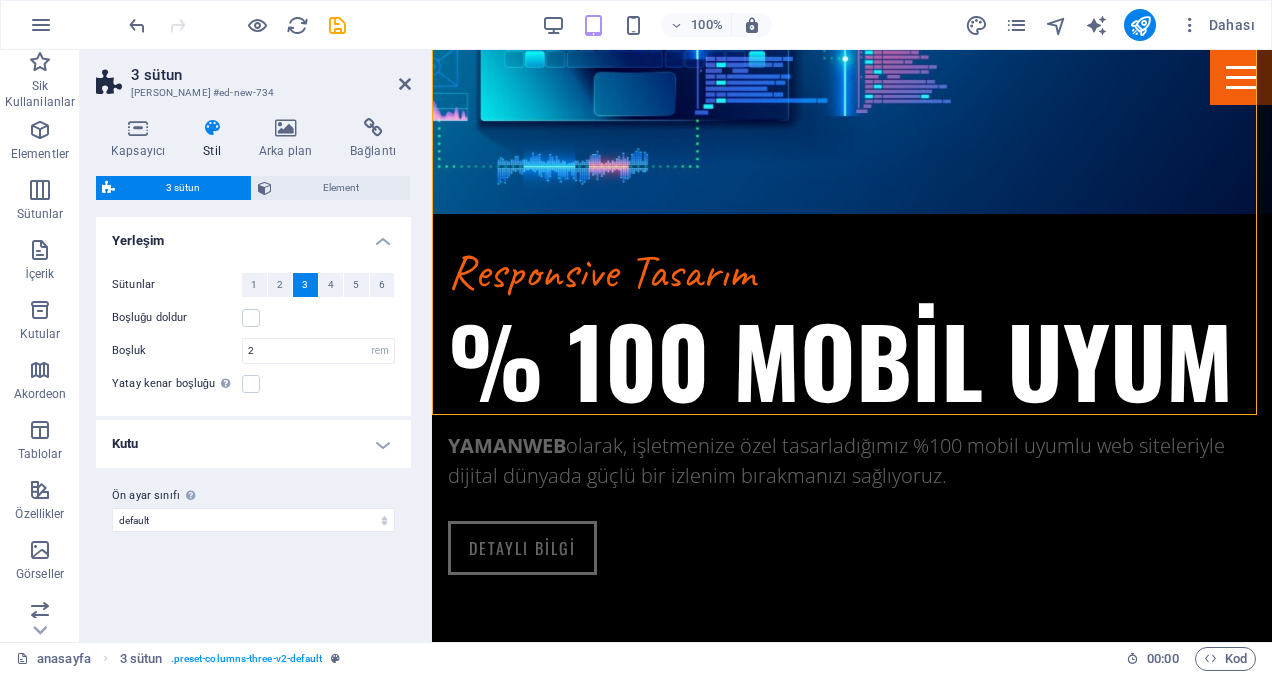 scroll, scrollTop: 2988, scrollLeft: 0, axis: vertical 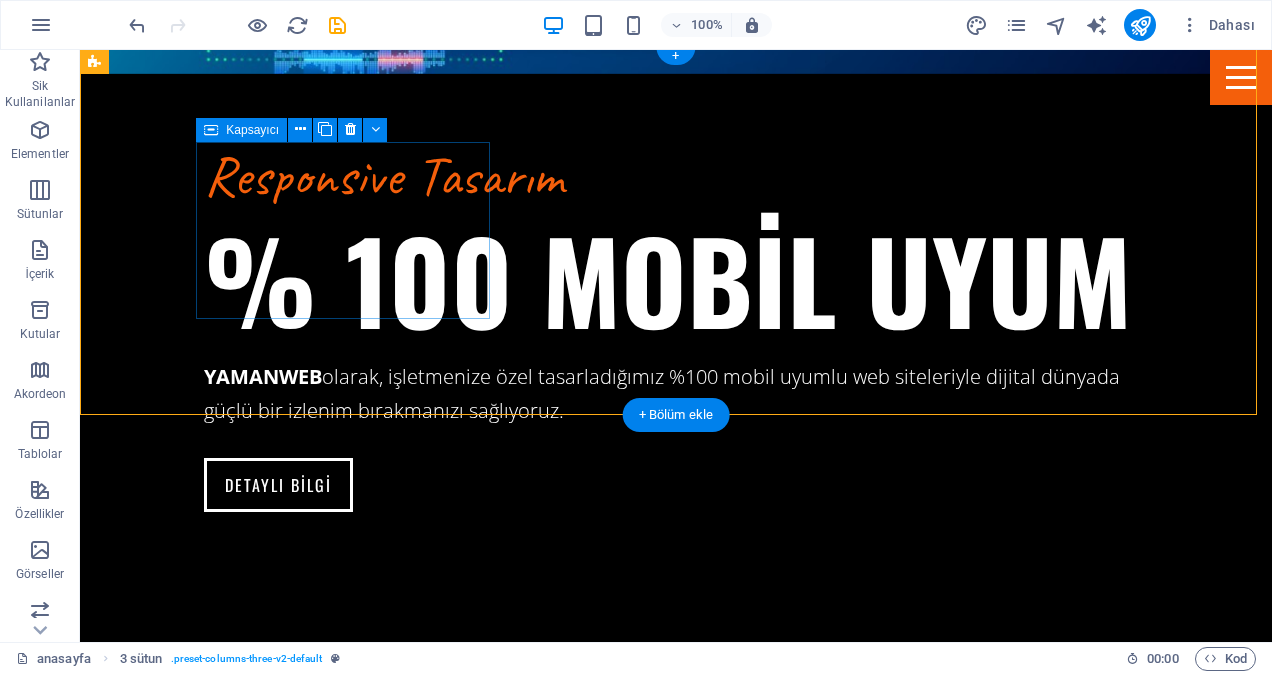 click on "Panoyu yapıştır" at bounding box center (294, 3500) 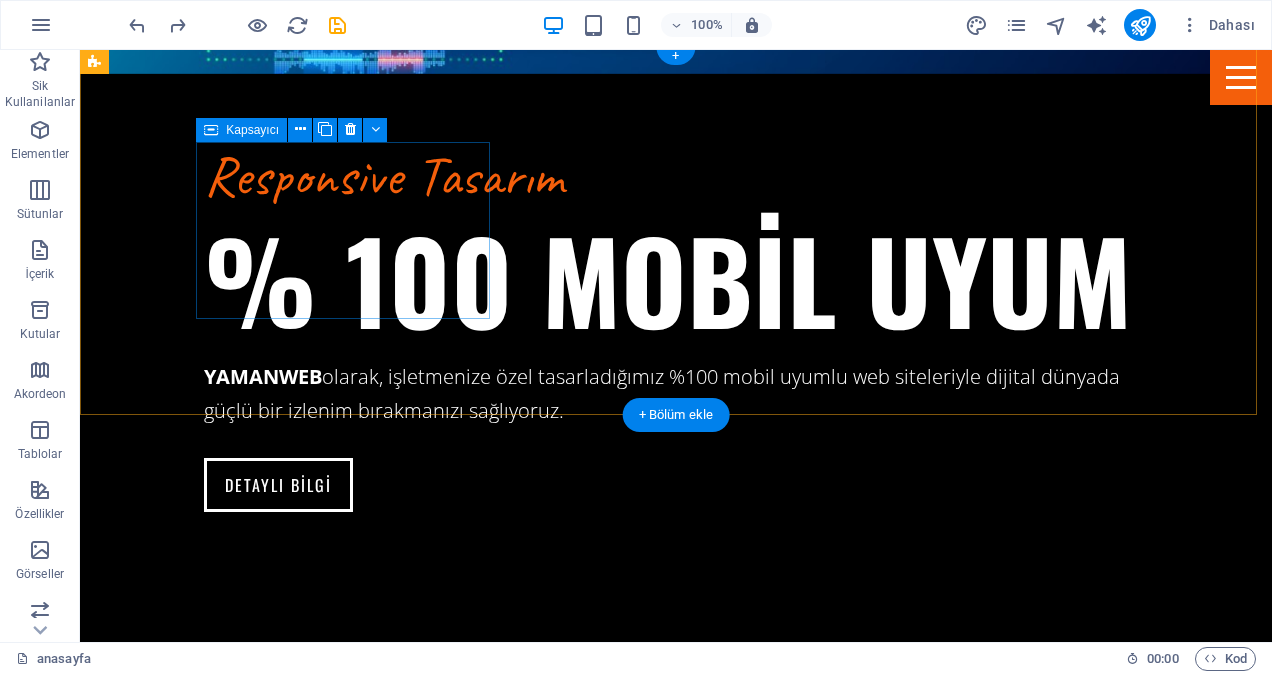 click on "İçeriği buraya bırak veya  Element ekle  Panoyu yapıştır" at bounding box center [242, 3470] 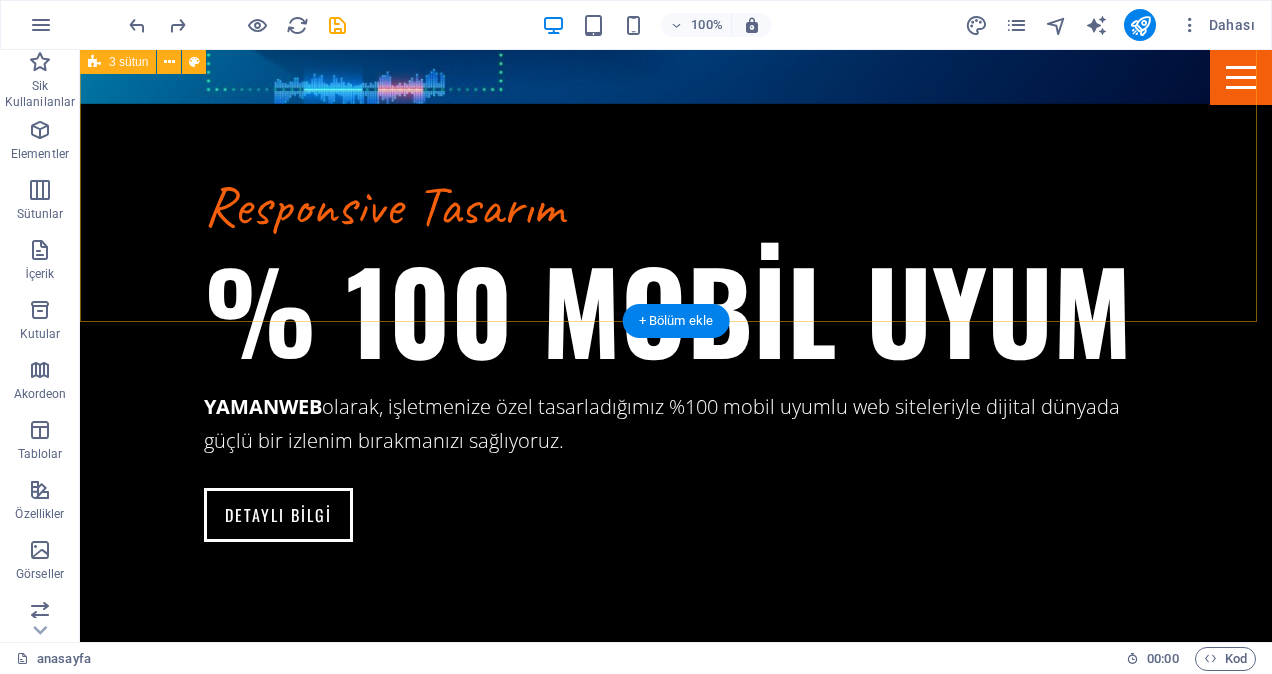 scroll, scrollTop: 2888, scrollLeft: 0, axis: vertical 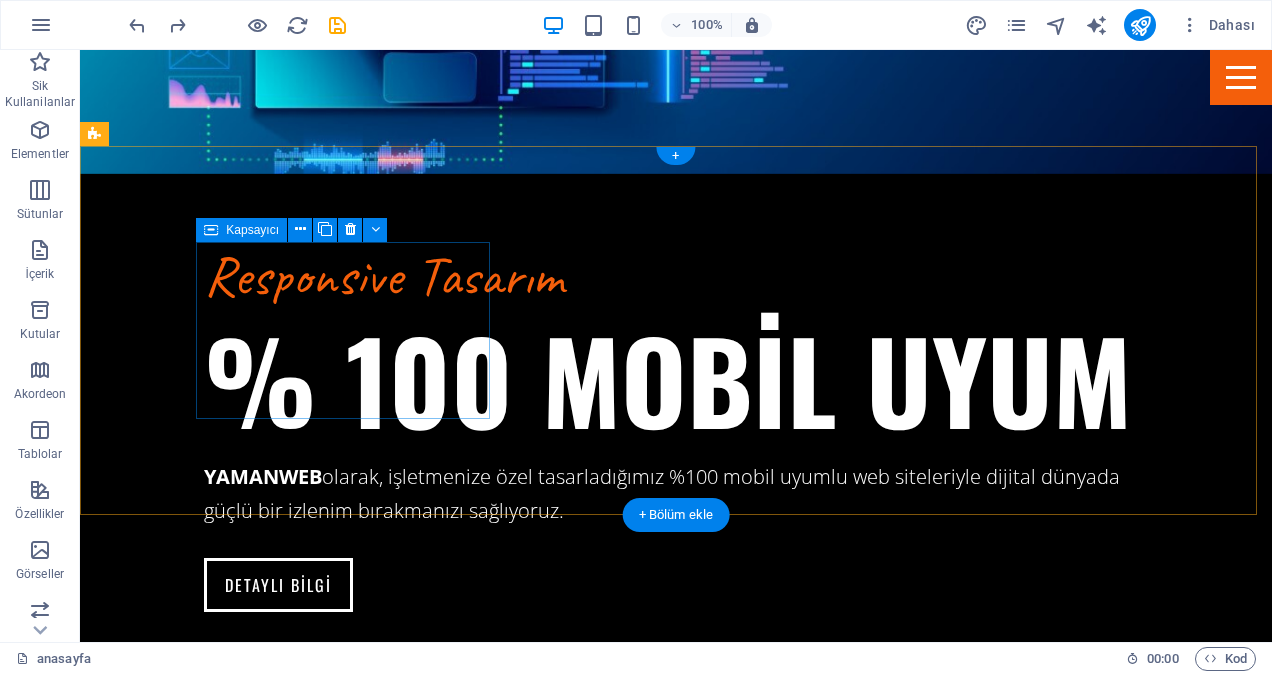 click on "Element ekle" at bounding box center (183, 3600) 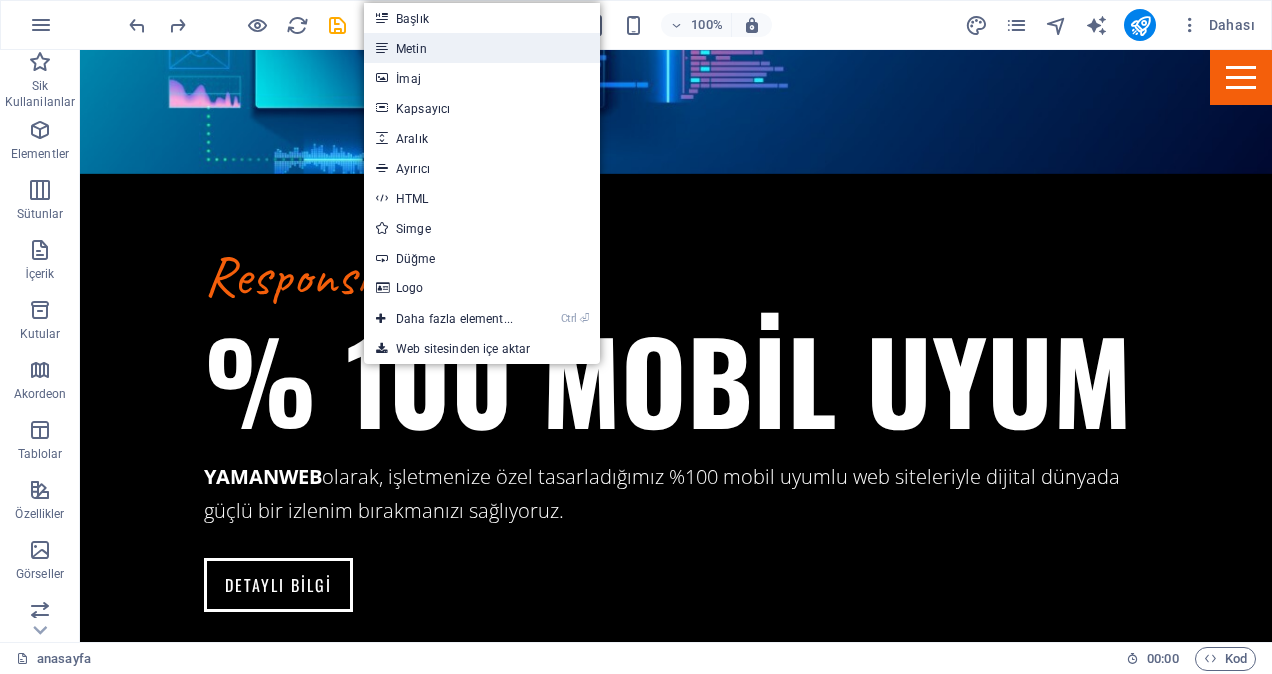 click on "Metin" at bounding box center (482, 48) 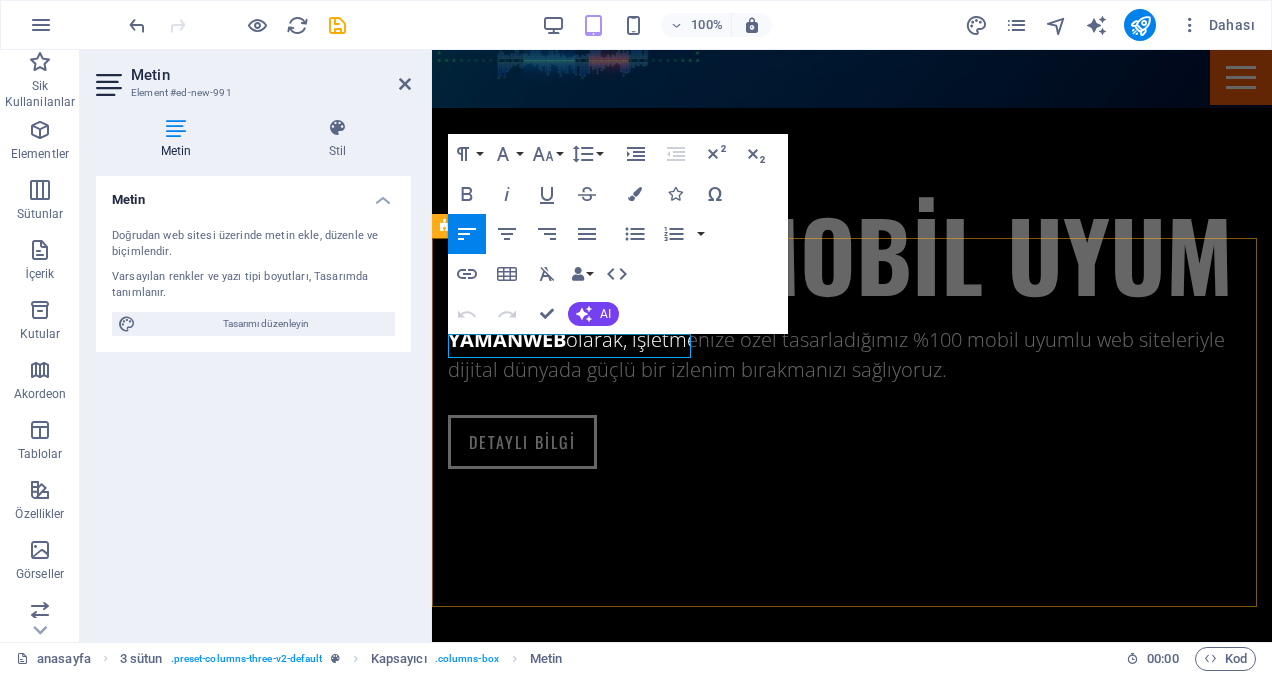 scroll, scrollTop: 2590, scrollLeft: 0, axis: vertical 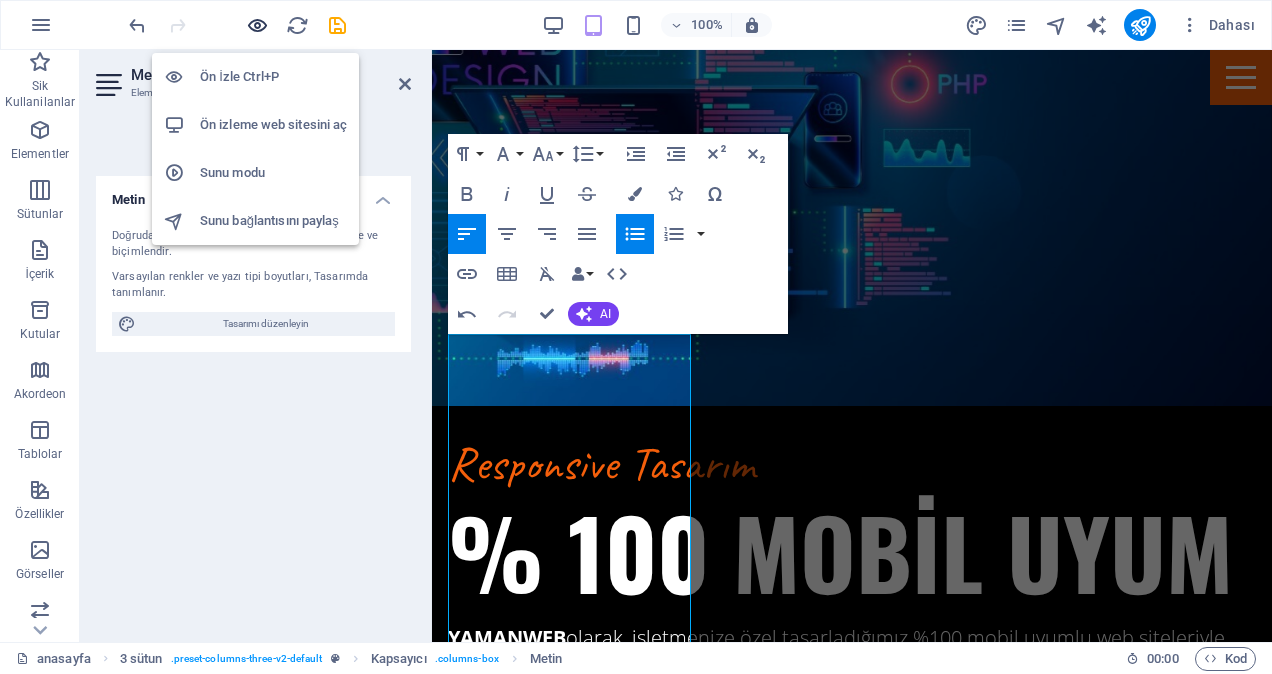 click at bounding box center (257, 25) 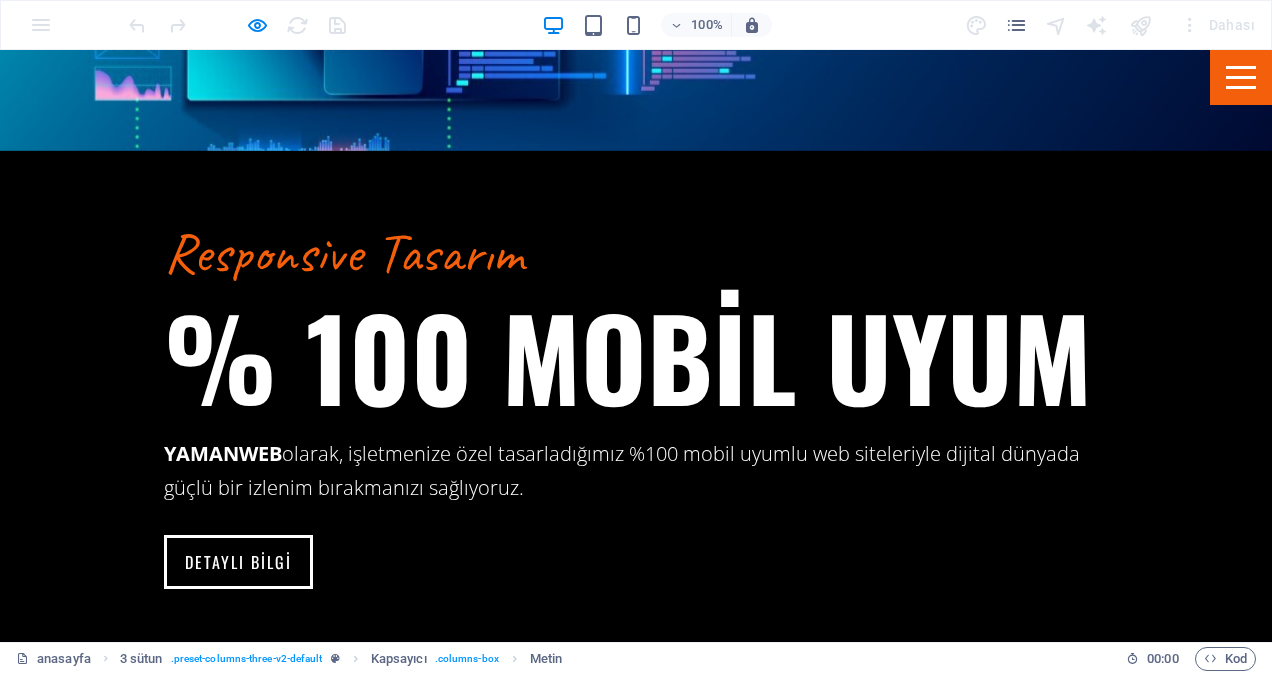 scroll, scrollTop: 2890, scrollLeft: 0, axis: vertical 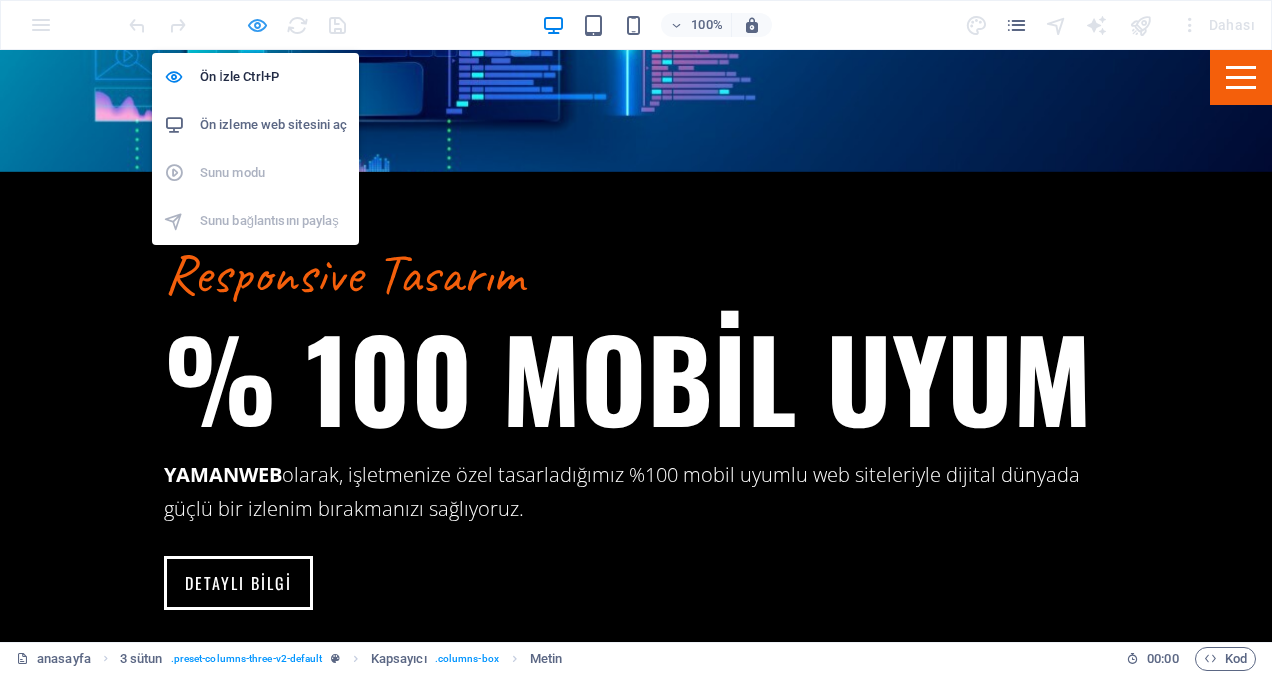 click at bounding box center [257, 25] 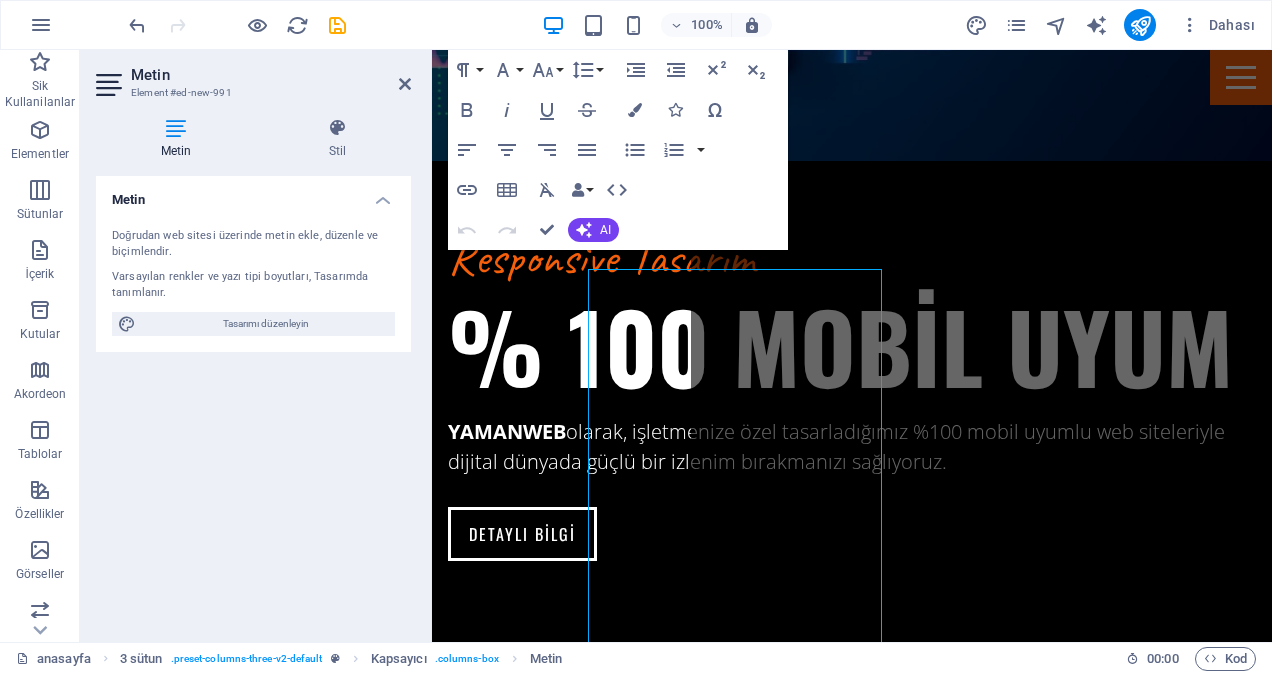 scroll, scrollTop: 2860, scrollLeft: 0, axis: vertical 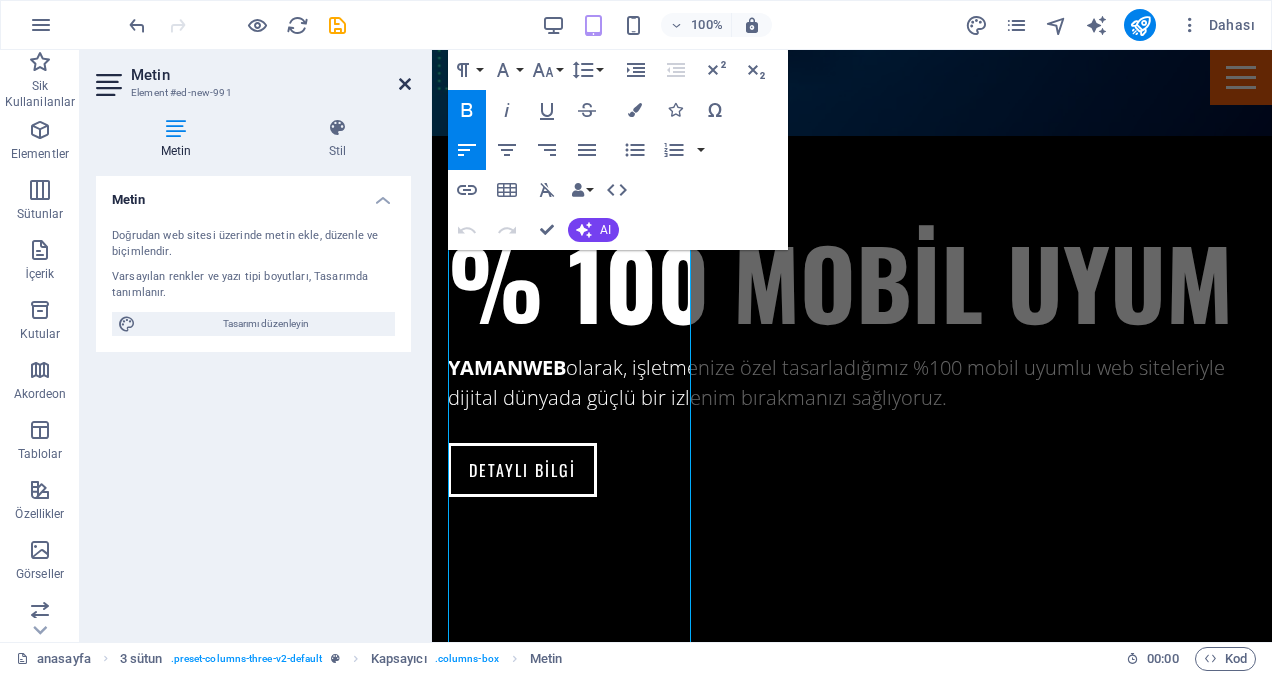 click at bounding box center (405, 84) 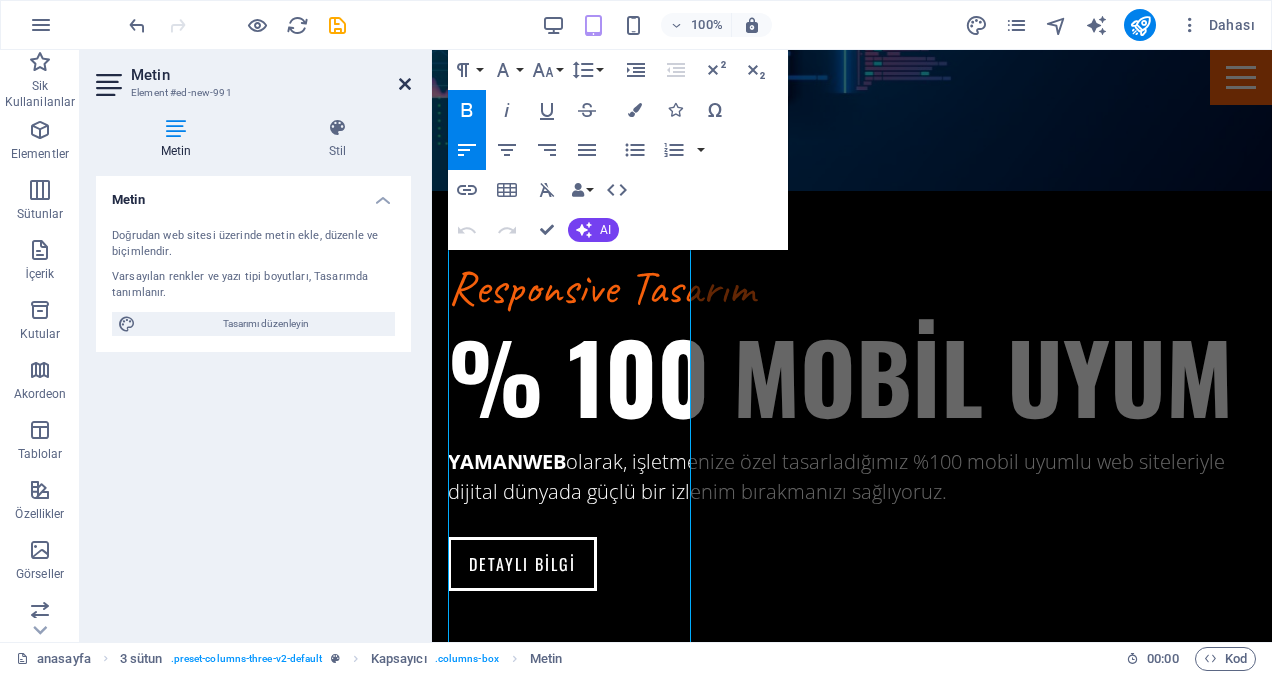scroll, scrollTop: 3064, scrollLeft: 0, axis: vertical 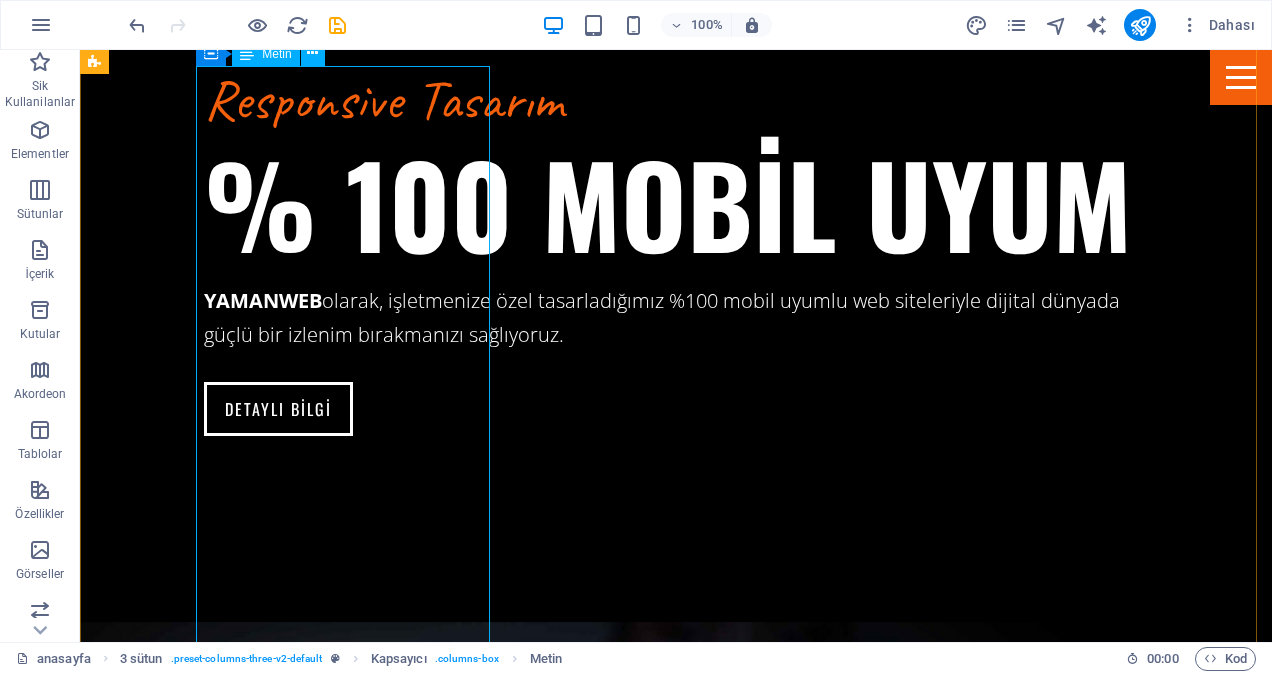 click on "Kurumsal Web Site Kampanyası 🌐 Hosting + Domain + Web Tasarım dahil — Hepsi Bir Arada! 💰 Kampanya Fiyatı: 🎉  Sadece 7.000 TL  (tek seferlik ödeme, KDV dahil) 📦 Kampanya İçeriği: ✅  Modern Kurumsal Web Sitesi Tasarımı ✅  Mobil Uyumlu (Responsive)  Tasarım ✅  5 Sayfa Dahil: Anasayfa Hakkımızda Hizmetlerimiz Galeri veya Referanslar İletişim Sayfası (Google Maps + Form) ✅  Ücretsiz Domain ([PERSON_NAME] adı)  —  .com  uzantılı ✅  Ücretsiz Hosting (1 yıl)  — Hızlı & Güvenli ✅  Ücretsiz SSL Sertifikası  (HTTPS) ✅  Ücretsiz Logo Tasarımı   (yoksa profesyonelce hazırlanır) ✅  WhatsApp Hızlı İletişim Butonu ✅  SEO Uyumlu Başlangıç Ayarları ✅  1 Yıl Teknik Destek ✅  İçerik Desteği ve Danışmanlık ✅  Teslim Süresi: 7 iş günü 🎯 [PERSON_NAME] İçin Uygun? Yeni kurulan işletmeler KOBİ'ler Dijitalde güçlü görünmek isteyen kurumsal markalar Yerel hizmet sağlayıcılar (inşaat, nakliyat, eğitim vb.) 🎁 Ekstra Avantajlar:" at bounding box center (242, 4725) 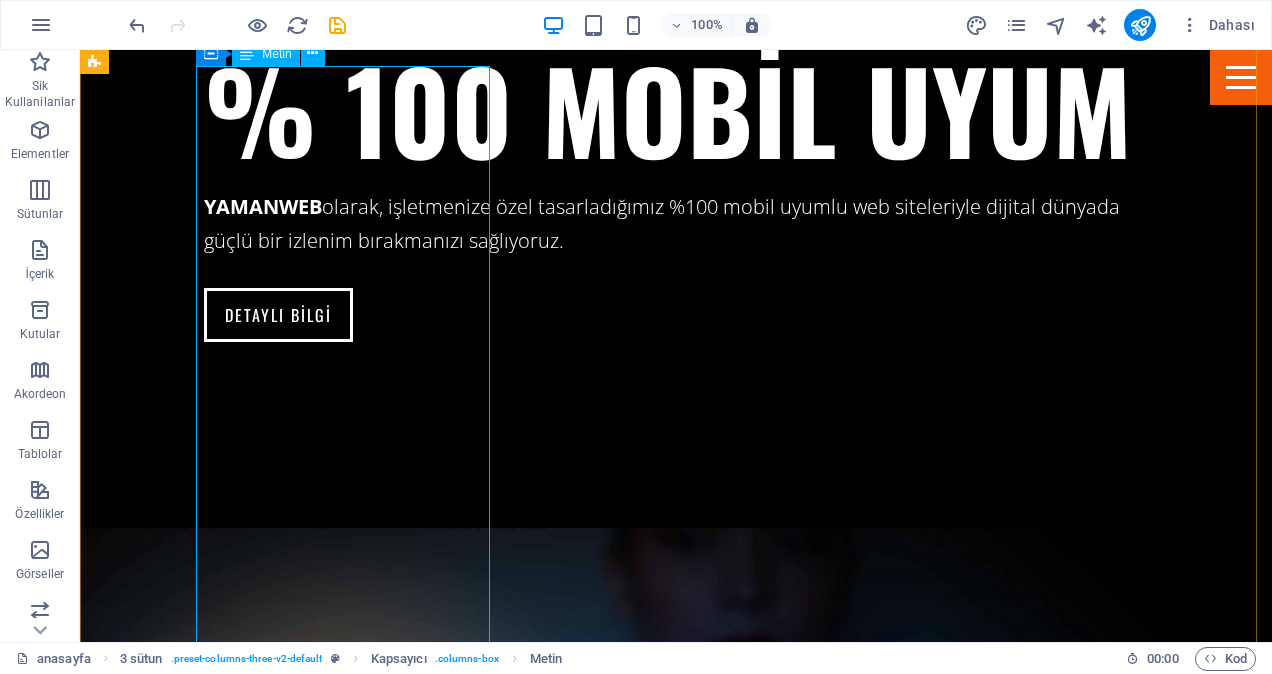 scroll, scrollTop: 2858, scrollLeft: 0, axis: vertical 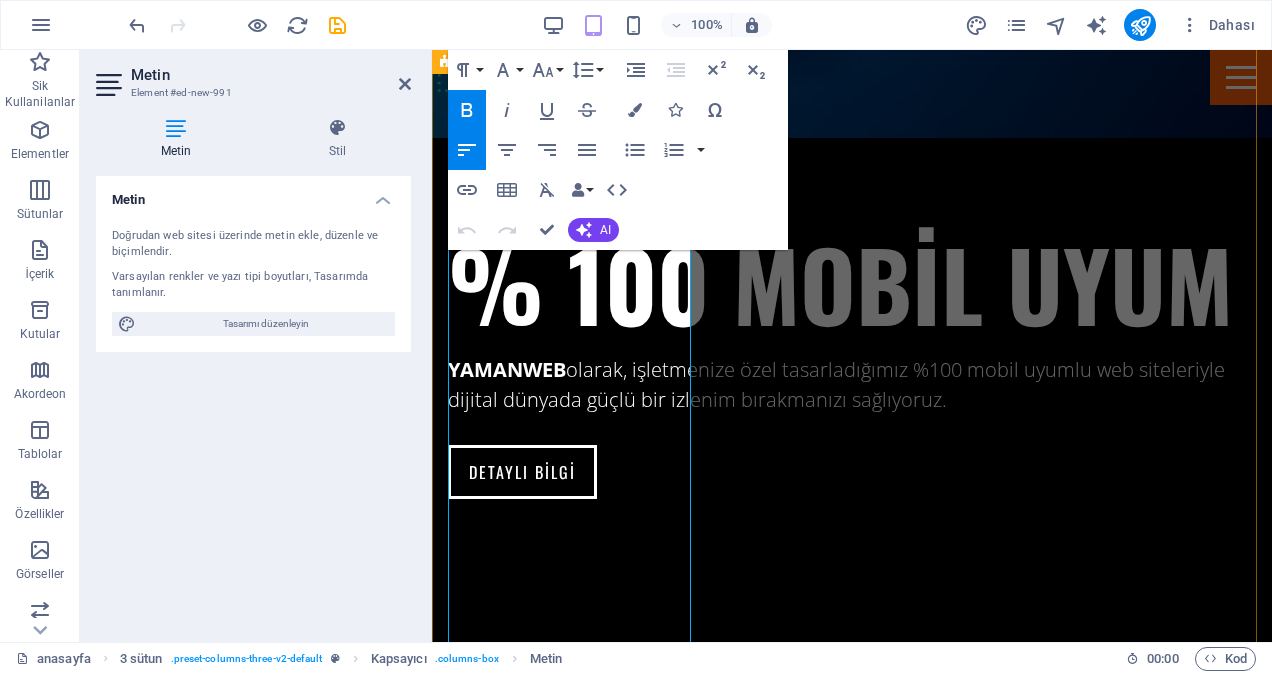 click on "Kurumsal Web Site Kampanyası" at bounding box center (572, 3638) 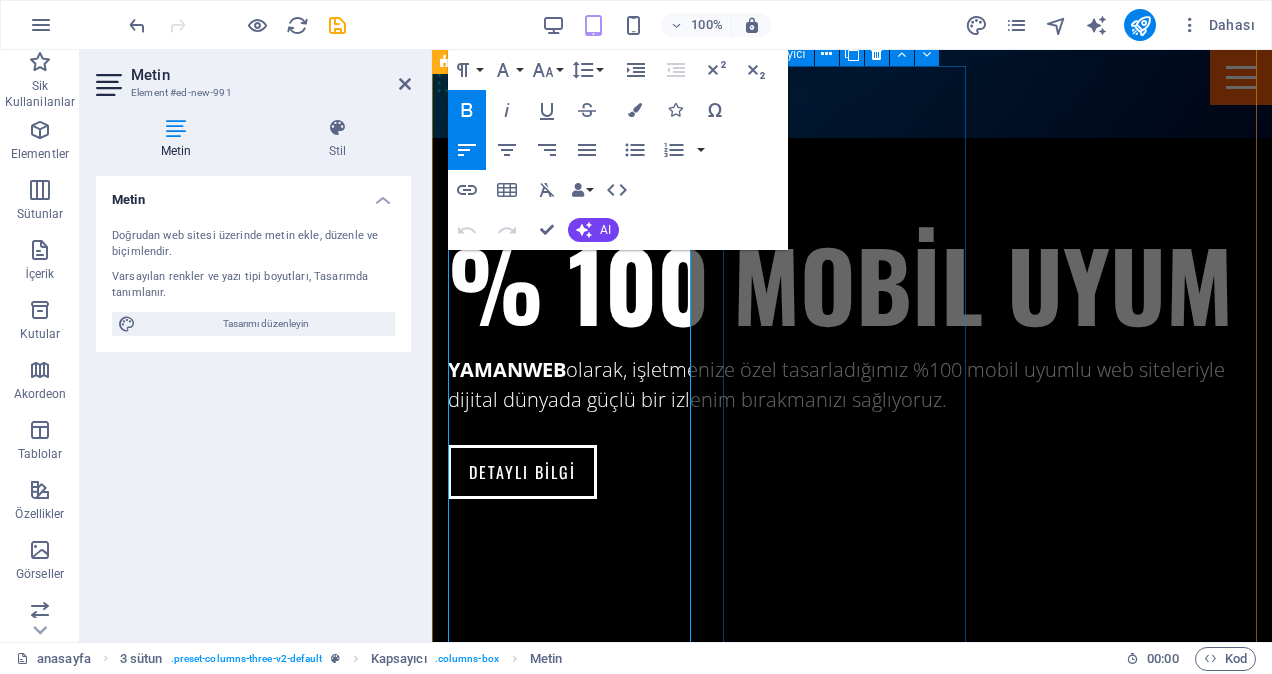 click on "İçeriği buraya bırak veya  Element ekle  Panoyu yapıştır" at bounding box center (572, 6357) 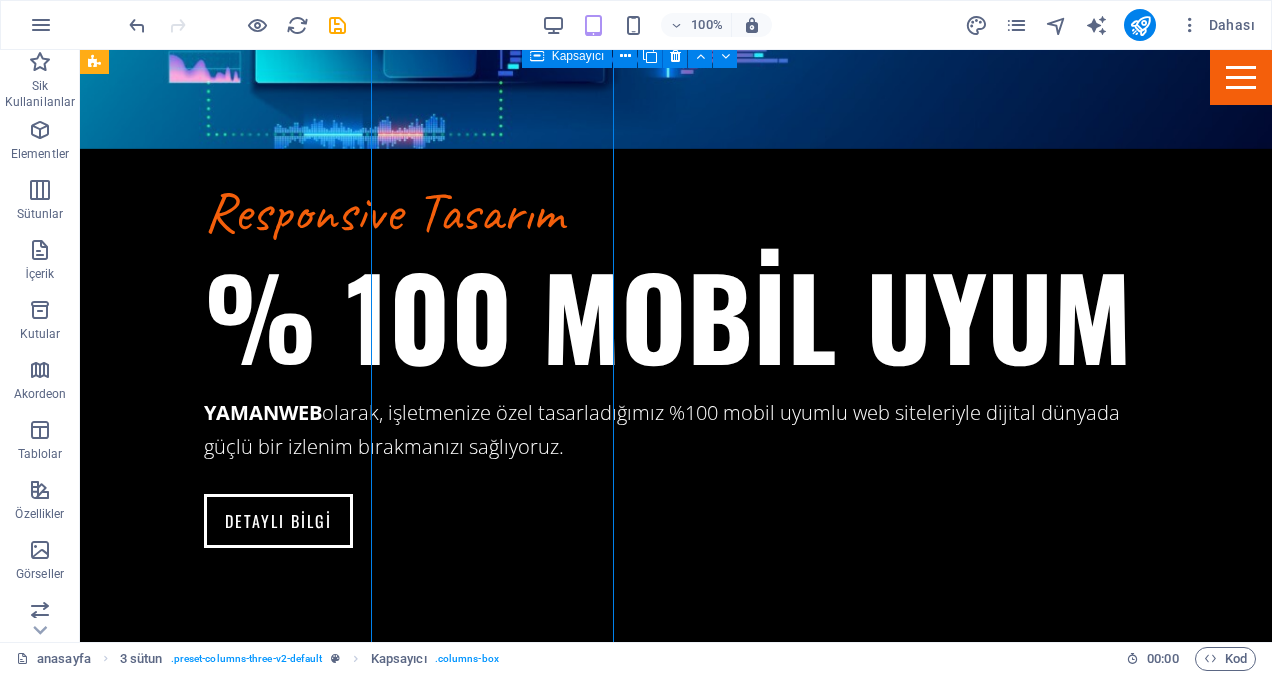 scroll, scrollTop: 3061, scrollLeft: 0, axis: vertical 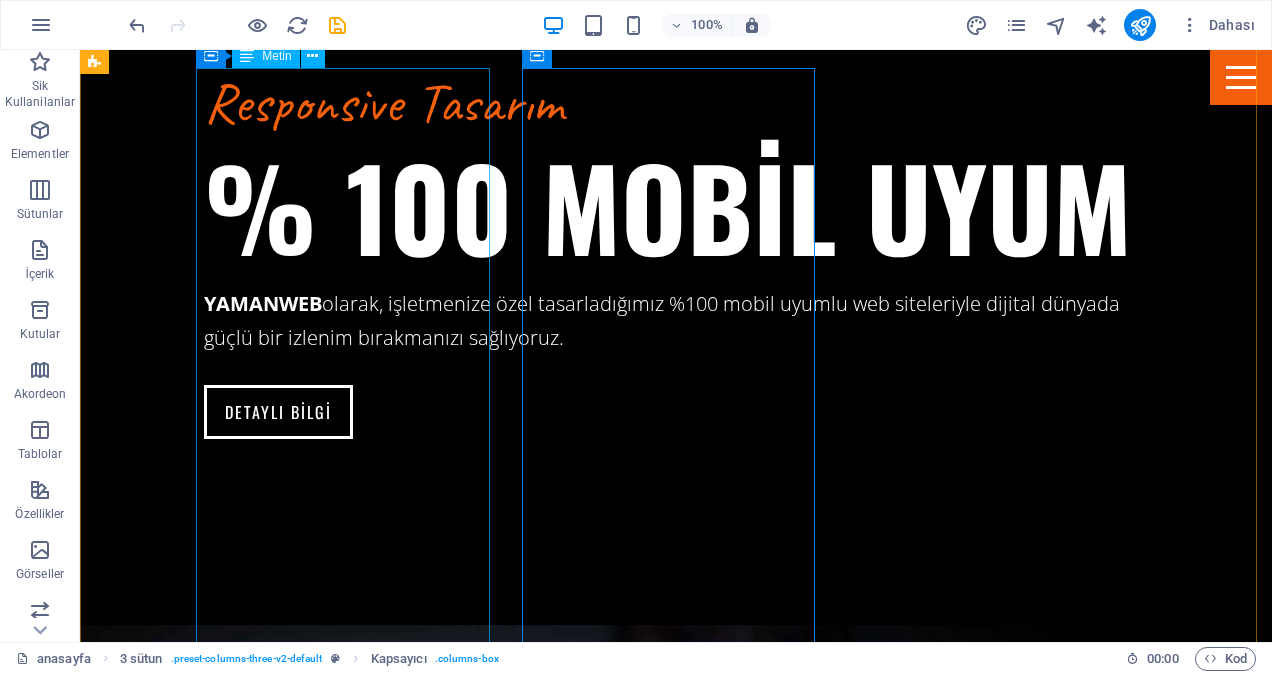 click on "Kurumsal Web Site Kampanyası 🌐 Hosting + Domain + Web Tasarım dahil — Hepsi Bir Arada! 💰 Kampanya Fiyatı: 🎉  Sadece 7.000 TL  (tek seferlik ödeme, KDV dahil) 📦 Kampanya İçeriği: ✅  Modern Kurumsal Web Sitesi Tasarımı ✅  Mobil Uyumlu (Responsive)  Tasarım ✅  5 Sayfa Dahil: Anasayfa Hakkımızda Hizmetlerimiz Galeri veya Referanslar İletişim Sayfası (Google Maps + Form) ✅  Ücretsiz Domain ([PERSON_NAME] adı)  —  .com  uzantılı ✅  Ücretsiz Hosting (1 yıl)  — Hızlı & Güvenli ✅  Ücretsiz SSL Sertifikası  (HTTPS) ✅  Ücretsiz Logo Tasarımı   (yoksa profesyonelce hazırlanır) ✅  WhatsApp Hızlı İletişim Butonu ✅  SEO Uyumlu Başlangıç Ayarları ✅  1 Yıl Teknik Destek ✅  İçerik Desteği ve Danışmanlık ✅  Teslim Süresi: 7 iş günü 🎯 [PERSON_NAME] İçin Uygun? Yeni kurulan işletmeler KOBİ'ler Dijitalde güçlü görünmek isteyen kurumsal markalar Yerel hizmet sağlayıcılar (inşaat, nakliyat, eğitim vb.) 🎁 Ekstra Avantajlar:" at bounding box center (242, 4728) 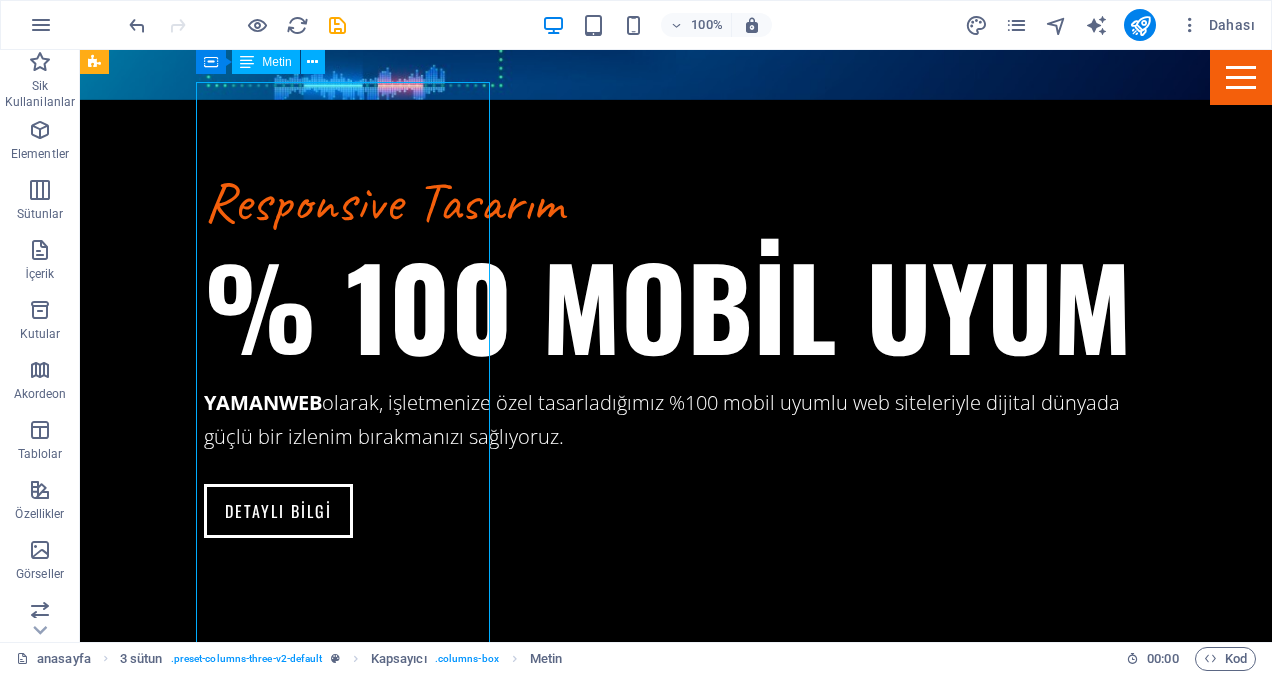 scroll, scrollTop: 2961, scrollLeft: 0, axis: vertical 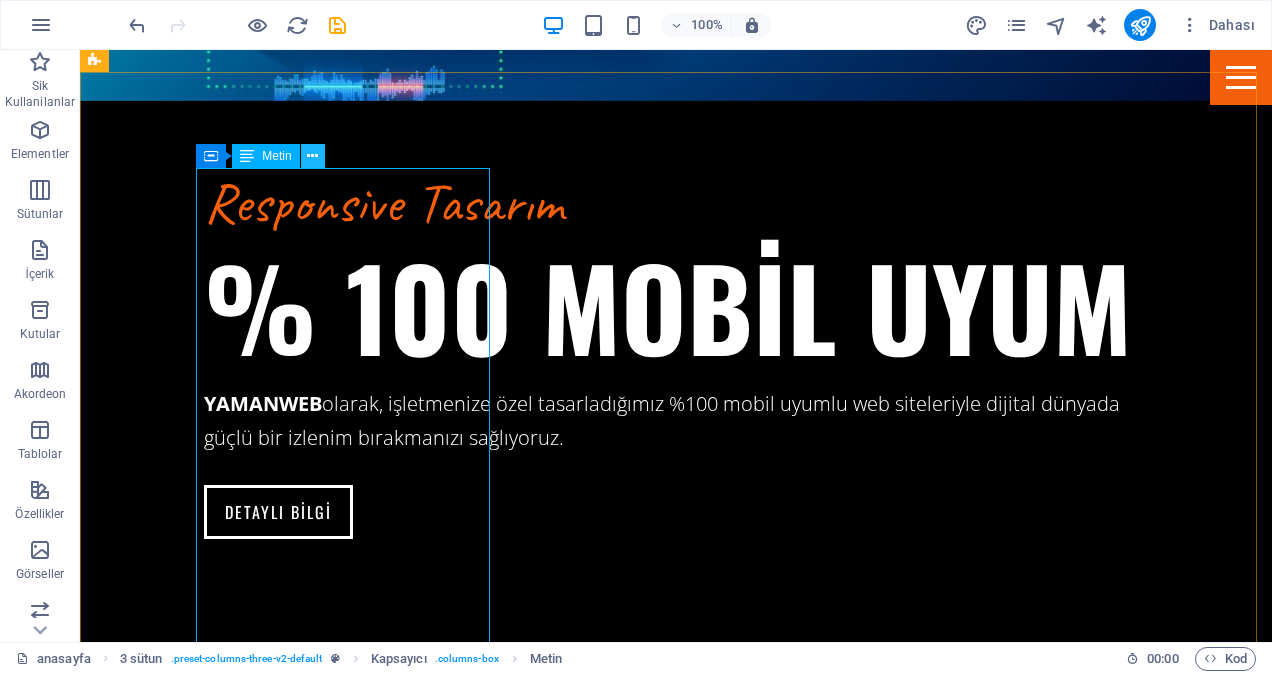 click at bounding box center (312, 156) 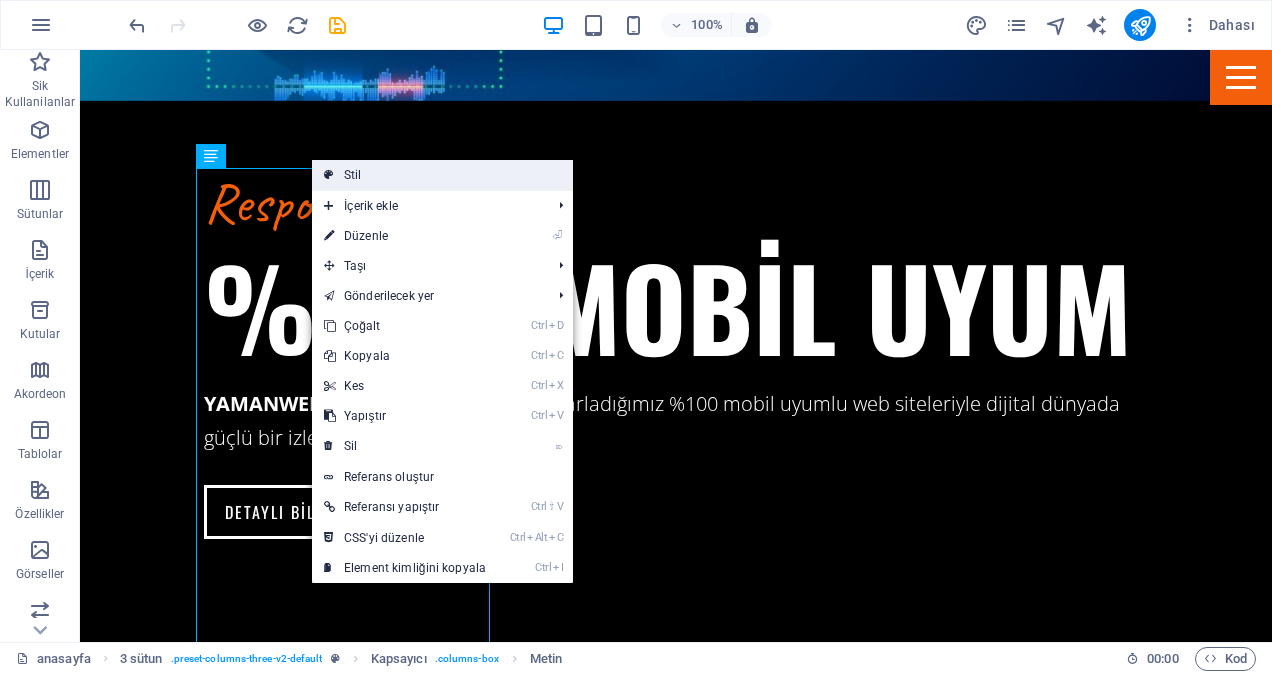 click on "Stil" at bounding box center [442, 175] 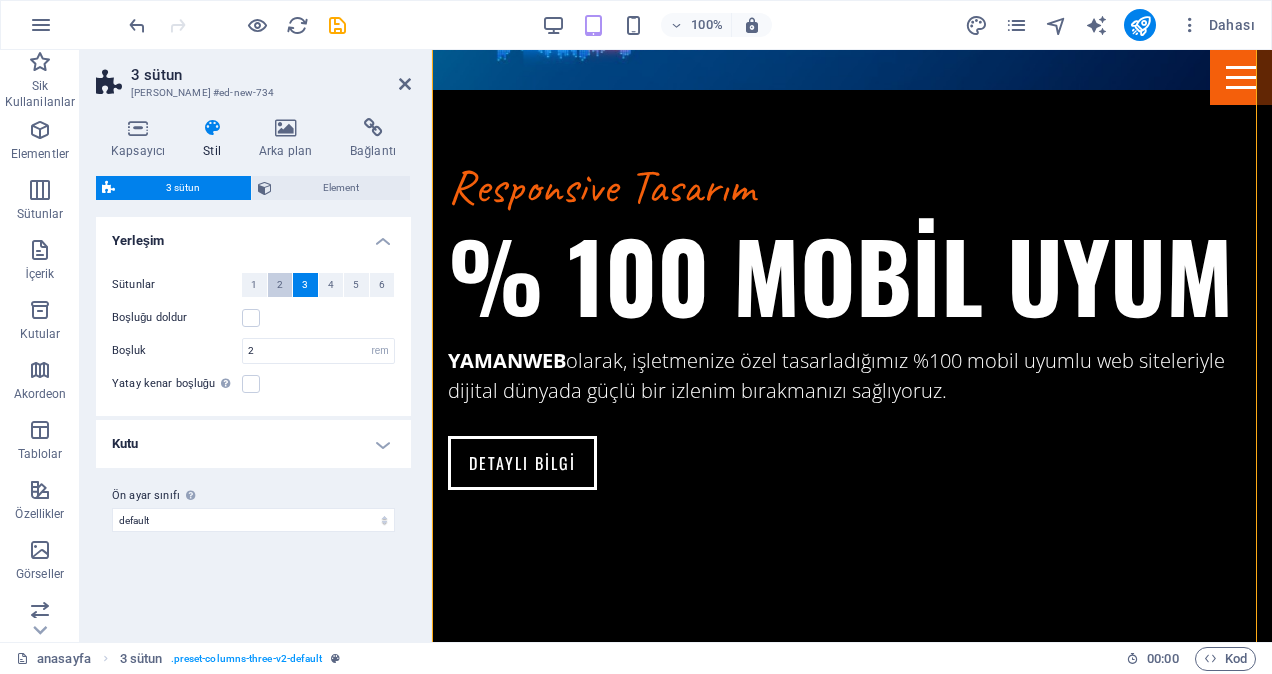 click on "2" at bounding box center (280, 285) 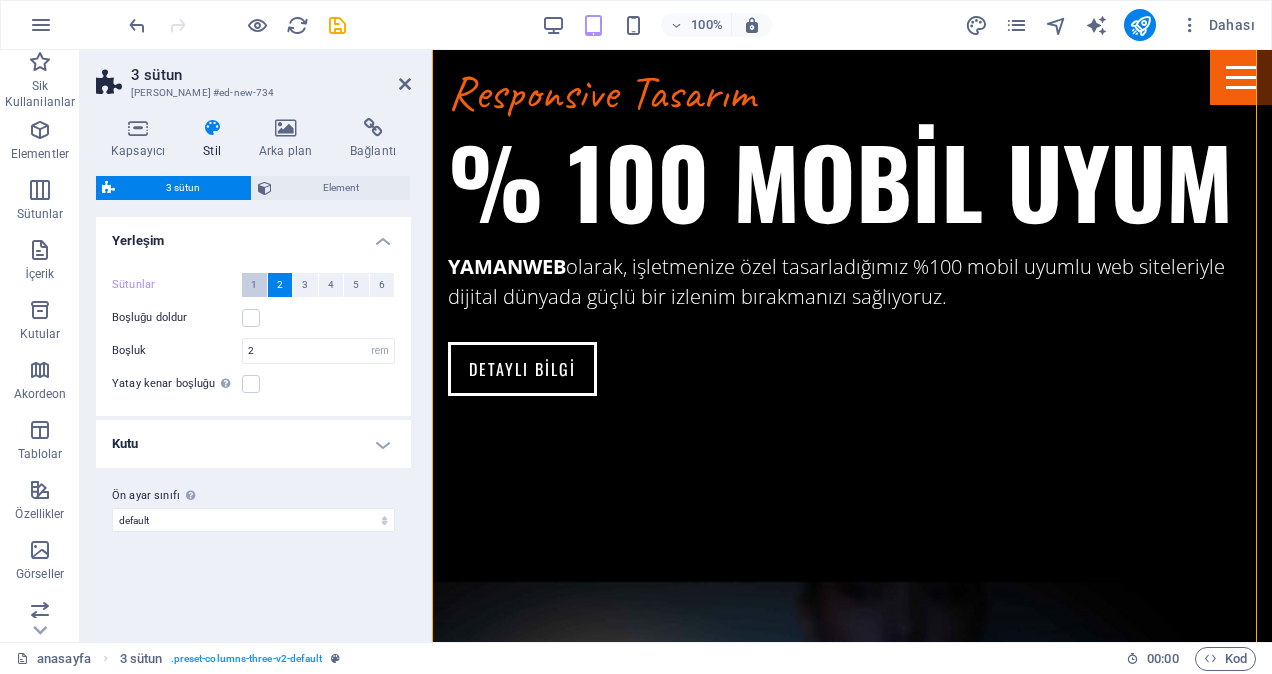 click on "1" at bounding box center [254, 285] 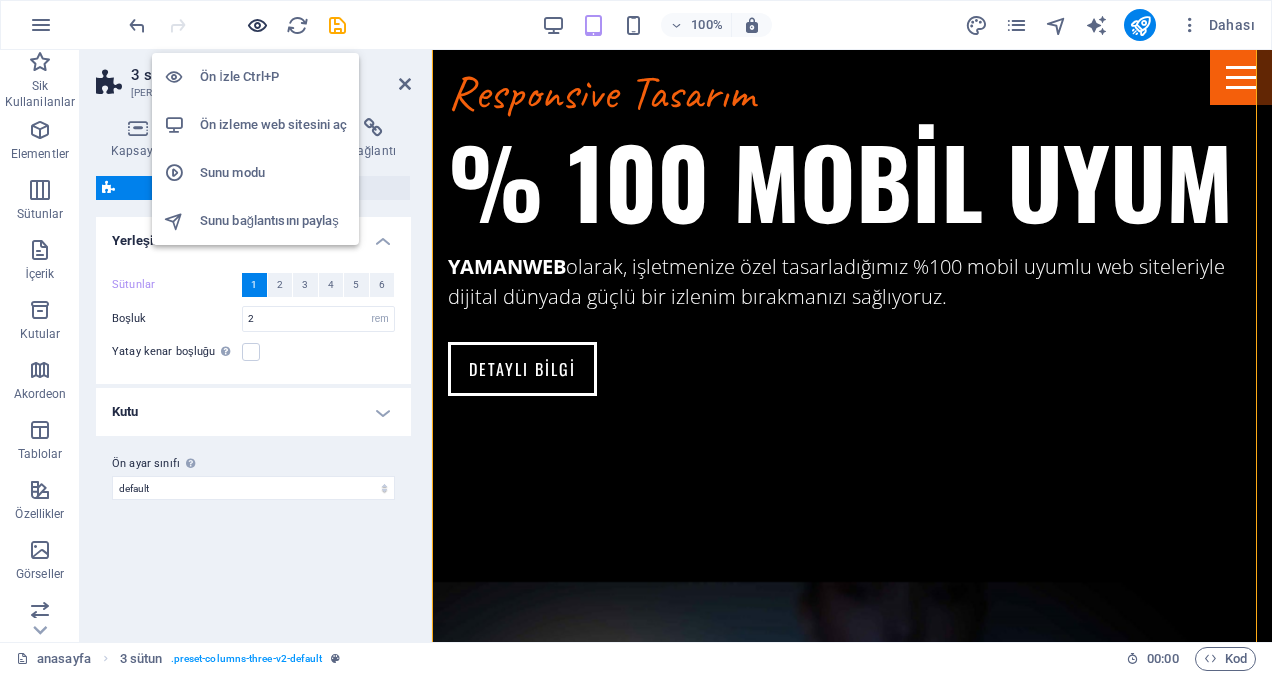 click at bounding box center (257, 25) 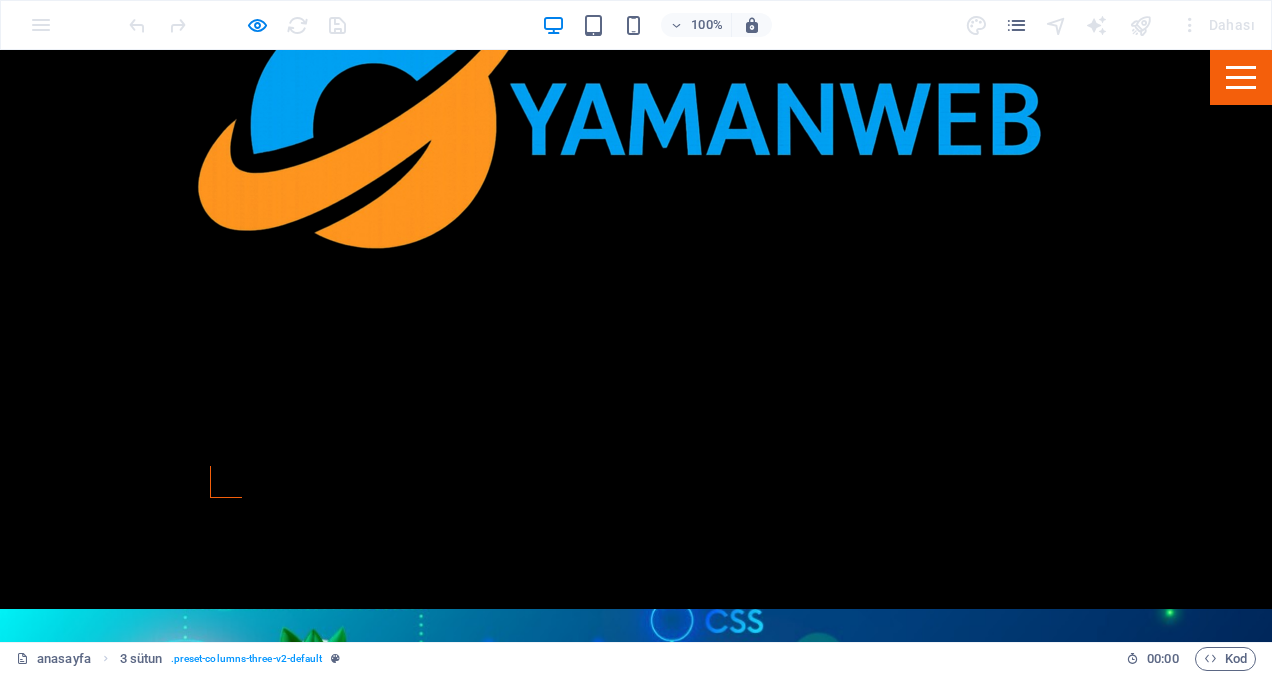 scroll, scrollTop: 1561, scrollLeft: 0, axis: vertical 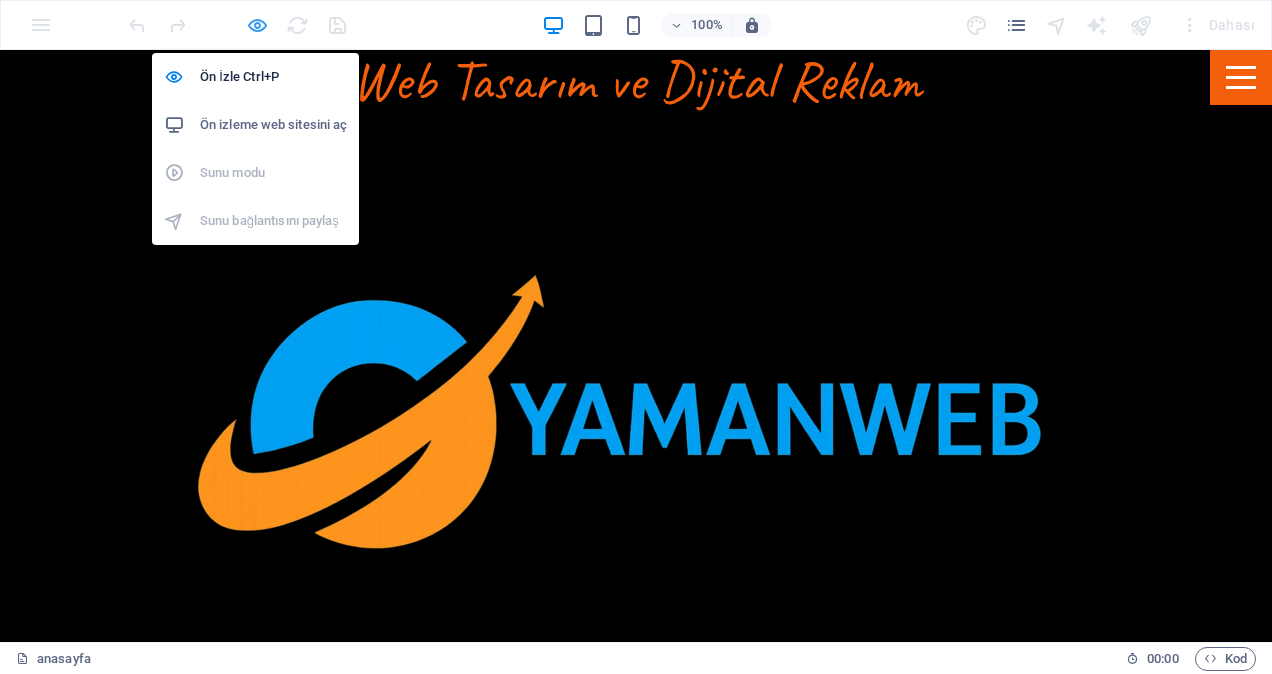 click at bounding box center [257, 25] 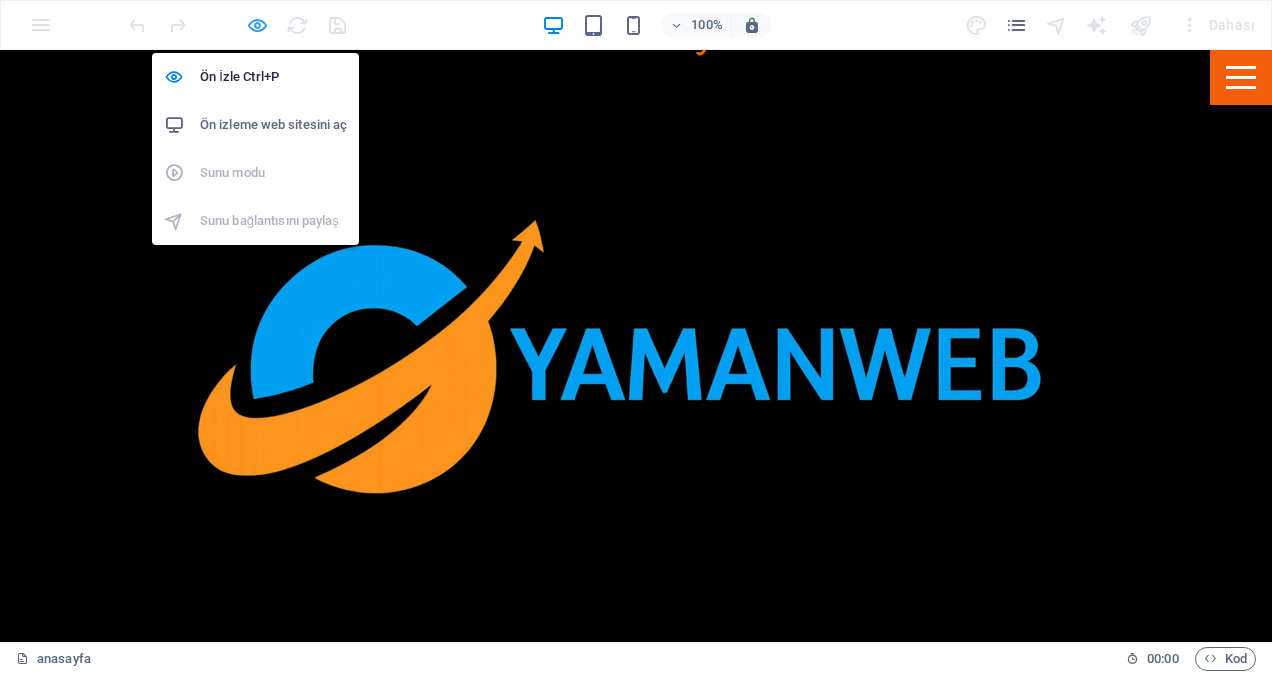 select on "rem" 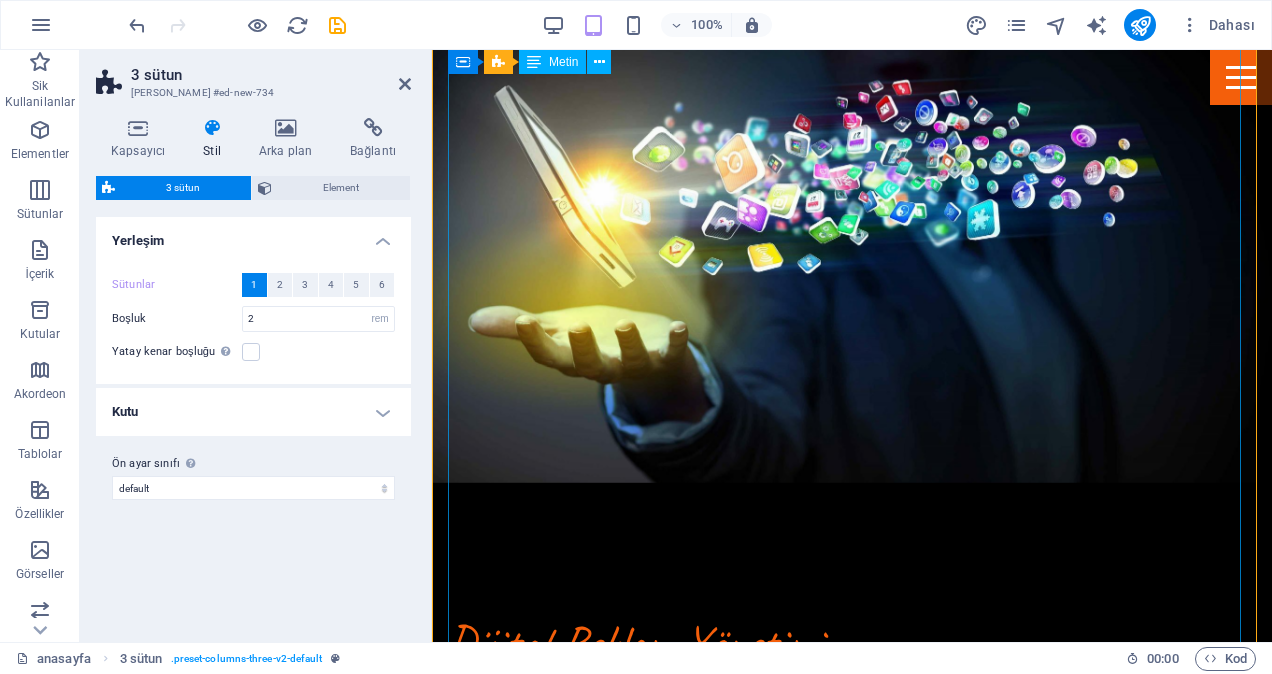 scroll, scrollTop: 3600, scrollLeft: 0, axis: vertical 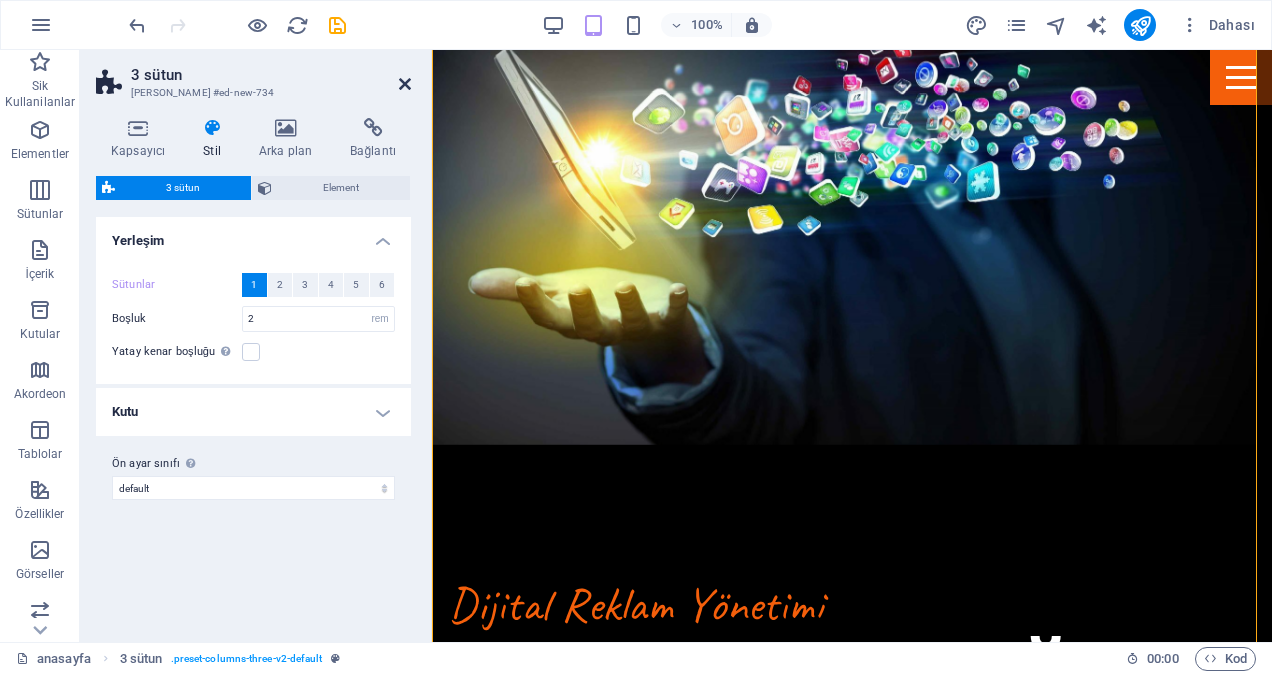 click at bounding box center (405, 84) 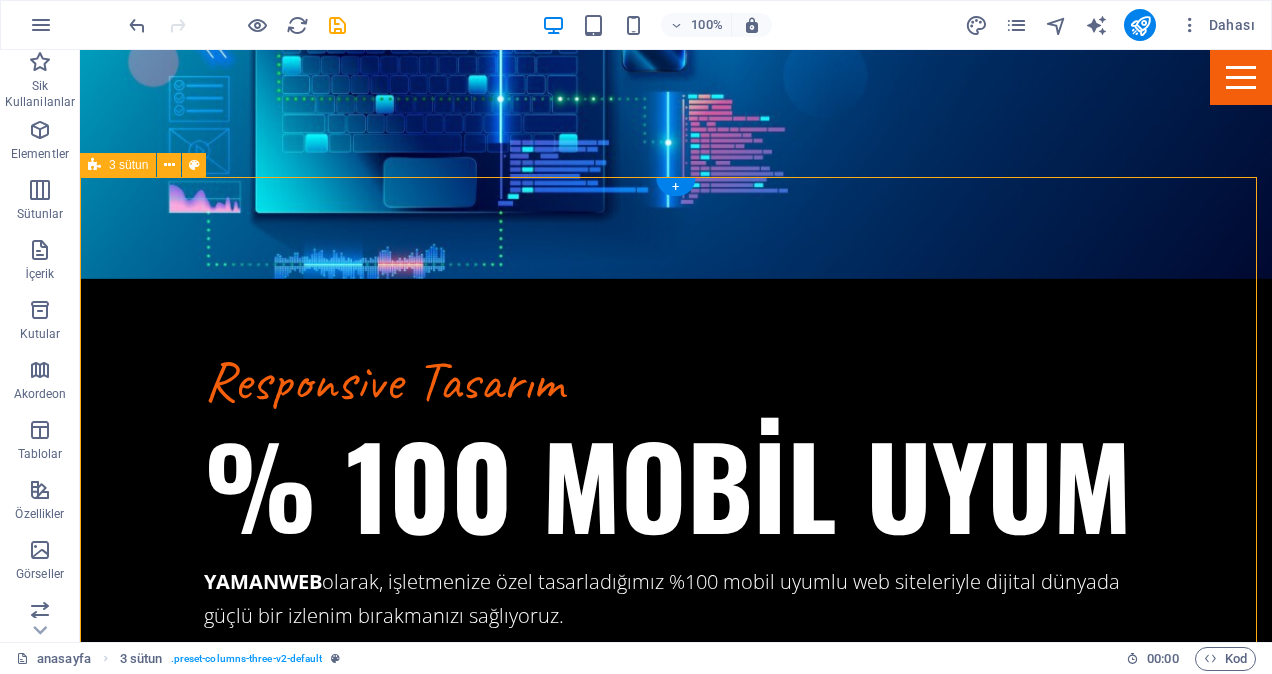 scroll, scrollTop: 2900, scrollLeft: 0, axis: vertical 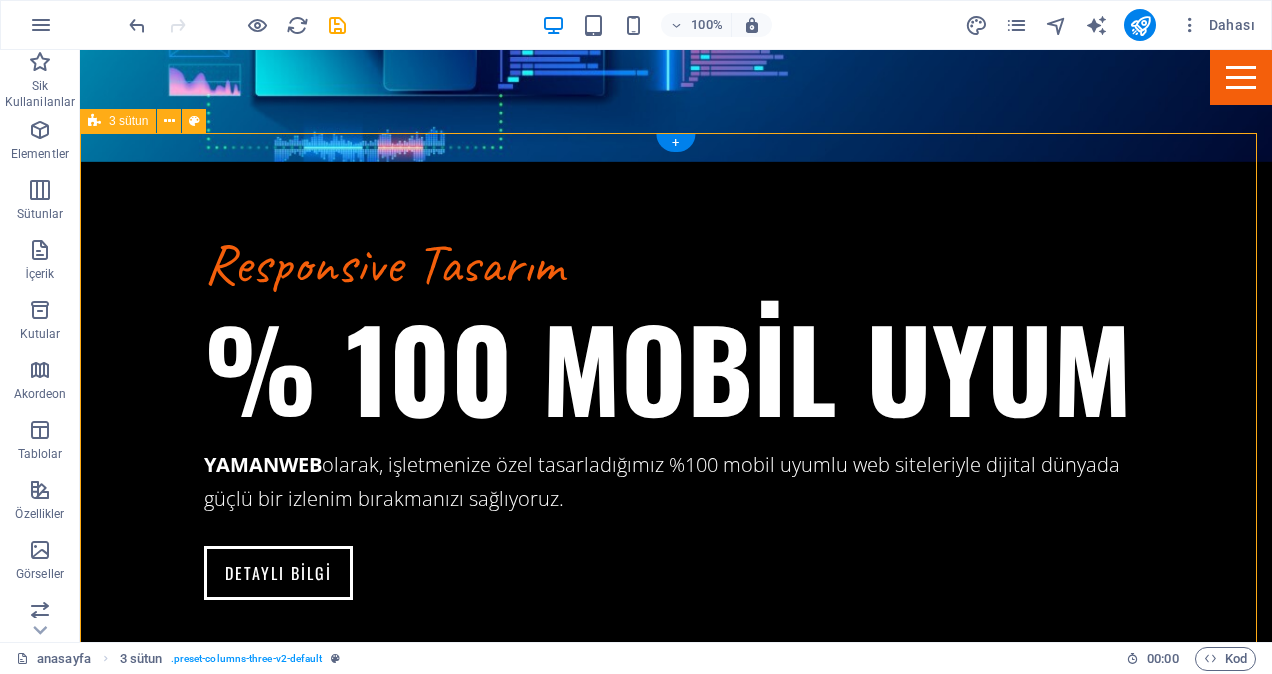 click on "Kurumsal Web Site Kampanyası 🌐 Hosting + Domain + Web Tasarım dahil — Hepsi Bir Arada! 💰 Kampanya Fiyatı: 🎉  Sadece 7.000 TL  (tek seferlik ödeme, KDV dahil) 📦 Kampanya İçeriği: ✅  Modern Kurumsal Web Sitesi Tasarımı ✅  Mobil Uyumlu (Responsive)  Tasarım ✅  5 Sayfa Dahil: Anasayfa Hakkımızda Hizmetlerimiz Galeri veya Referanslar İletişim Sayfası (Google Maps + Form) ✅  Ücretsiz Domain ([PERSON_NAME] adı)  —  .com  uzantılı ✅  Ücretsiz Hosting (1 yıl)  — Hızlı & Güvenli ✅  Ücretsiz SSL Sertifikası  (HTTPS) ✅  Ücretsiz Logo Tasarımı   (yoksa profesyonelce hazırlanır) ✅  WhatsApp Hızlı İletişim Butonu ✅  SEO Uyumlu Başlangıç Ayarları ✅  1 Yıl Teknik Destek ✅  İçerik Desteği ve Danışmanlık ✅  Teslim Süresi: 7 iş günü 🎯 [PERSON_NAME] İçin Uygun? Yeni kurulan işletmeler KOBİ'ler Dijitalde güçlü görünmek isteyen kurumsal markalar Yerel hizmet sağlayıcılar (inşaat, nakliyat, eğitim vb.) 🎁 Ekstra Avantajlar: veya veya" at bounding box center (676, 5047) 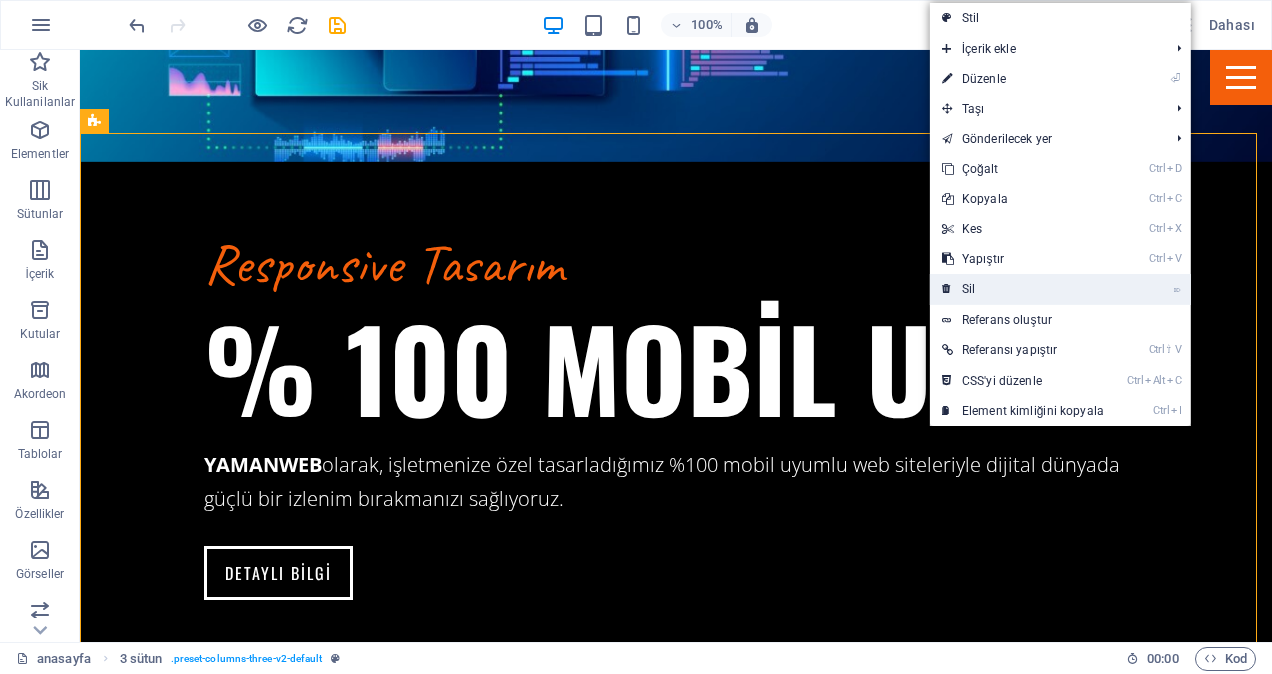 click on "⌦  Sil" at bounding box center [1023, 289] 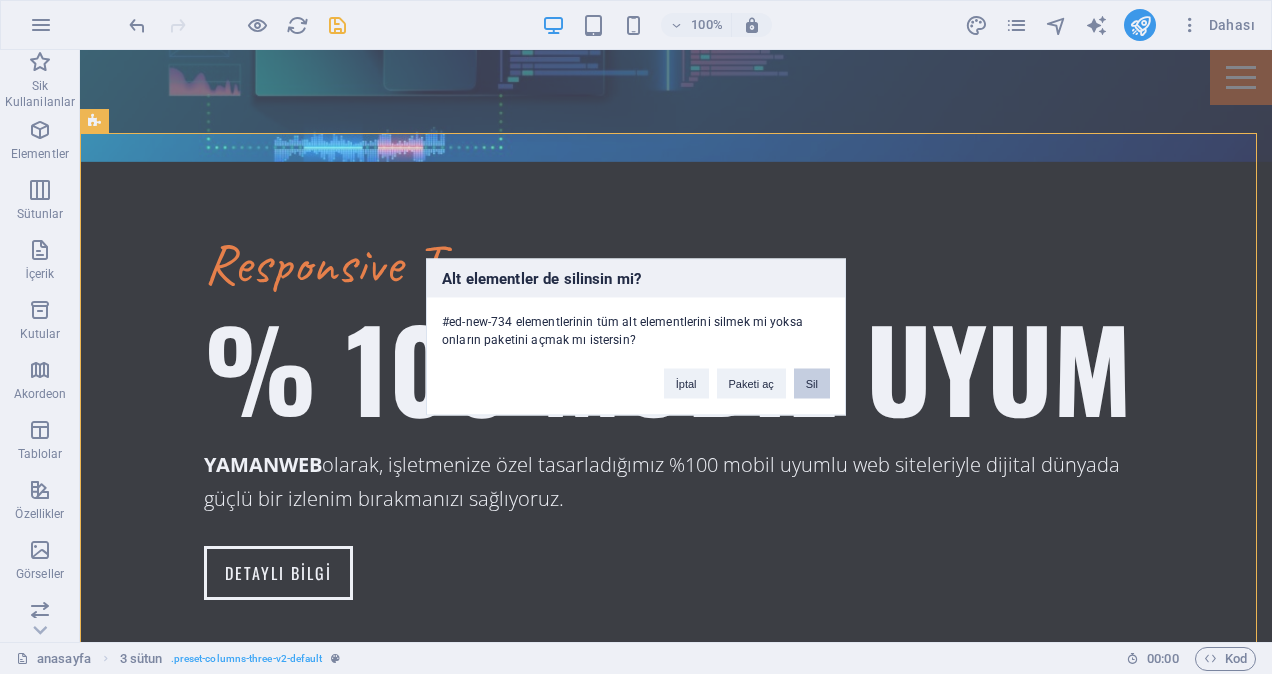 click on "Sil" at bounding box center (812, 384) 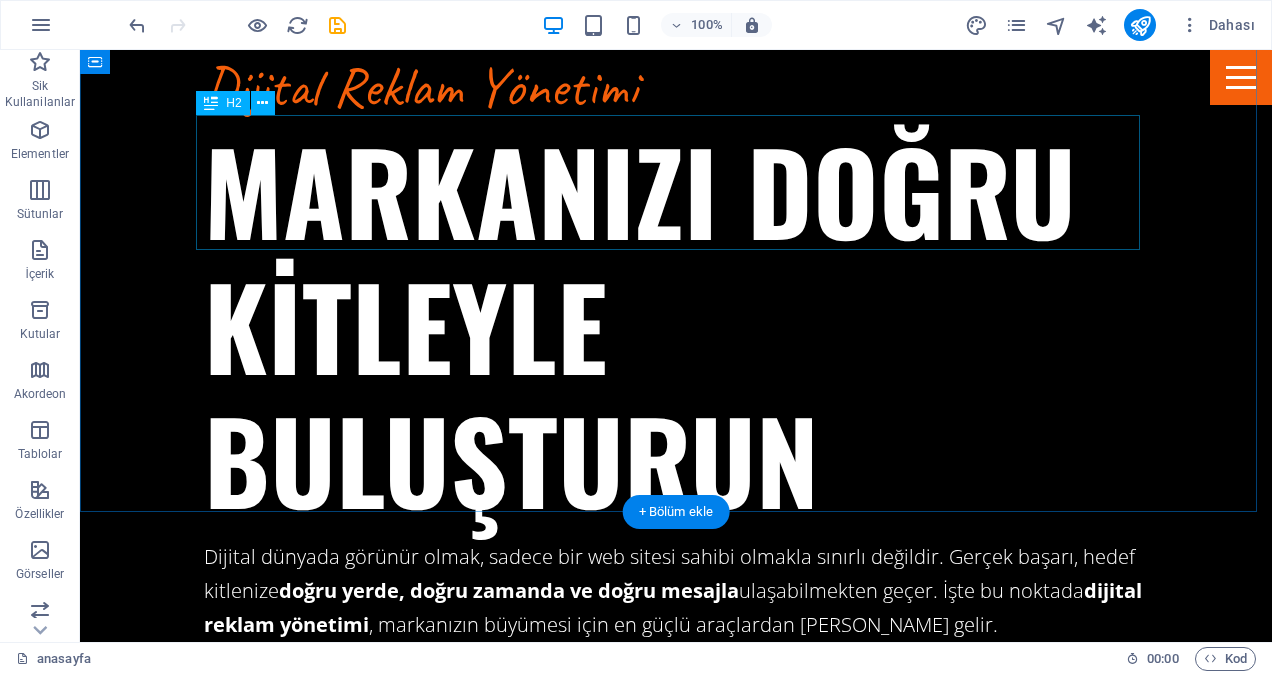 scroll, scrollTop: 4216, scrollLeft: 0, axis: vertical 